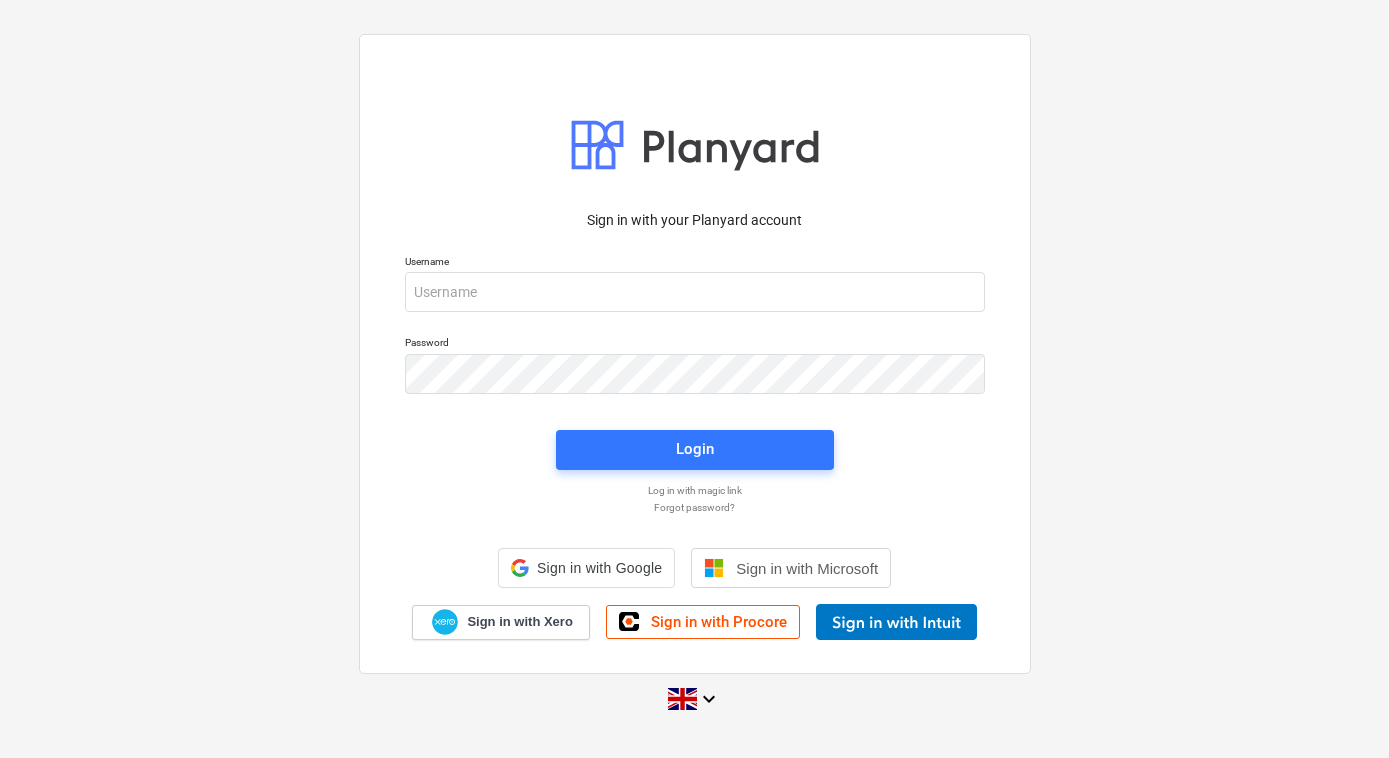 scroll, scrollTop: 0, scrollLeft: 0, axis: both 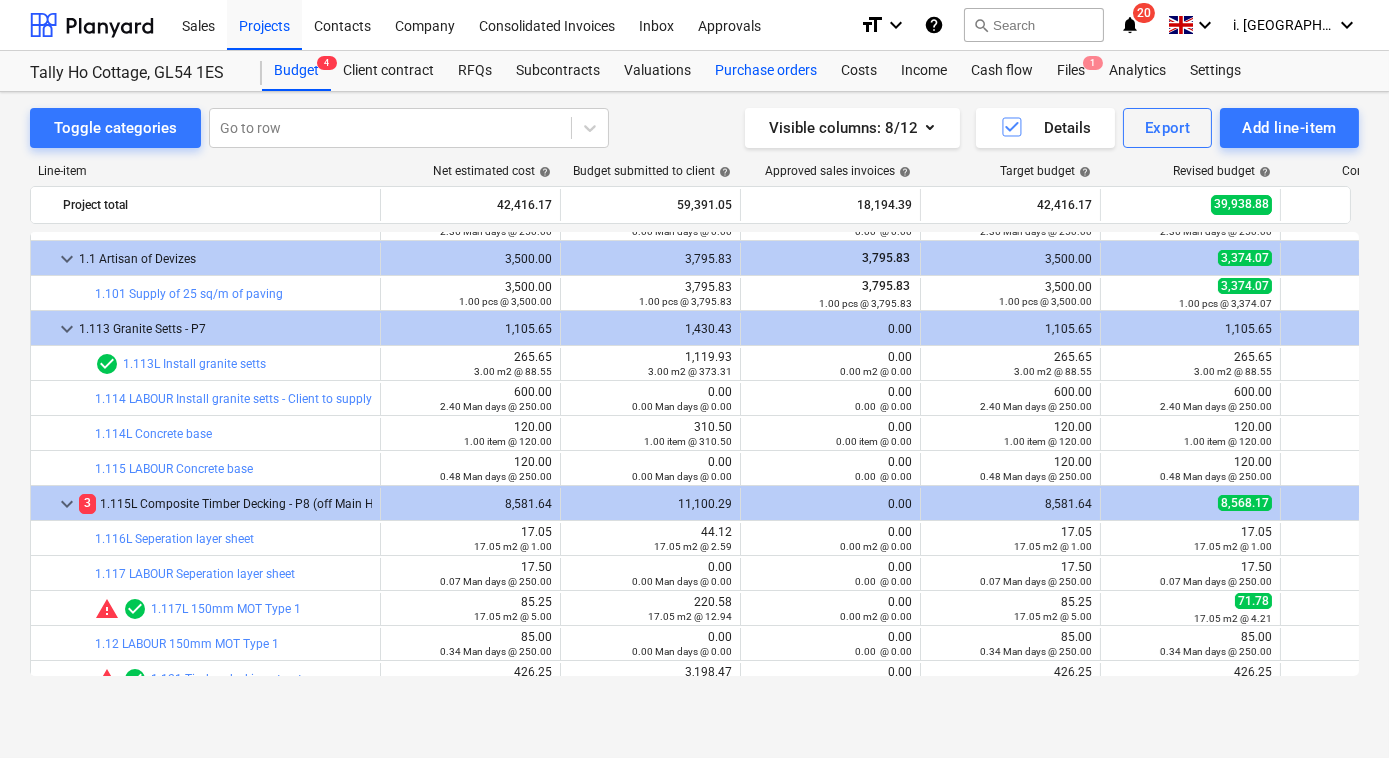 click on "Purchase orders" at bounding box center (766, 71) 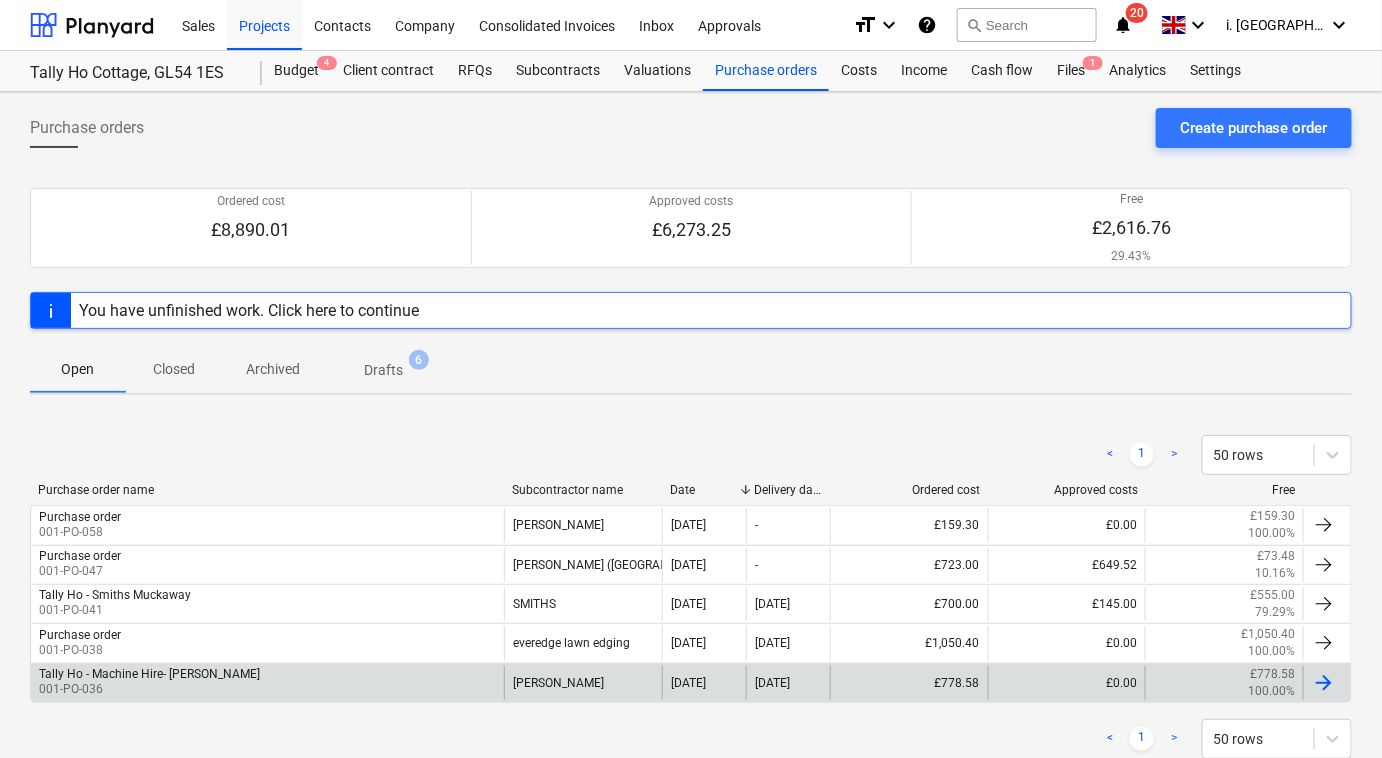 click on "Tally Ho - Machine Hire- TRAVIS 001-PO-036" at bounding box center [267, 683] 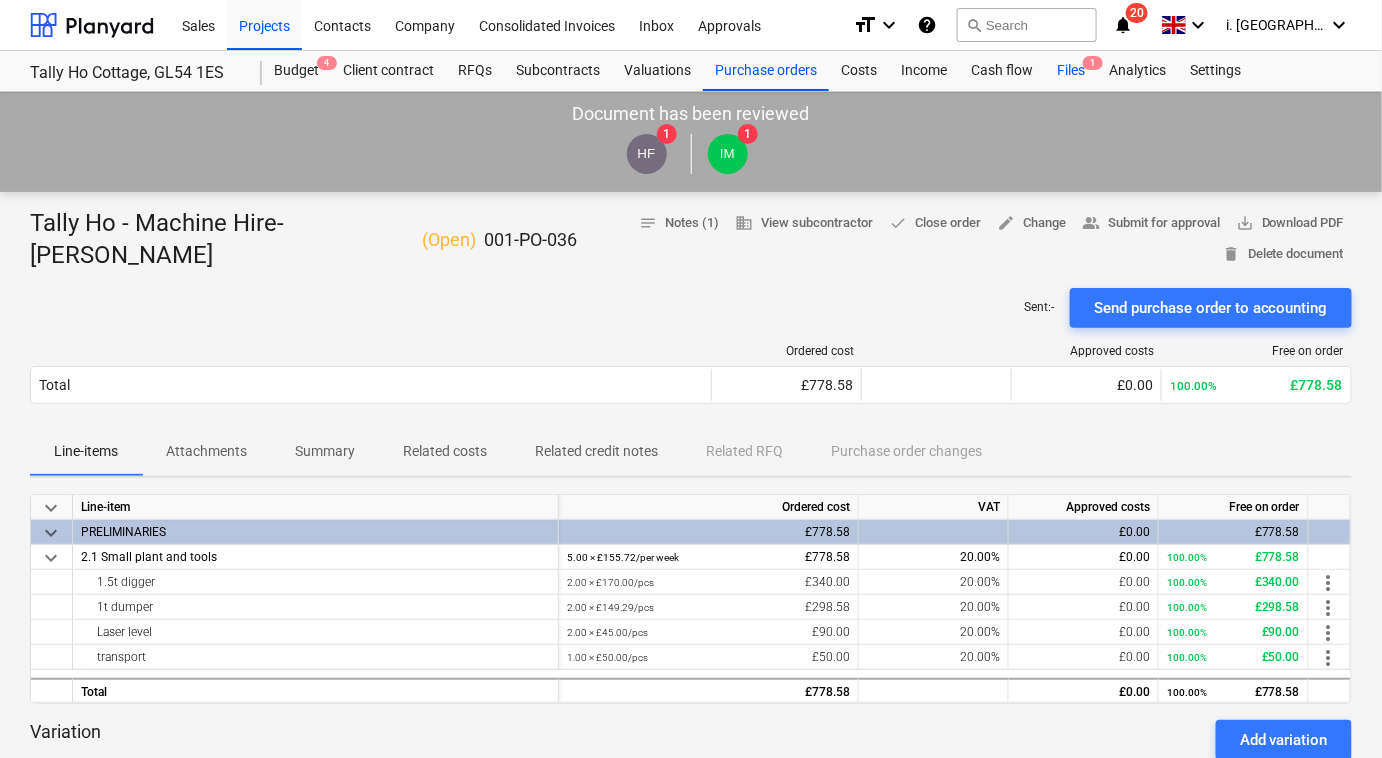 click on "1" at bounding box center [1093, 63] 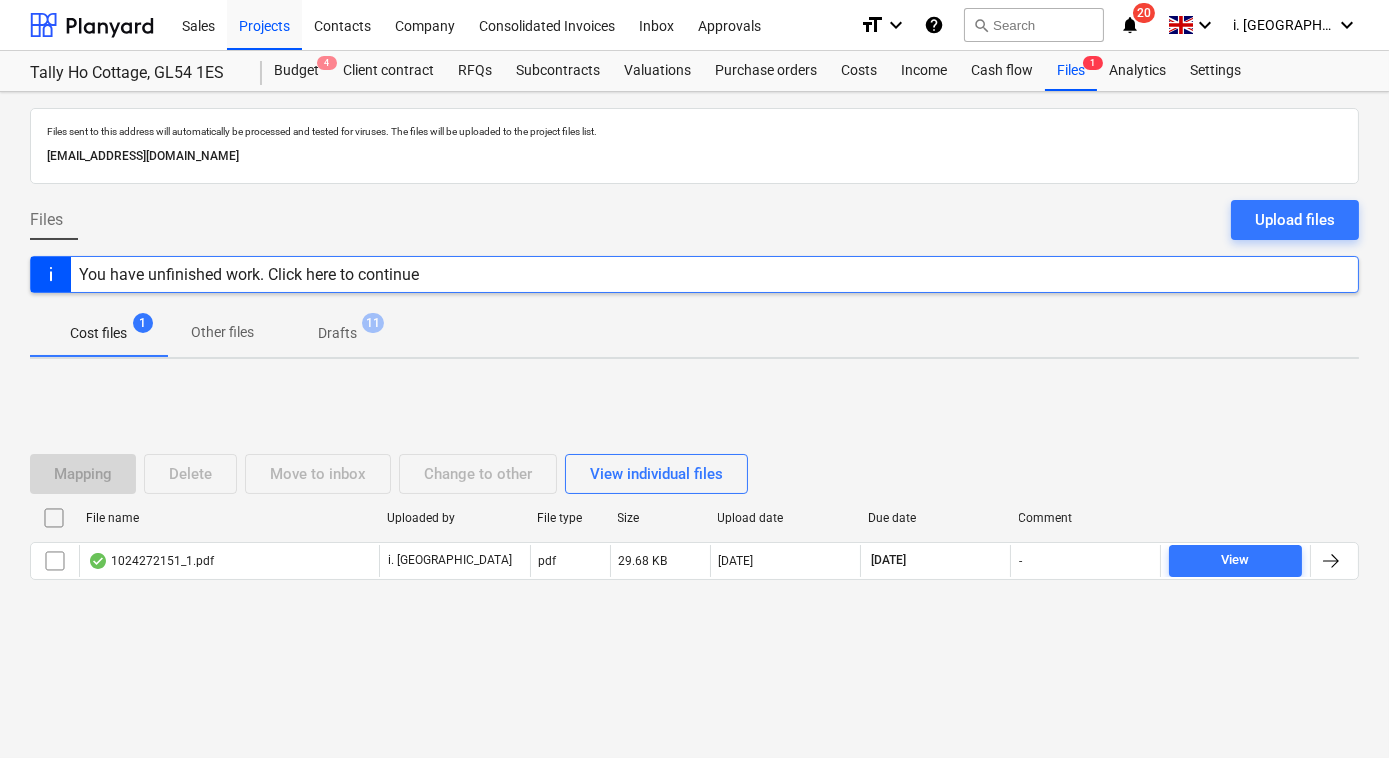click on "You have unfinished work. Click here to continue" at bounding box center [249, 274] 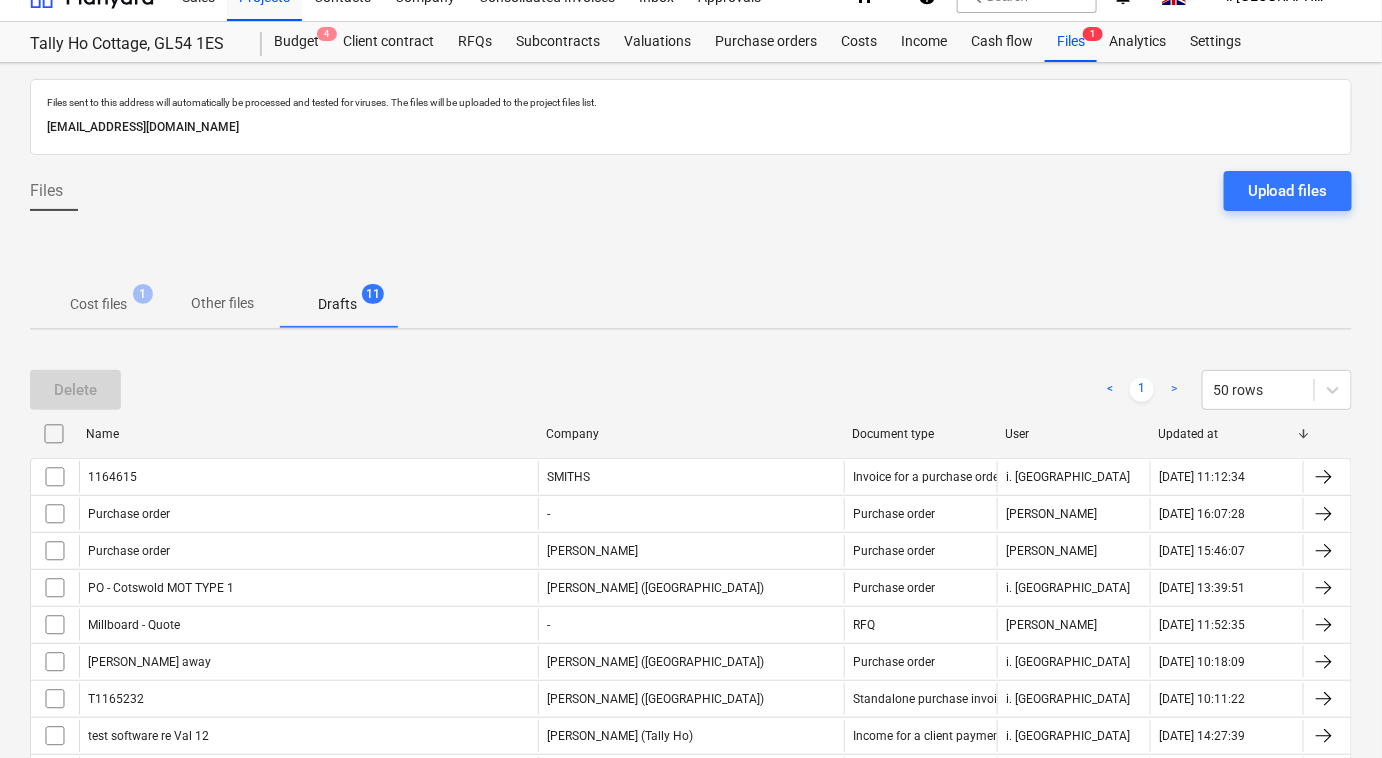 scroll, scrollTop: 0, scrollLeft: 0, axis: both 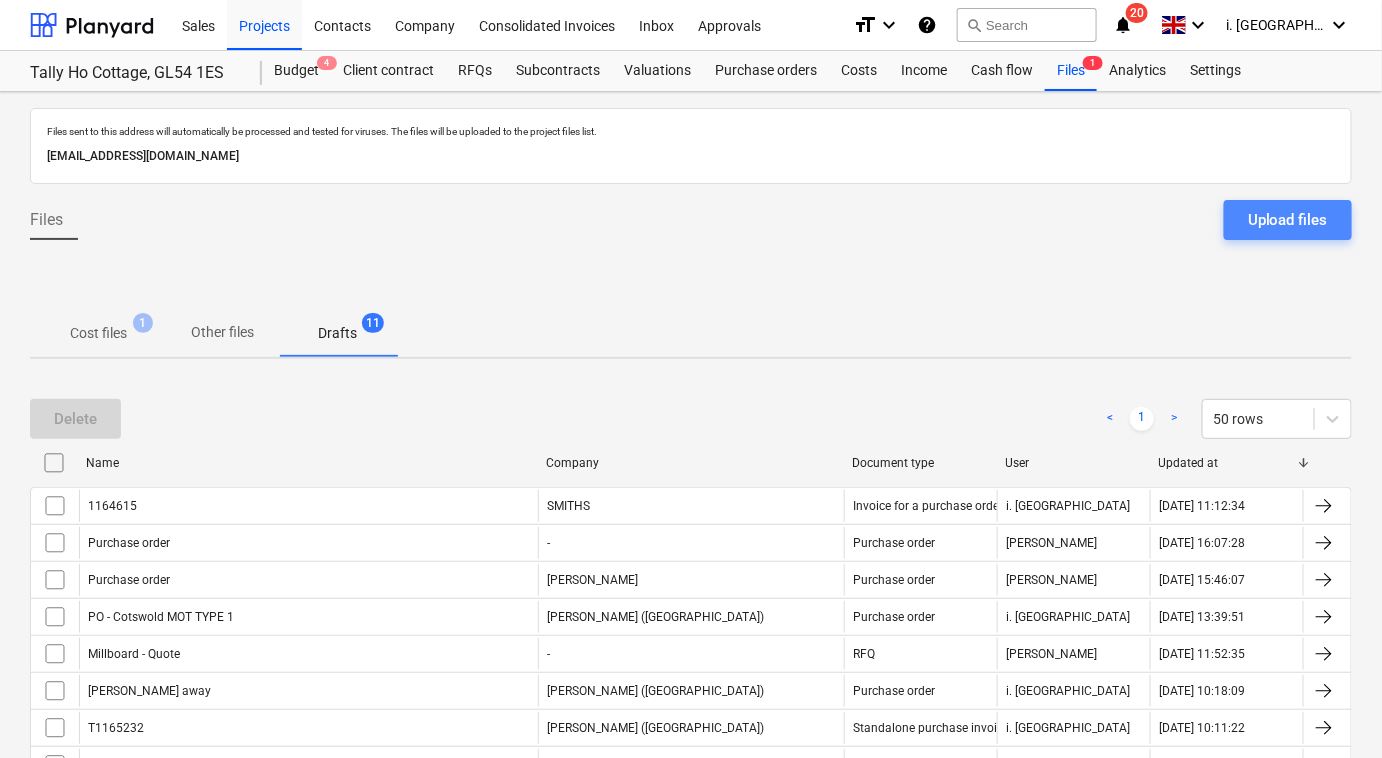 click on "Upload files" at bounding box center (1288, 220) 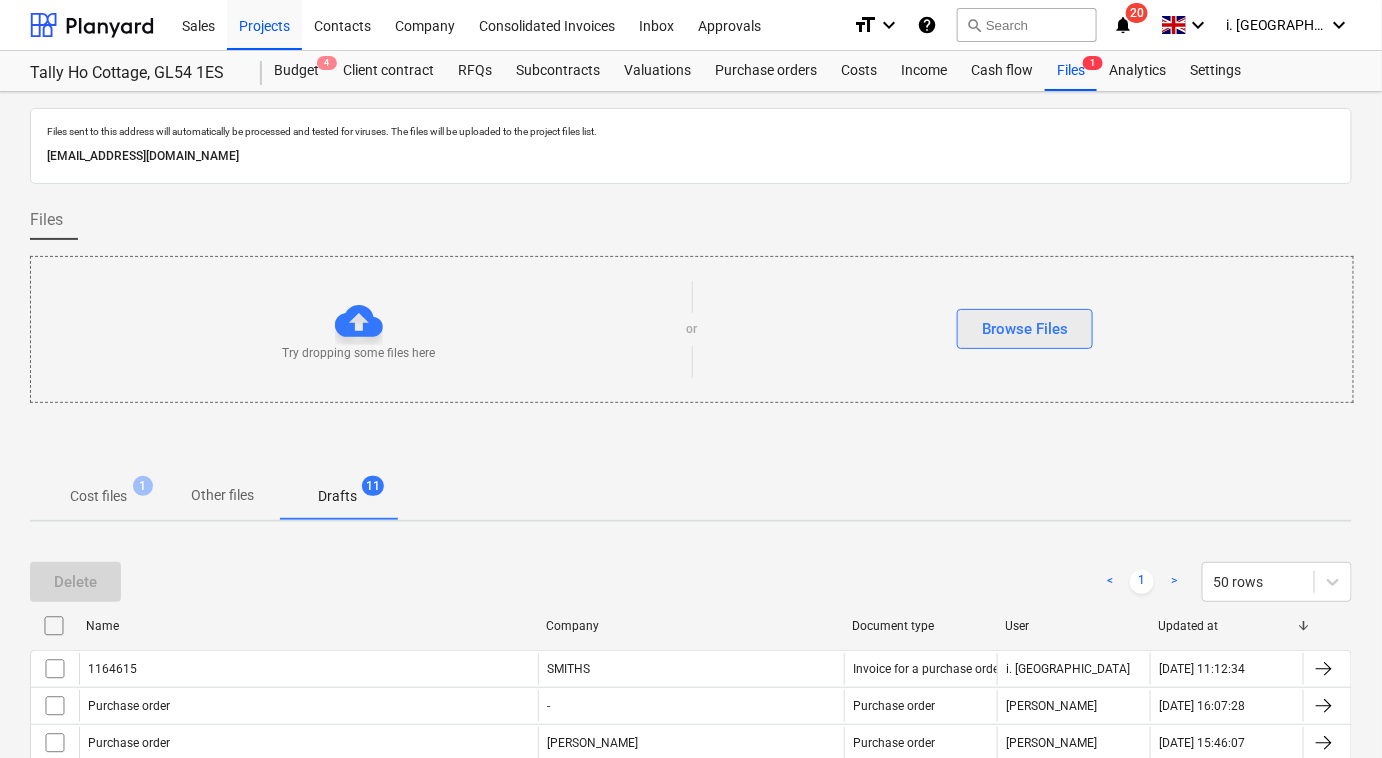 click on "Browse Files" at bounding box center [1025, 329] 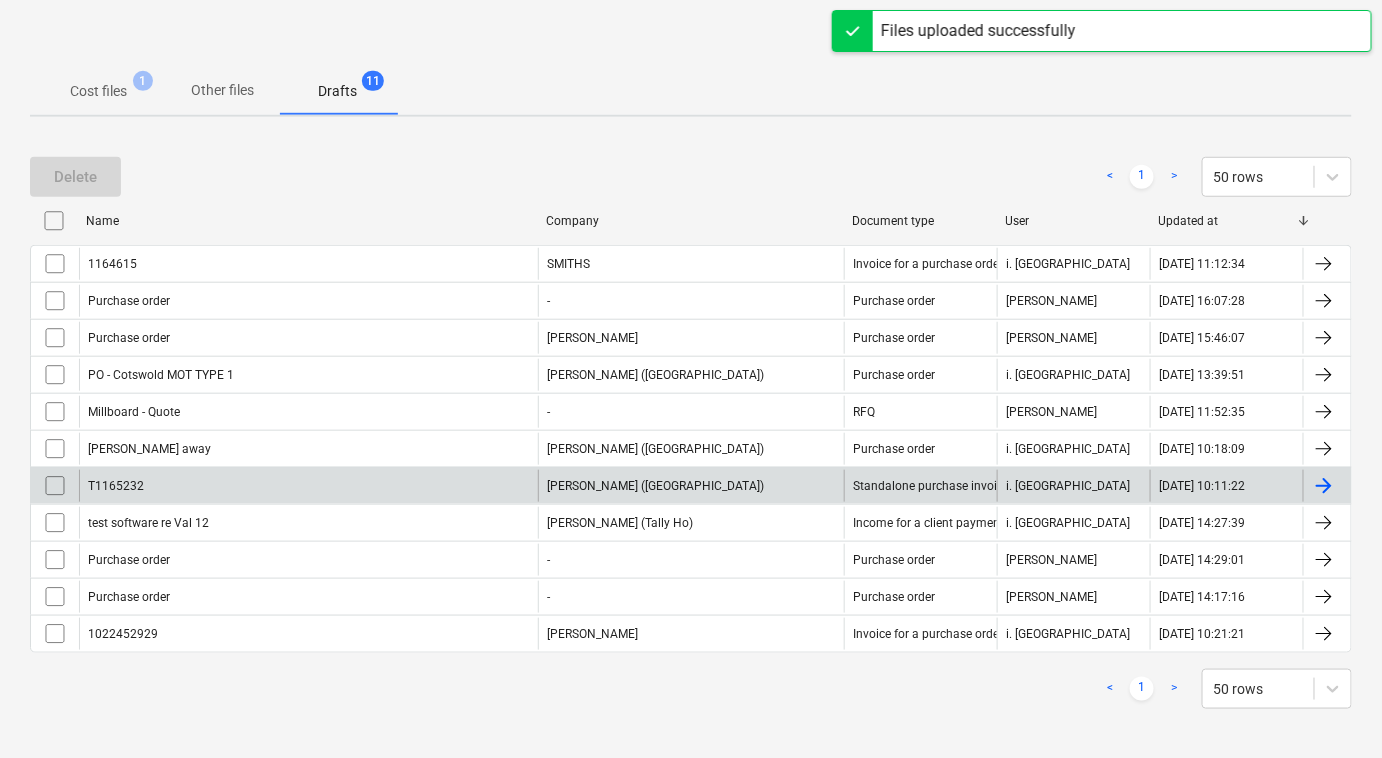 scroll, scrollTop: 0, scrollLeft: 0, axis: both 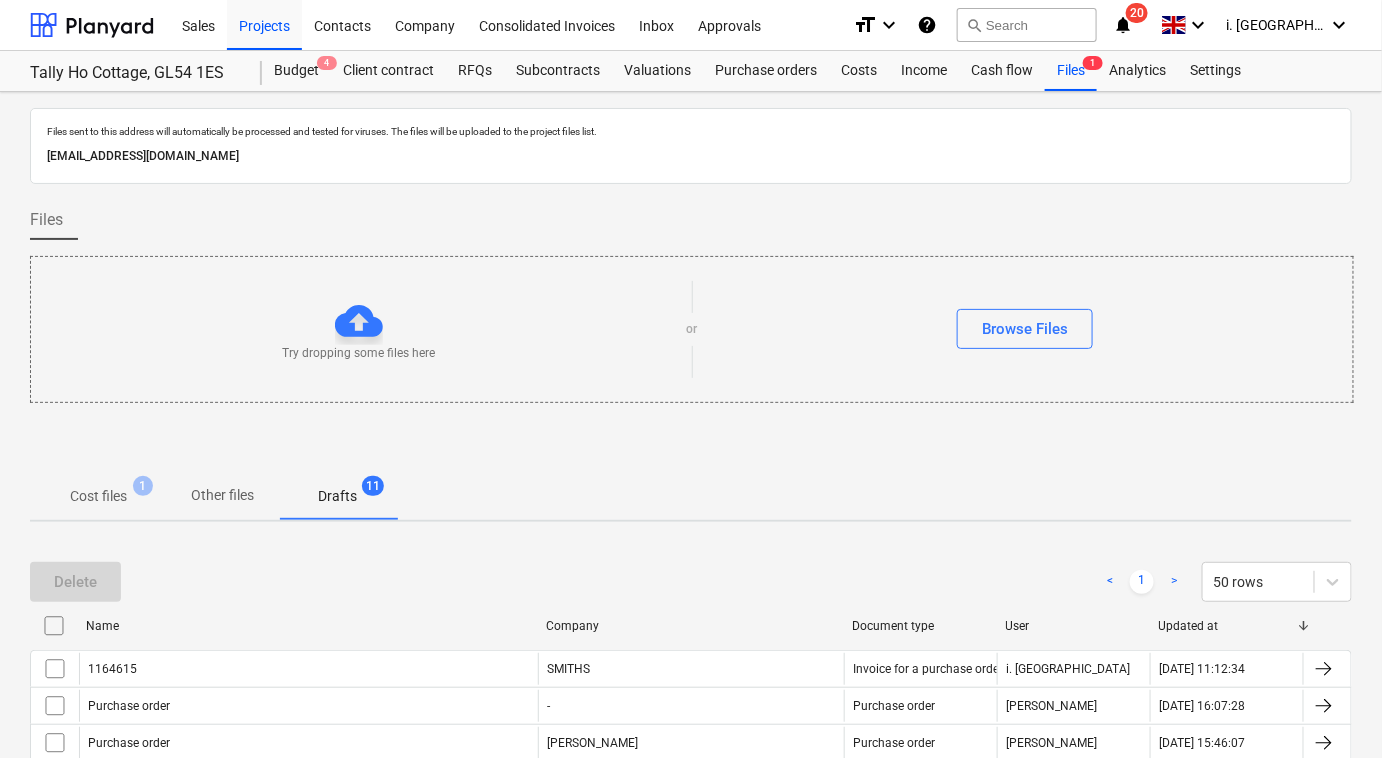 click on "Cost files 1" at bounding box center (98, 496) 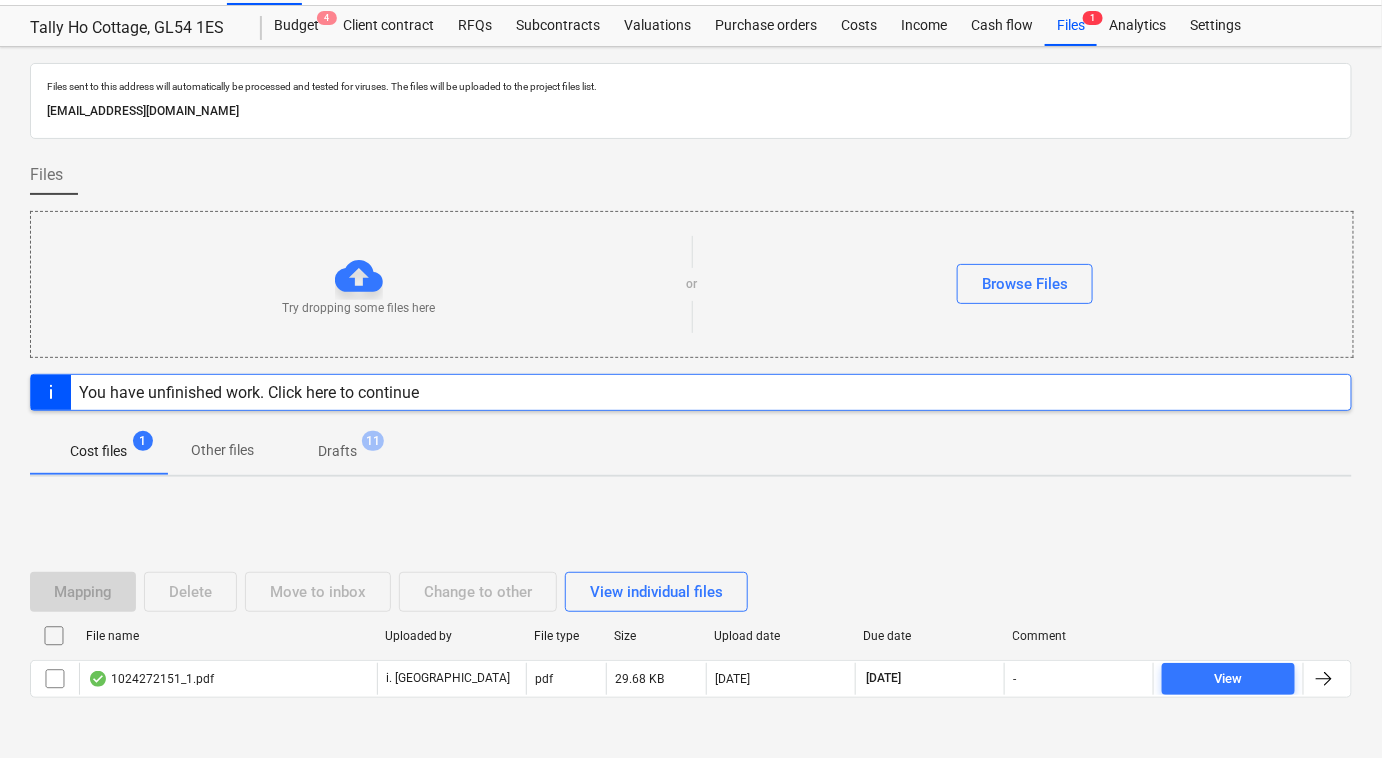 scroll, scrollTop: 109, scrollLeft: 0, axis: vertical 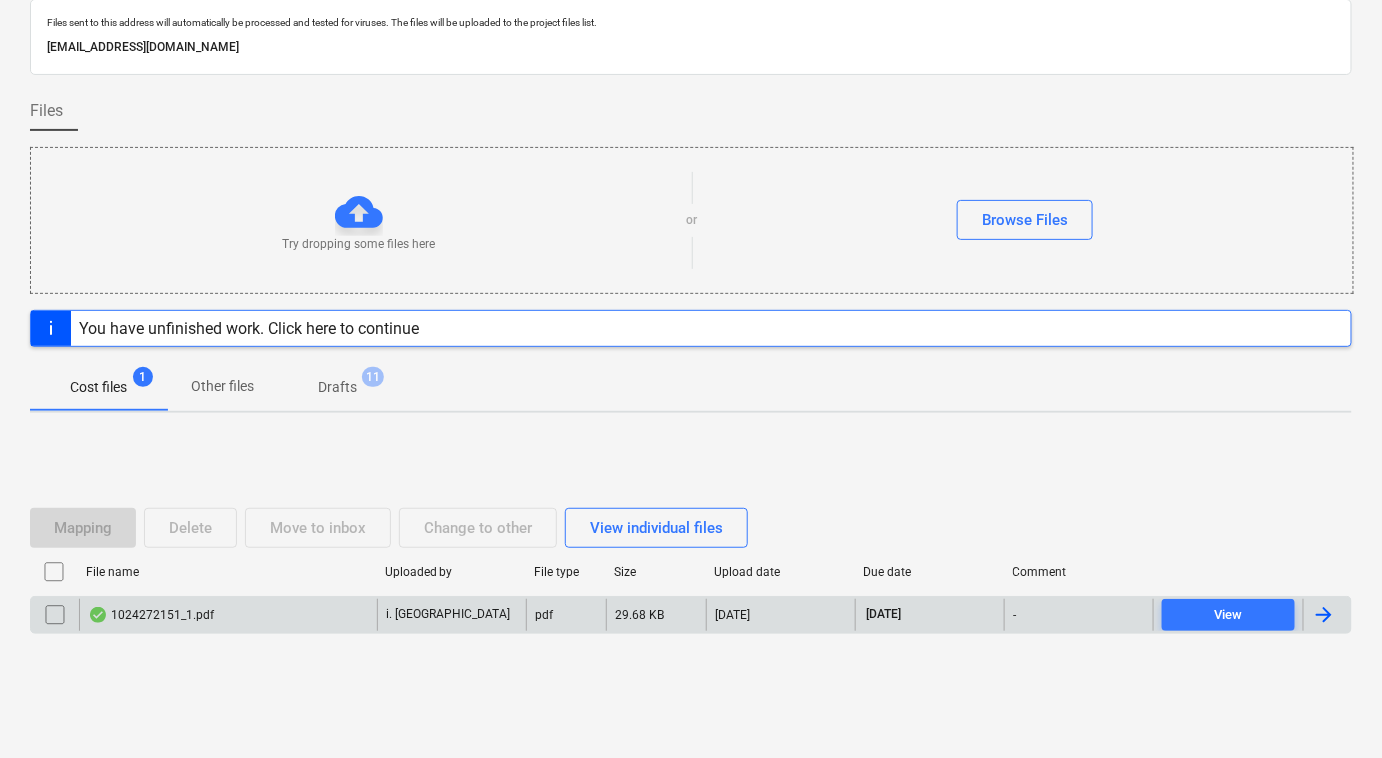 click on "1024272151_1.pdf" at bounding box center [151, 615] 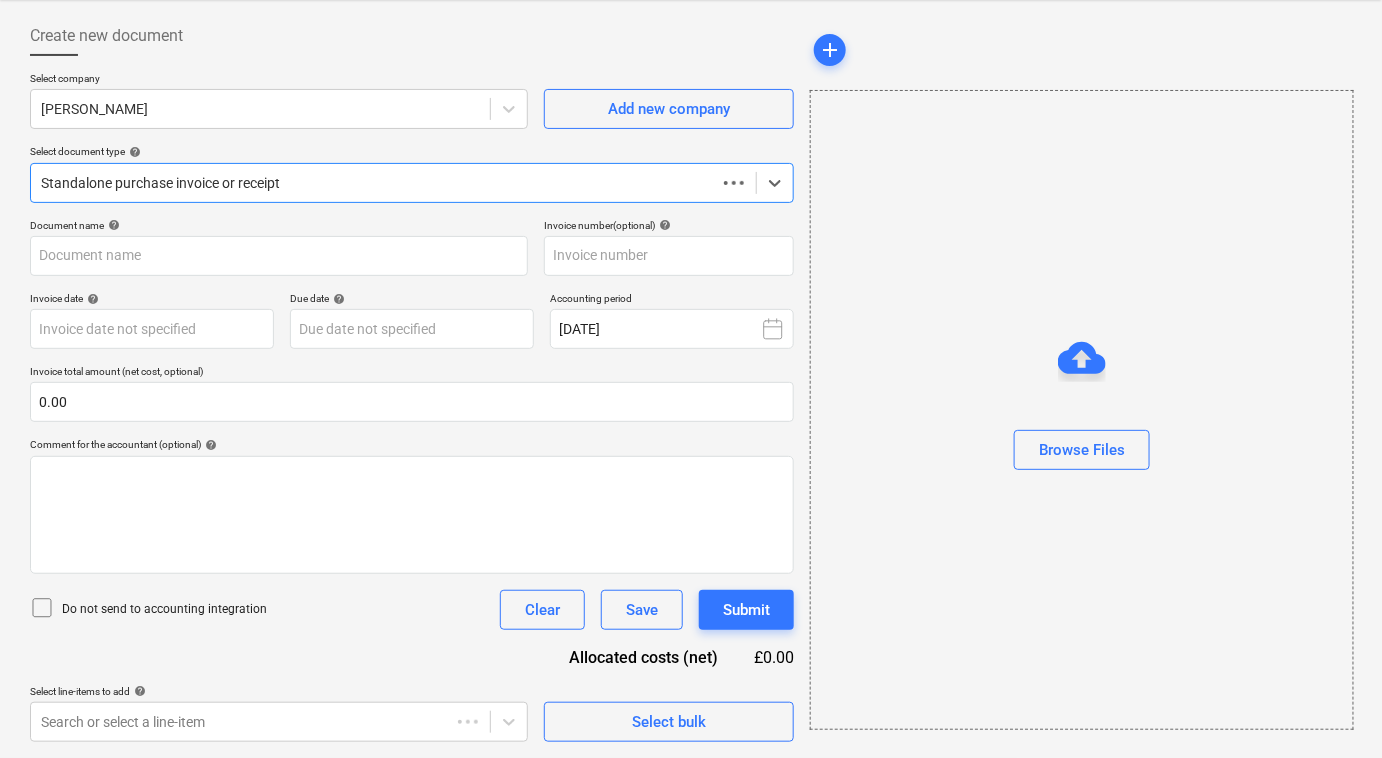 scroll, scrollTop: 90, scrollLeft: 0, axis: vertical 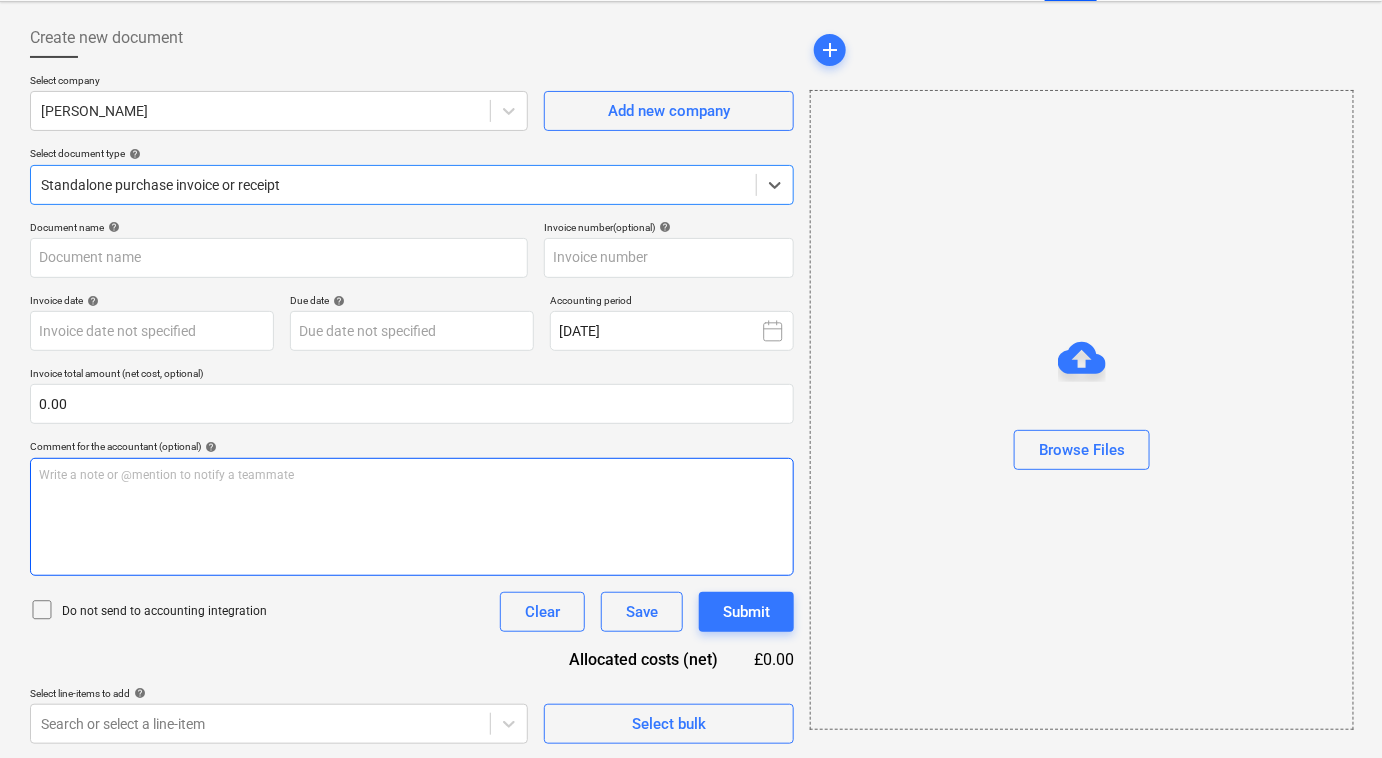 type on "1024272151" 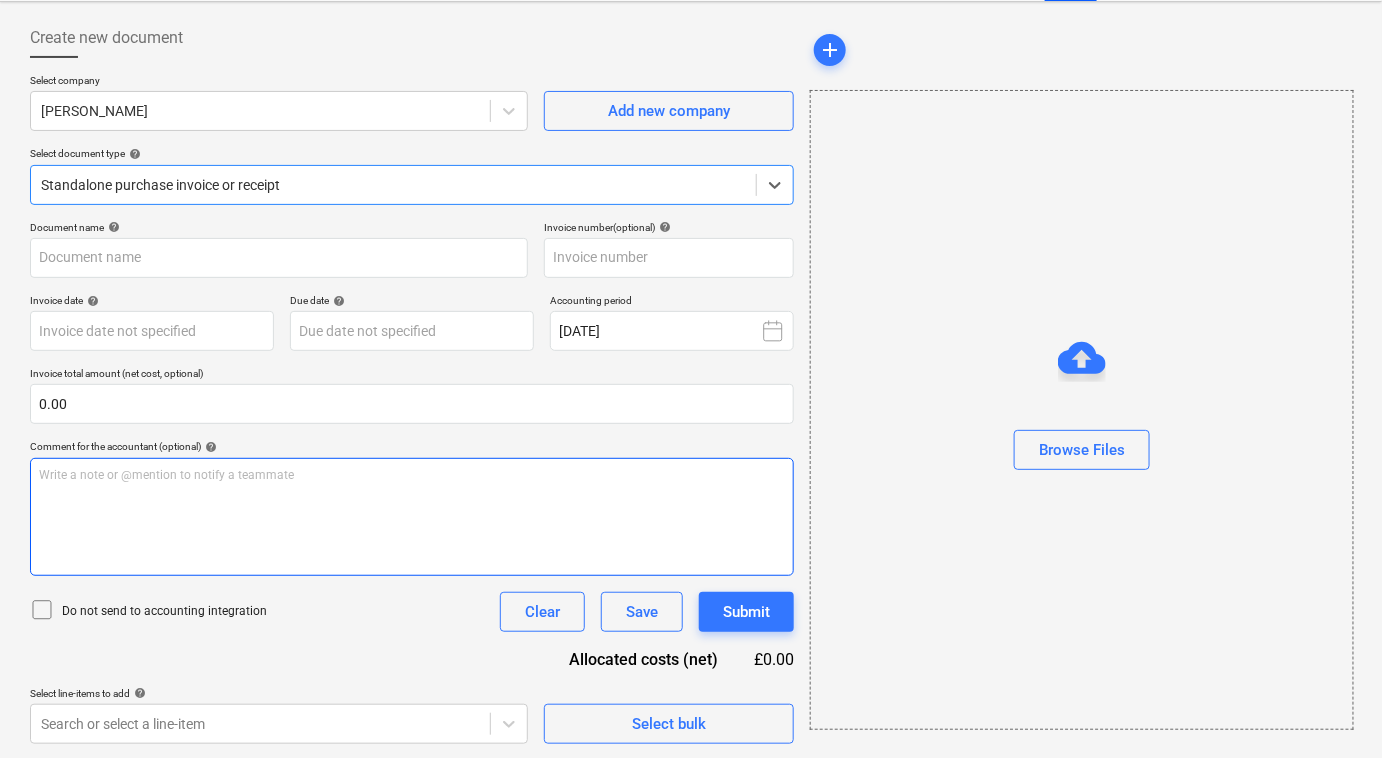 type on "1024272151" 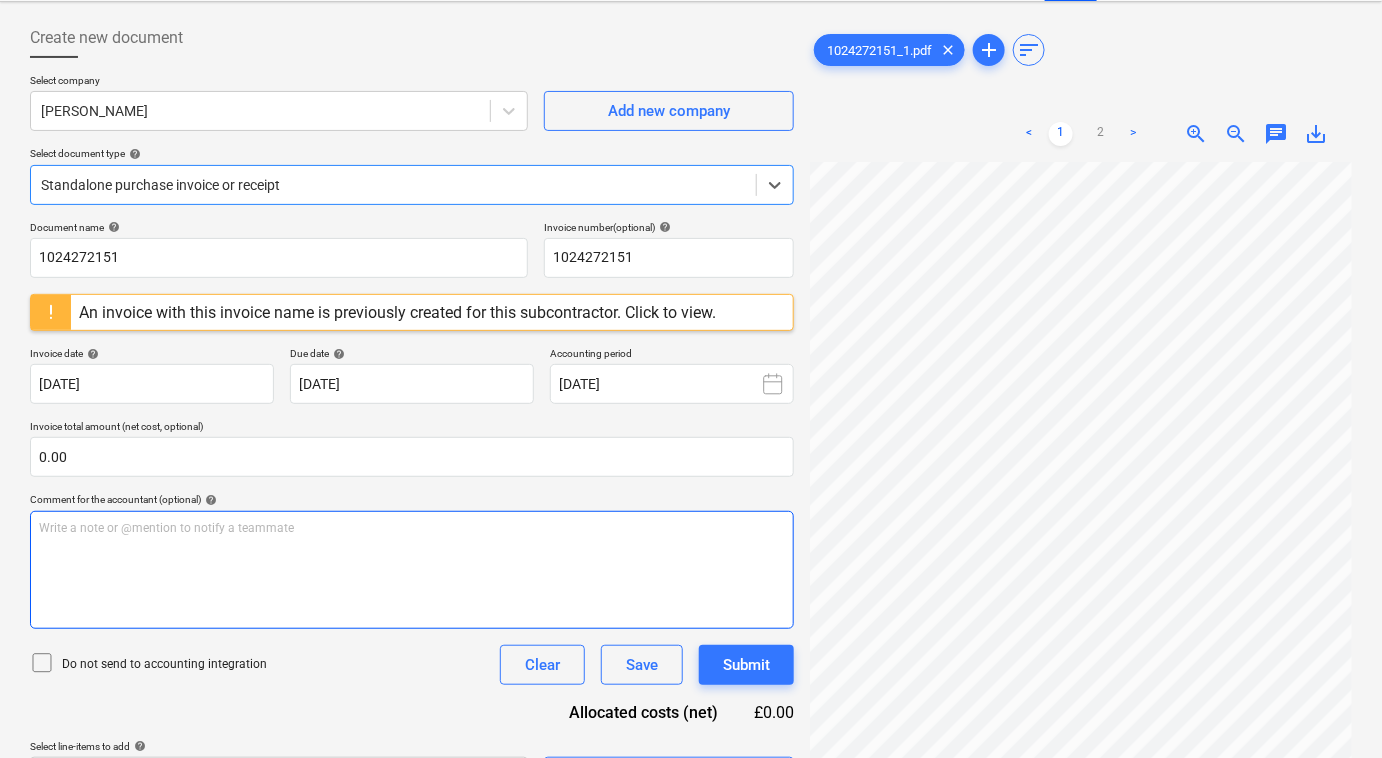 scroll, scrollTop: 154, scrollLeft: 0, axis: vertical 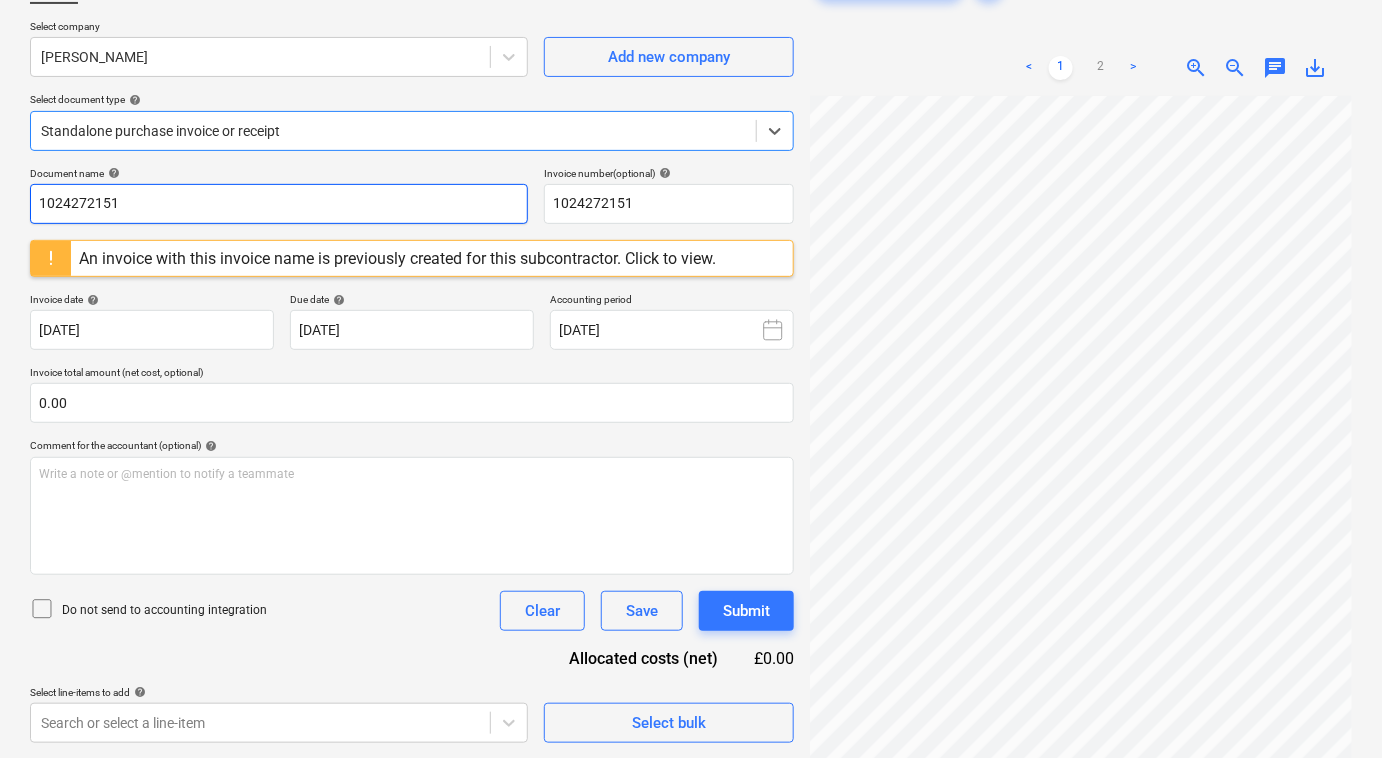 click on "1024272151" at bounding box center (279, 204) 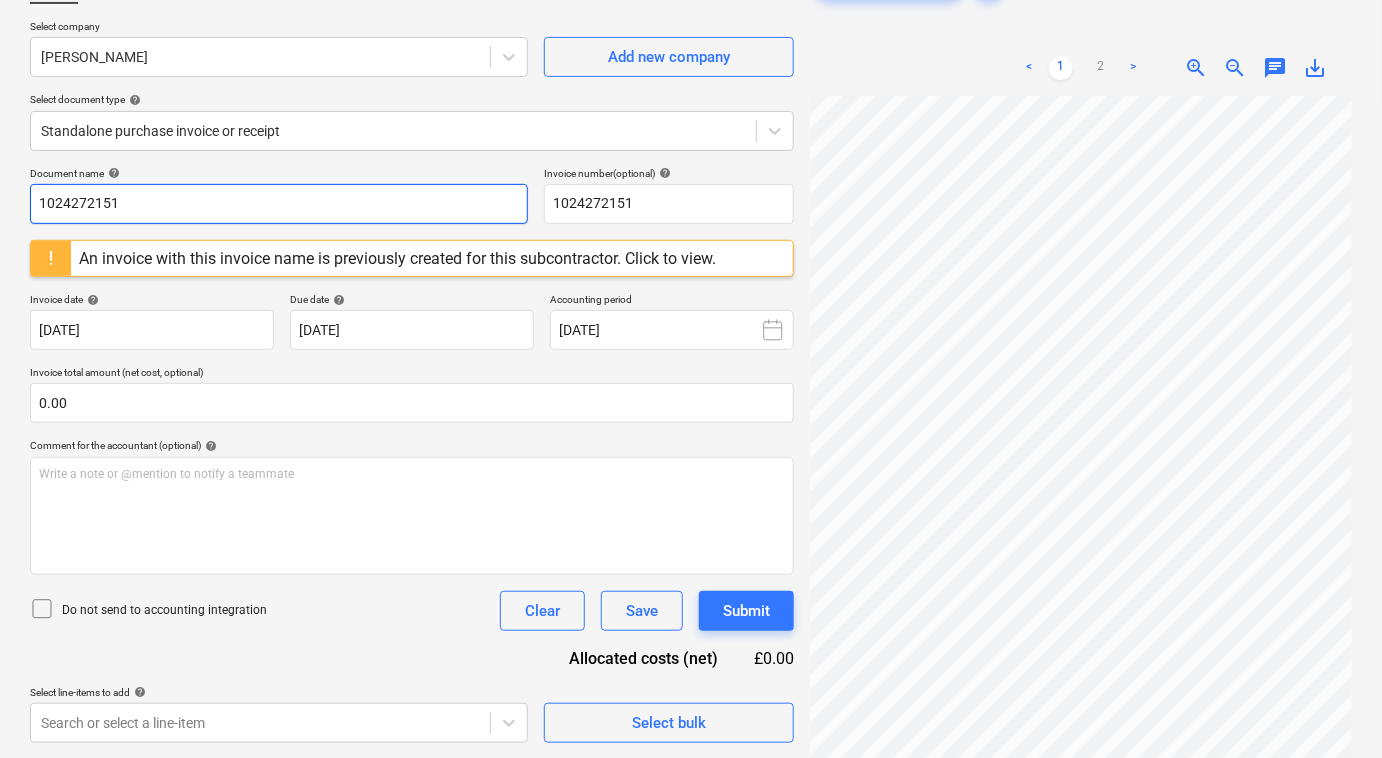 drag, startPoint x: 201, startPoint y: 209, endPoint x: 80, endPoint y: 204, distance: 121.103264 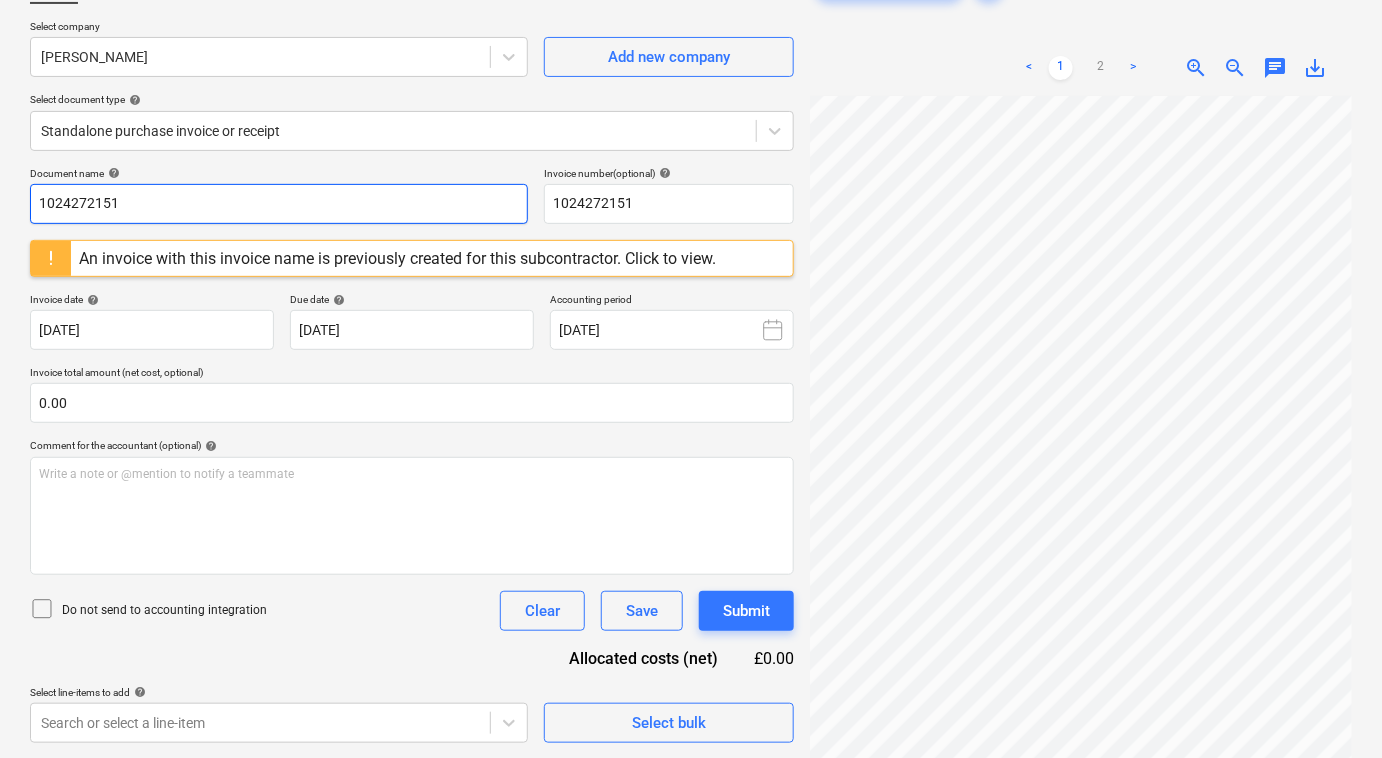 scroll, scrollTop: 154, scrollLeft: 0, axis: vertical 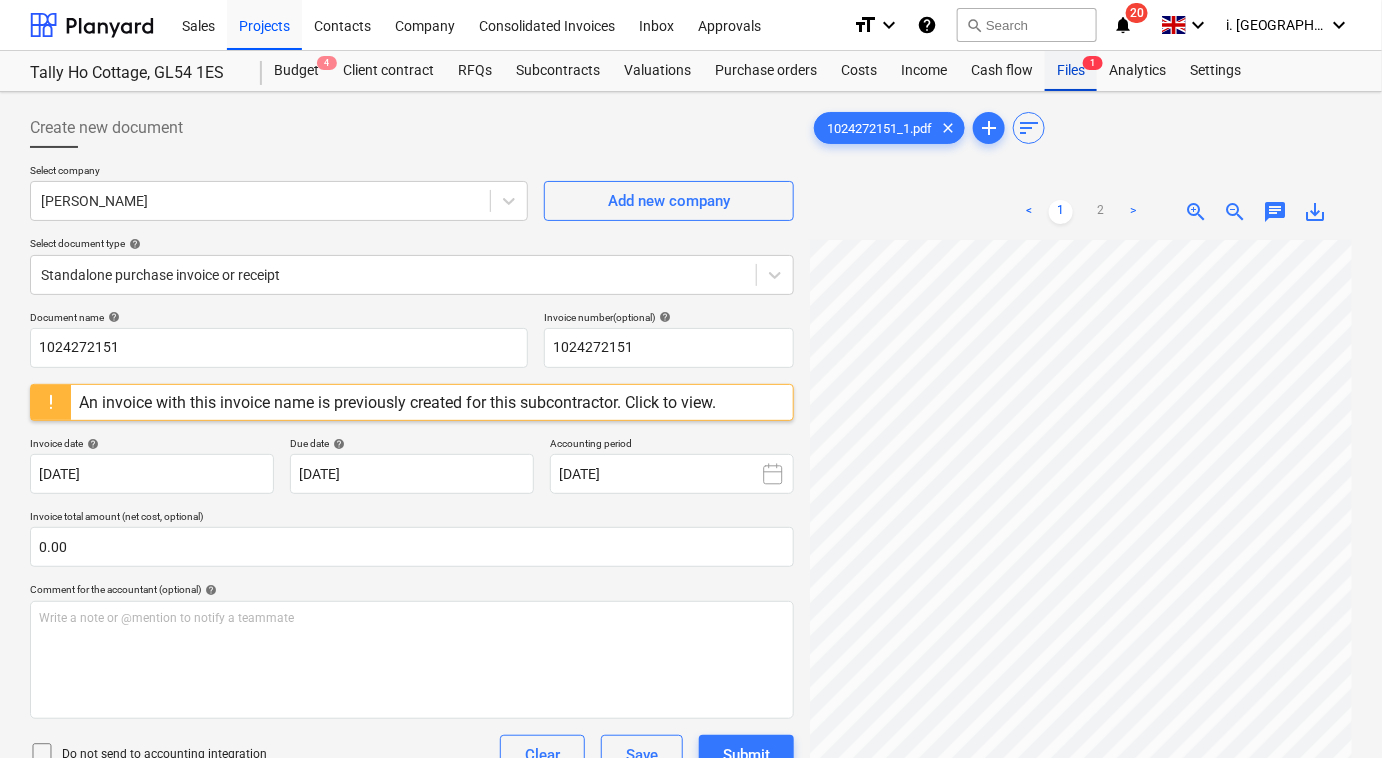 click on "Files 1" at bounding box center [1071, 71] 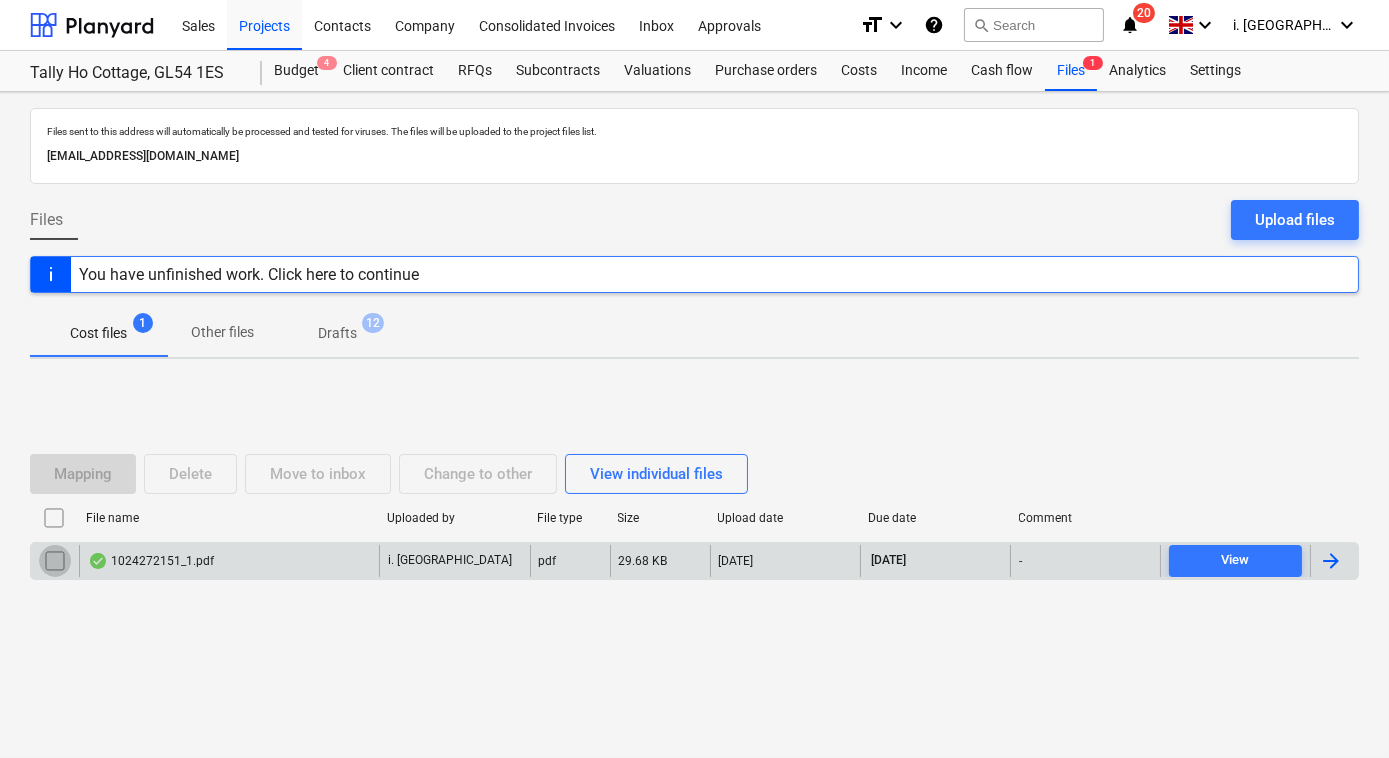 click at bounding box center (55, 561) 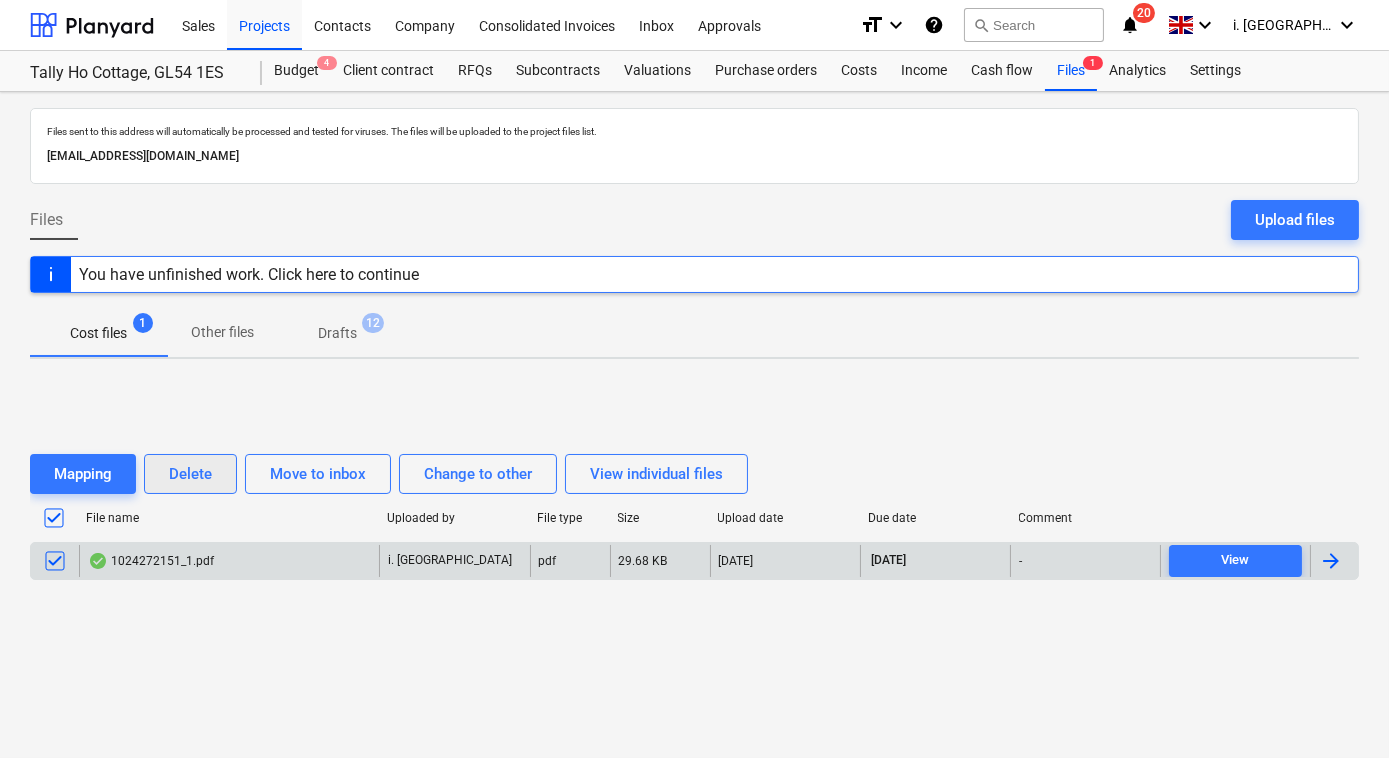 click on "Delete" at bounding box center [190, 474] 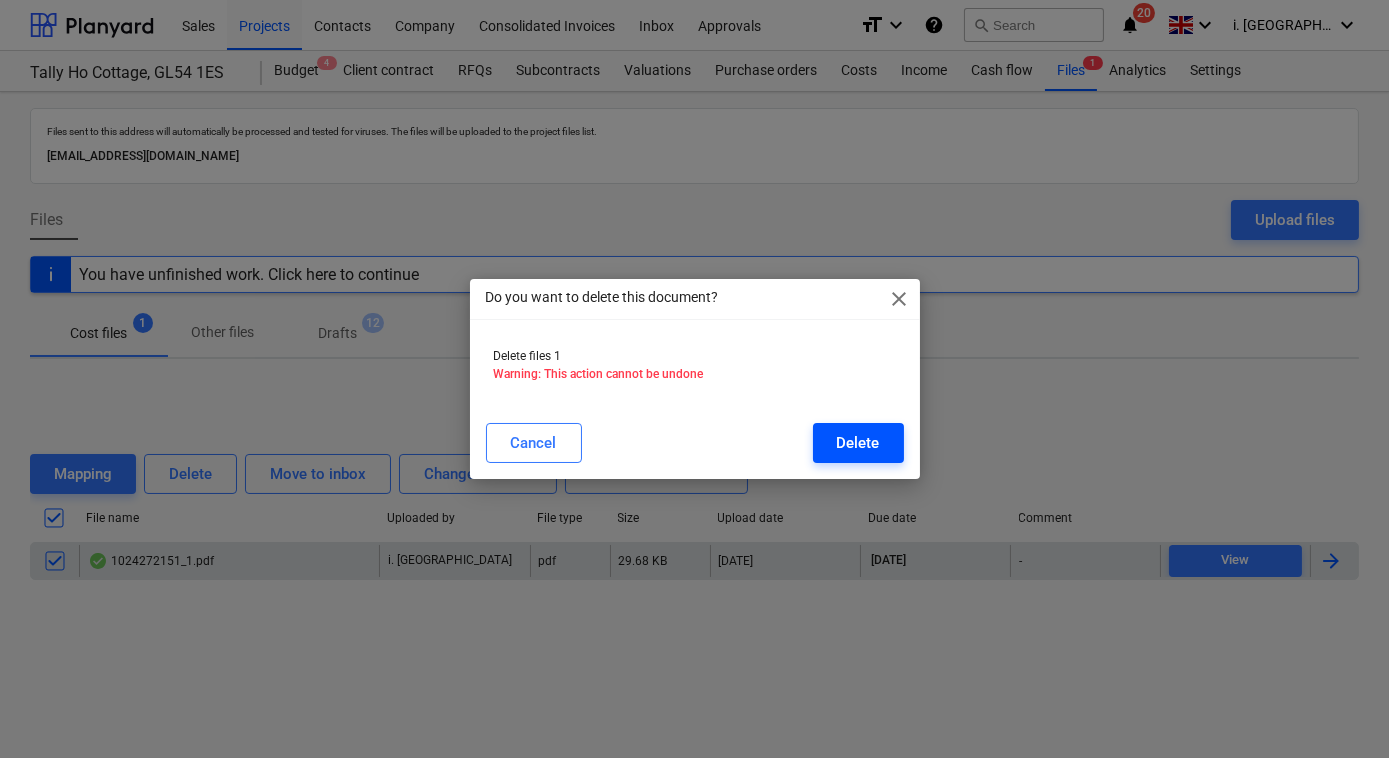 click on "Delete" at bounding box center (858, 443) 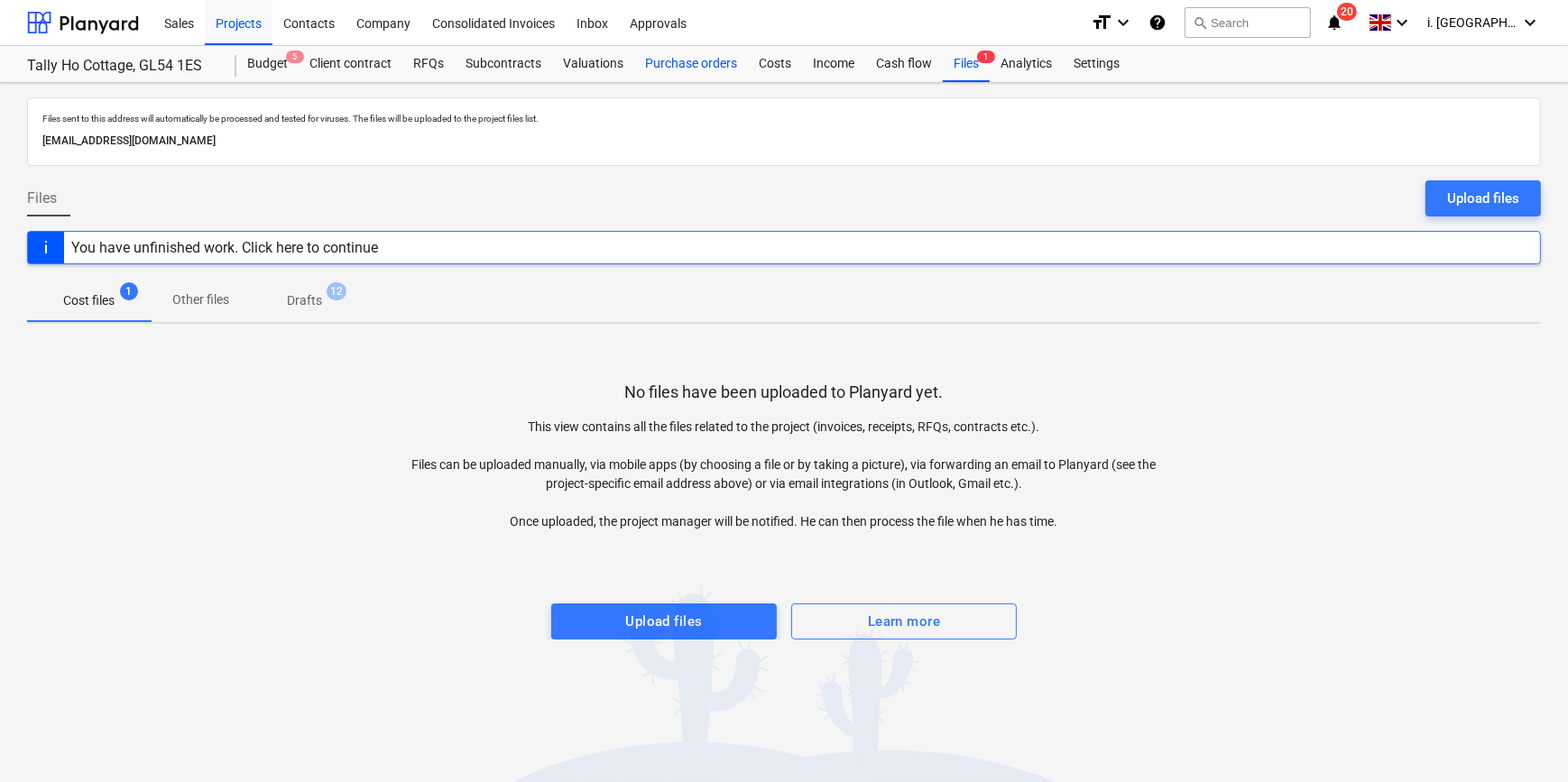 click on "Purchase orders" at bounding box center (691, 64) 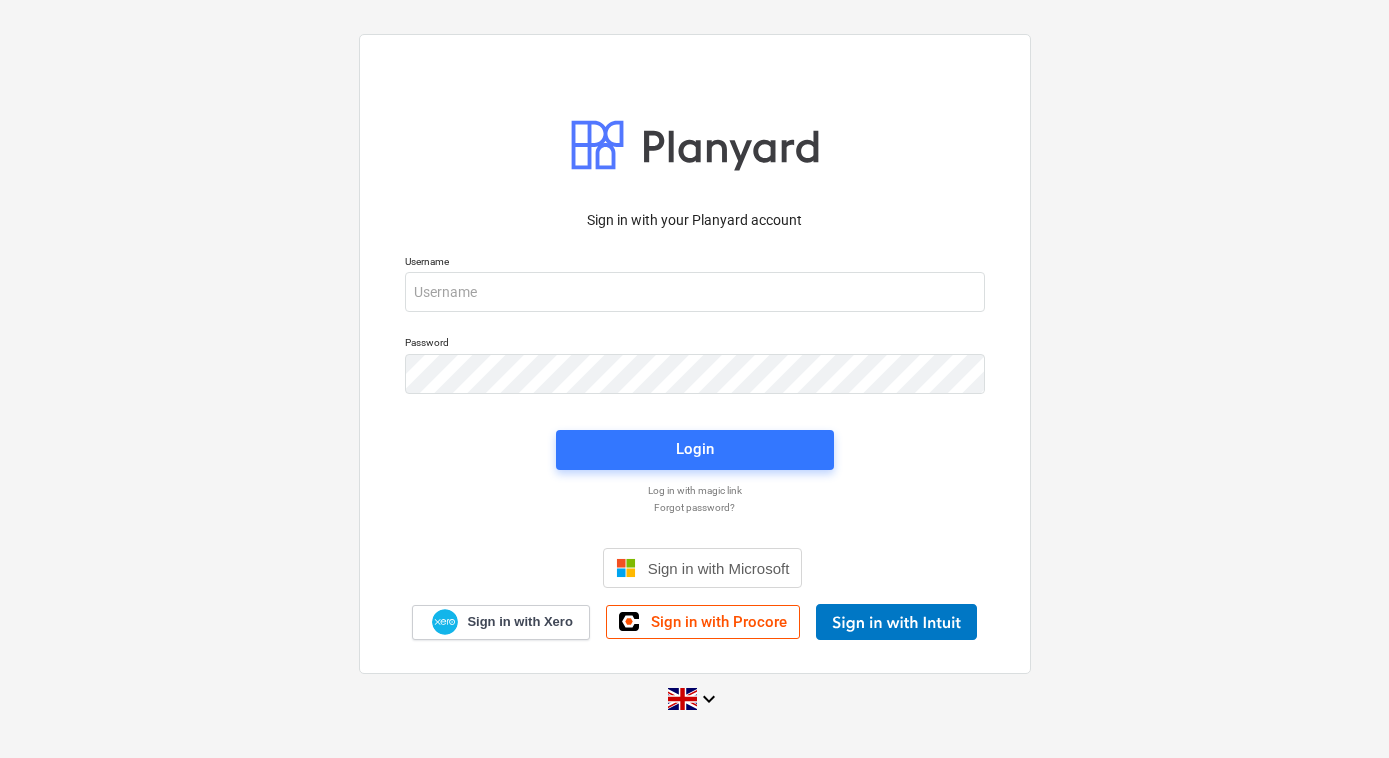 scroll, scrollTop: 0, scrollLeft: 0, axis: both 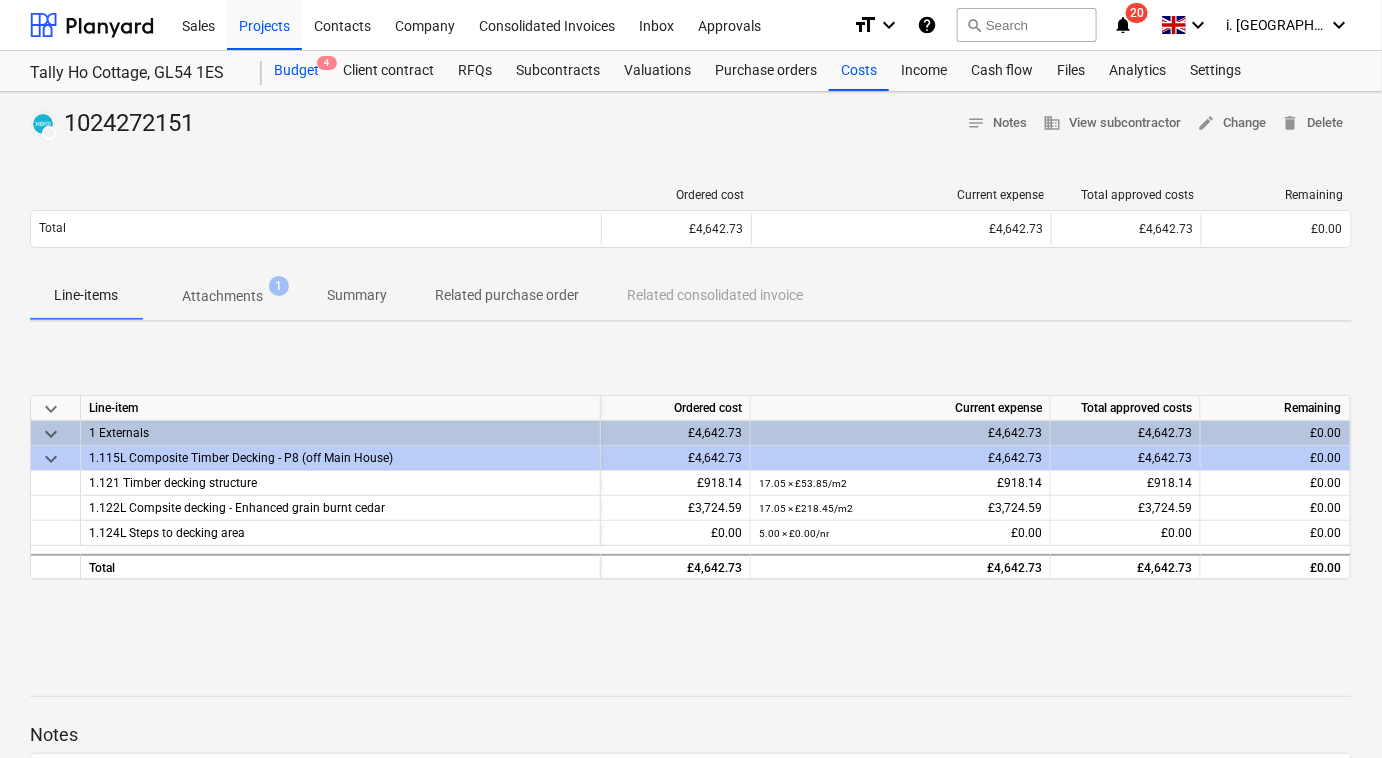 click on "Budget 4" at bounding box center (296, 71) 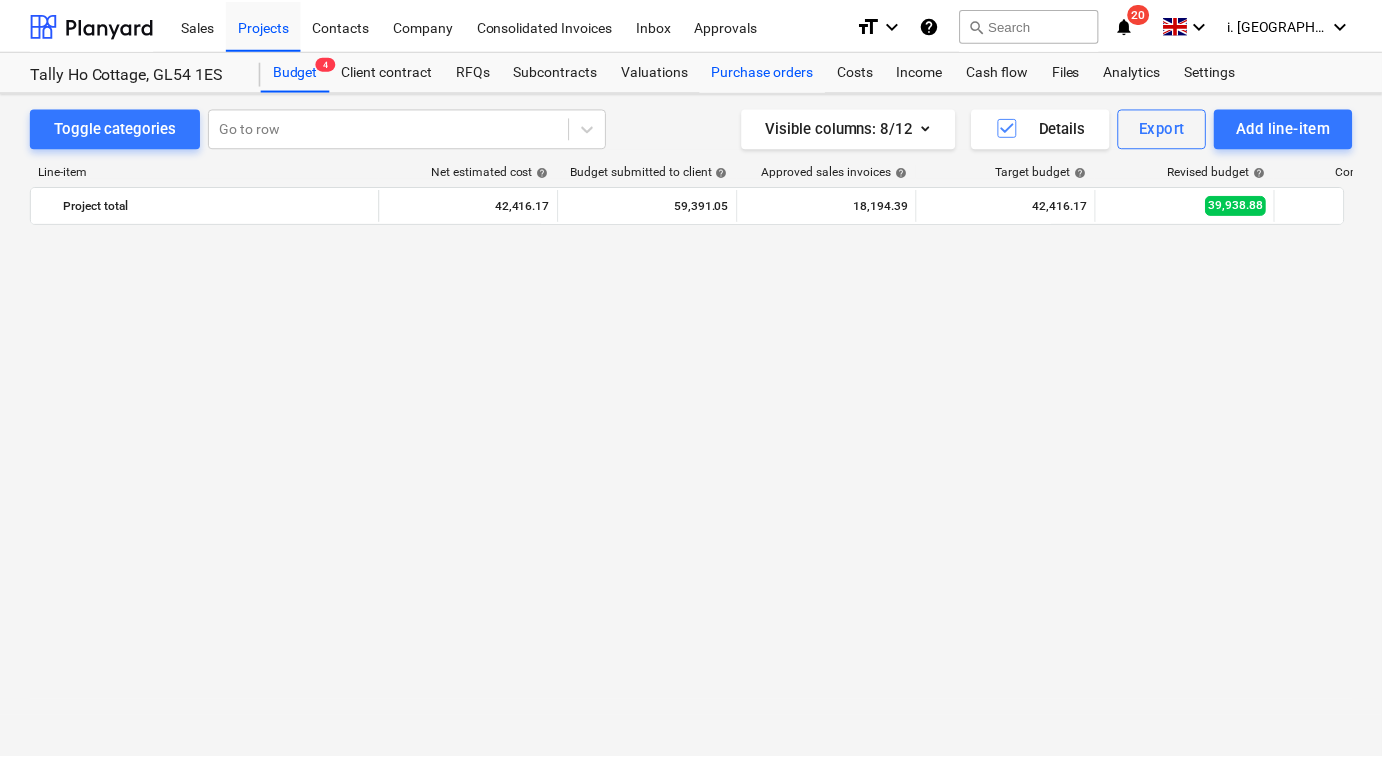 scroll, scrollTop: 668, scrollLeft: 0, axis: vertical 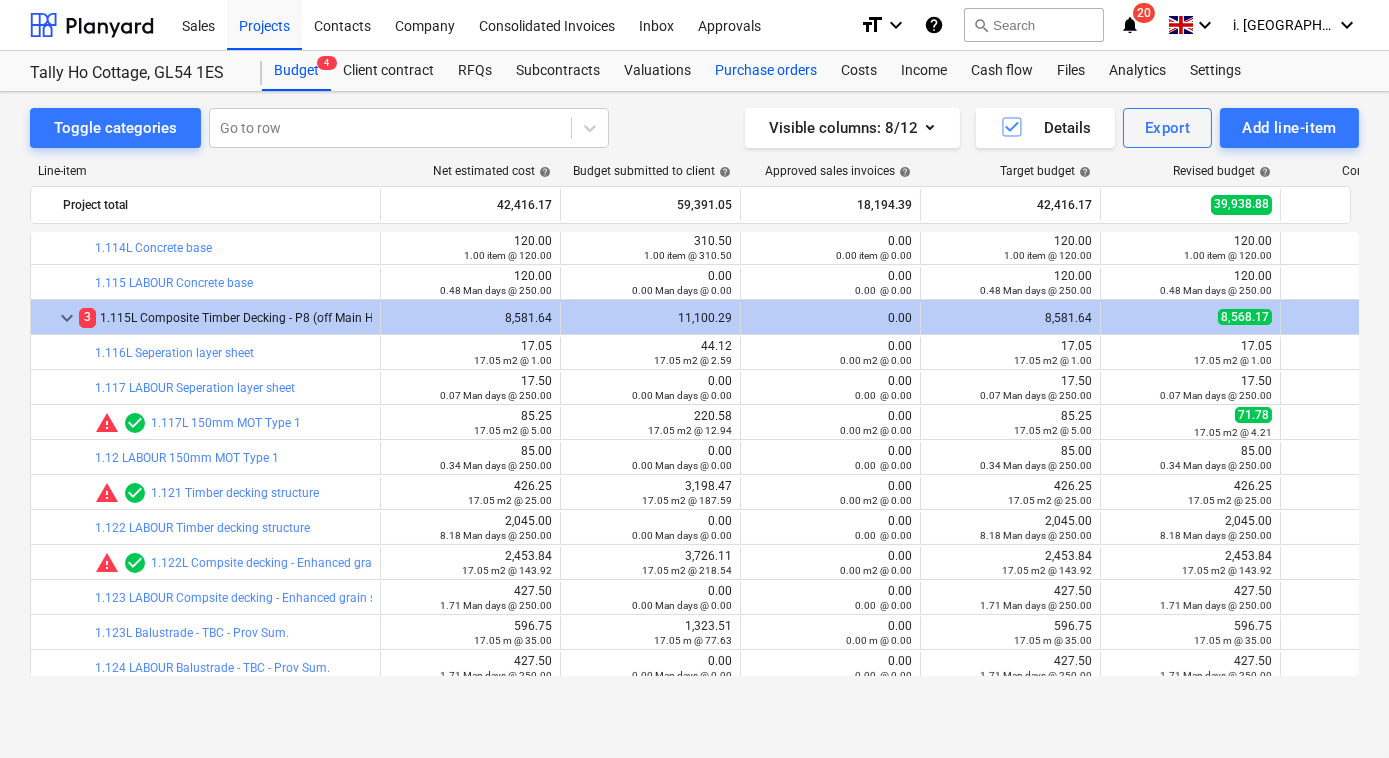 click on "Purchase orders" at bounding box center (766, 71) 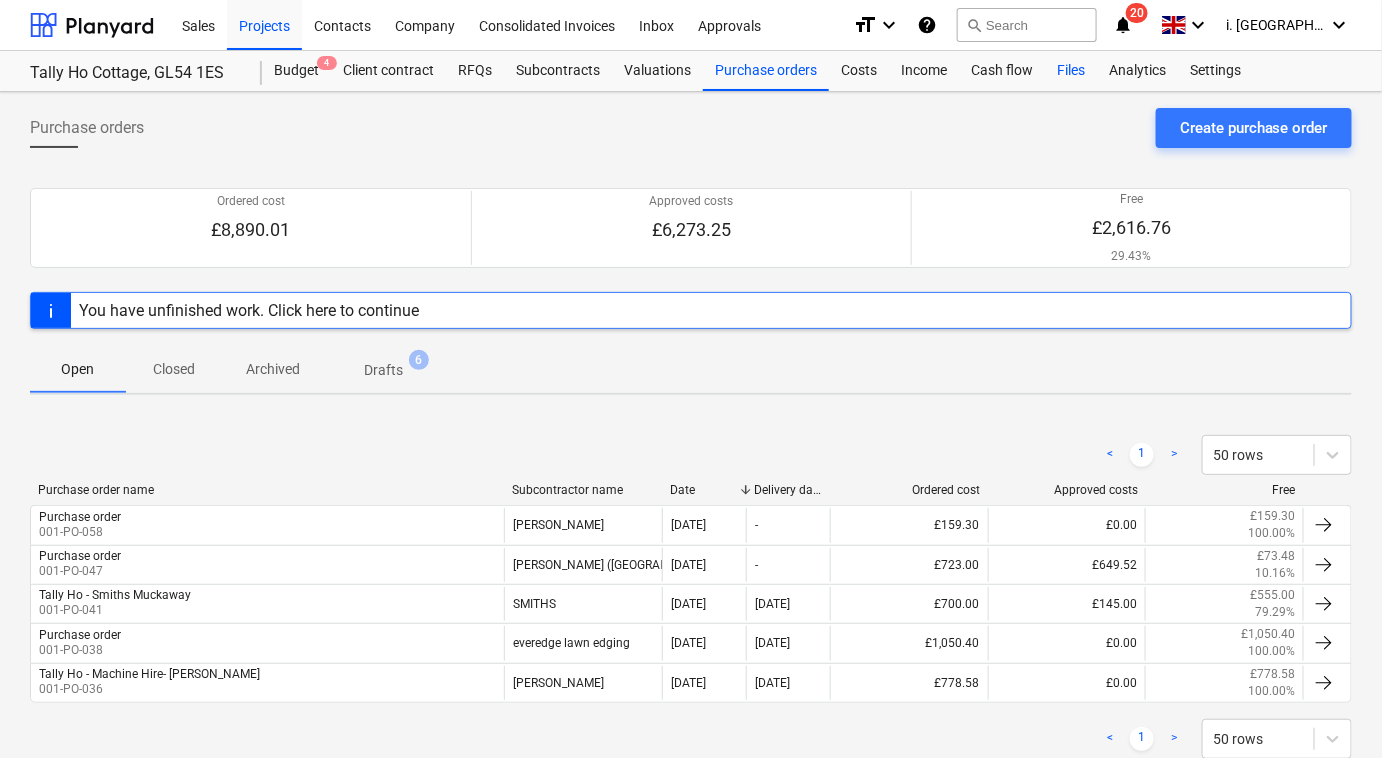 click on "Files" at bounding box center [1071, 71] 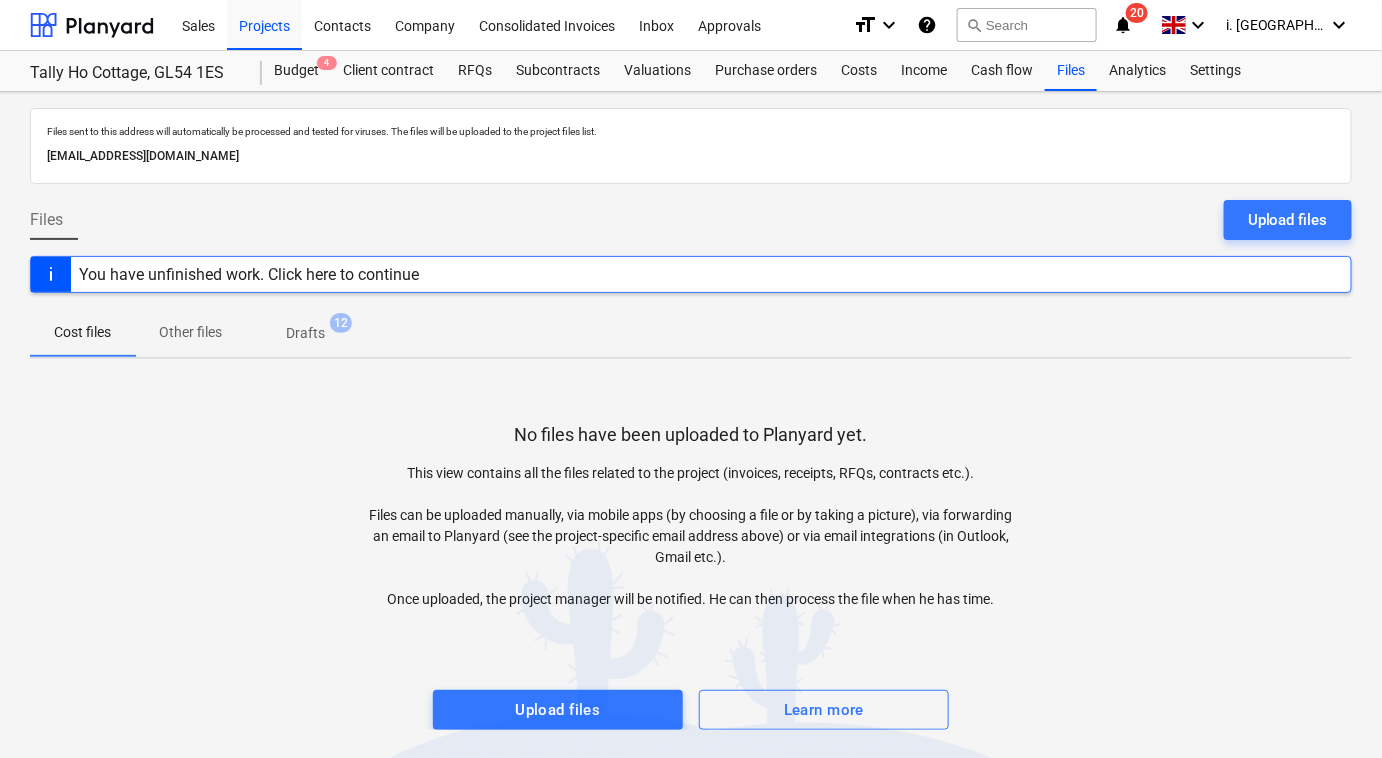 click on "Drafts 12" at bounding box center (305, 333) 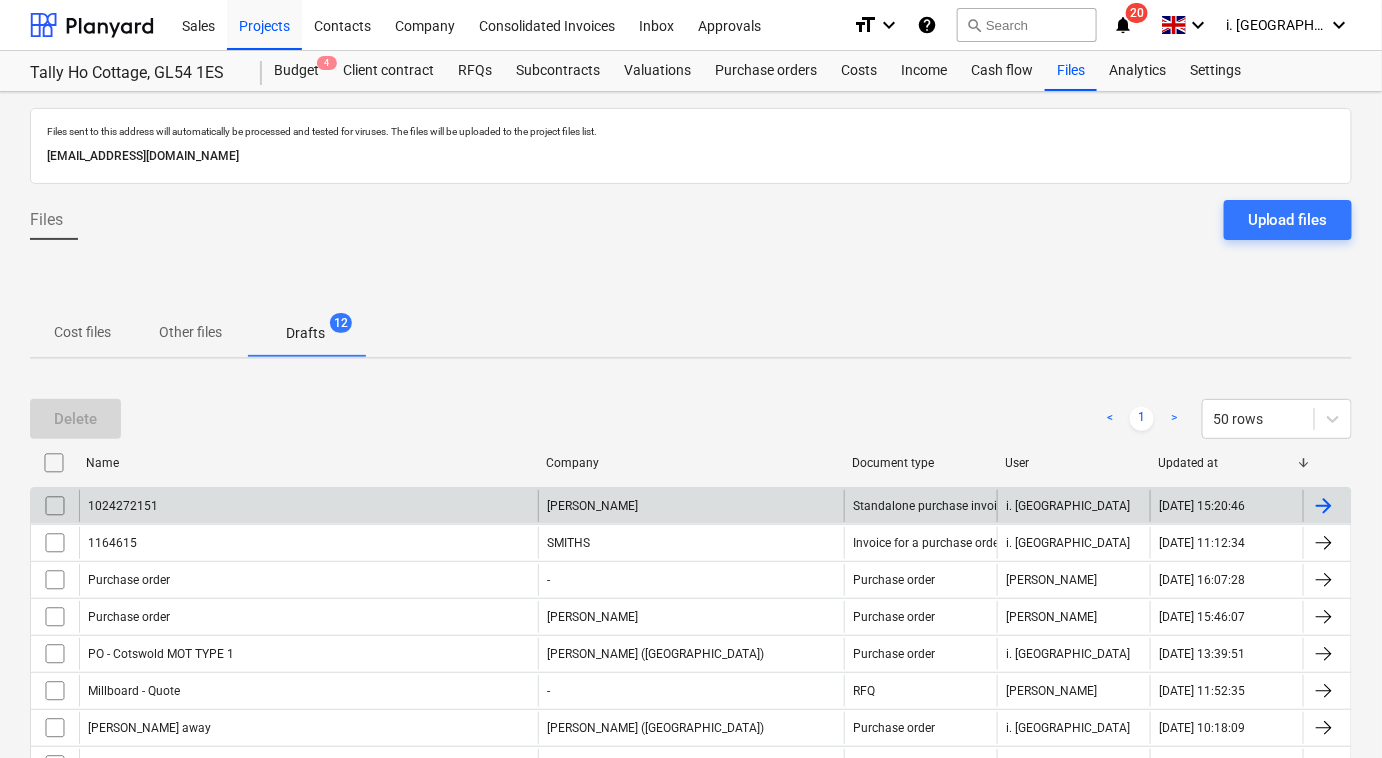 click on "1024272151" at bounding box center (308, 506) 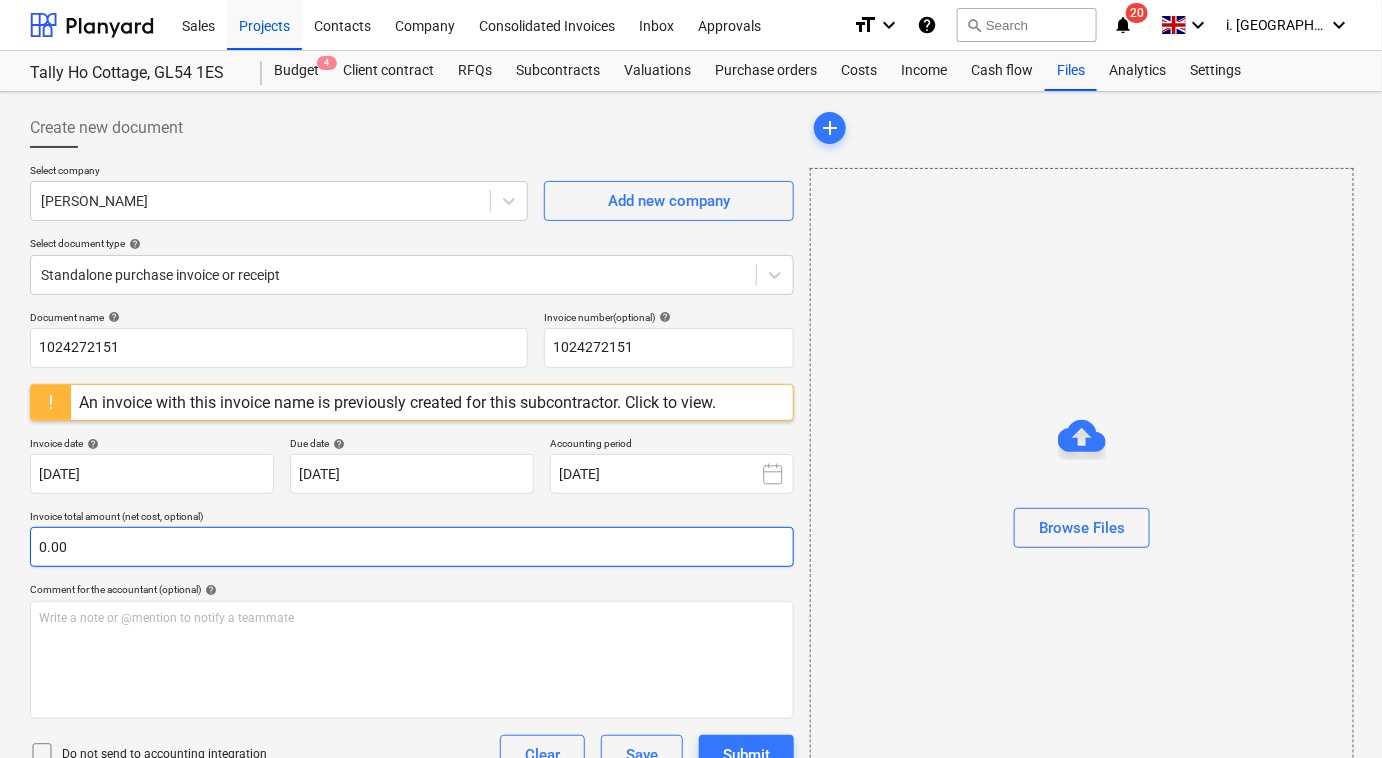 scroll, scrollTop: 144, scrollLeft: 0, axis: vertical 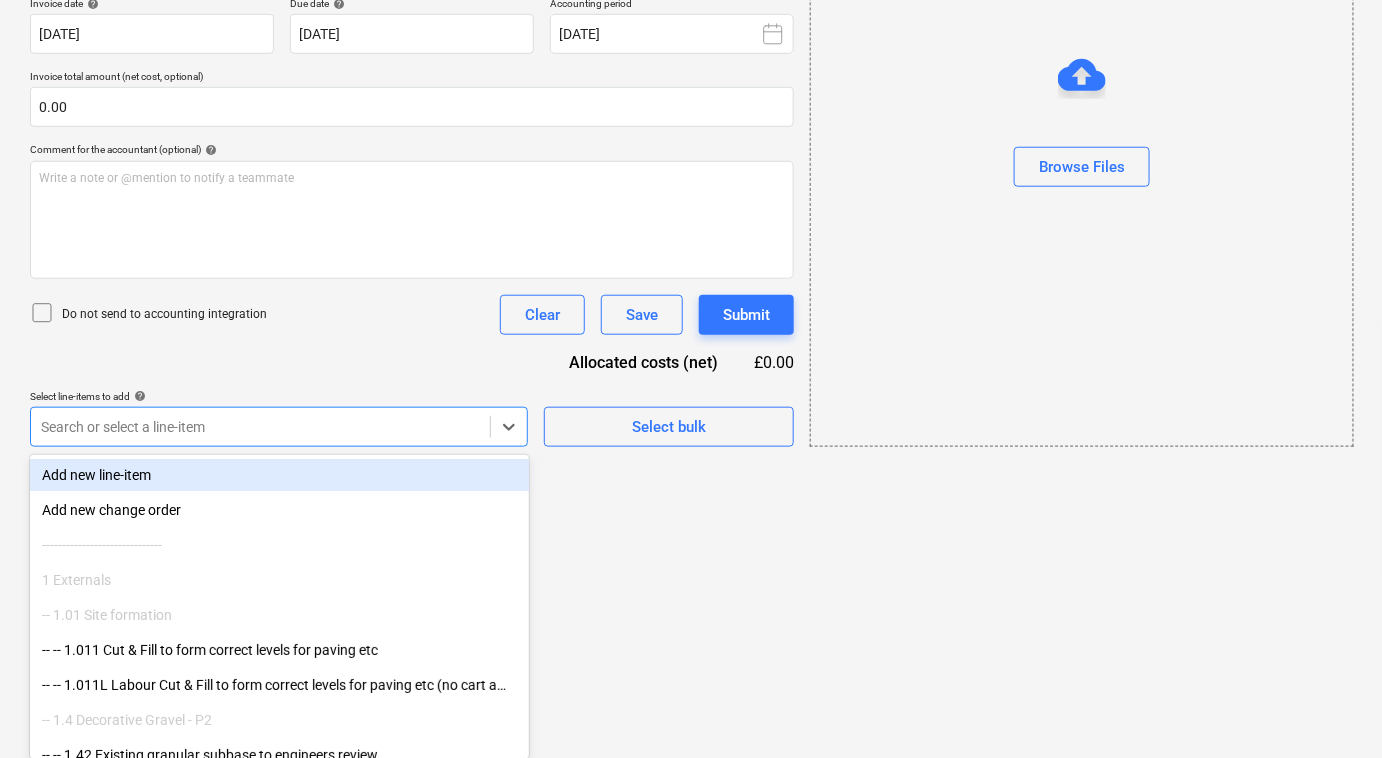 click on "Sales Projects Contacts Company Consolidated Invoices Inbox Approvals format_size keyboard_arrow_down help search Search notifications 20 keyboard_arrow_down i. montvydaite keyboard_arrow_down Tally Ho Cottage, GL54 1ES Budget 4 Client contract RFQs Subcontracts Valuations Purchase orders Costs Income Cash flow Files Analytics Settings Create new document Select company [PERSON_NAME]   Add new company Select document type help Standalone purchase invoice or receipt Document name help 1024272151 Invoice number  (optional) help 1024272151 An invoice with this invoice name is previously created for this subcontractor. Click to view. Invoice date help [DATE] [DATE] Press the down arrow key to interact with the calendar and
select a date. Press the question mark key to get the keyboard shortcuts for changing dates. Due date help [DATE] 15.08.2025 Accounting period [DATE] Invoice total amount (net cost, optional) 0.00 Comment for the accountant (optional) help ﻿ Clear Save Submit £0.00" at bounding box center [691, -61] 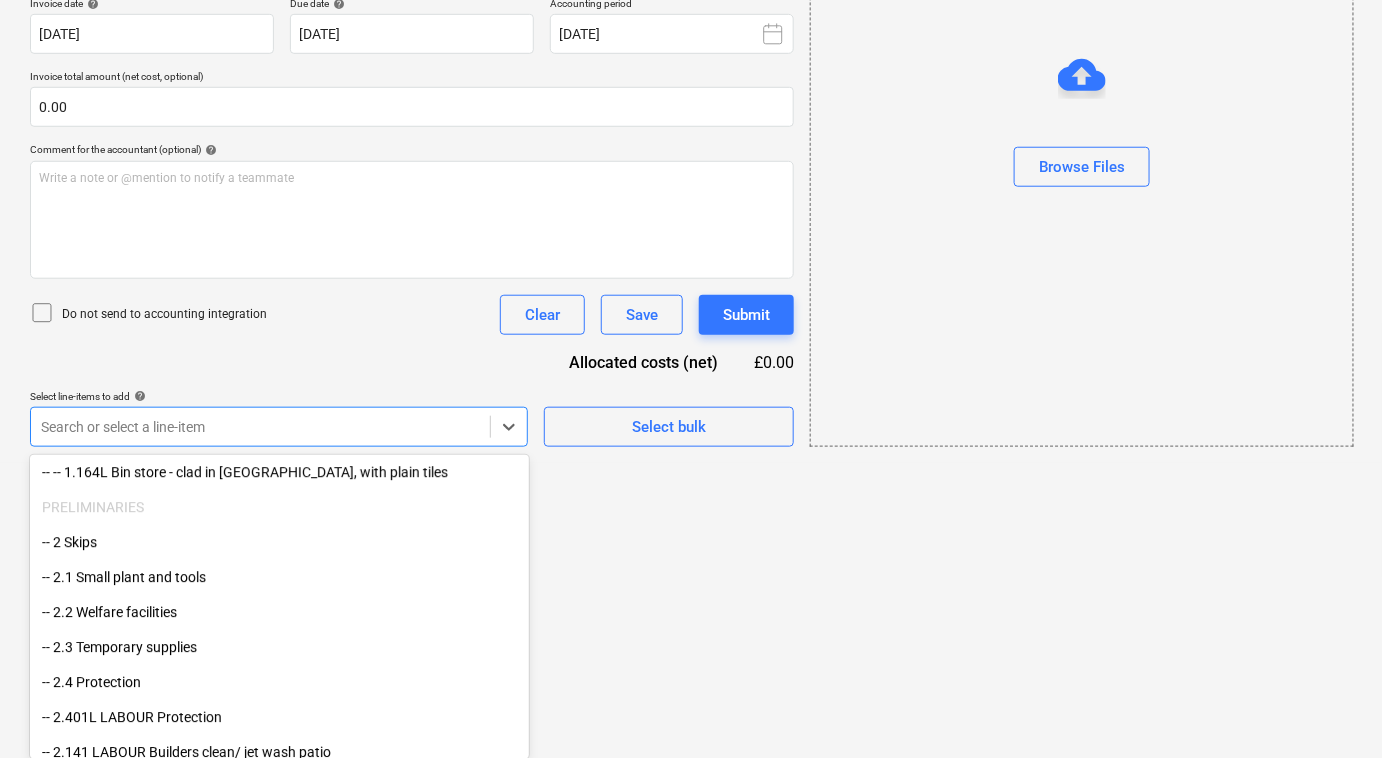 scroll, scrollTop: 2324, scrollLeft: 0, axis: vertical 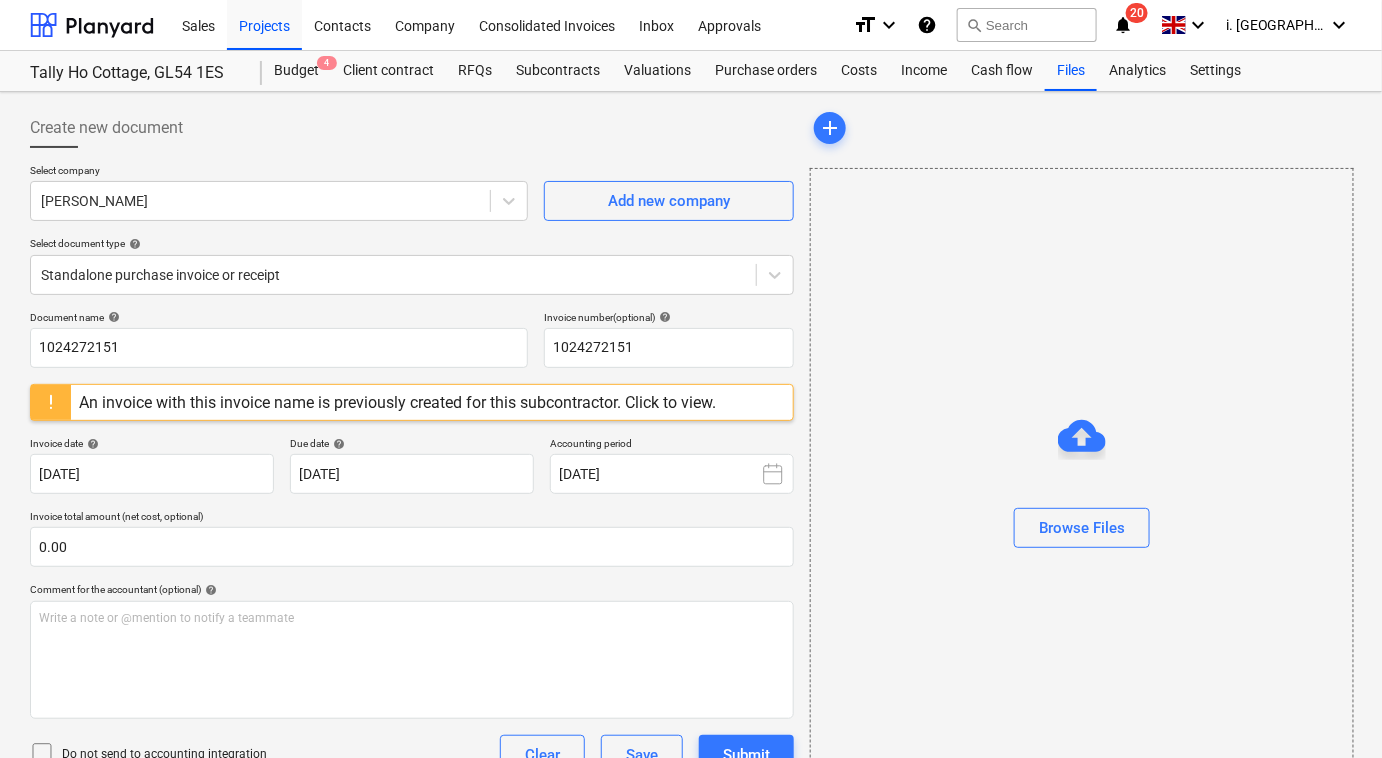 click on "20" at bounding box center (1137, 13) 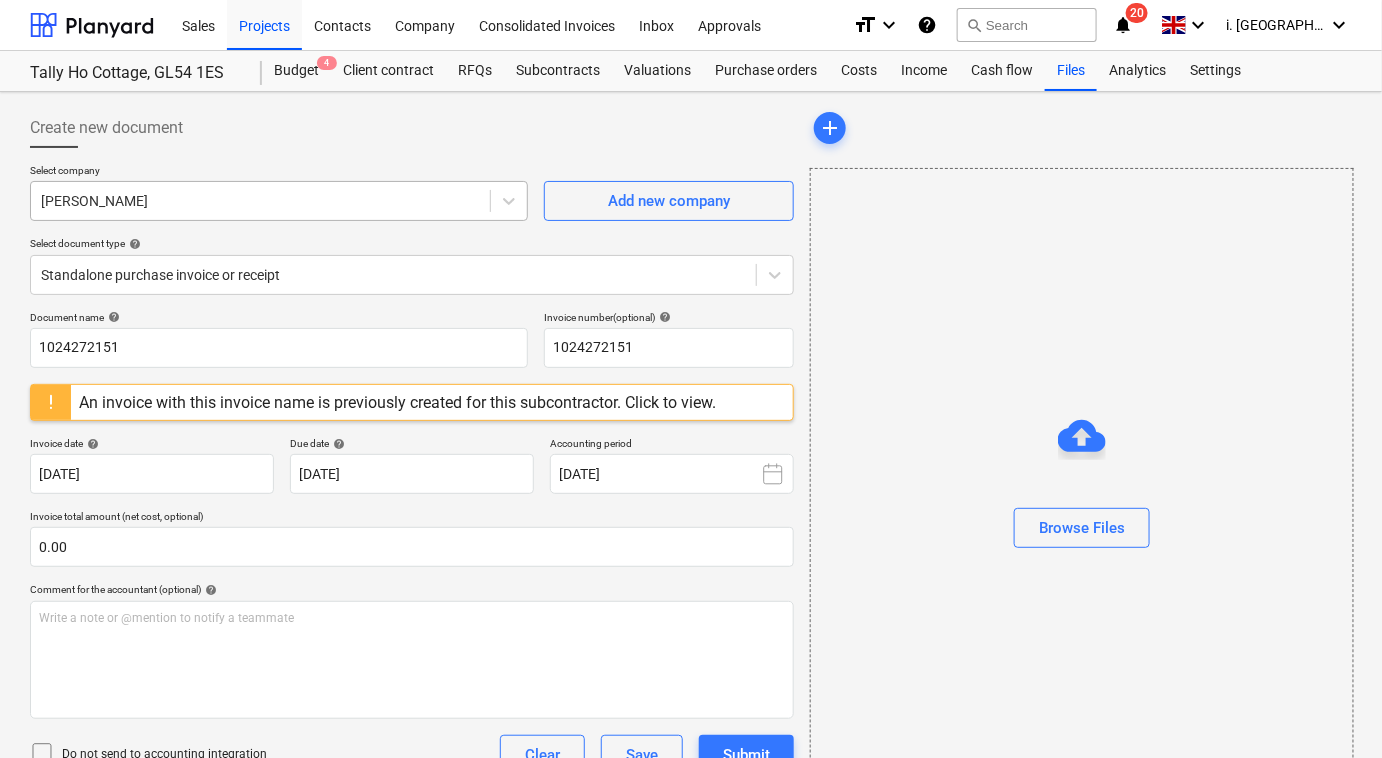 click at bounding box center (260, 201) 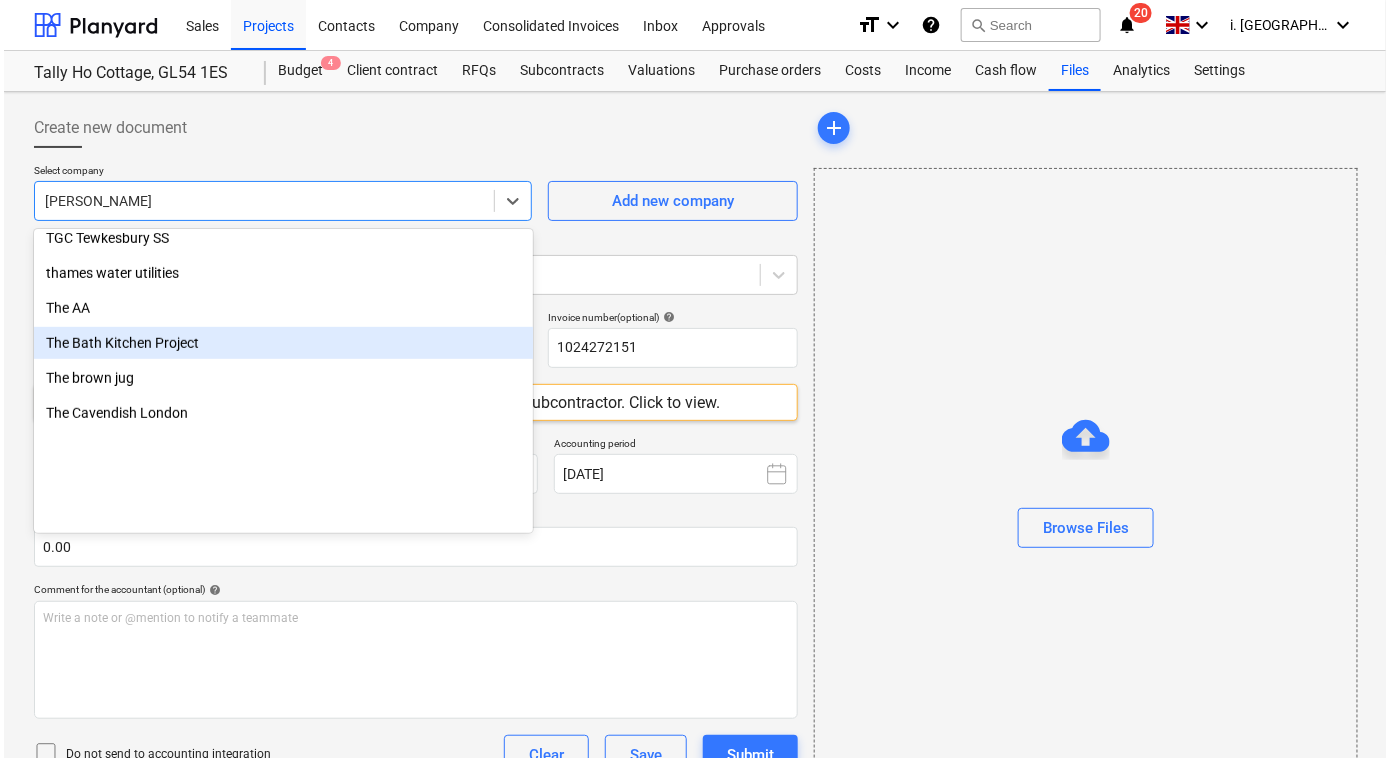 scroll, scrollTop: 22426, scrollLeft: 0, axis: vertical 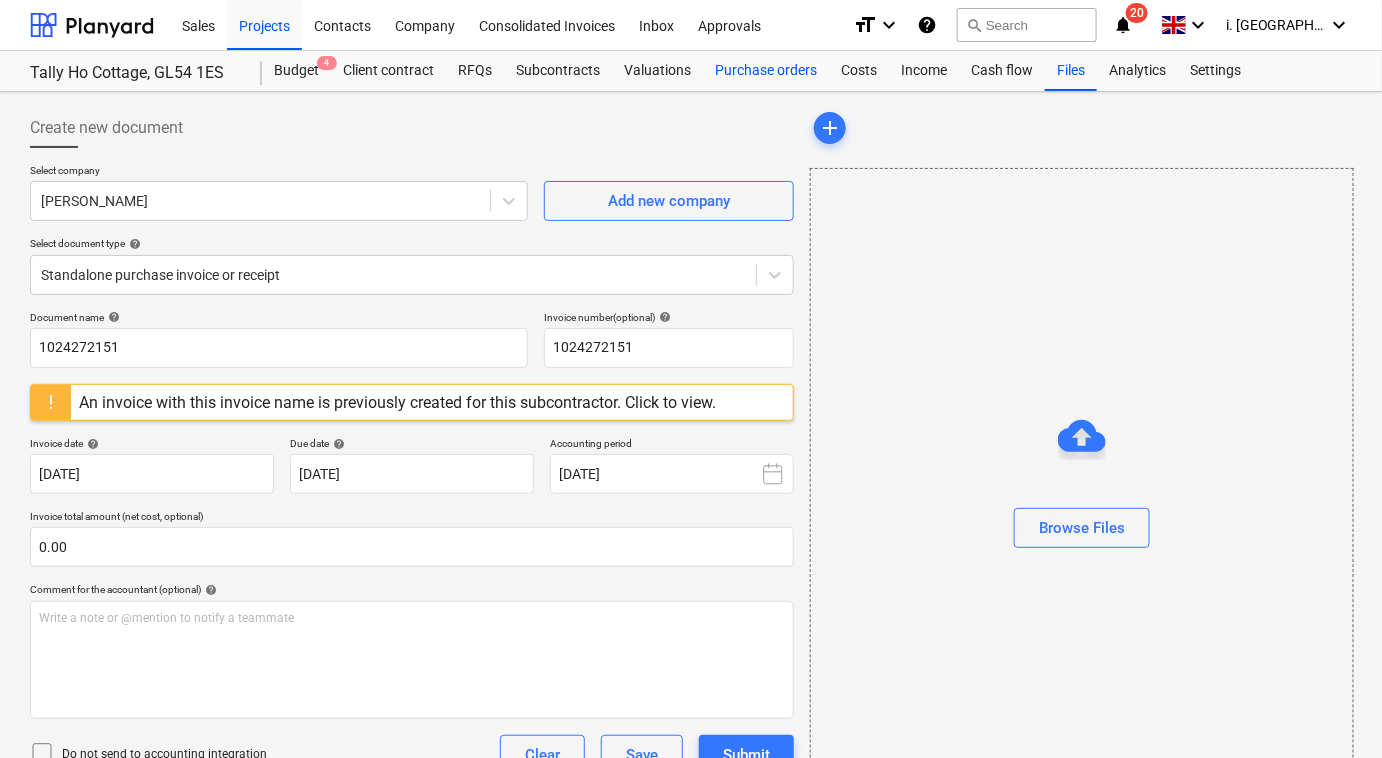click on "Purchase orders" at bounding box center (766, 71) 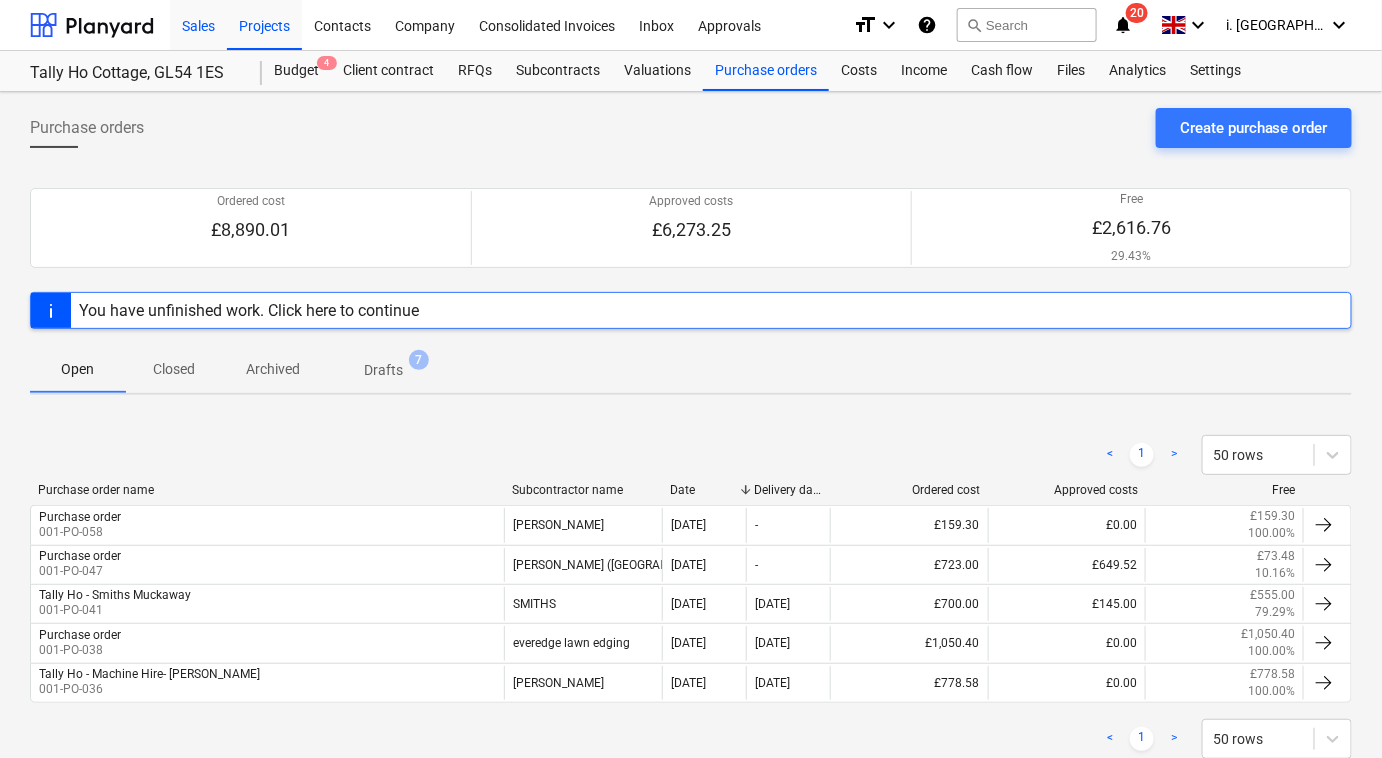 click on "Sales" at bounding box center [198, 24] 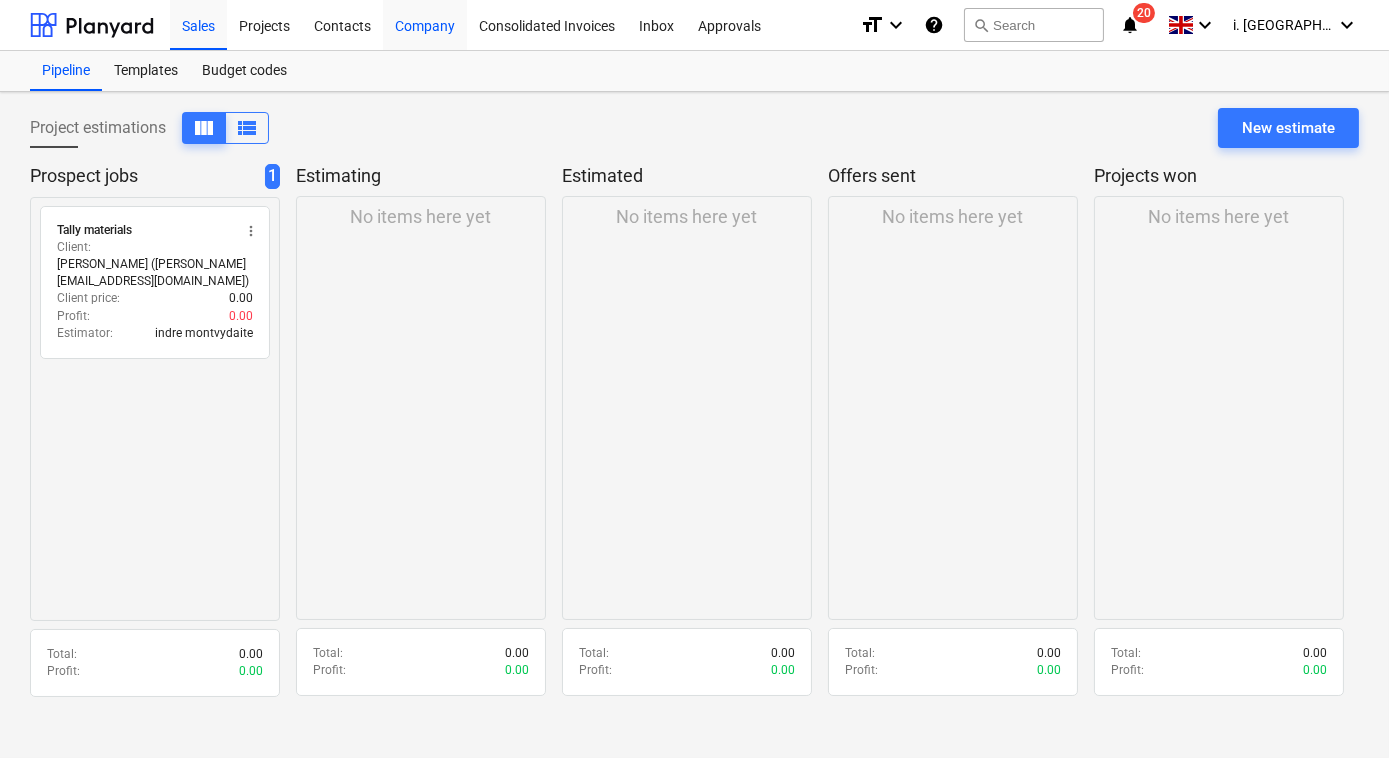 click on "Company" at bounding box center (425, 24) 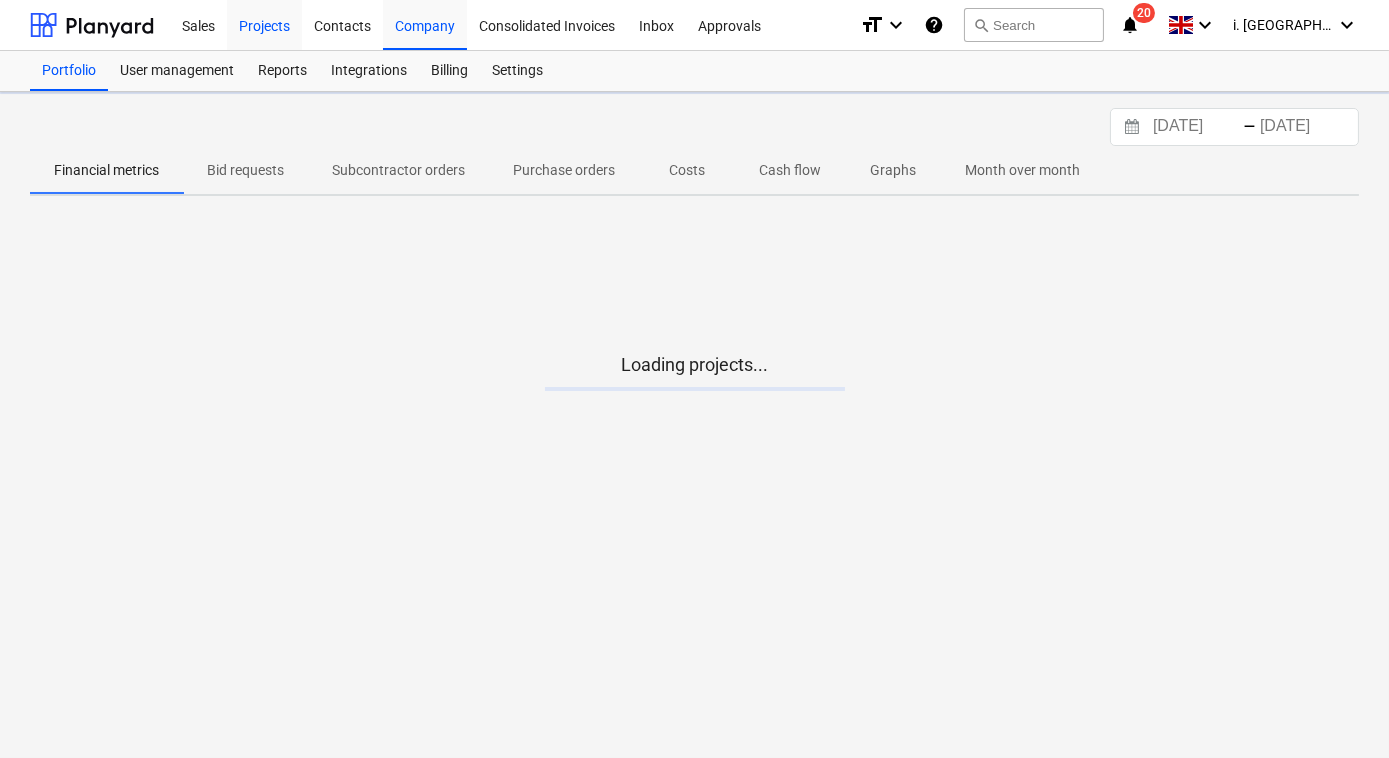 click on "Projects" at bounding box center (264, 24) 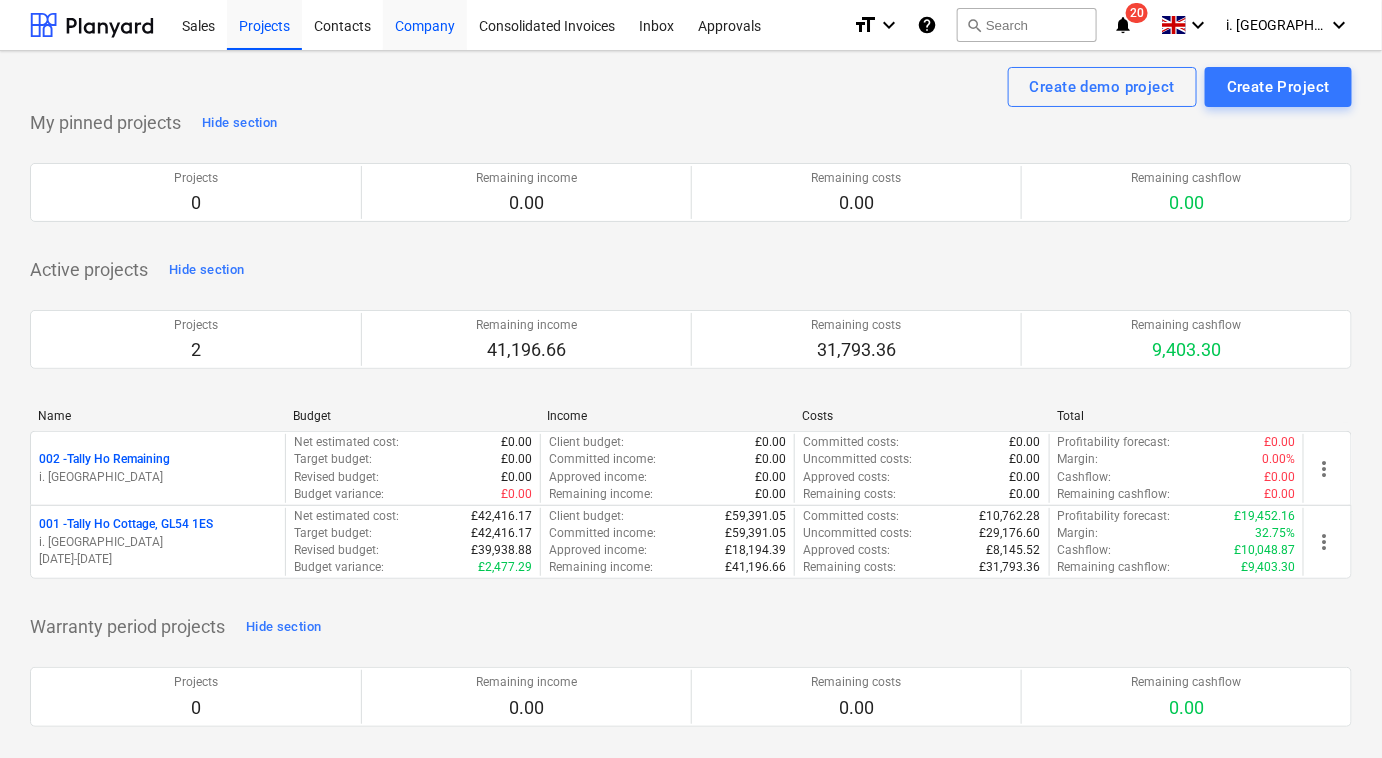 drag, startPoint x: 341, startPoint y: 23, endPoint x: 440, endPoint y: 23, distance: 99 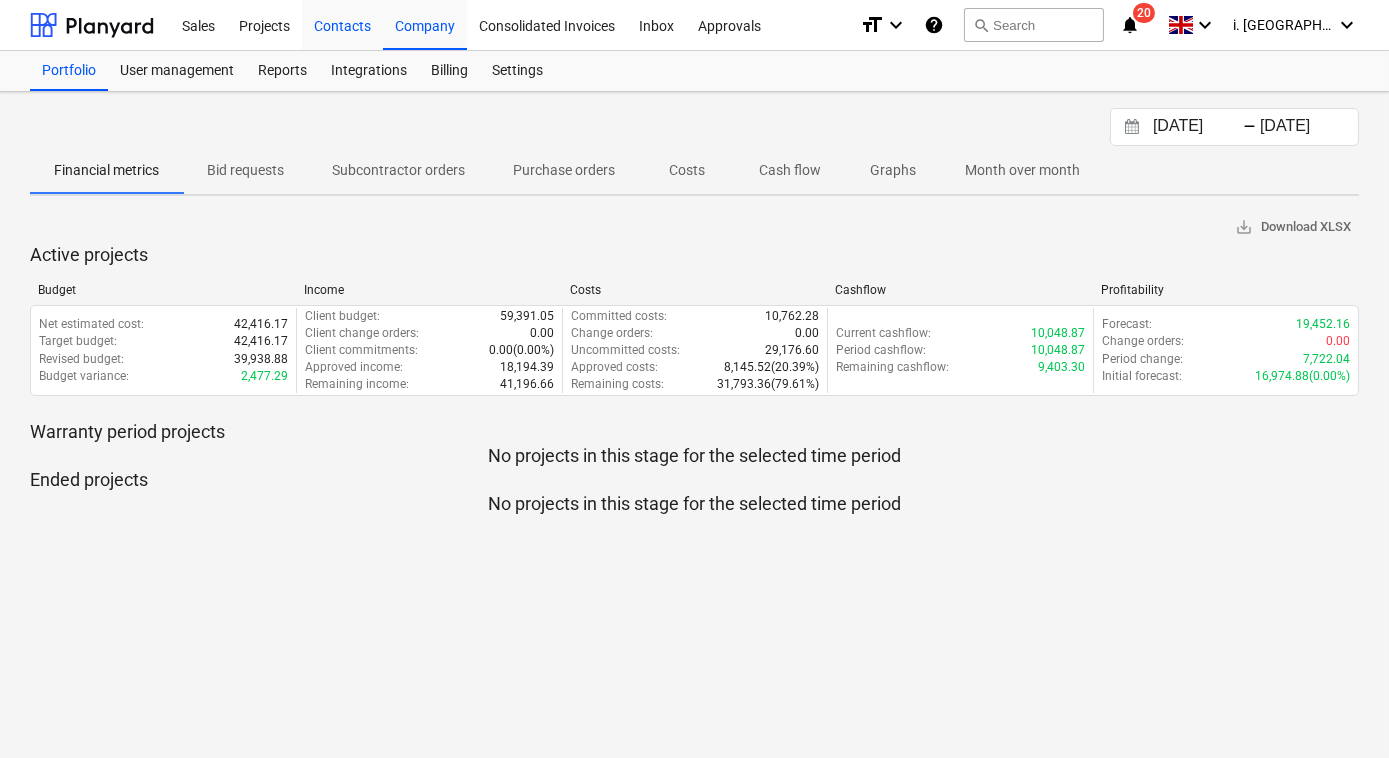 click on "Contacts" at bounding box center (342, 24) 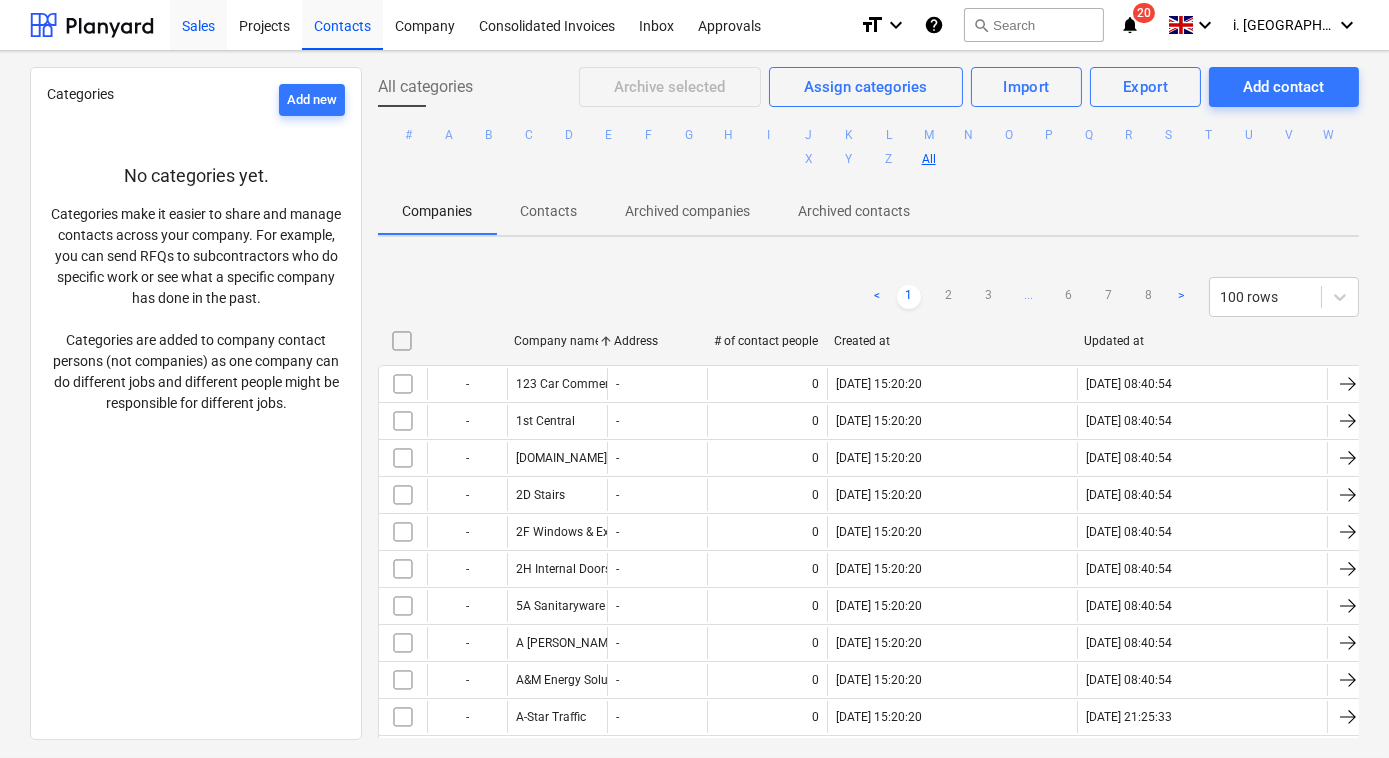 click on "Sales" at bounding box center [198, 24] 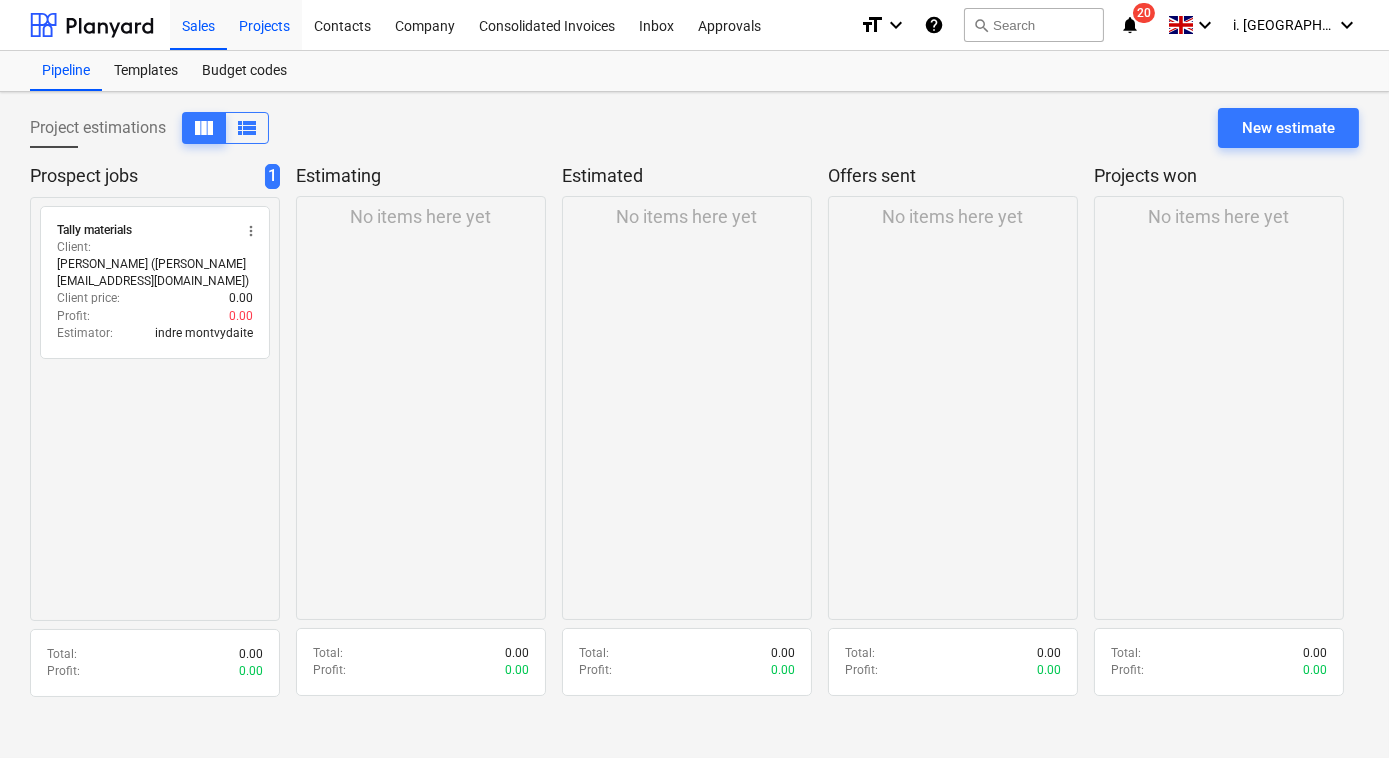 click on "Projects" at bounding box center (264, 24) 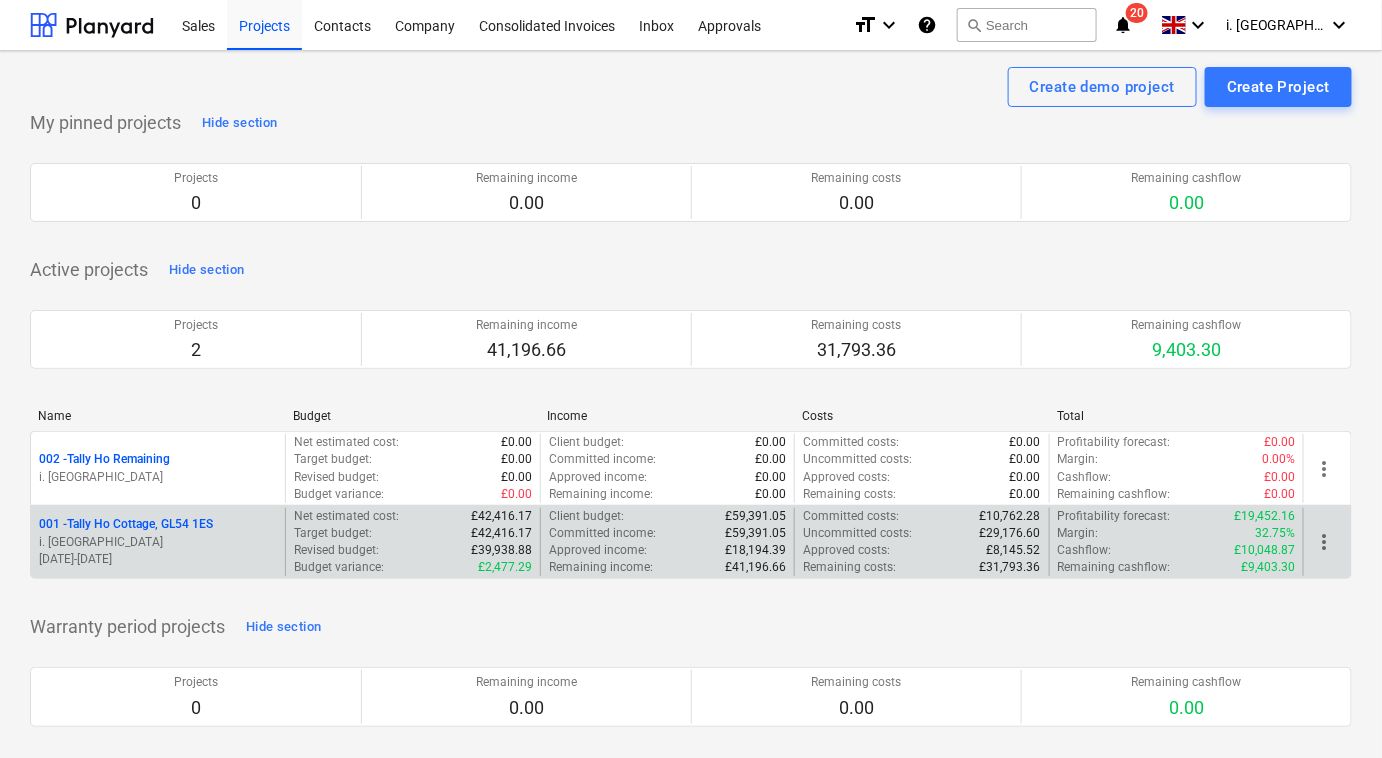 click on "001 -  Tally Ho Cottage, GL54 1ES" at bounding box center (126, 524) 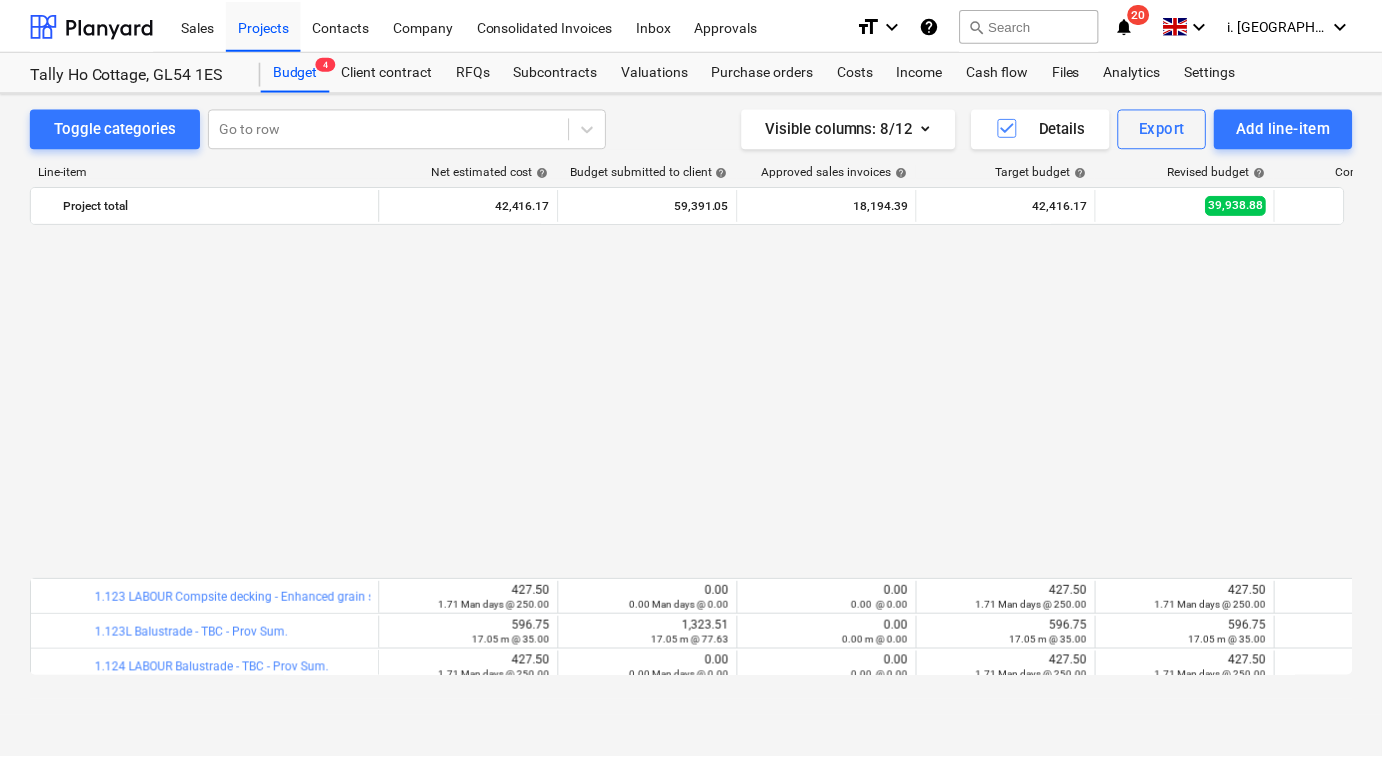 scroll, scrollTop: 1056, scrollLeft: 0, axis: vertical 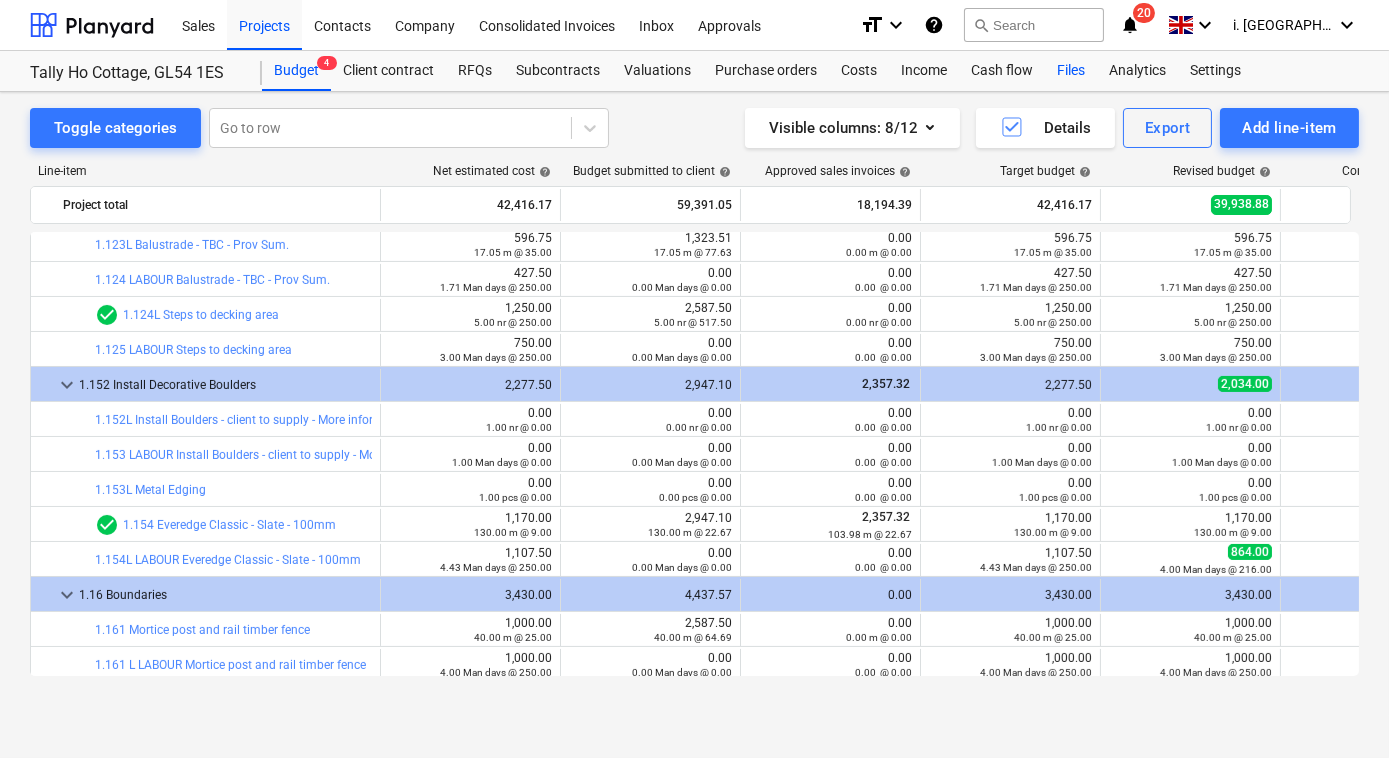 click on "Files" at bounding box center (1071, 71) 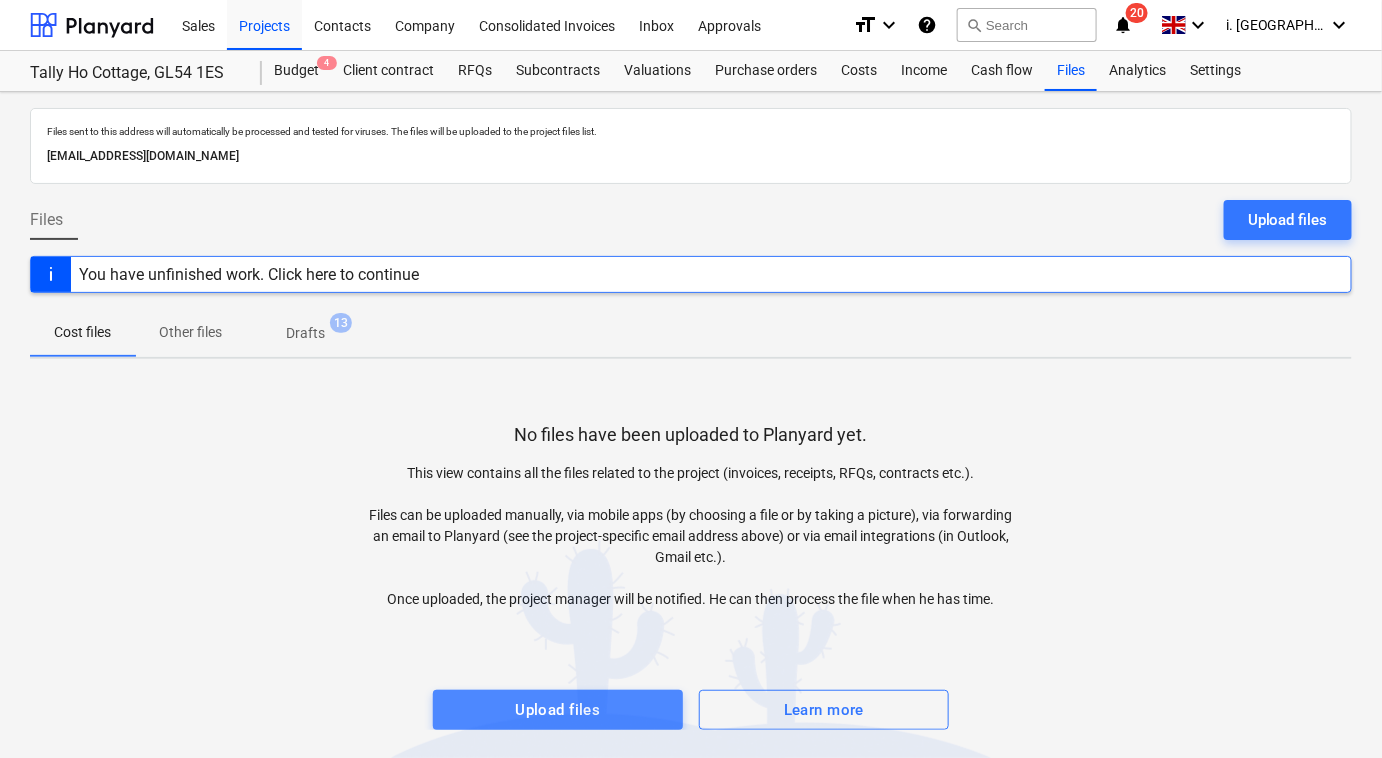 click on "Upload files" at bounding box center (557, 710) 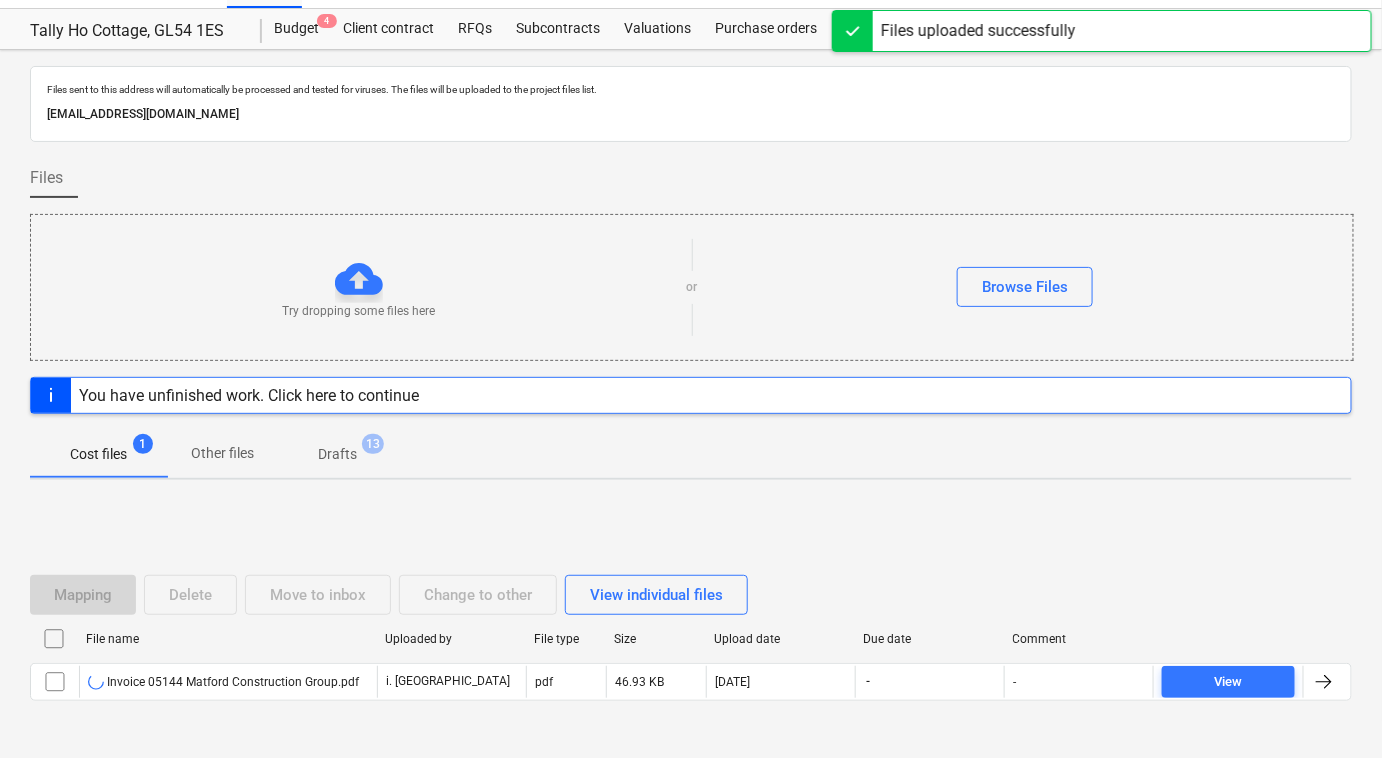 scroll, scrollTop: 109, scrollLeft: 0, axis: vertical 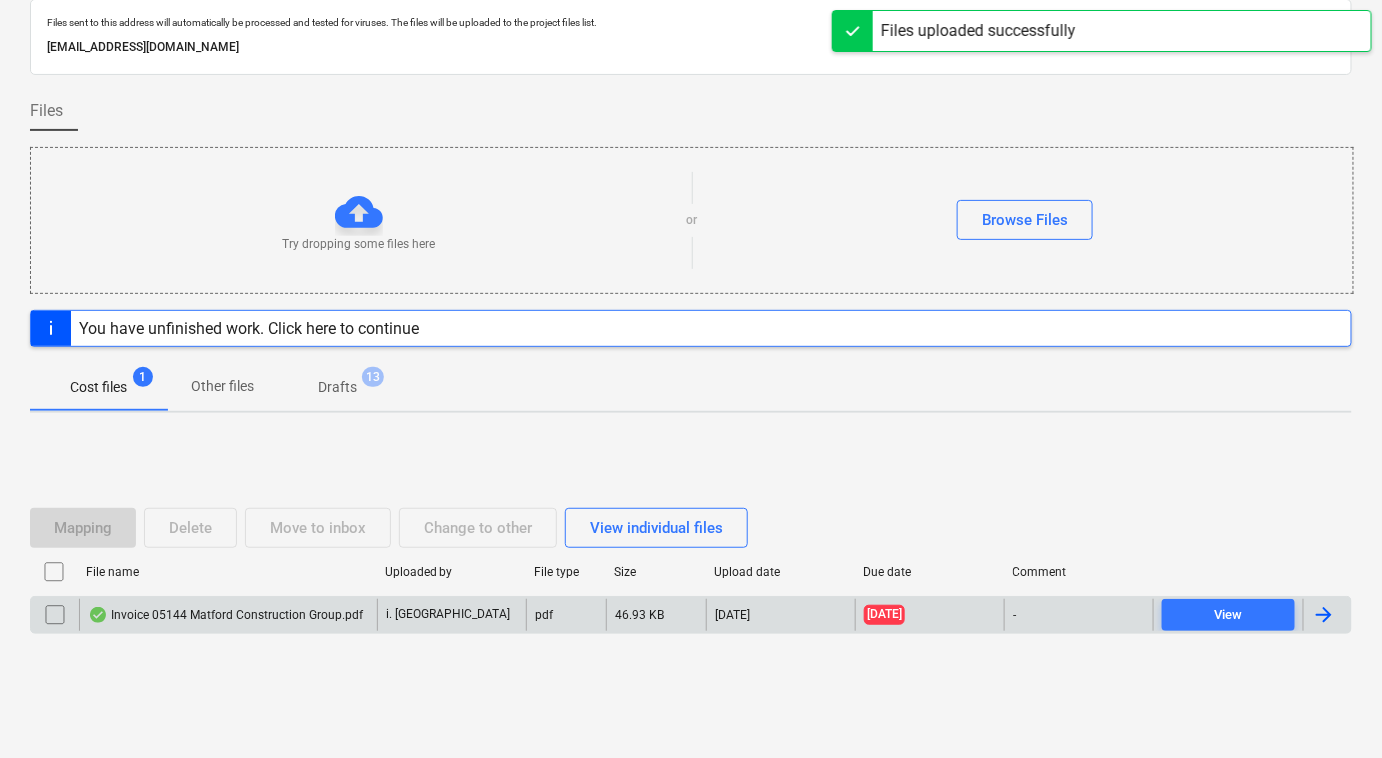 click on "Invoice 05144 Matford Construction Group.pdf" at bounding box center [225, 615] 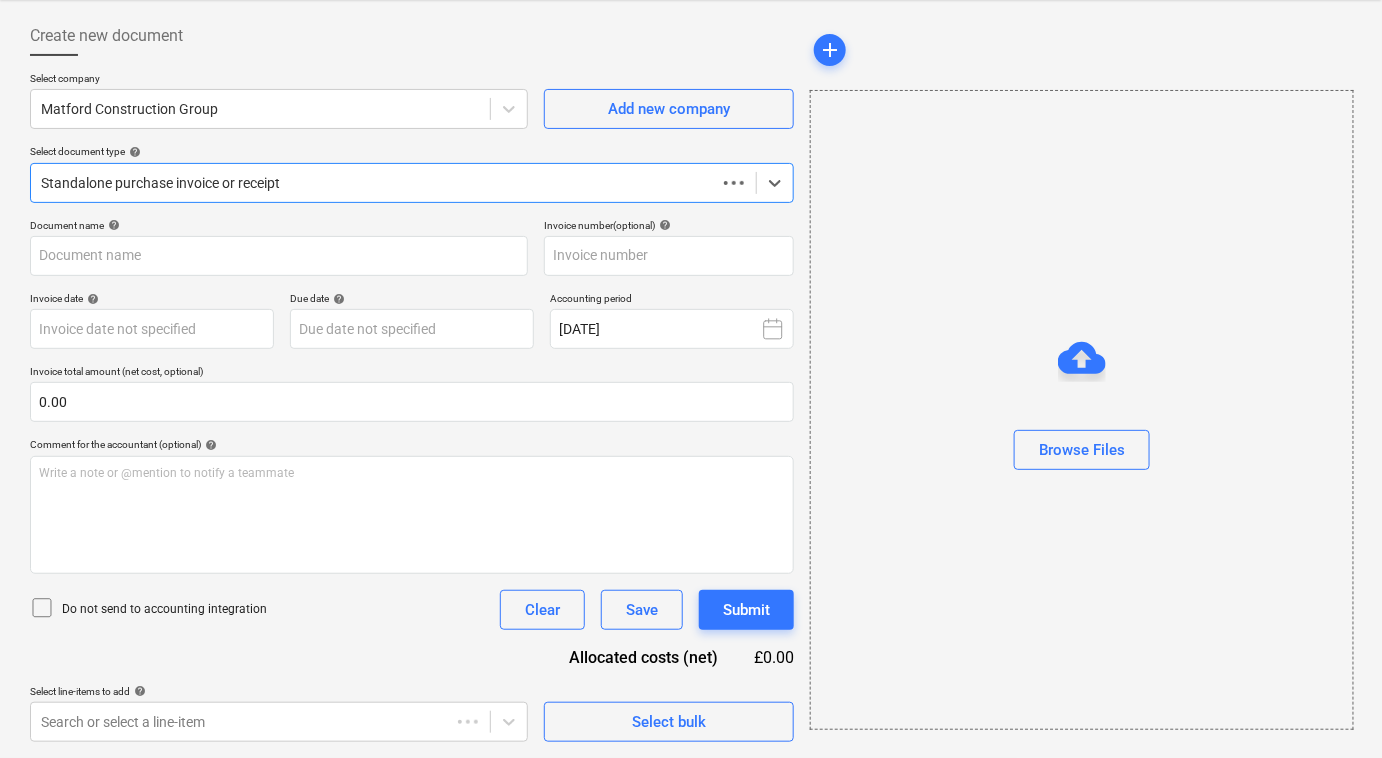 scroll, scrollTop: 90, scrollLeft: 0, axis: vertical 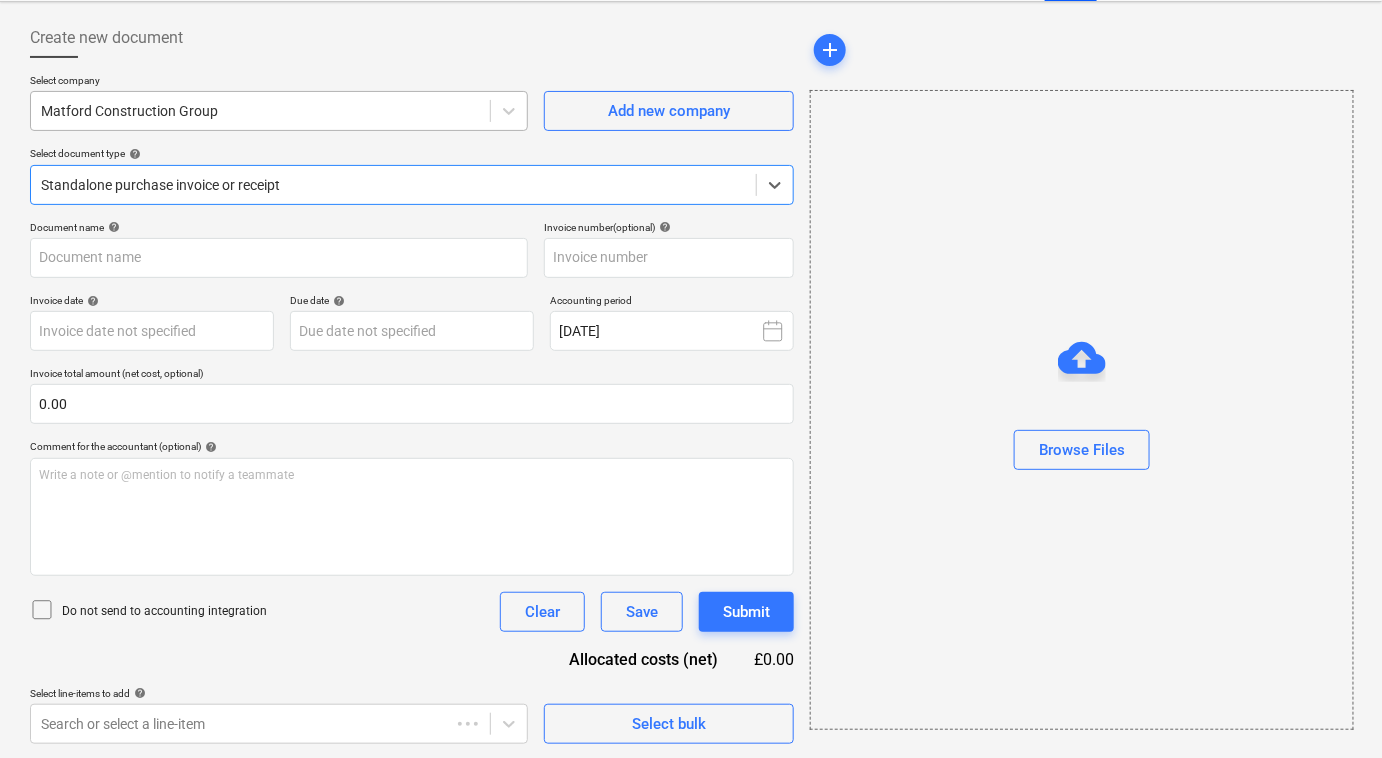 type on "05144" 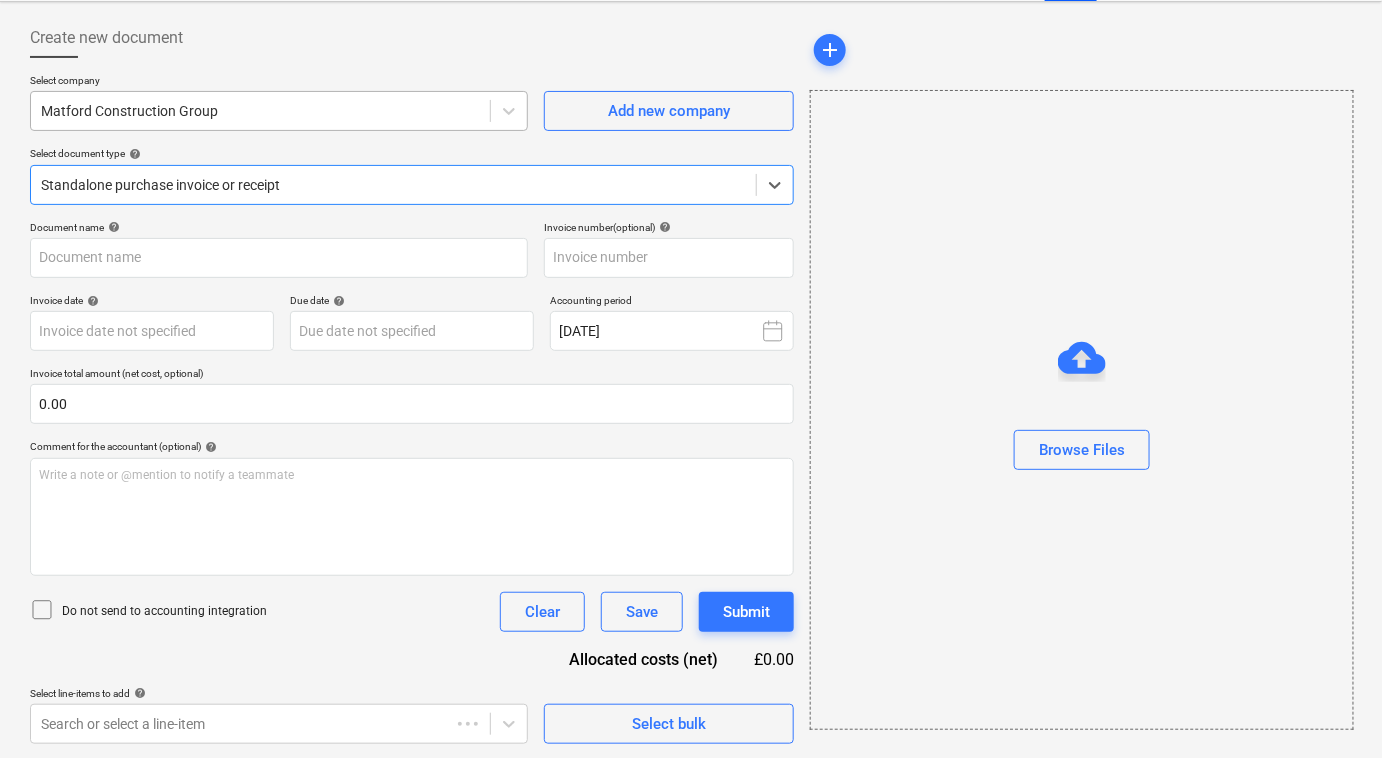 type on "05144" 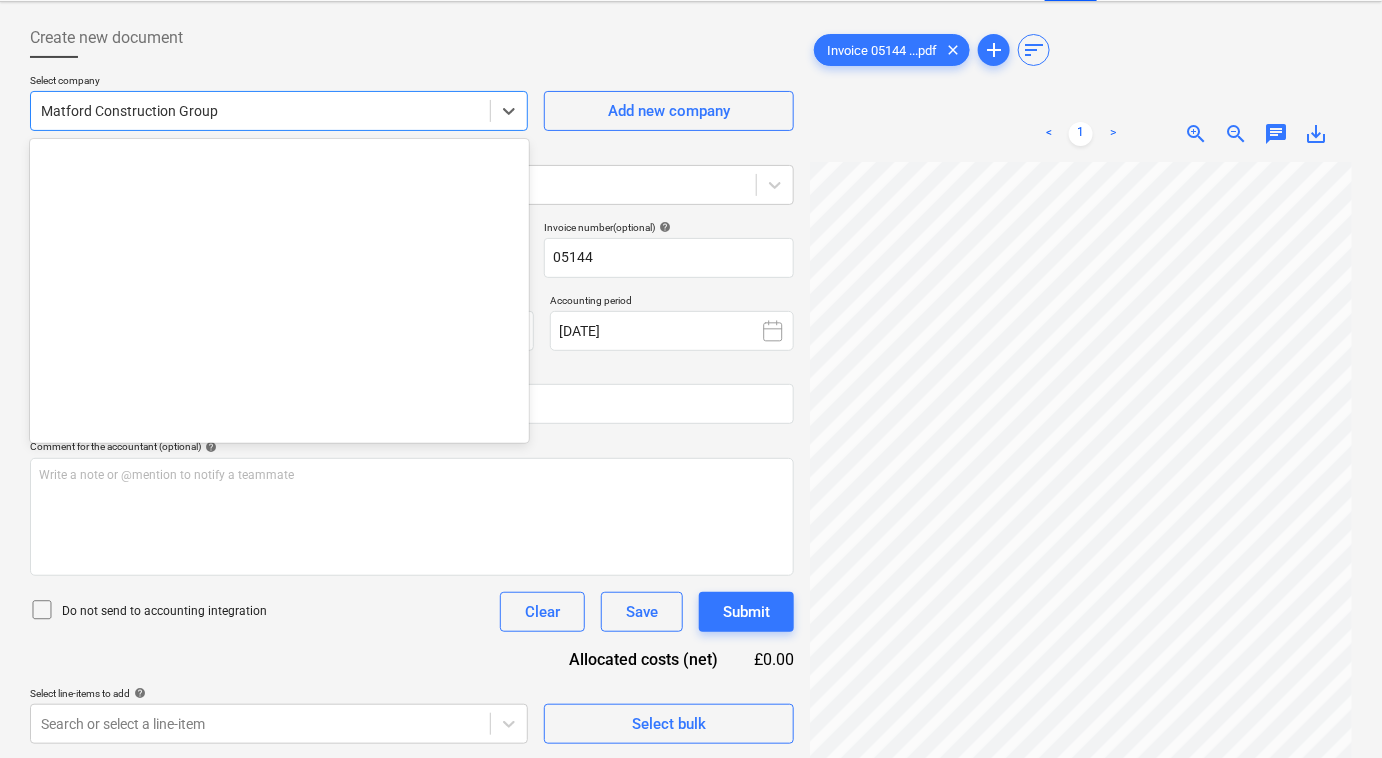 click at bounding box center [260, 111] 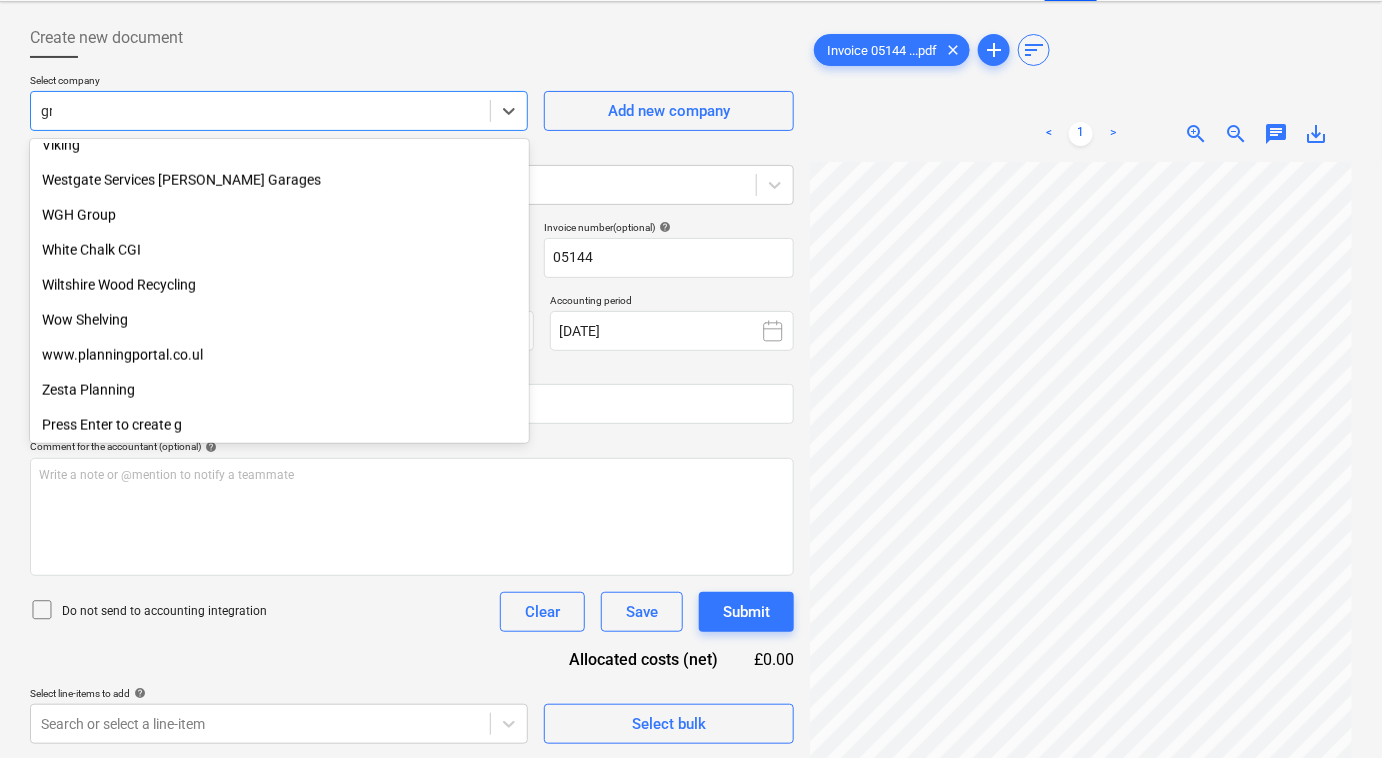 scroll, scrollTop: 1099, scrollLeft: 0, axis: vertical 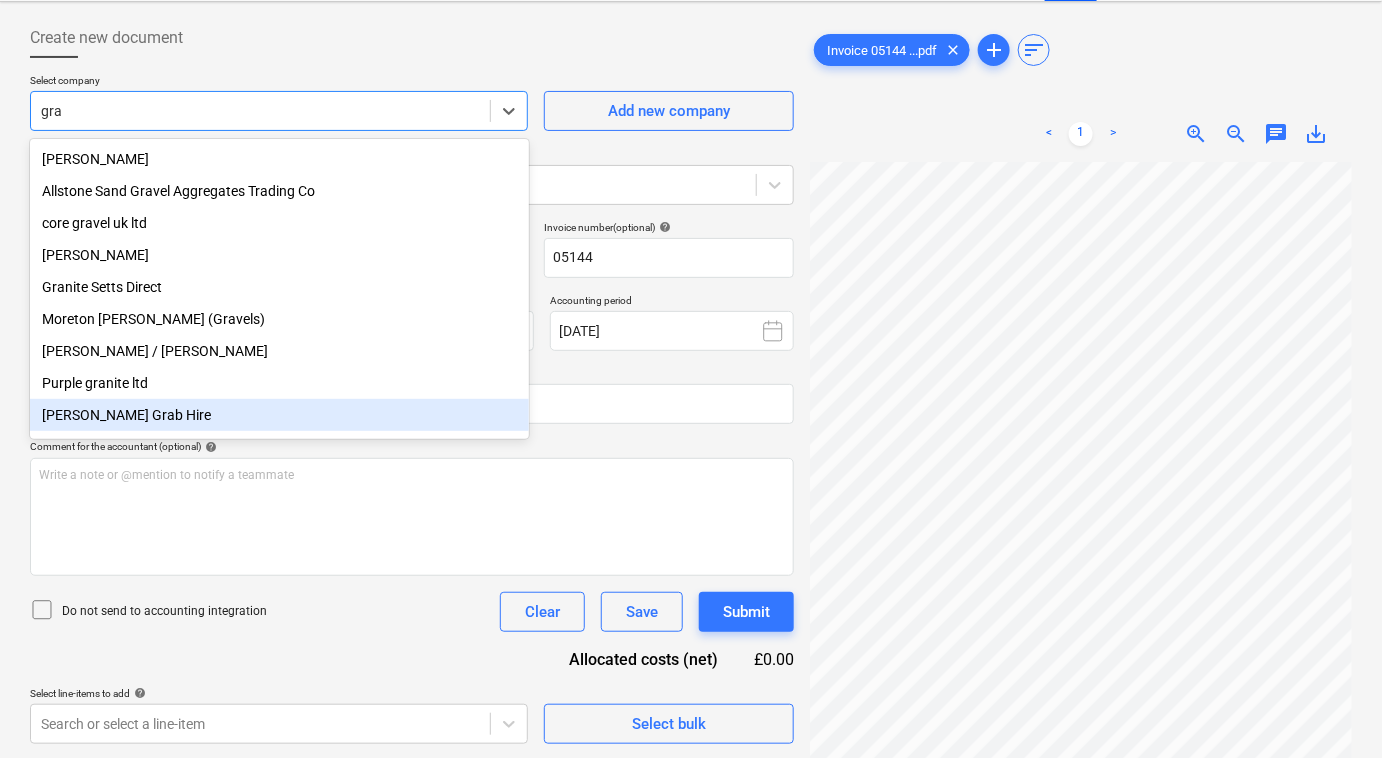 type on "gran" 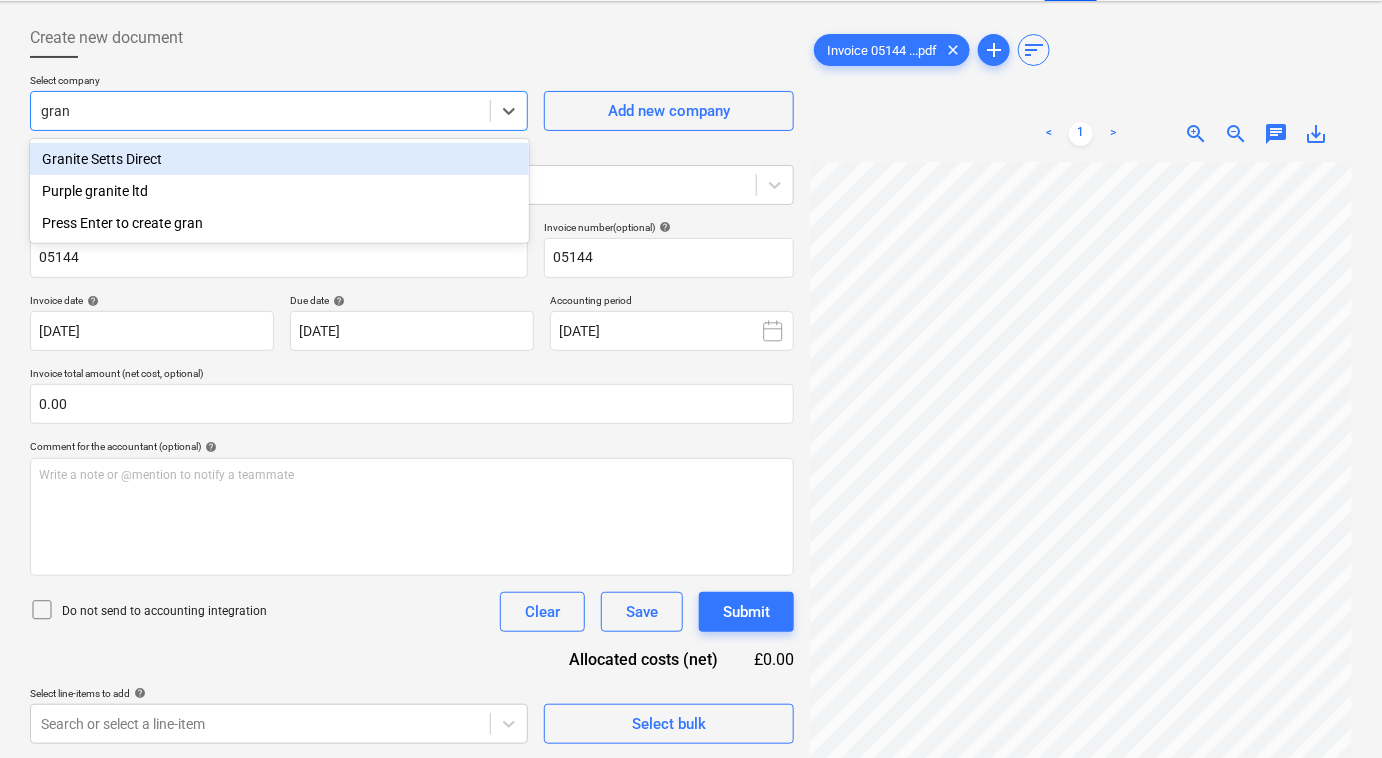 click on "Granite Setts Direct" at bounding box center (279, 159) 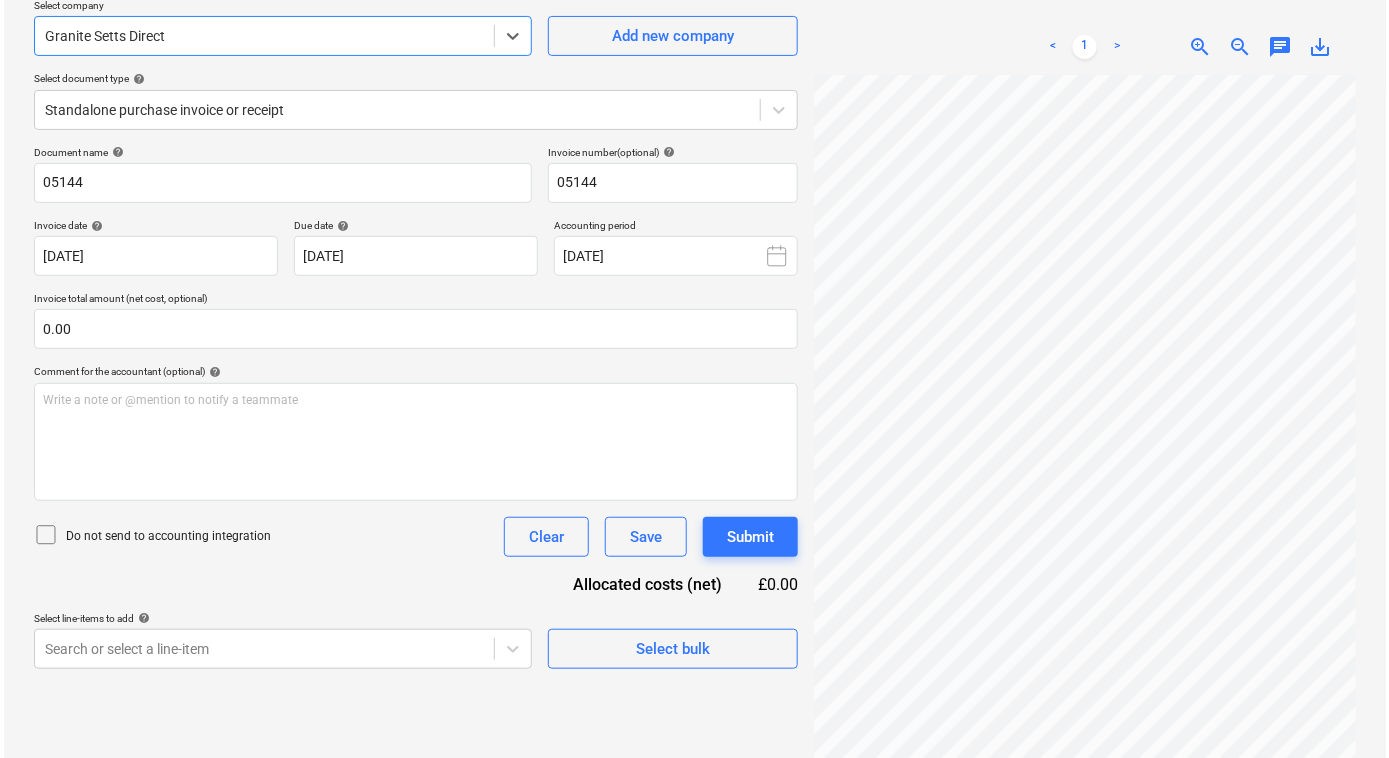 scroll, scrollTop: 199, scrollLeft: 0, axis: vertical 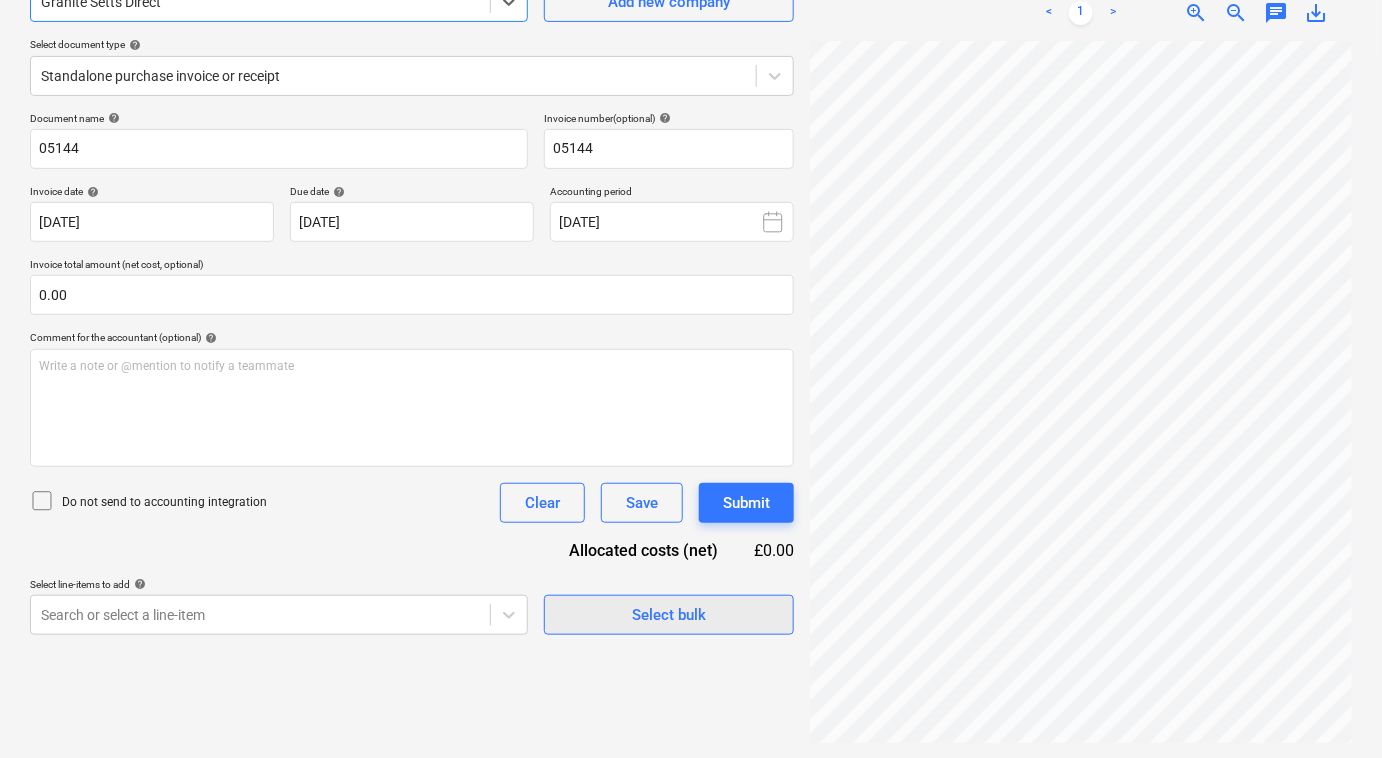 click on "Select bulk" at bounding box center (669, 615) 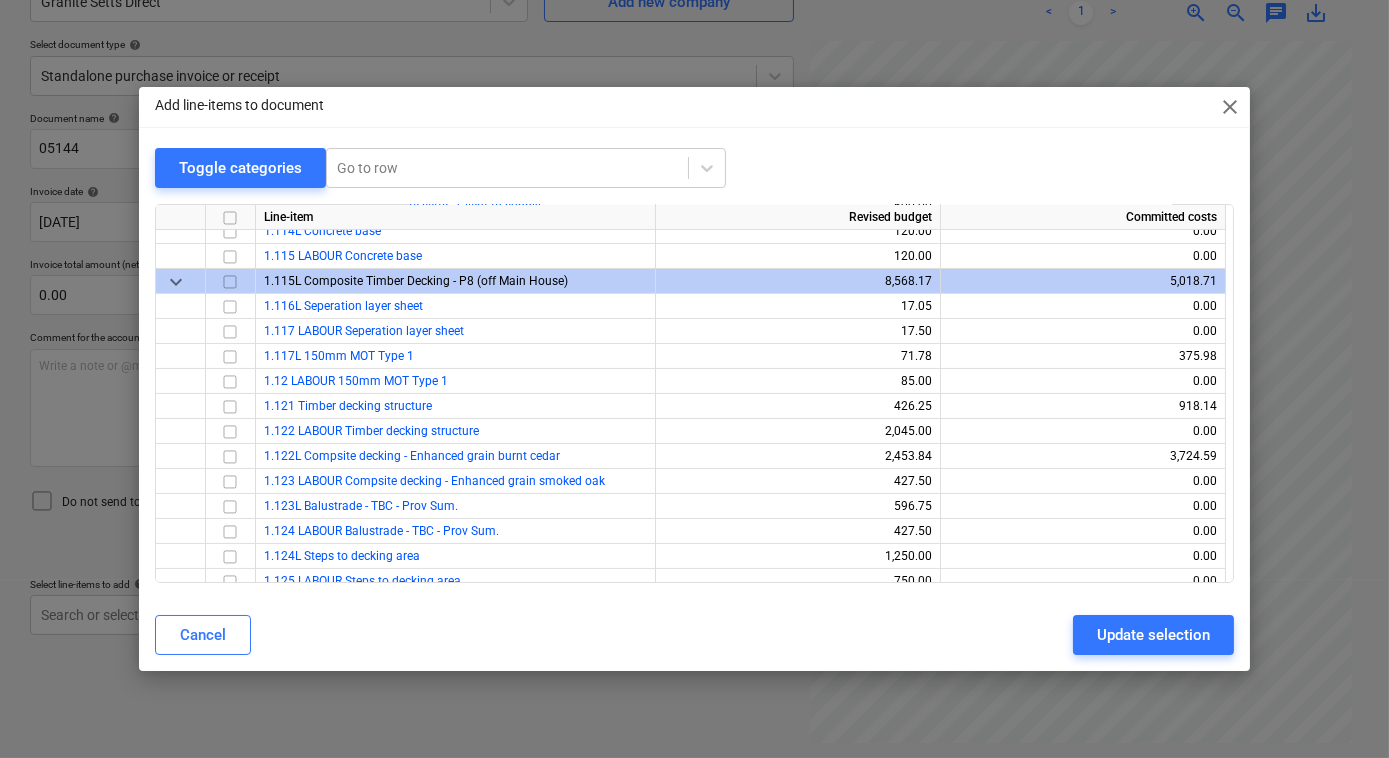 scroll, scrollTop: 992, scrollLeft: 0, axis: vertical 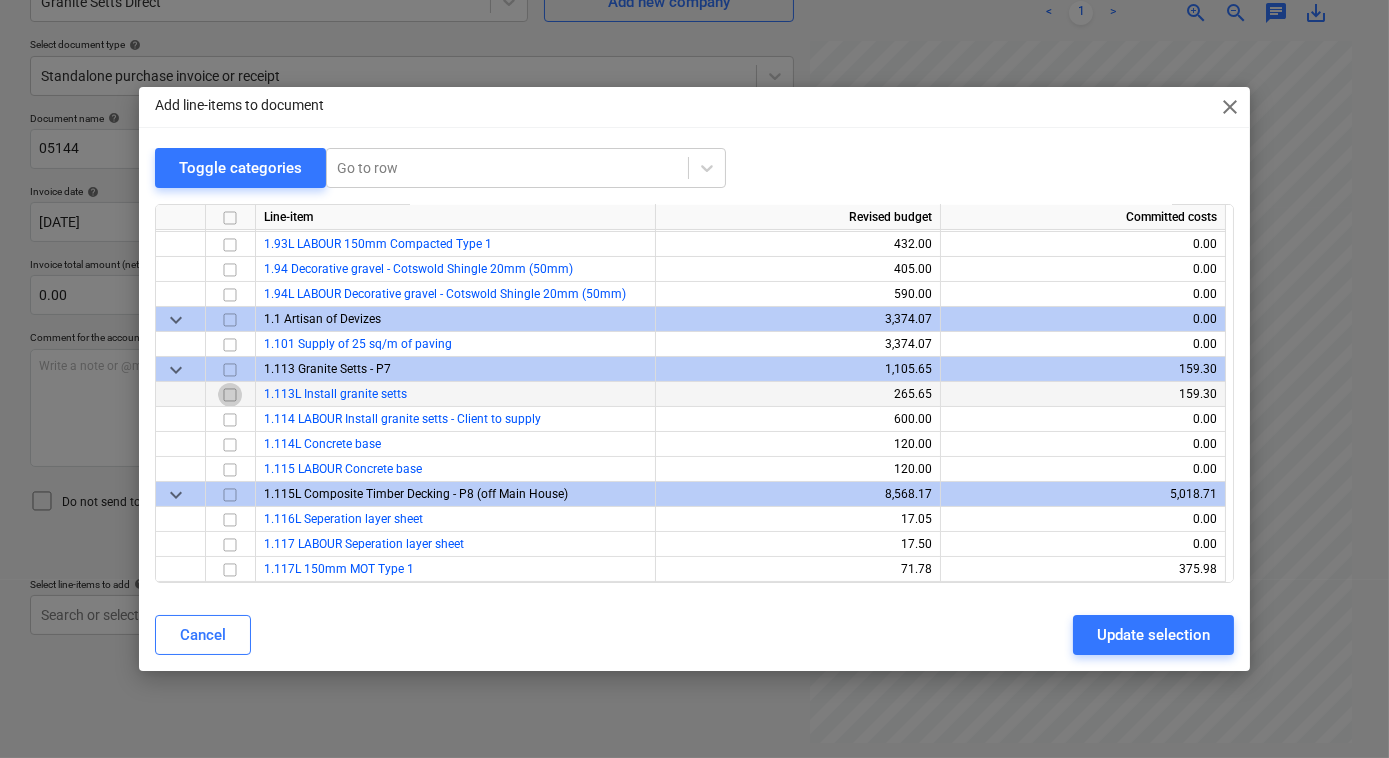 click at bounding box center (230, 395) 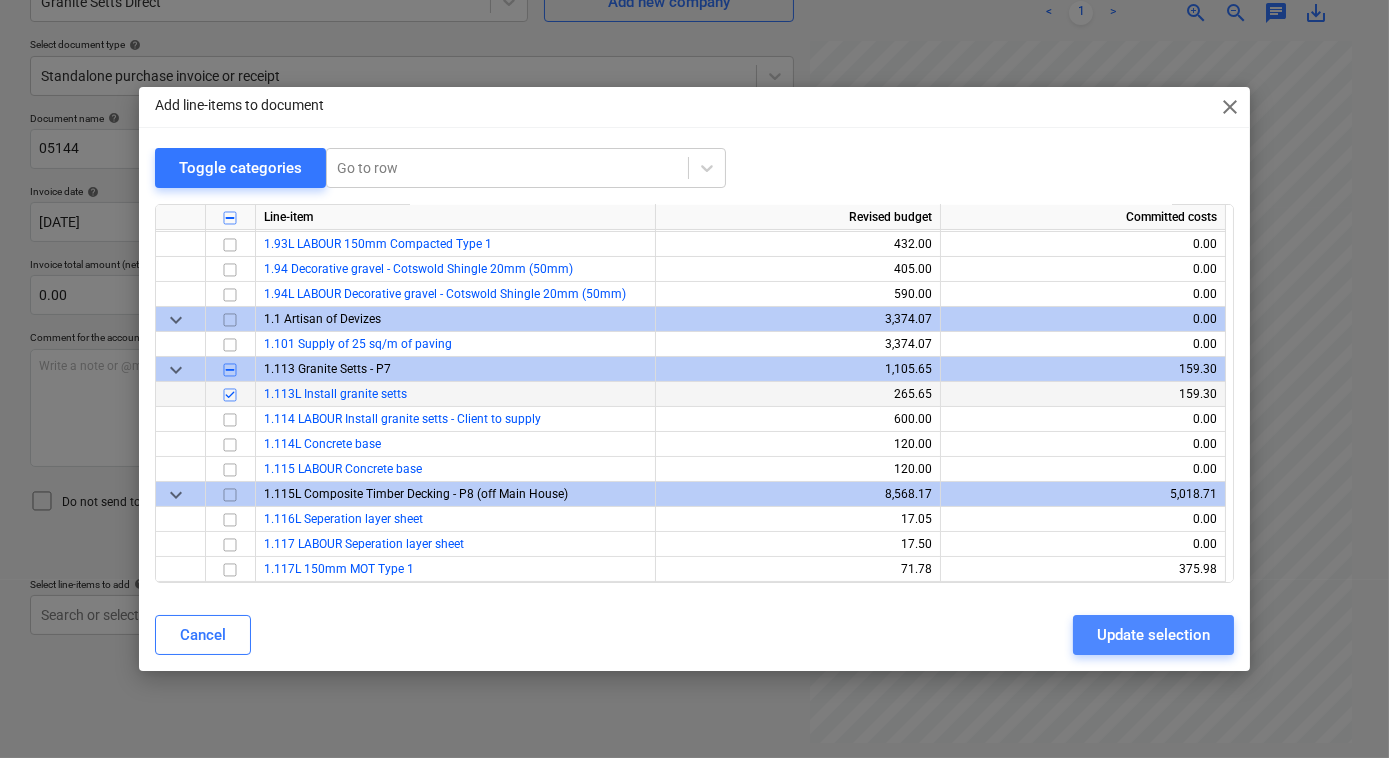 click on "Update selection" at bounding box center (1153, 635) 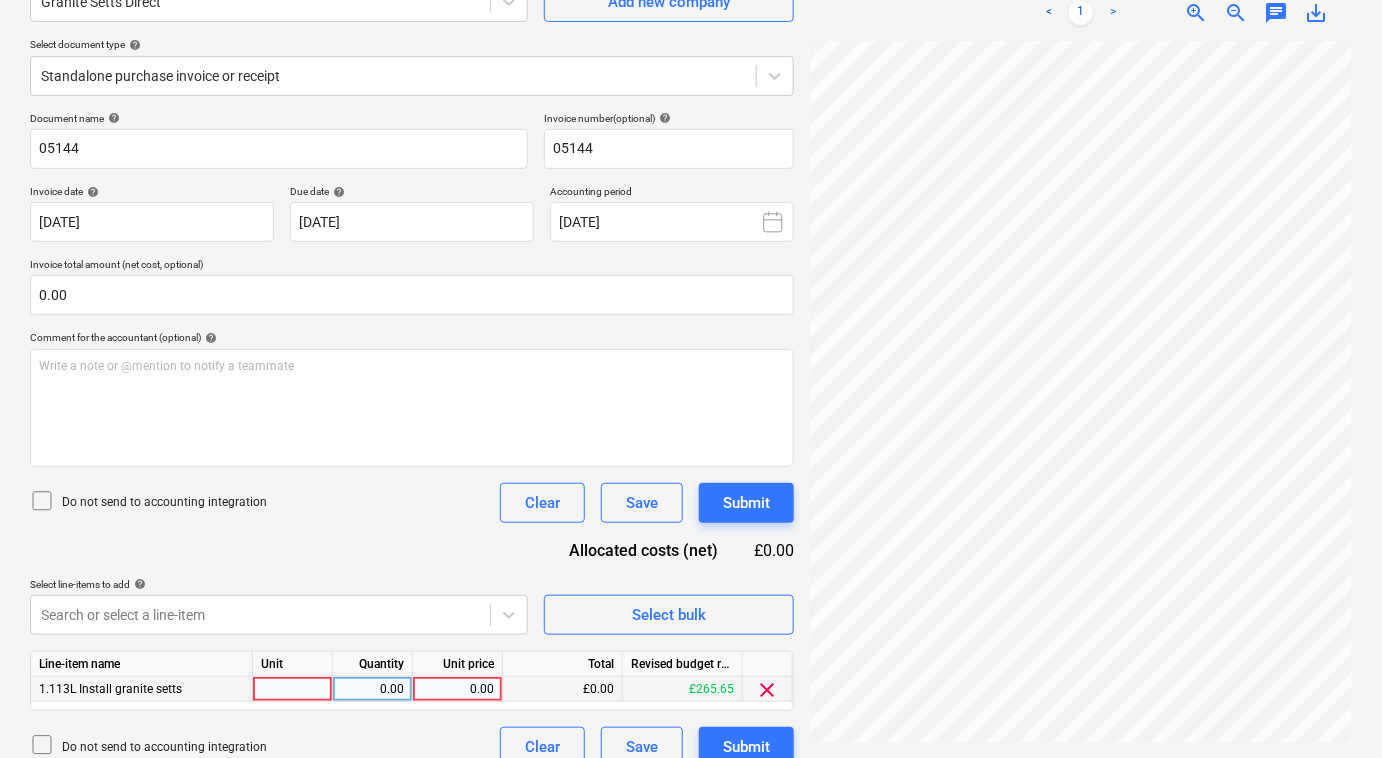 click at bounding box center [293, 689] 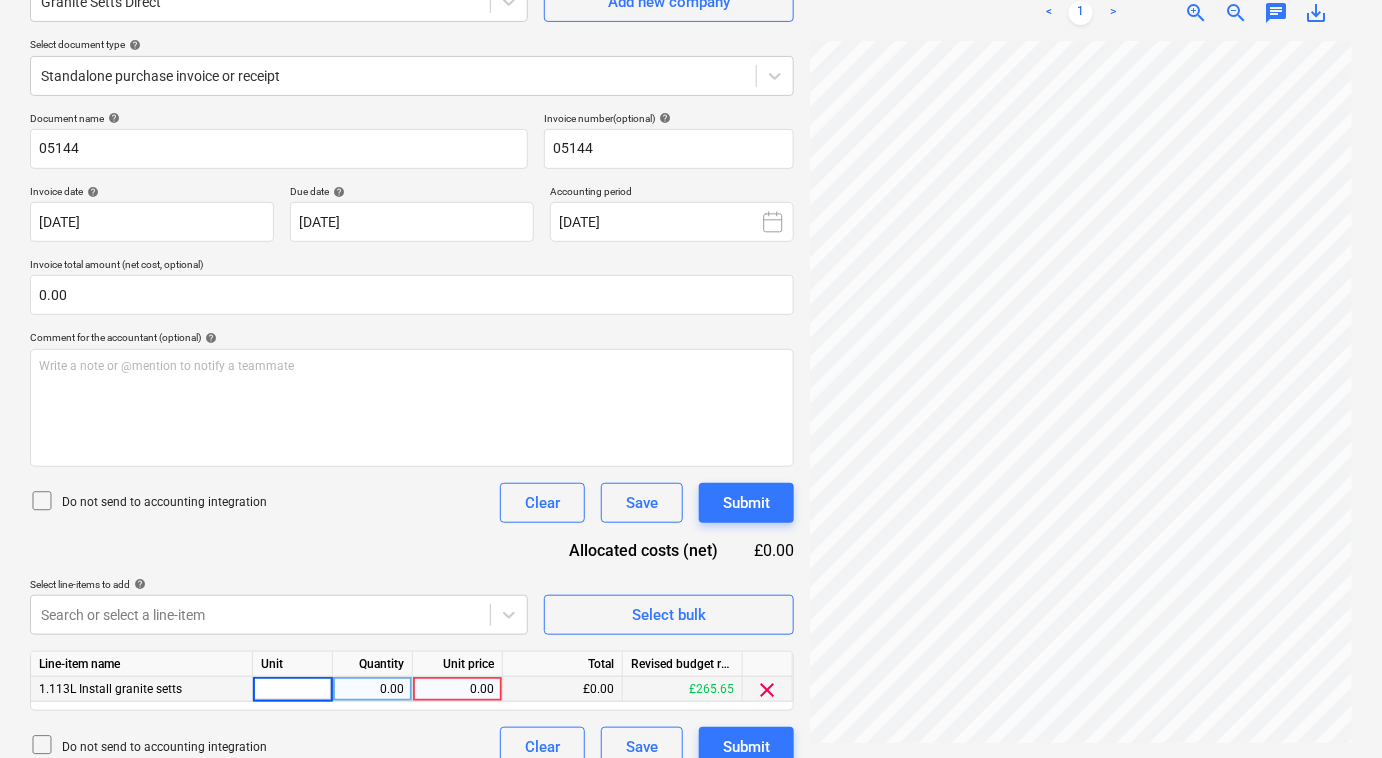 type on "1" 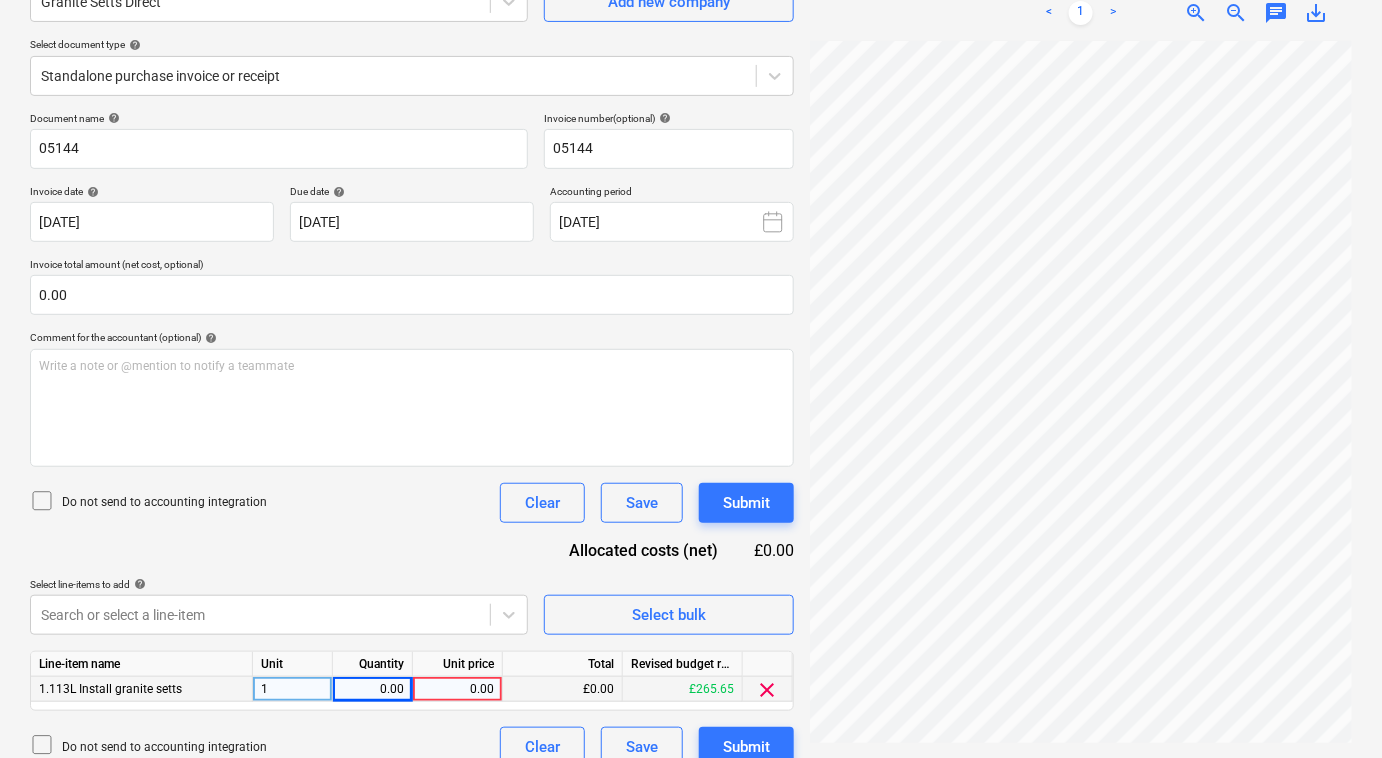 scroll, scrollTop: 0, scrollLeft: 64, axis: horizontal 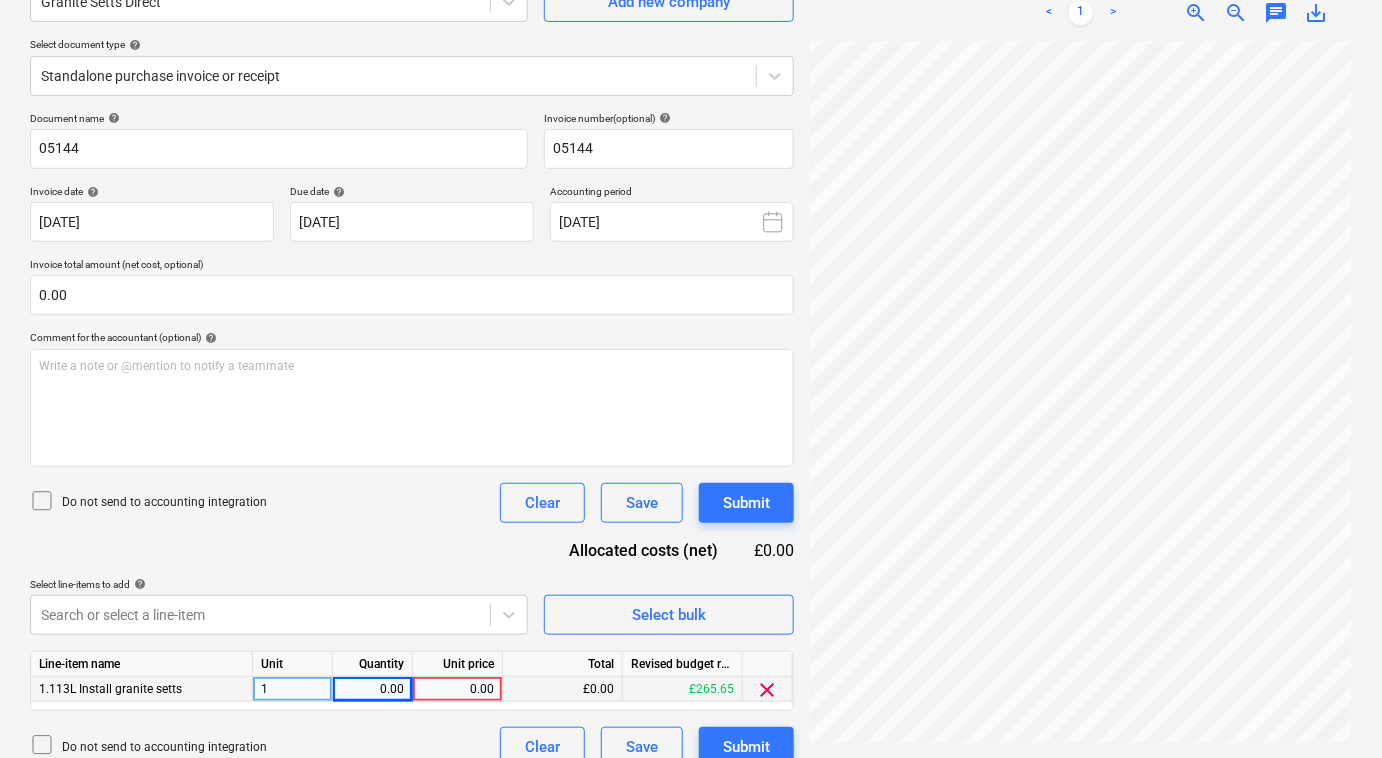 click on "0.00" at bounding box center [372, 689] 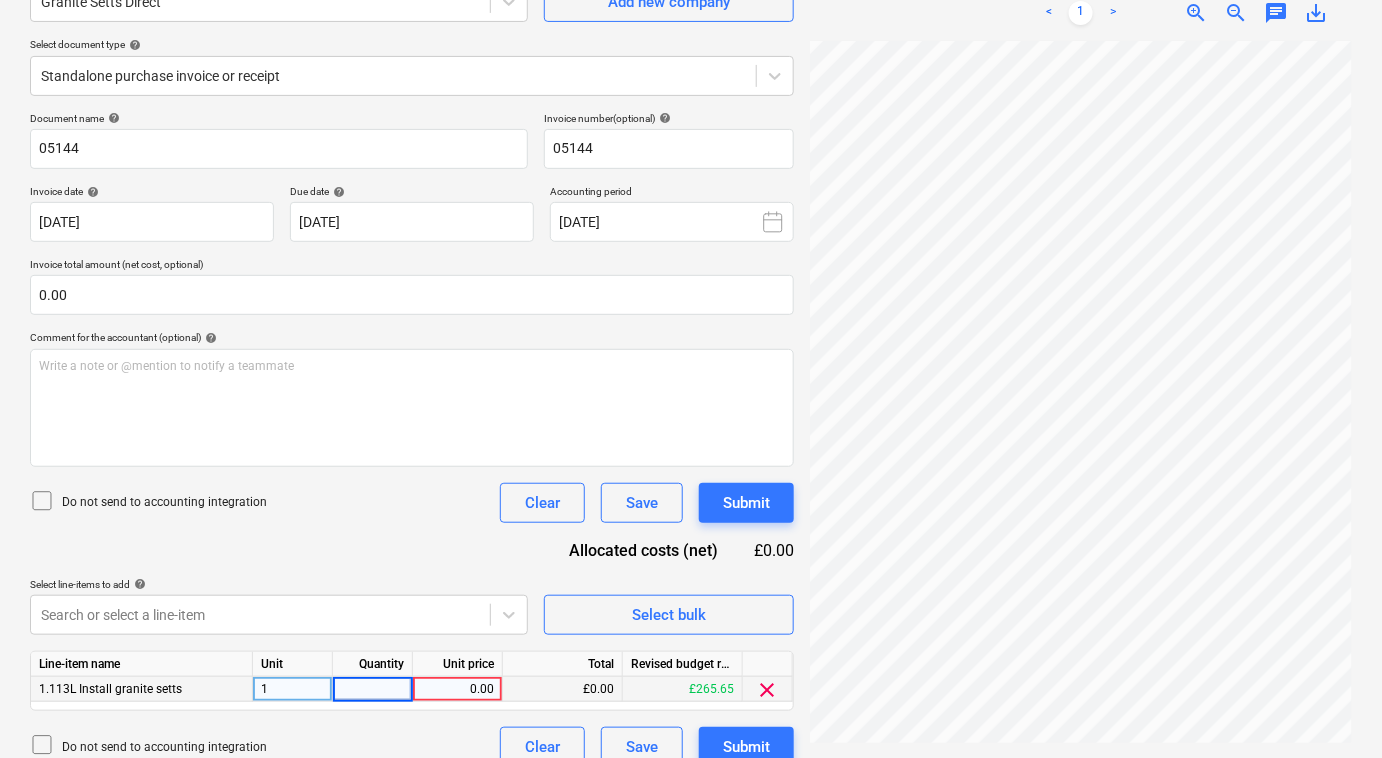 type on "1" 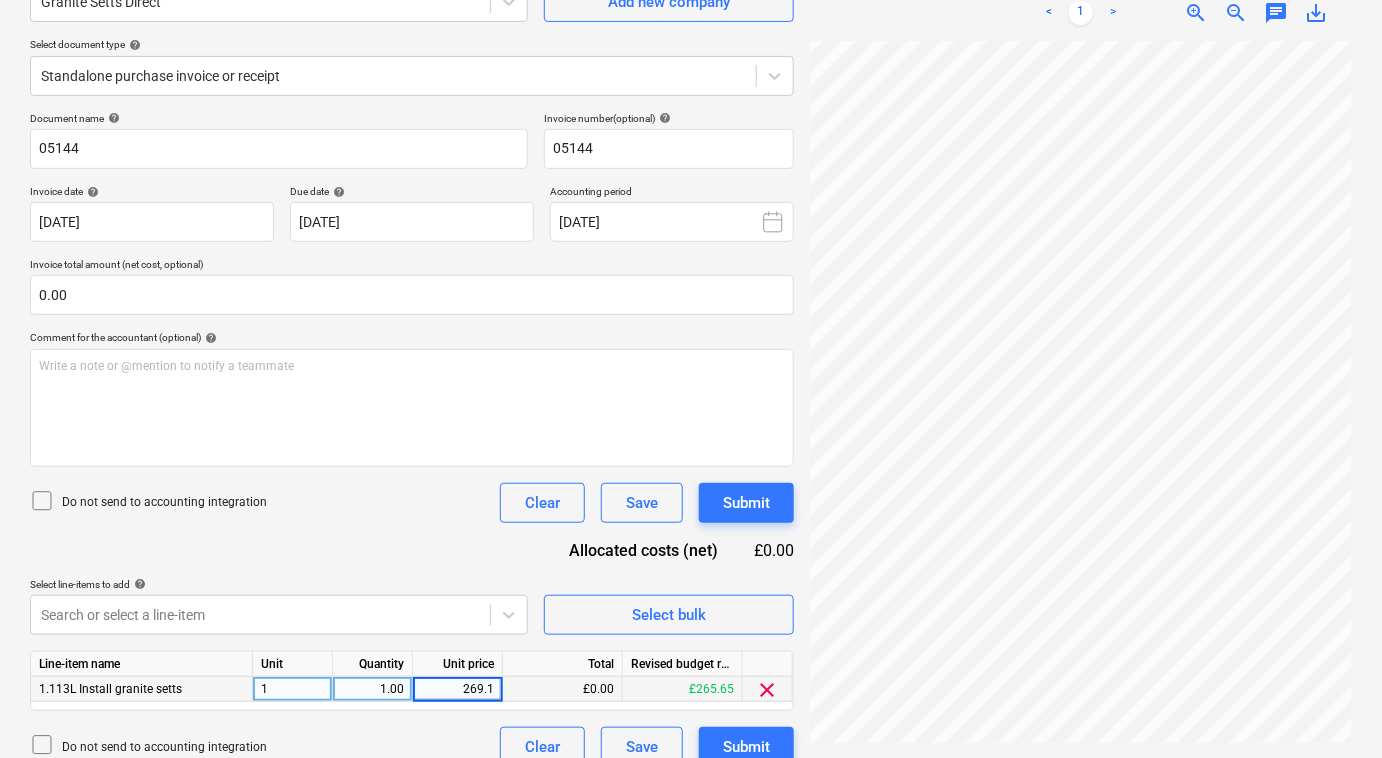 type on "269.16" 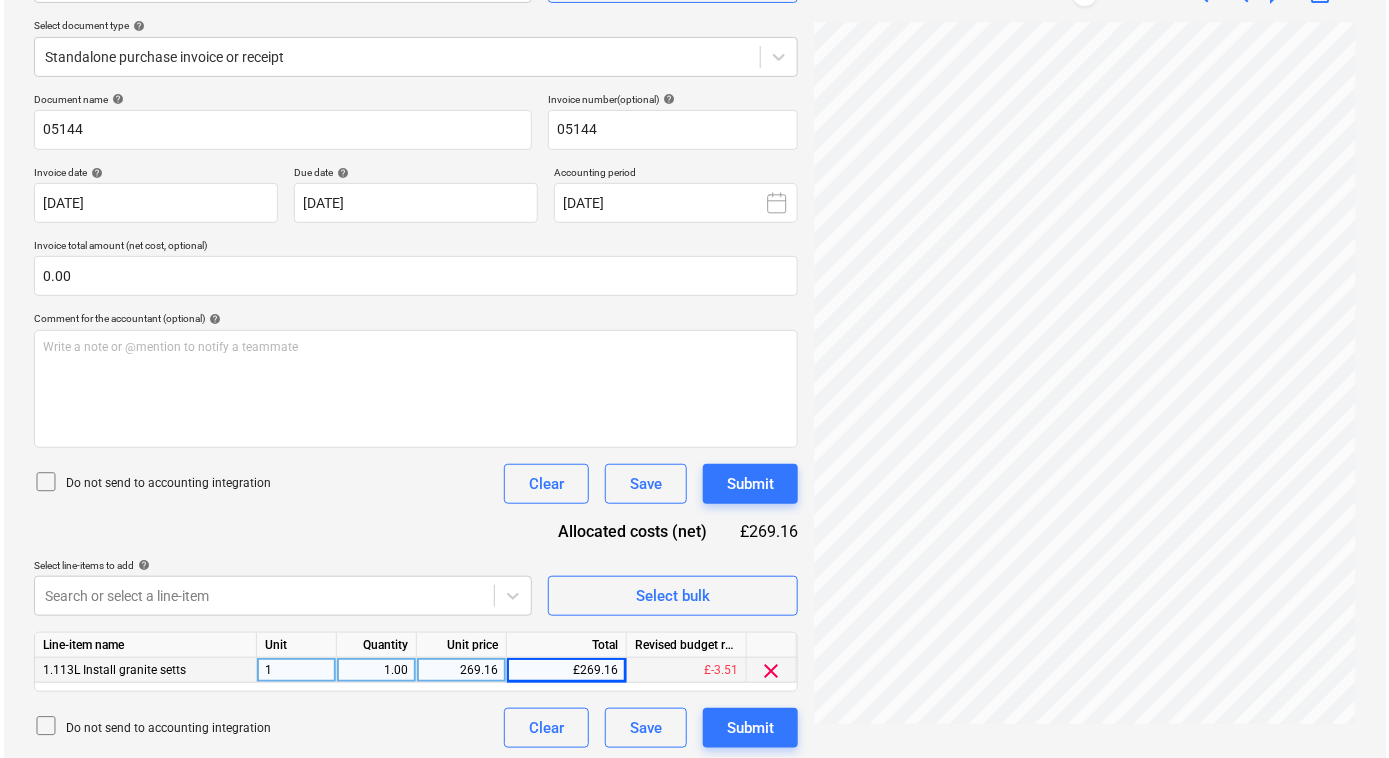 scroll, scrollTop: 223, scrollLeft: 0, axis: vertical 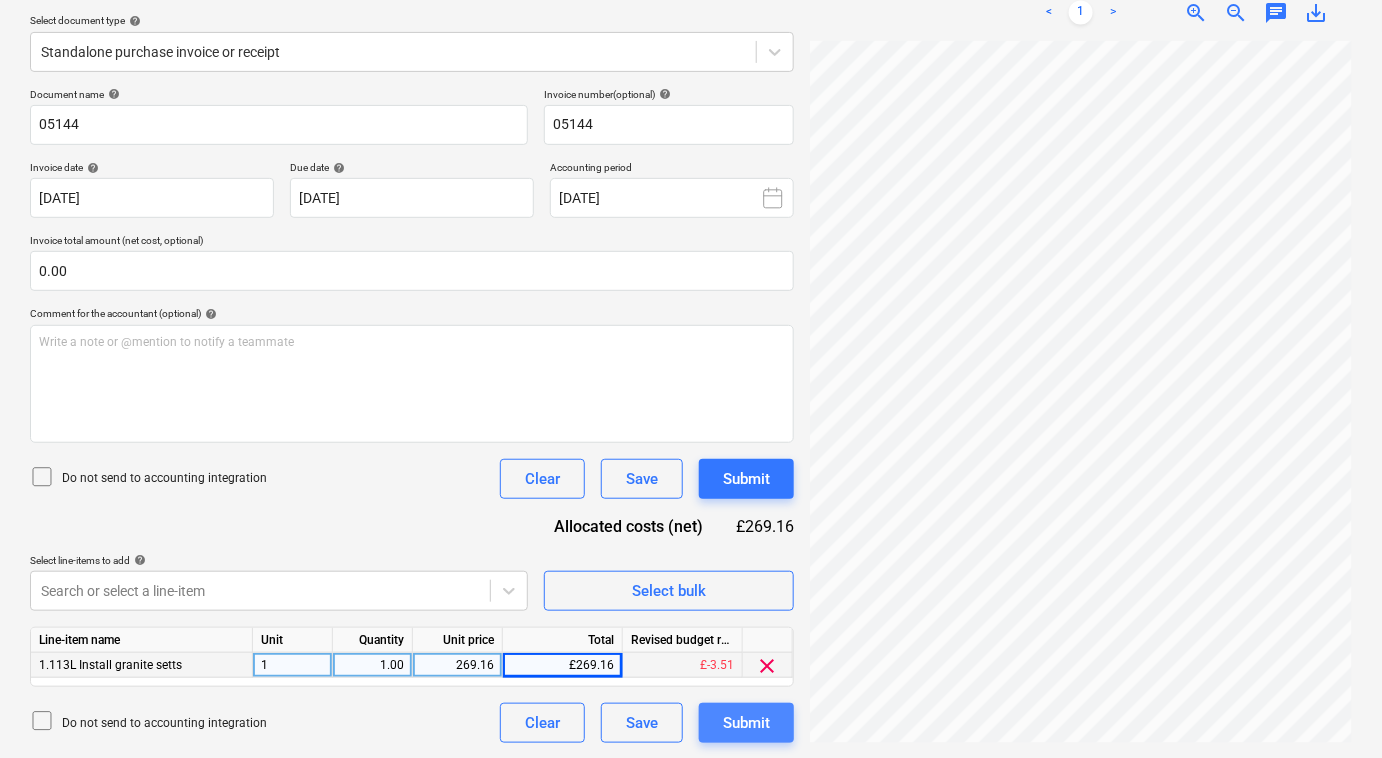 click on "Submit" at bounding box center [746, 723] 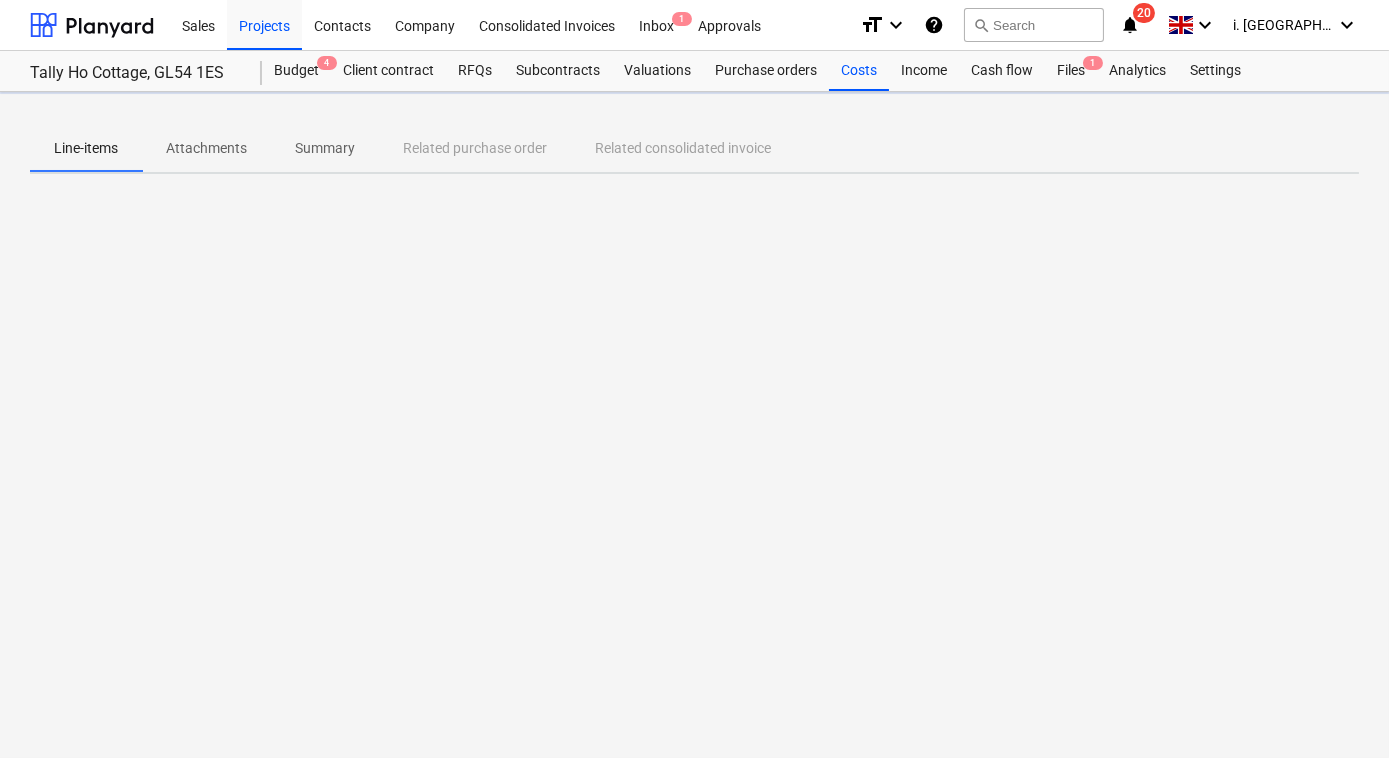scroll, scrollTop: 0, scrollLeft: 0, axis: both 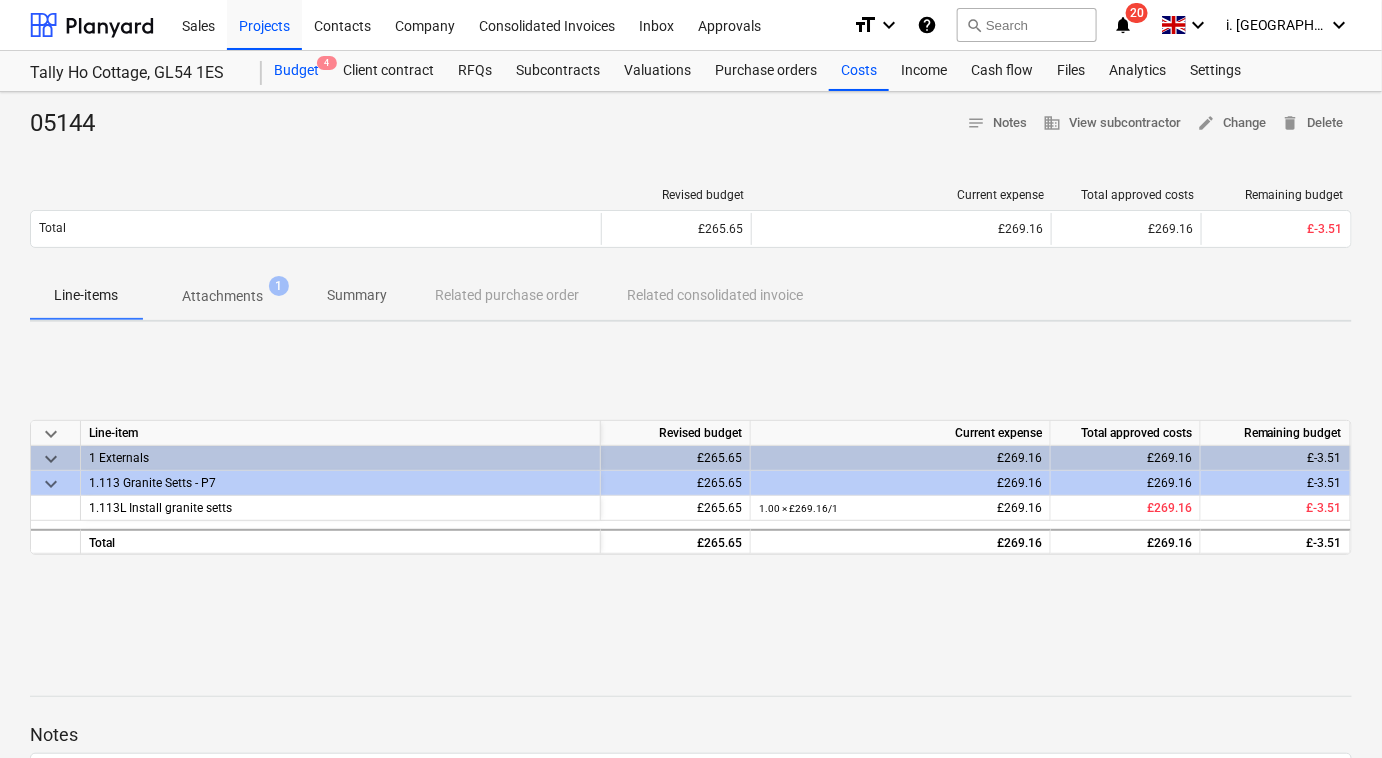 click on "Budget 4" at bounding box center [296, 71] 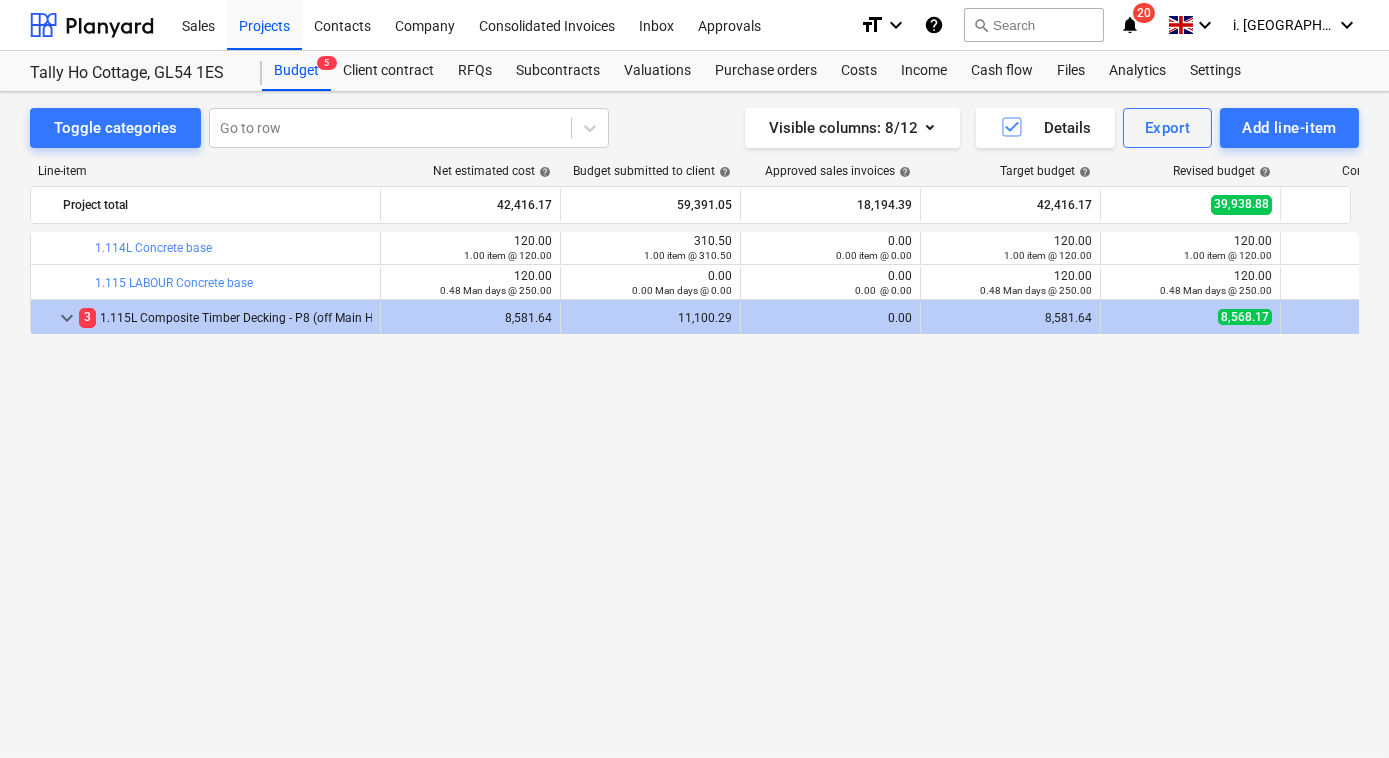 scroll, scrollTop: 279, scrollLeft: 0, axis: vertical 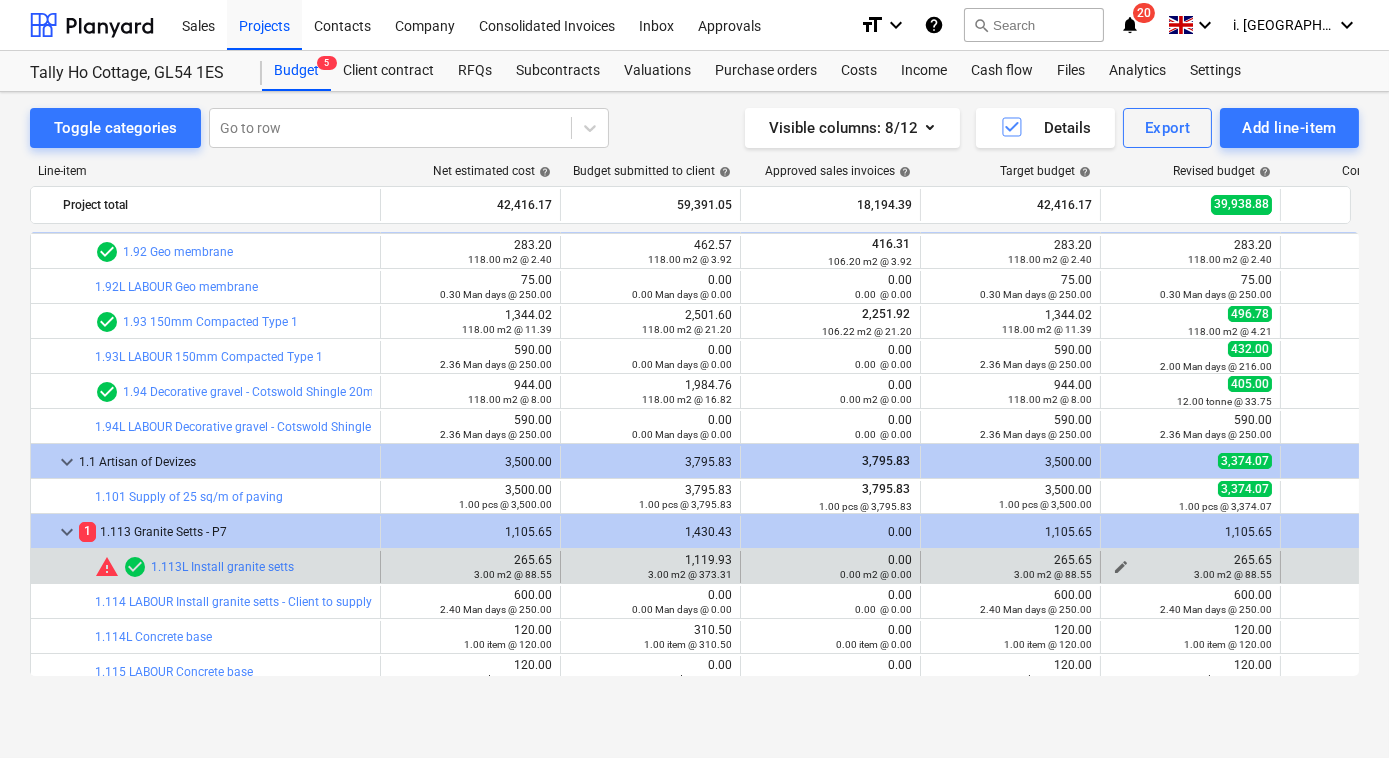 click on "3.00 m2 @ 88.55" at bounding box center [1190, 574] 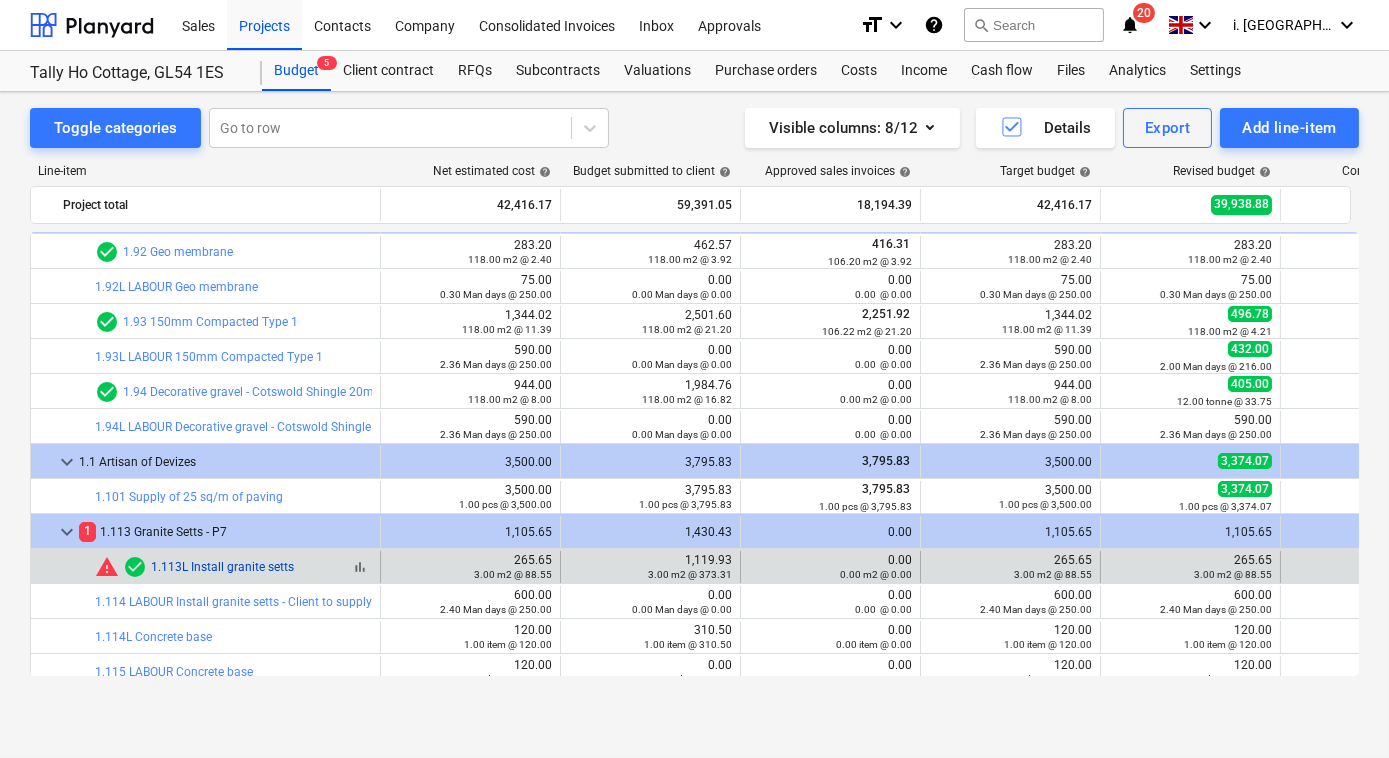 click on "1.113L Install granite setts" at bounding box center [222, 567] 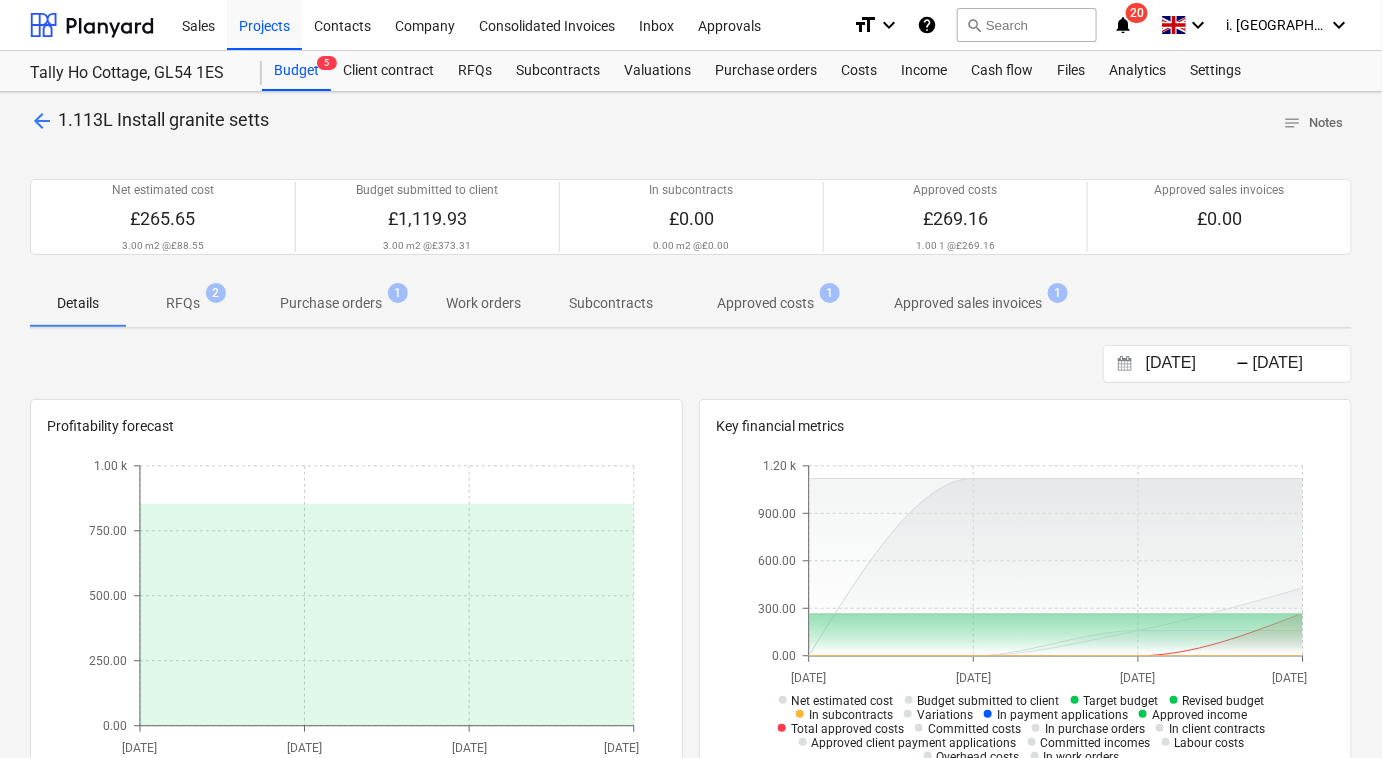 click on "Approved costs" at bounding box center (765, 303) 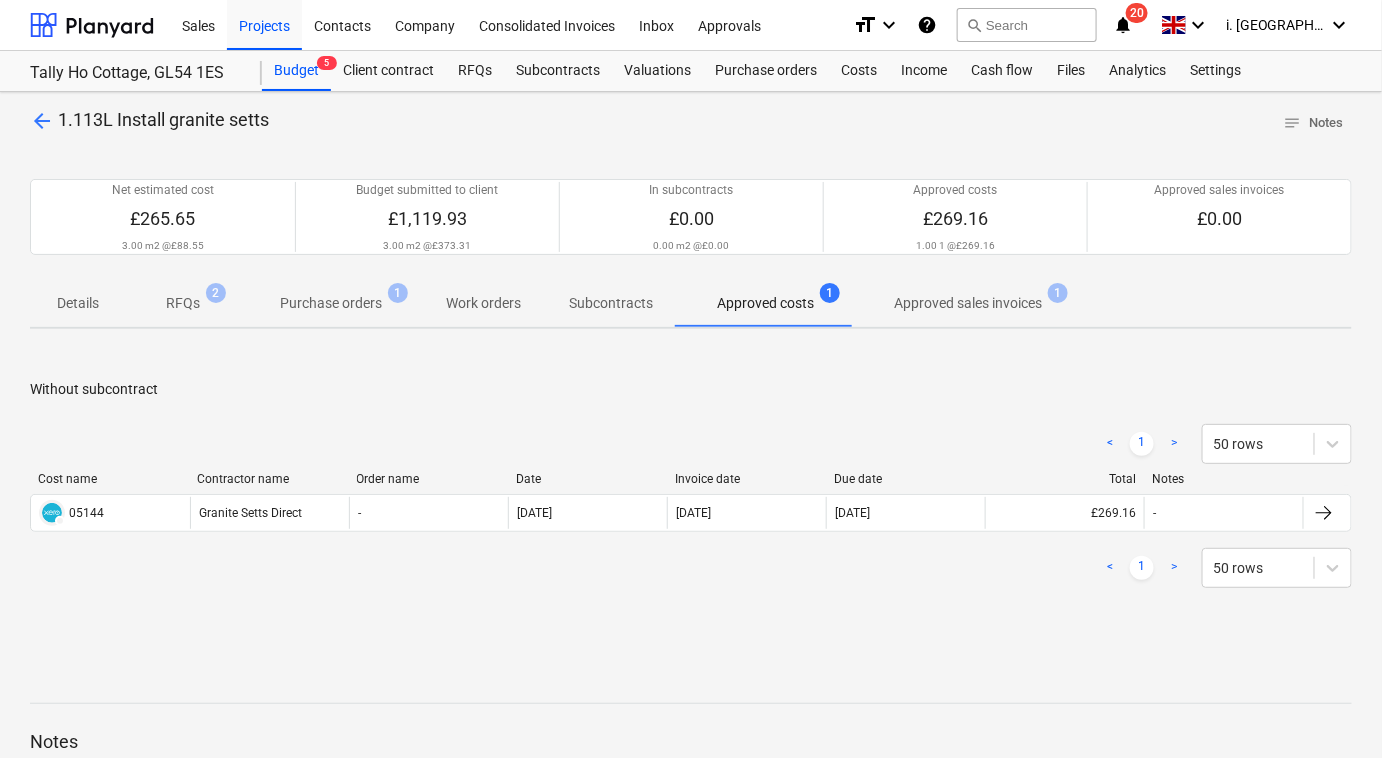 click on "Approved sales invoices" at bounding box center [968, 303] 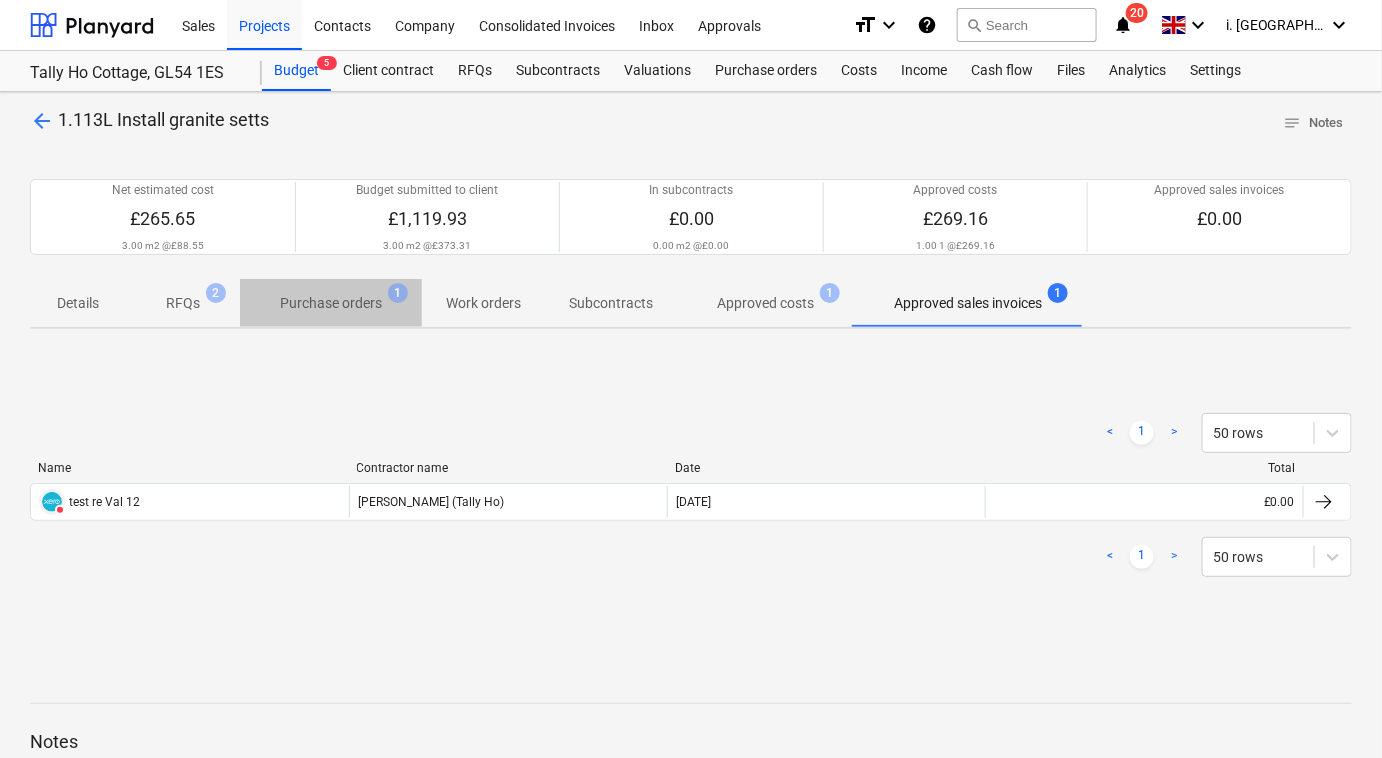 click on "Purchase orders" at bounding box center [331, 303] 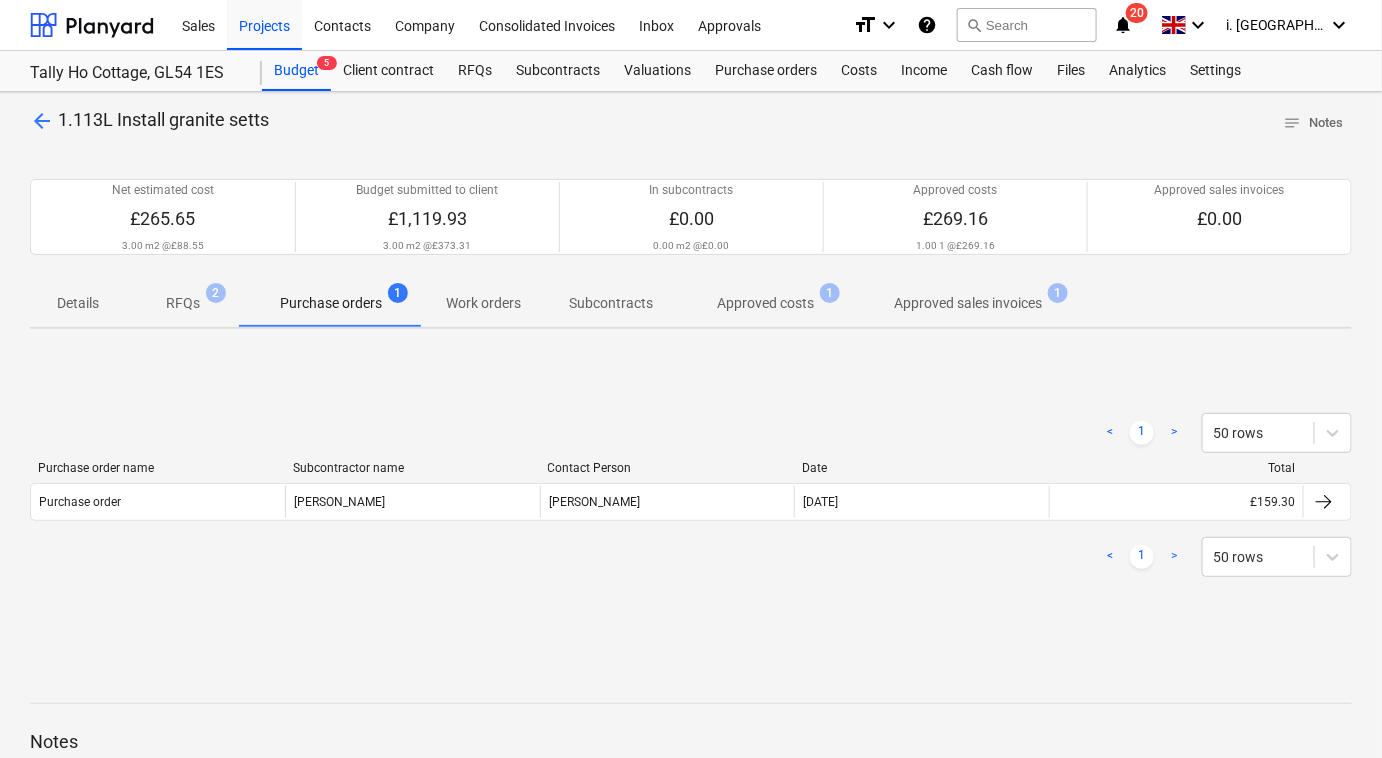 click on "Work orders" at bounding box center [483, 303] 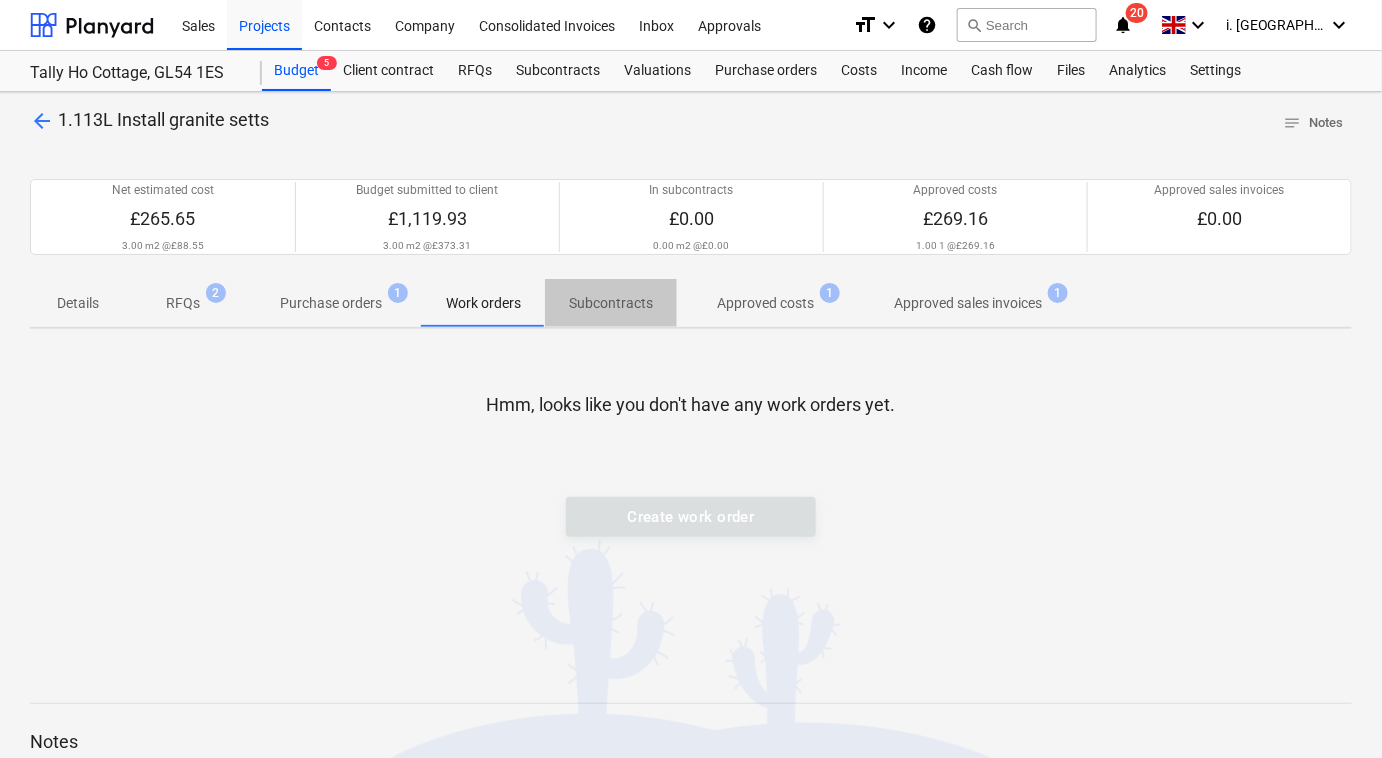 click on "Subcontracts" at bounding box center [611, 303] 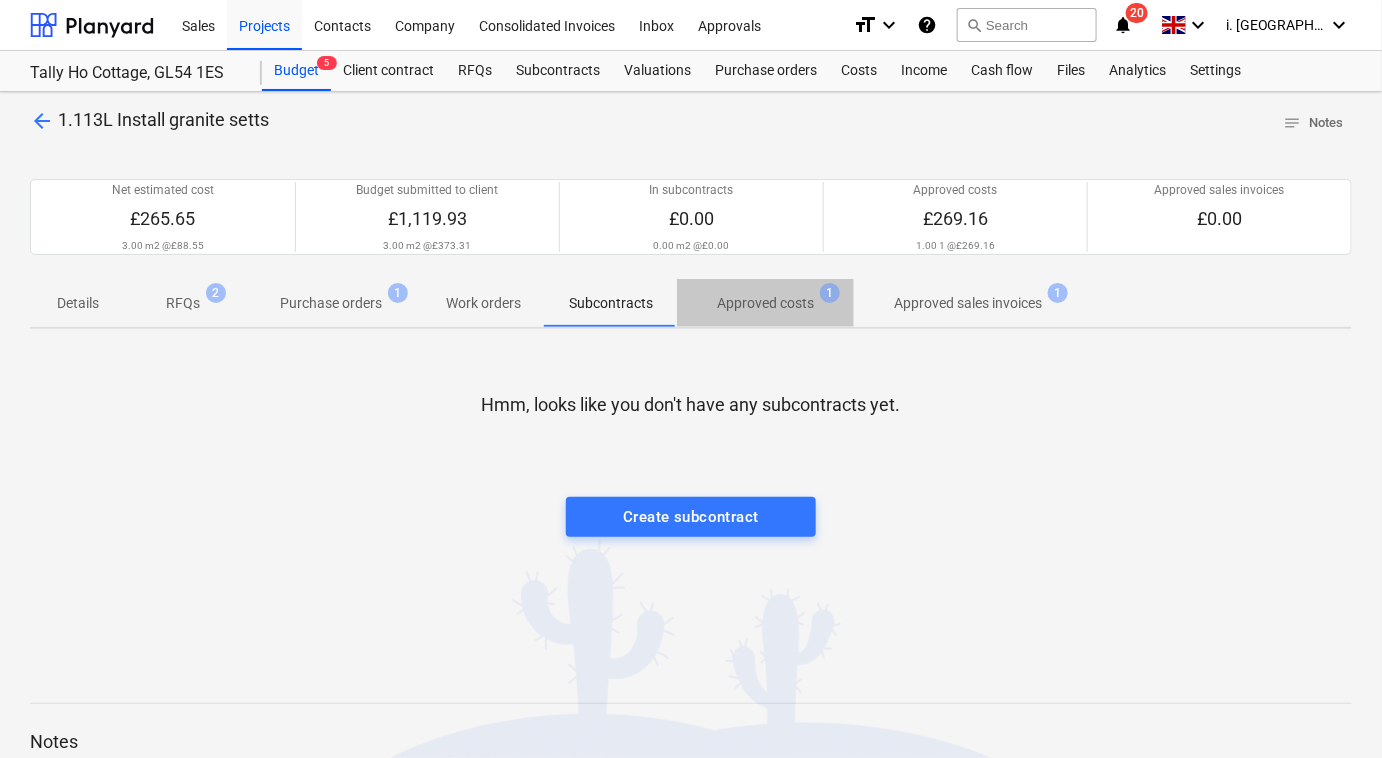 click on "Approved costs" at bounding box center (765, 303) 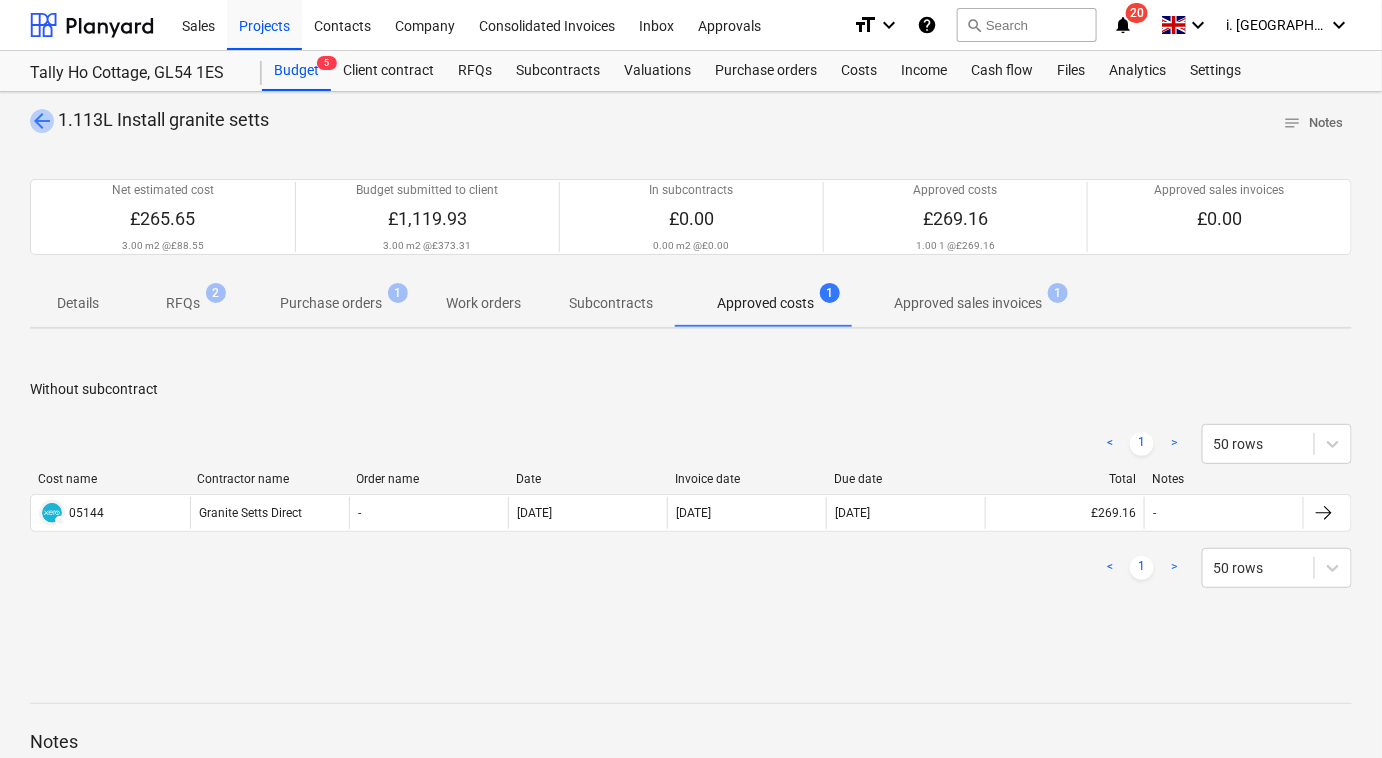 click on "arrow_back" at bounding box center (42, 121) 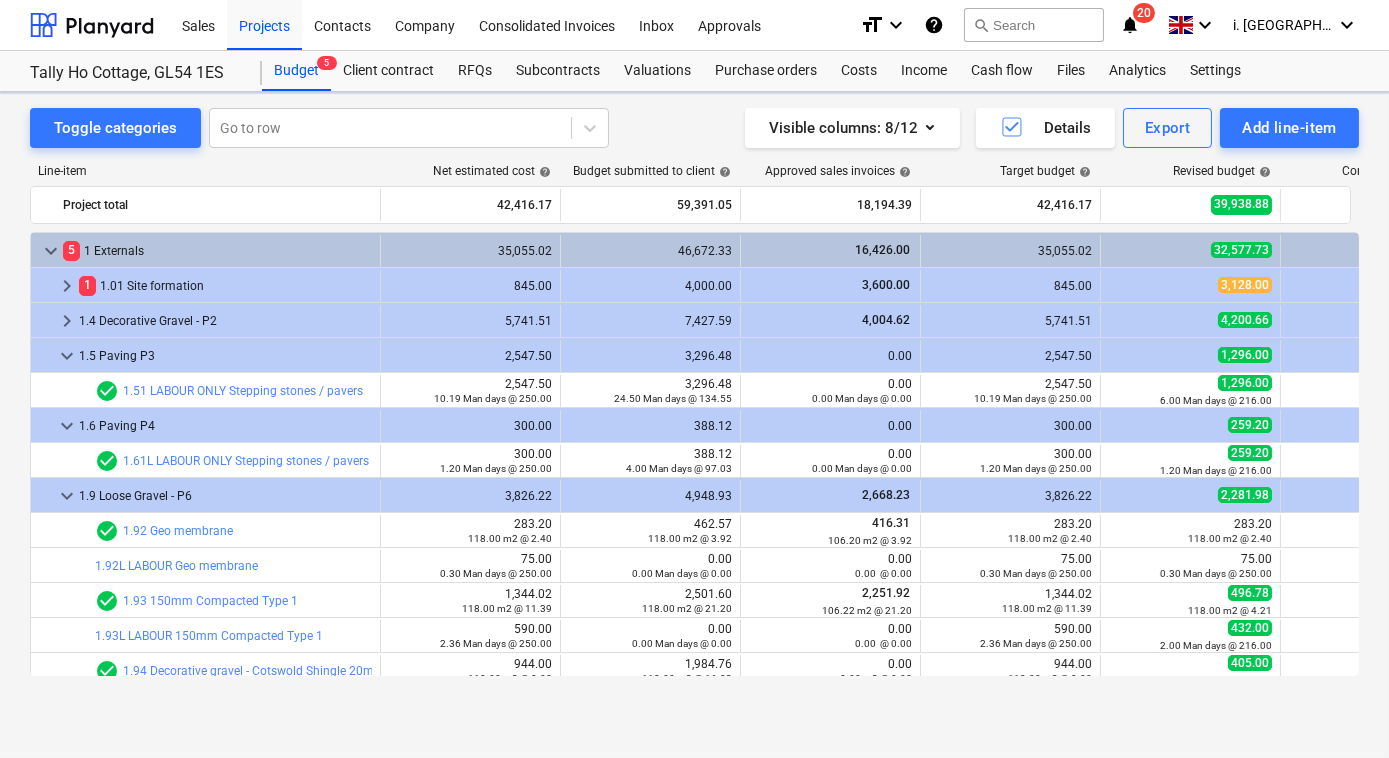 scroll, scrollTop: 279, scrollLeft: 0, axis: vertical 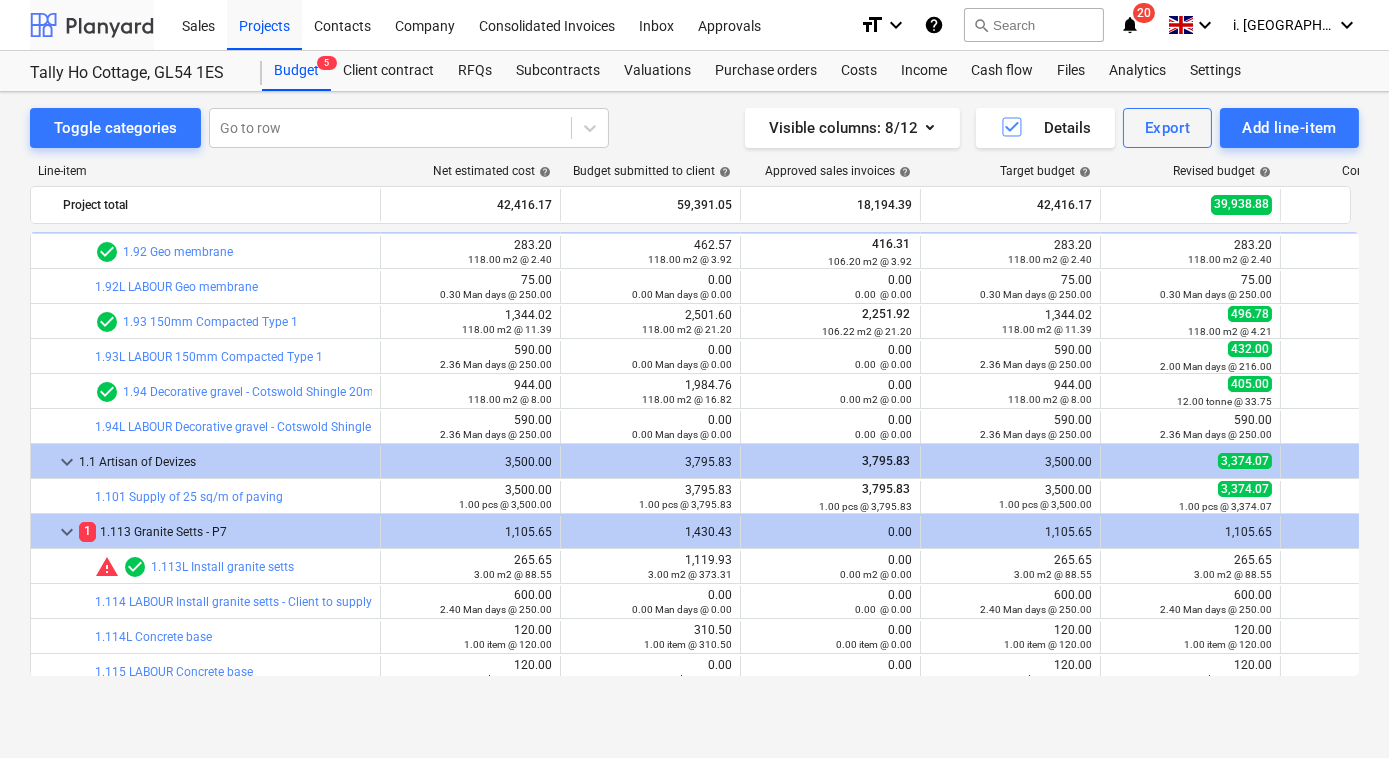 click at bounding box center (92, 25) 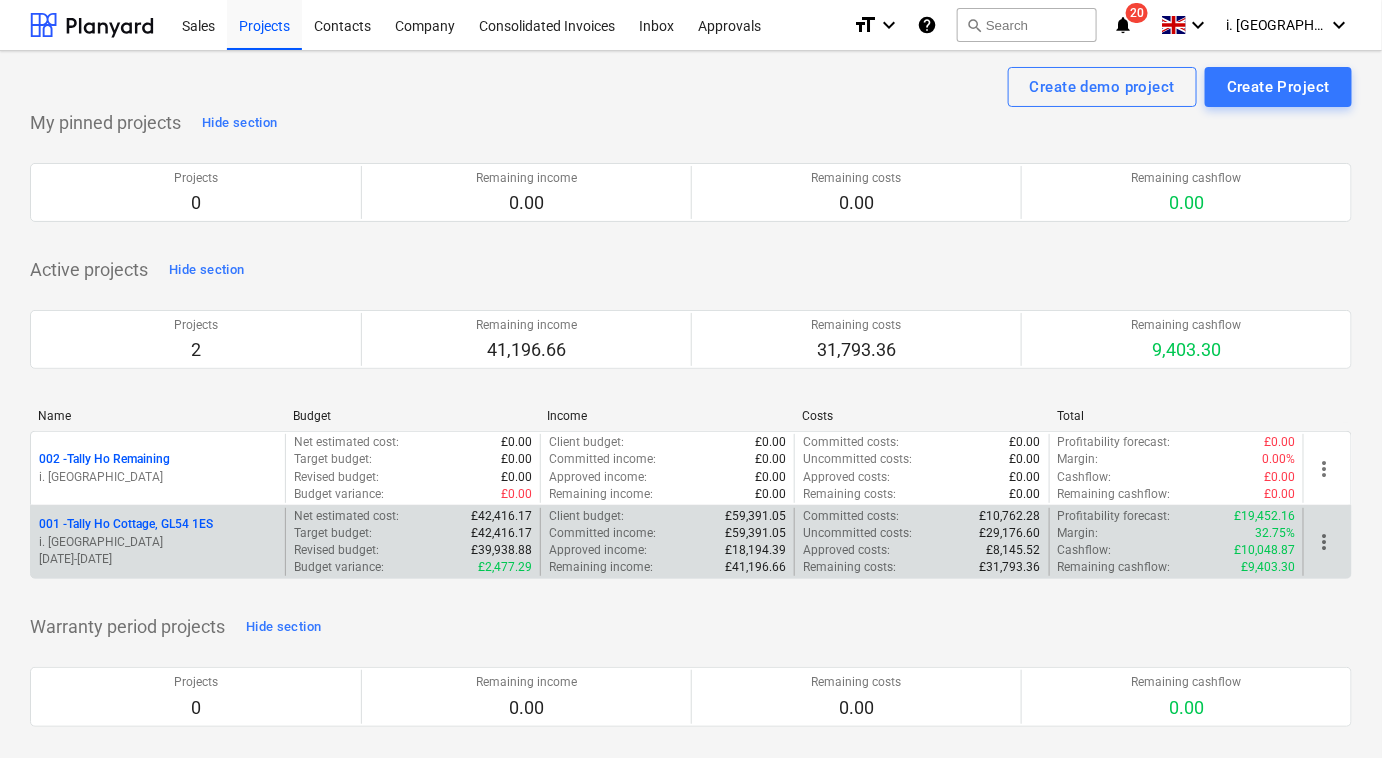 click on "001 -  Tally Ho Cottage, GL54 1ES" at bounding box center [126, 524] 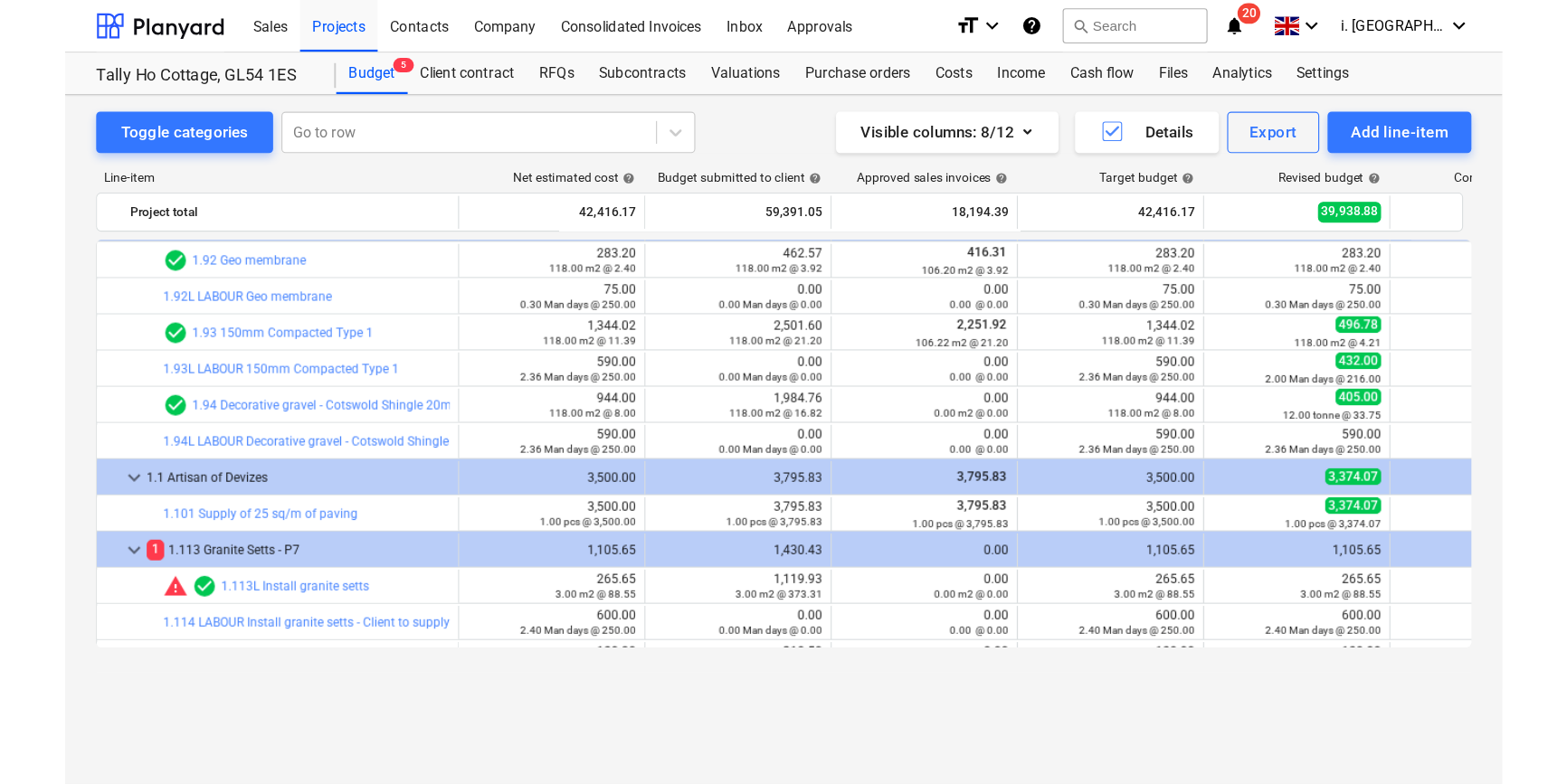 scroll, scrollTop: 252, scrollLeft: 0, axis: vertical 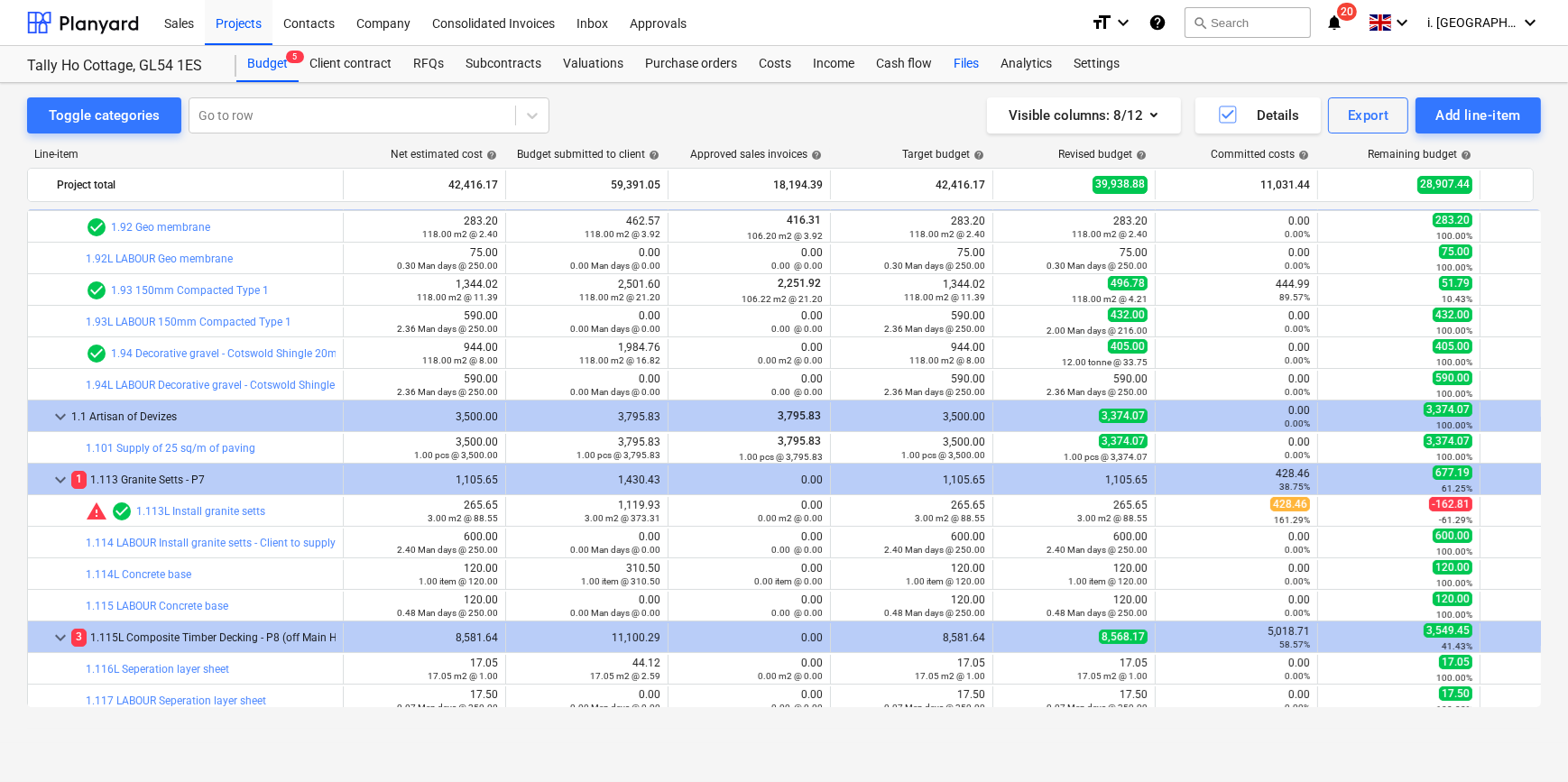 click on "Files" at bounding box center [966, 64] 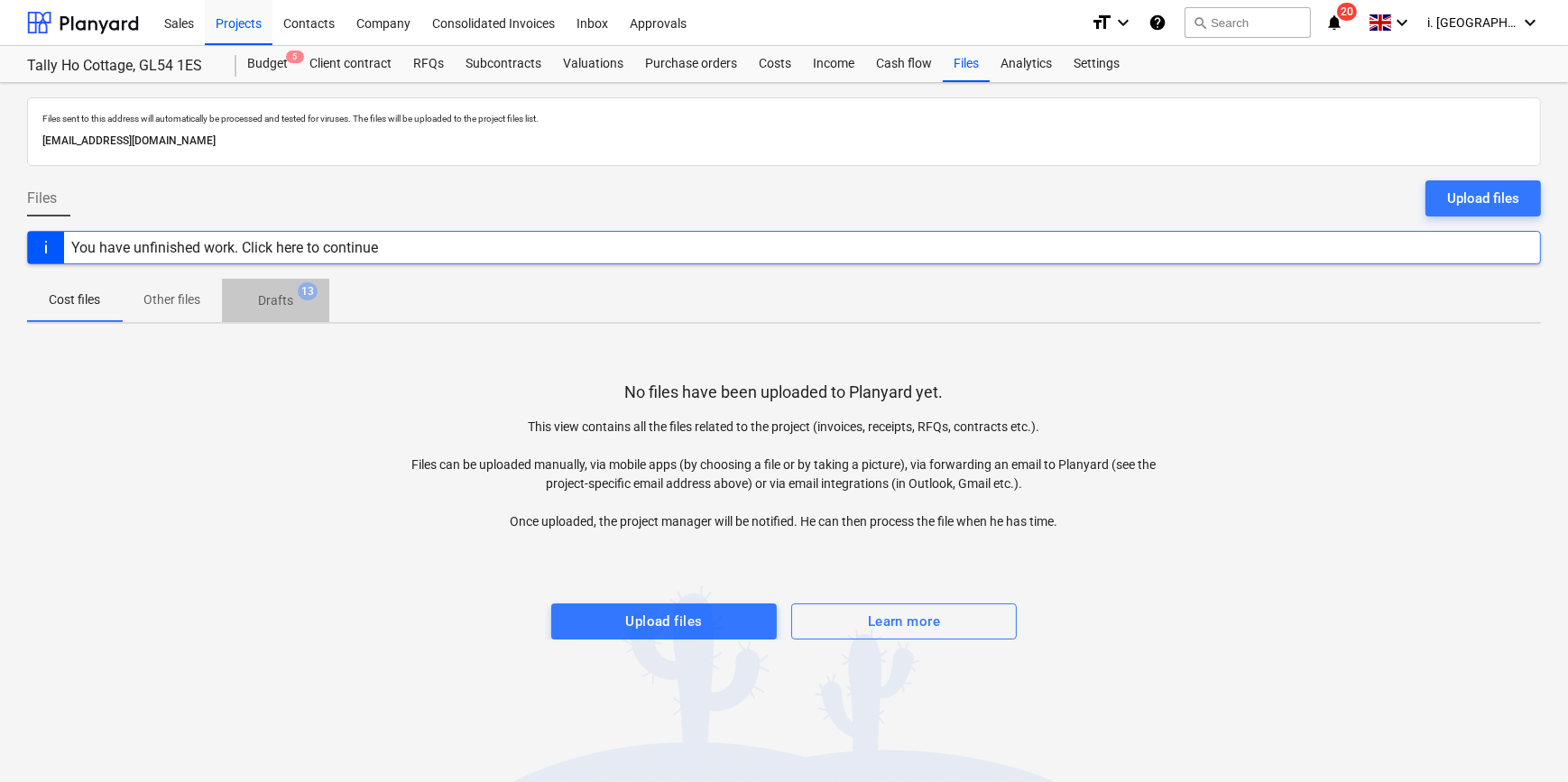click on "Drafts 13" at bounding box center (275, 300) 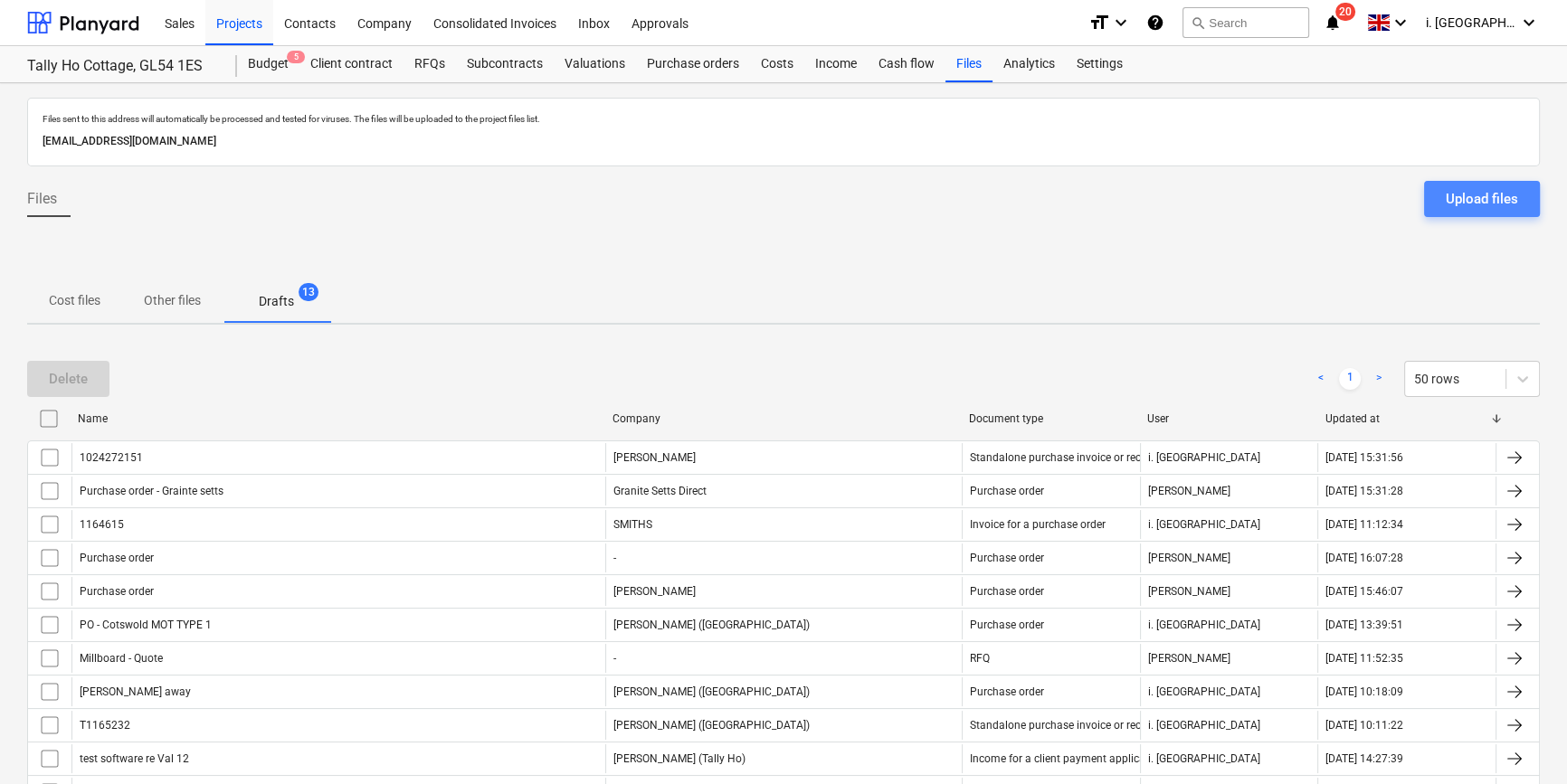 click on "Upload files" at bounding box center (1482, 199) 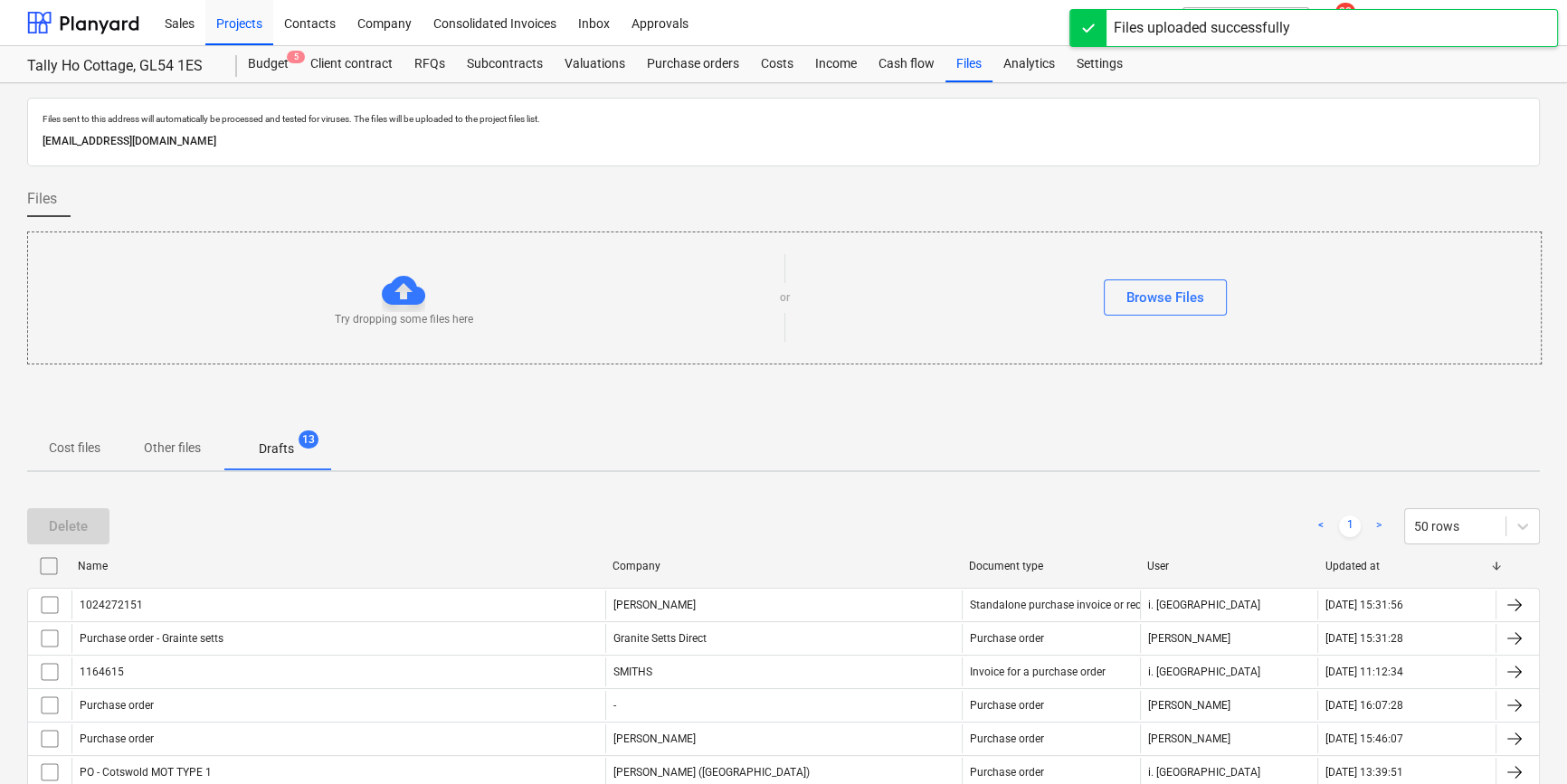 click on "Cost files" at bounding box center [74, 448] 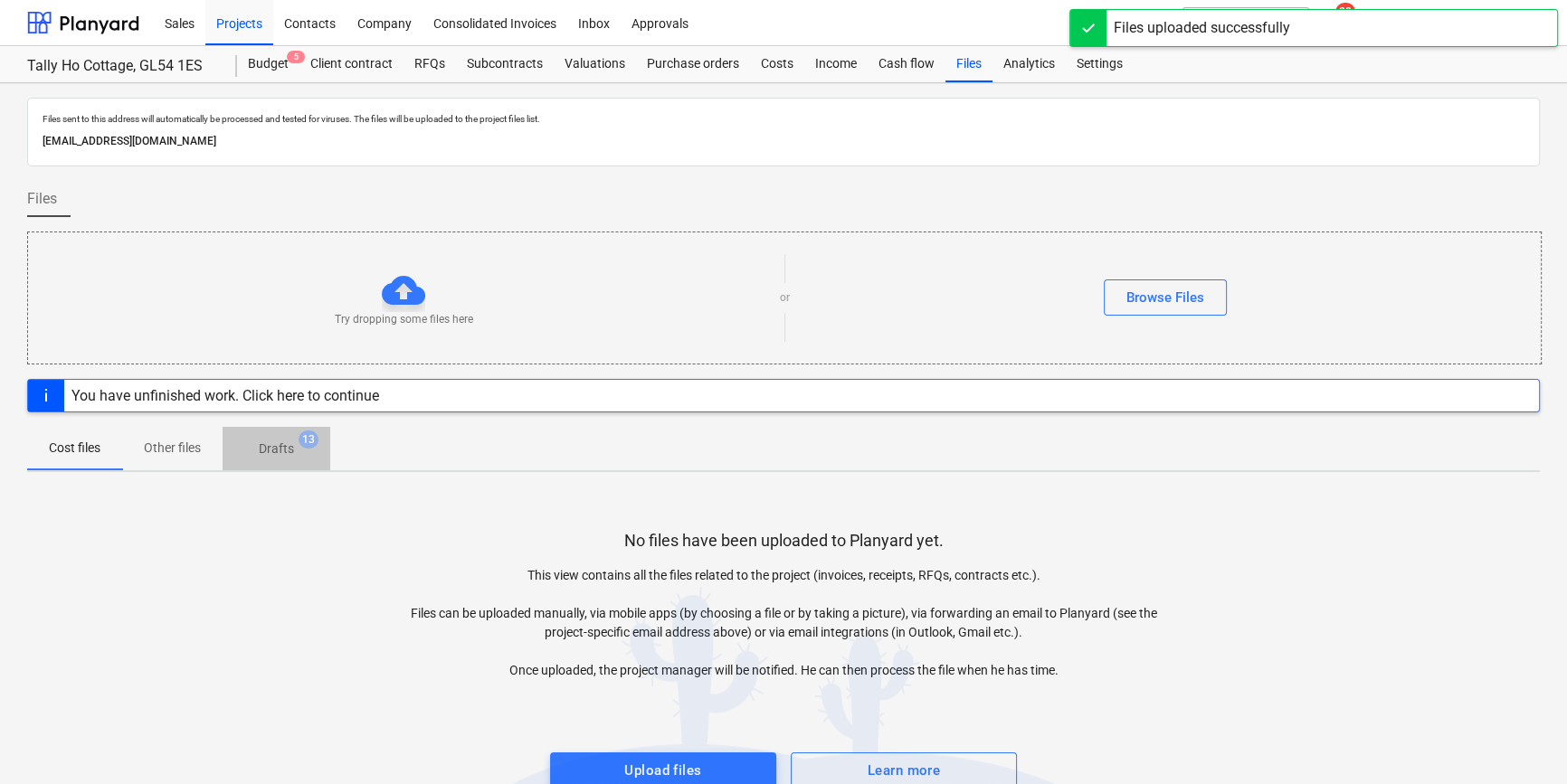 click on "Drafts 13" at bounding box center (276, 449) 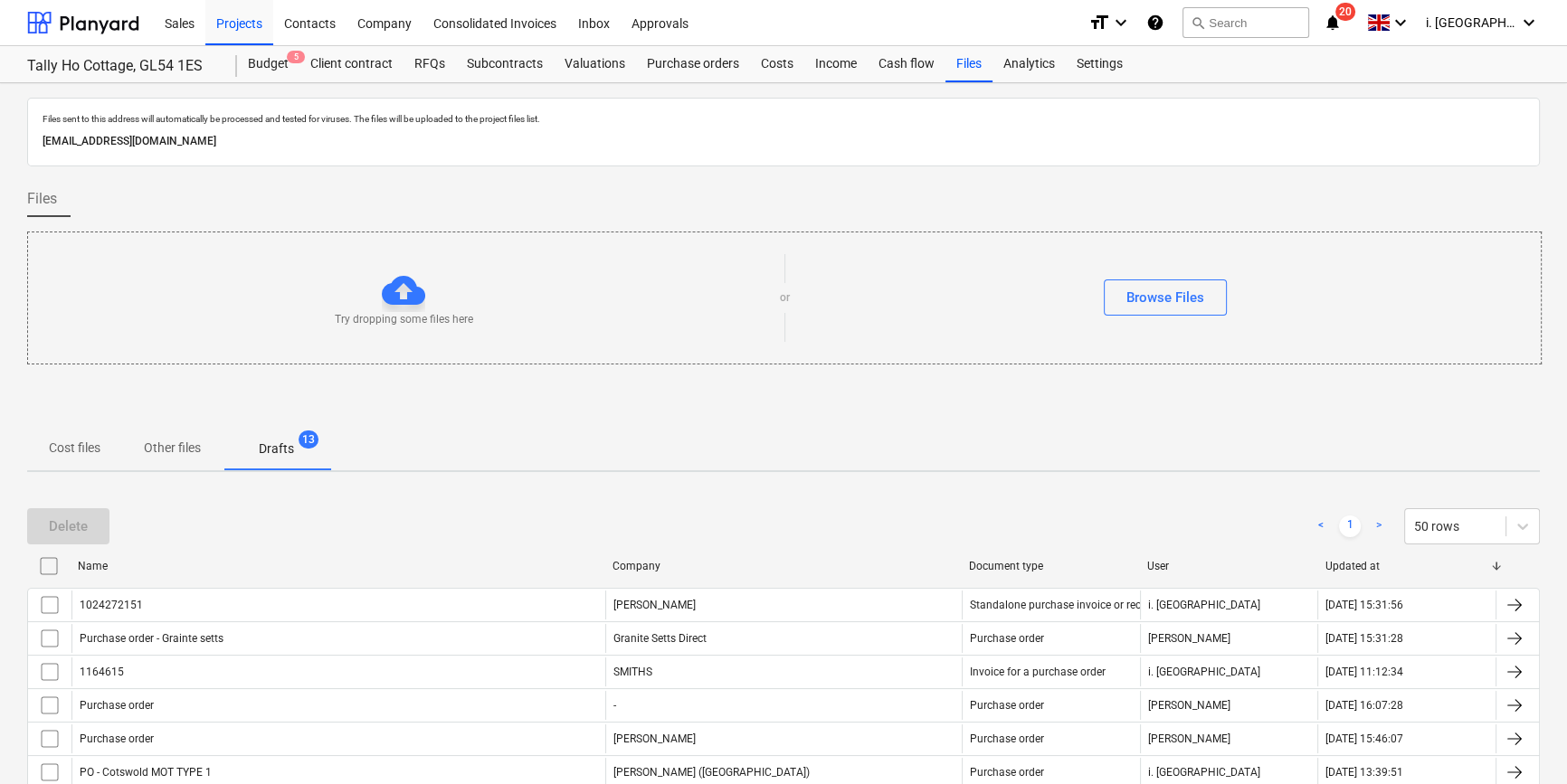 scroll, scrollTop: 337, scrollLeft: 0, axis: vertical 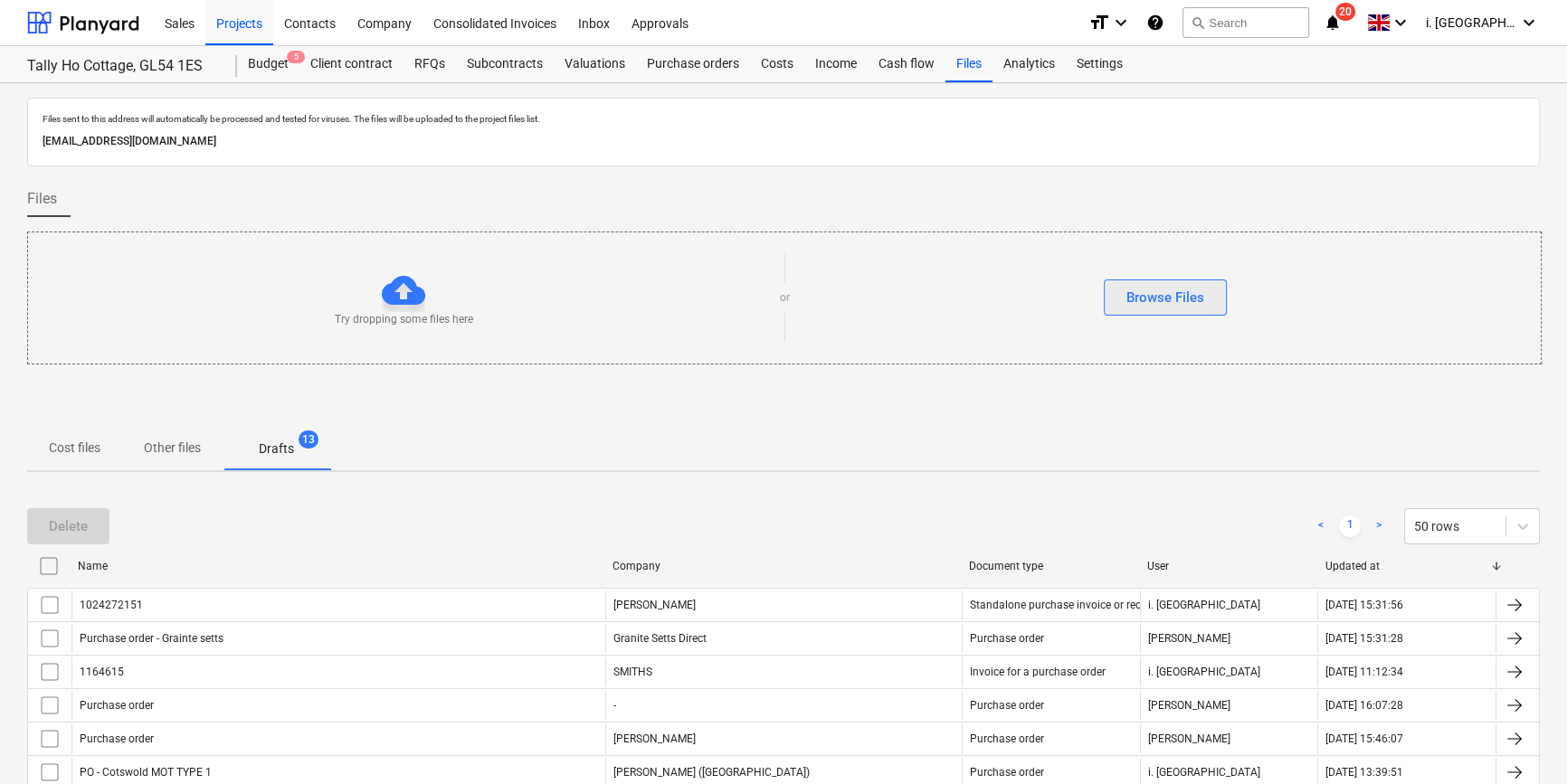 click on "Browse Files" at bounding box center [1165, 298] 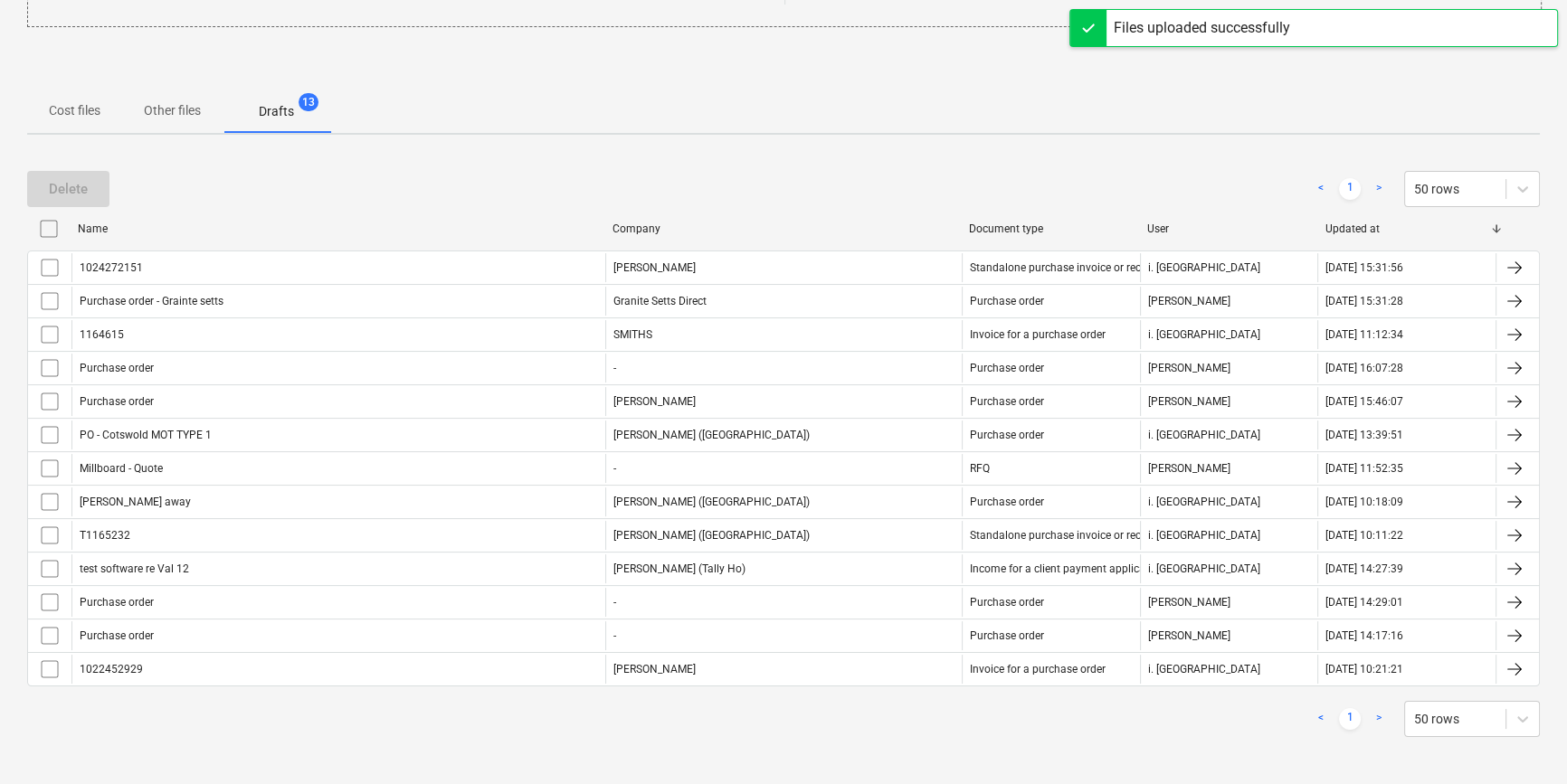 scroll, scrollTop: 0, scrollLeft: 0, axis: both 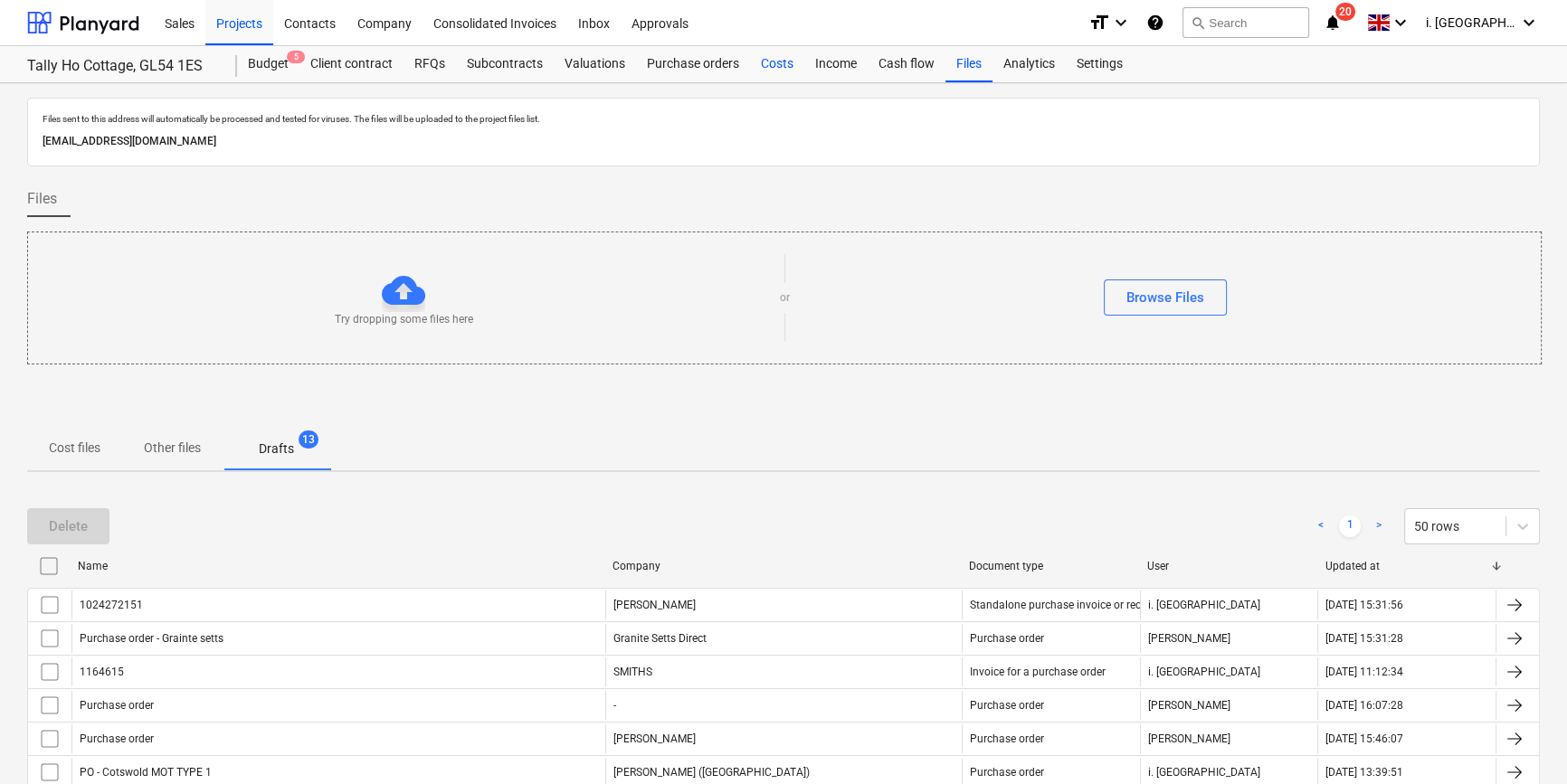 click on "Costs" at bounding box center (777, 64) 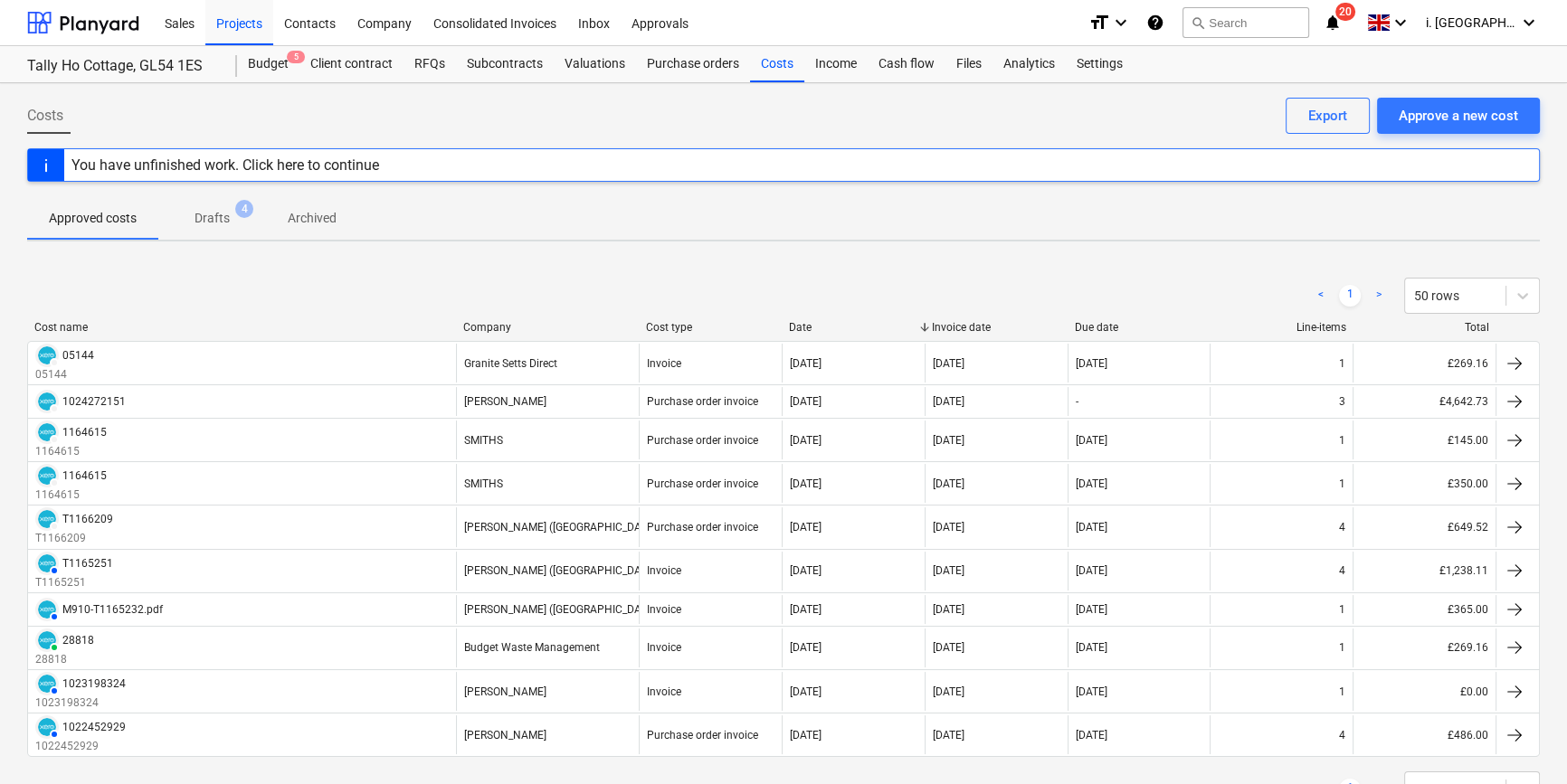 click on "Drafts" at bounding box center (212, 218) 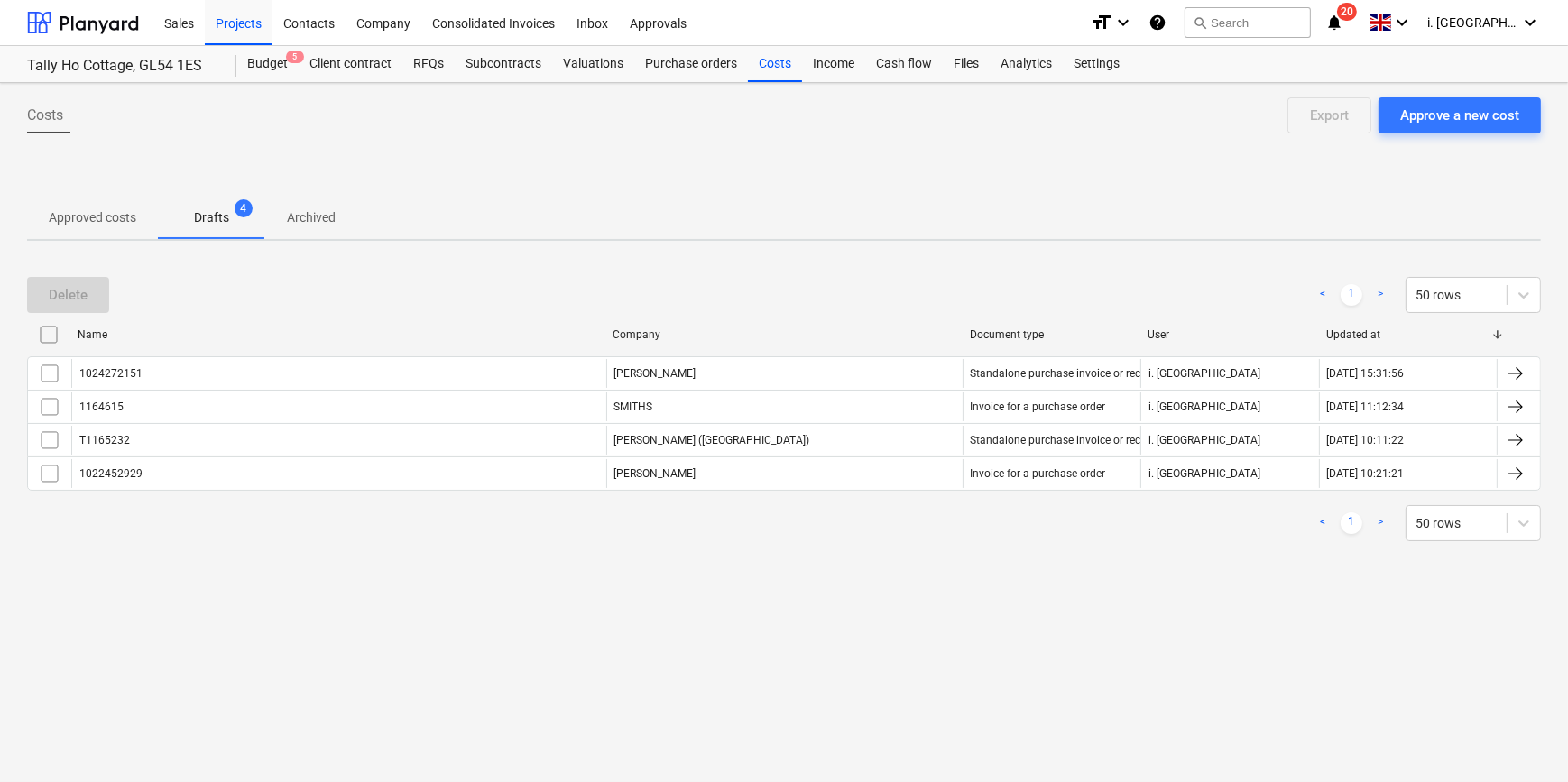 click on "Approved costs" at bounding box center (92, 217) 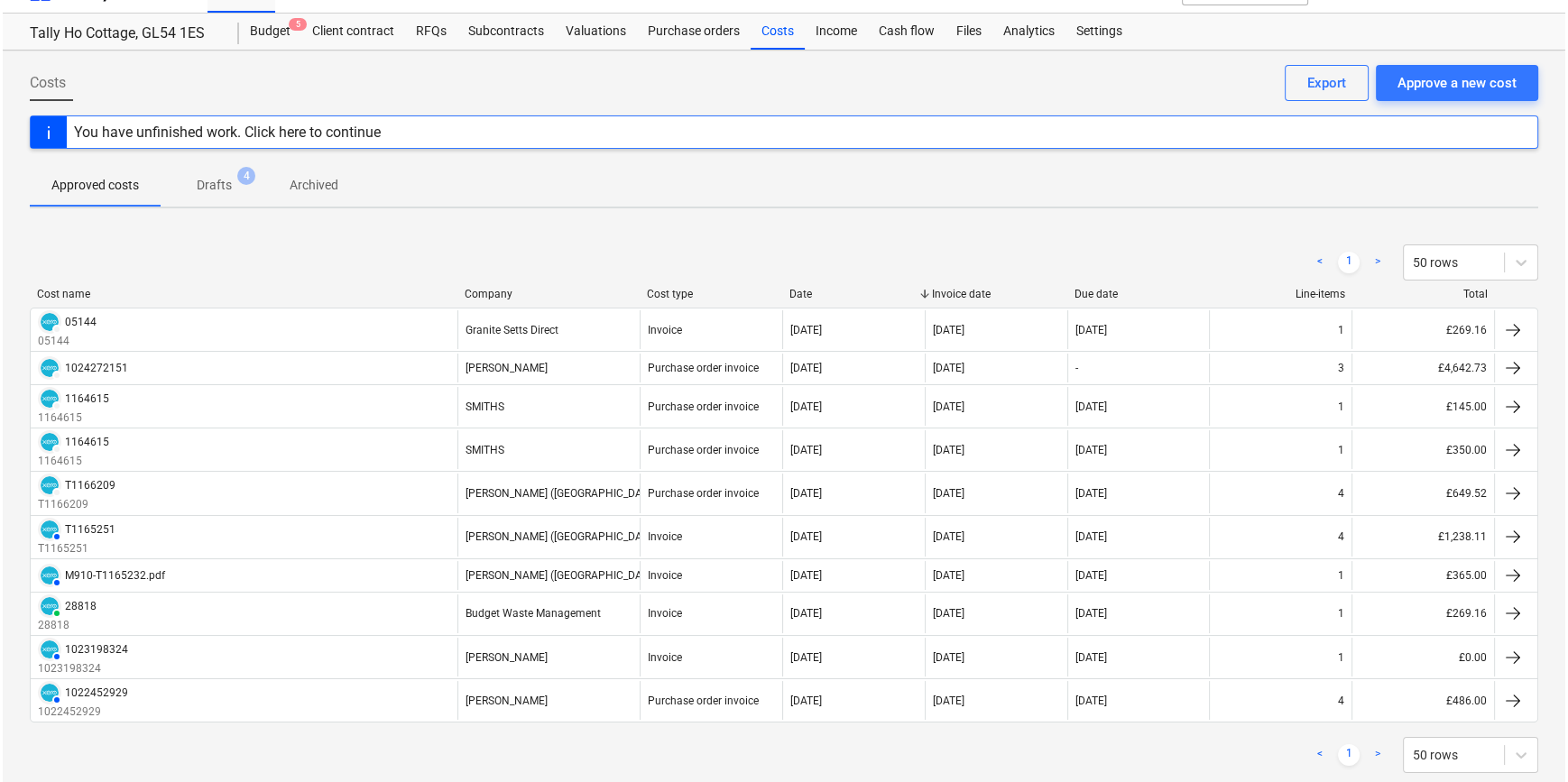 scroll, scrollTop: 0, scrollLeft: 0, axis: both 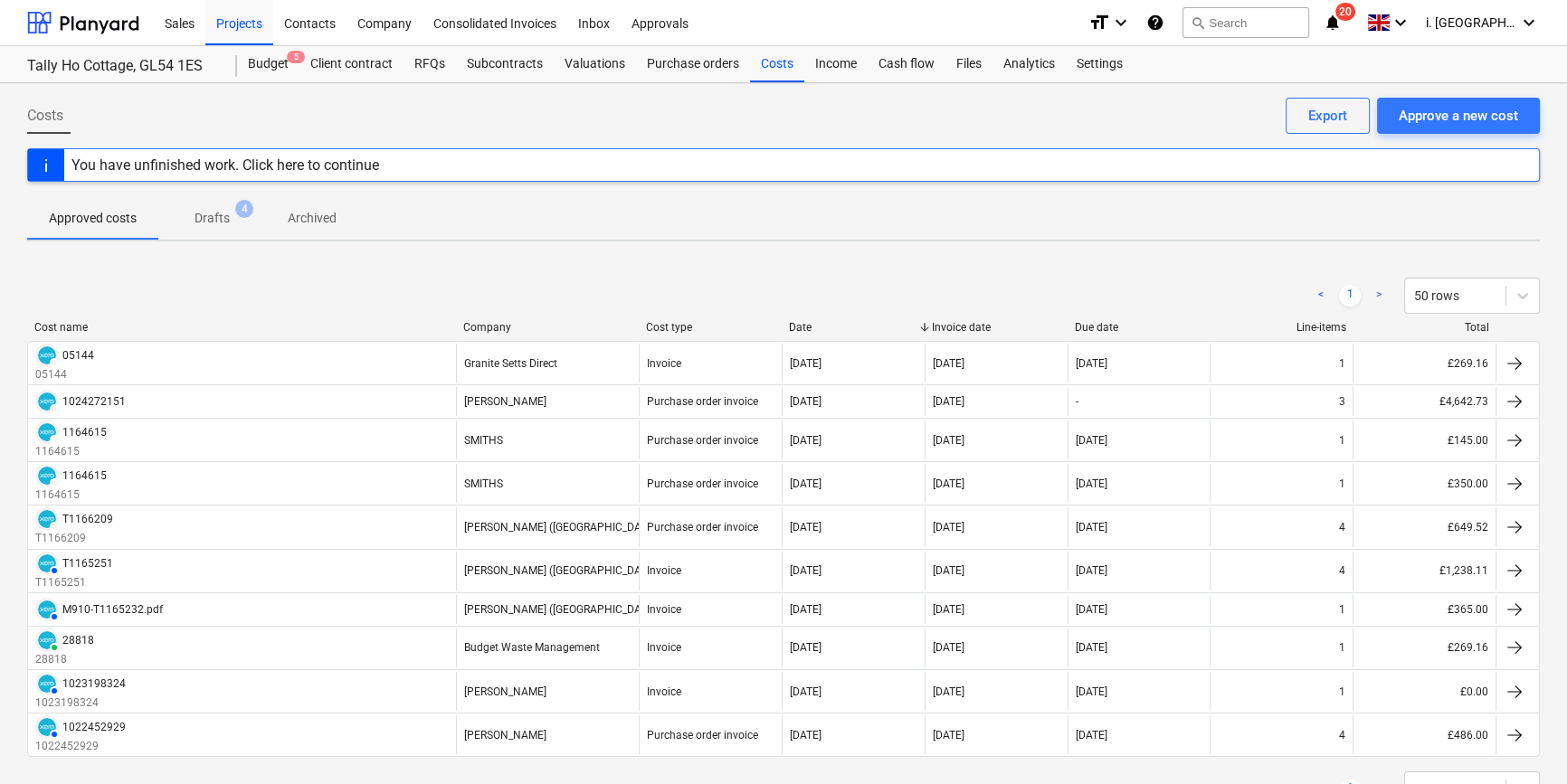 click on "4" at bounding box center [244, 209] 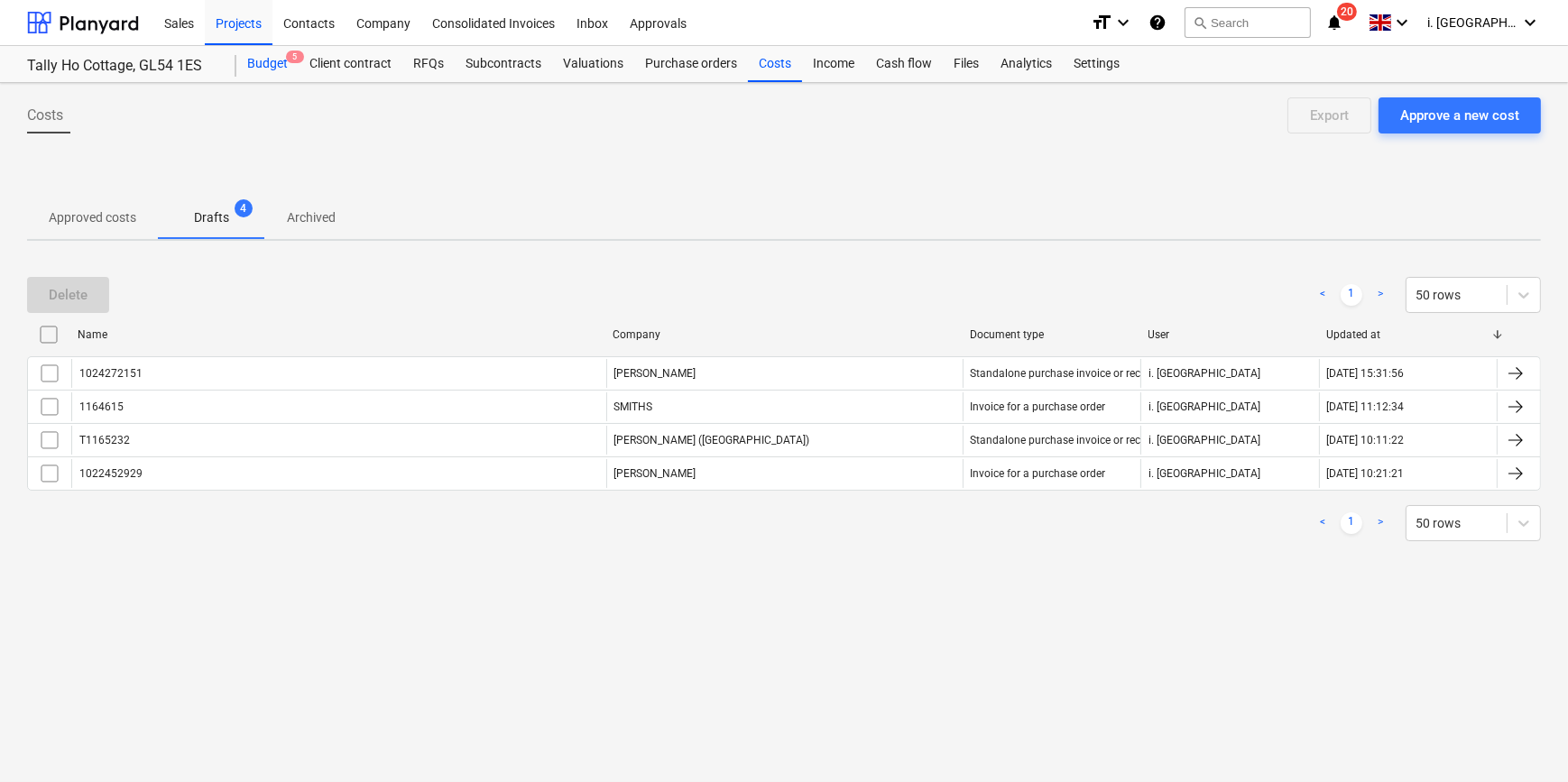 click on "Budget 5" at bounding box center [267, 64] 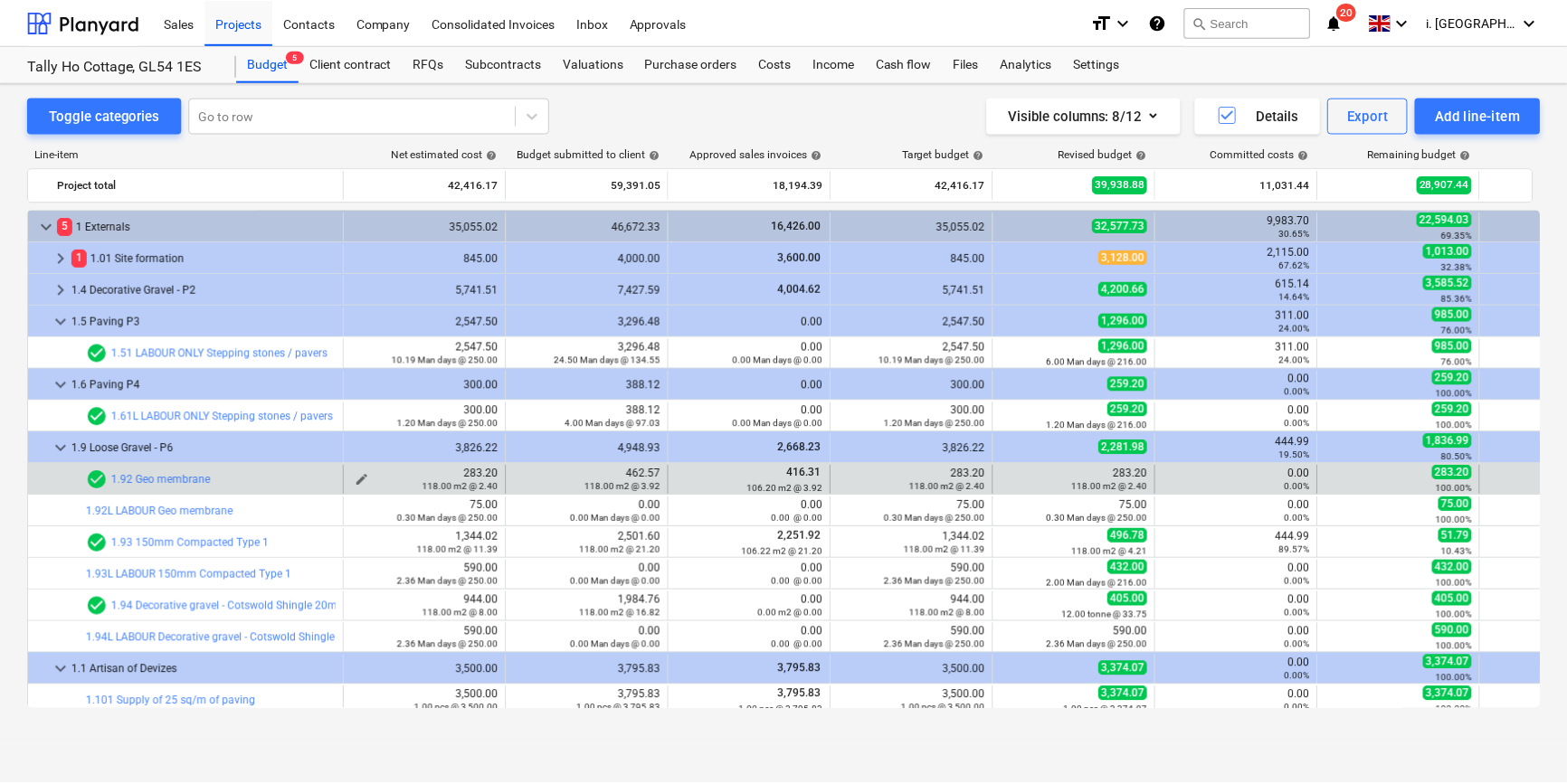 scroll, scrollTop: 252, scrollLeft: 0, axis: vertical 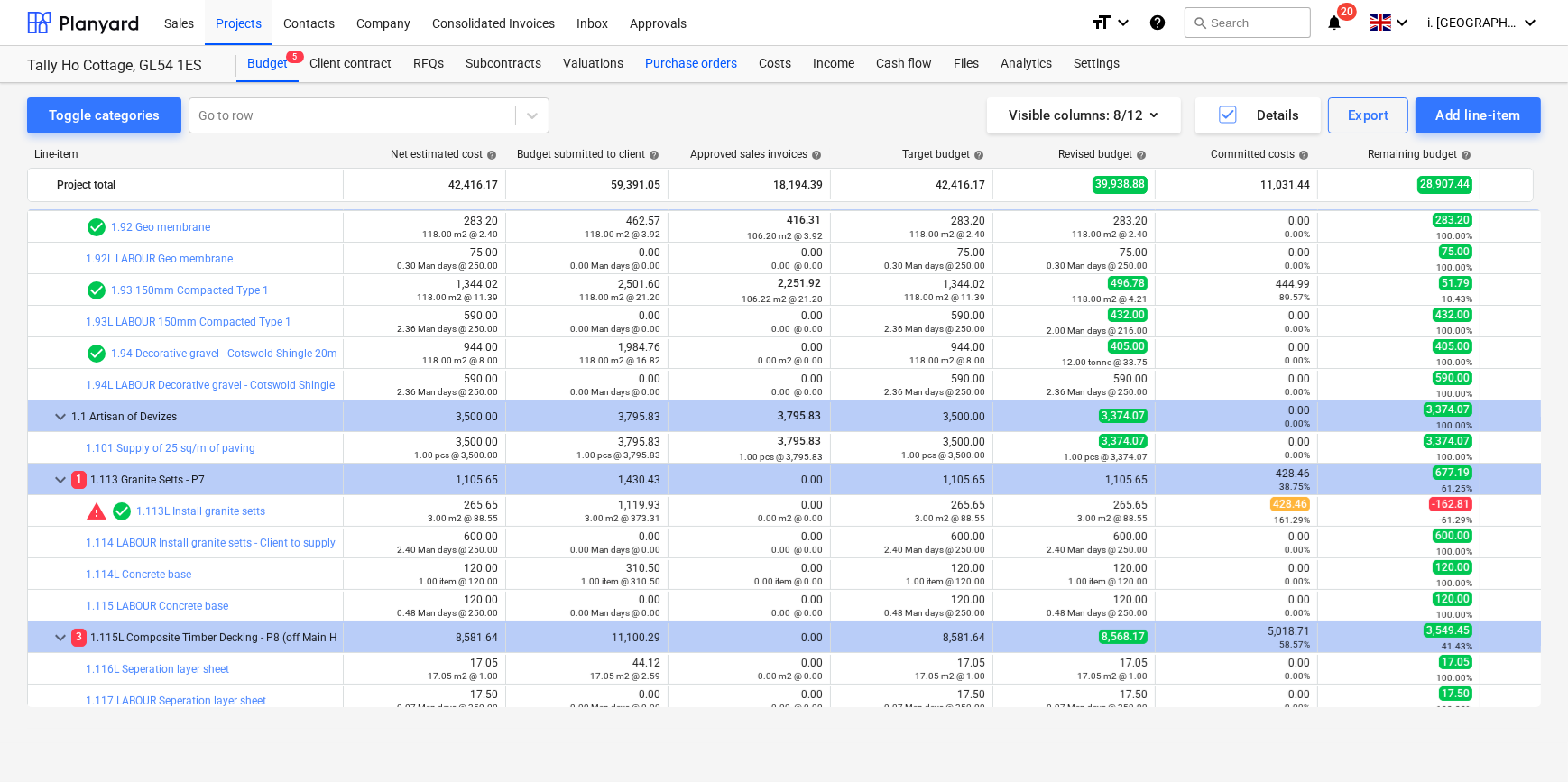 click on "Purchase orders" at bounding box center (691, 64) 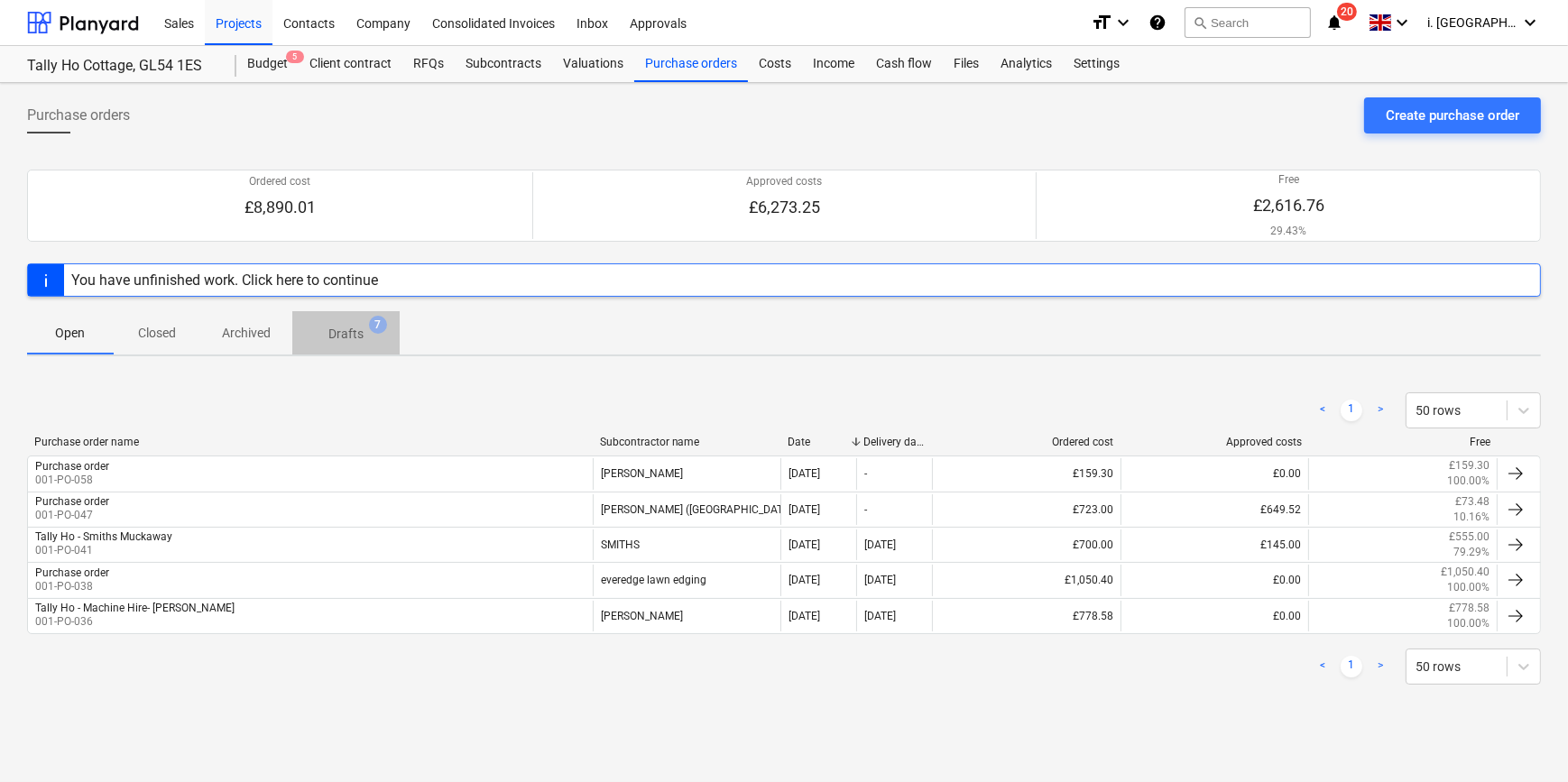click on "Drafts" at bounding box center (346, 334) 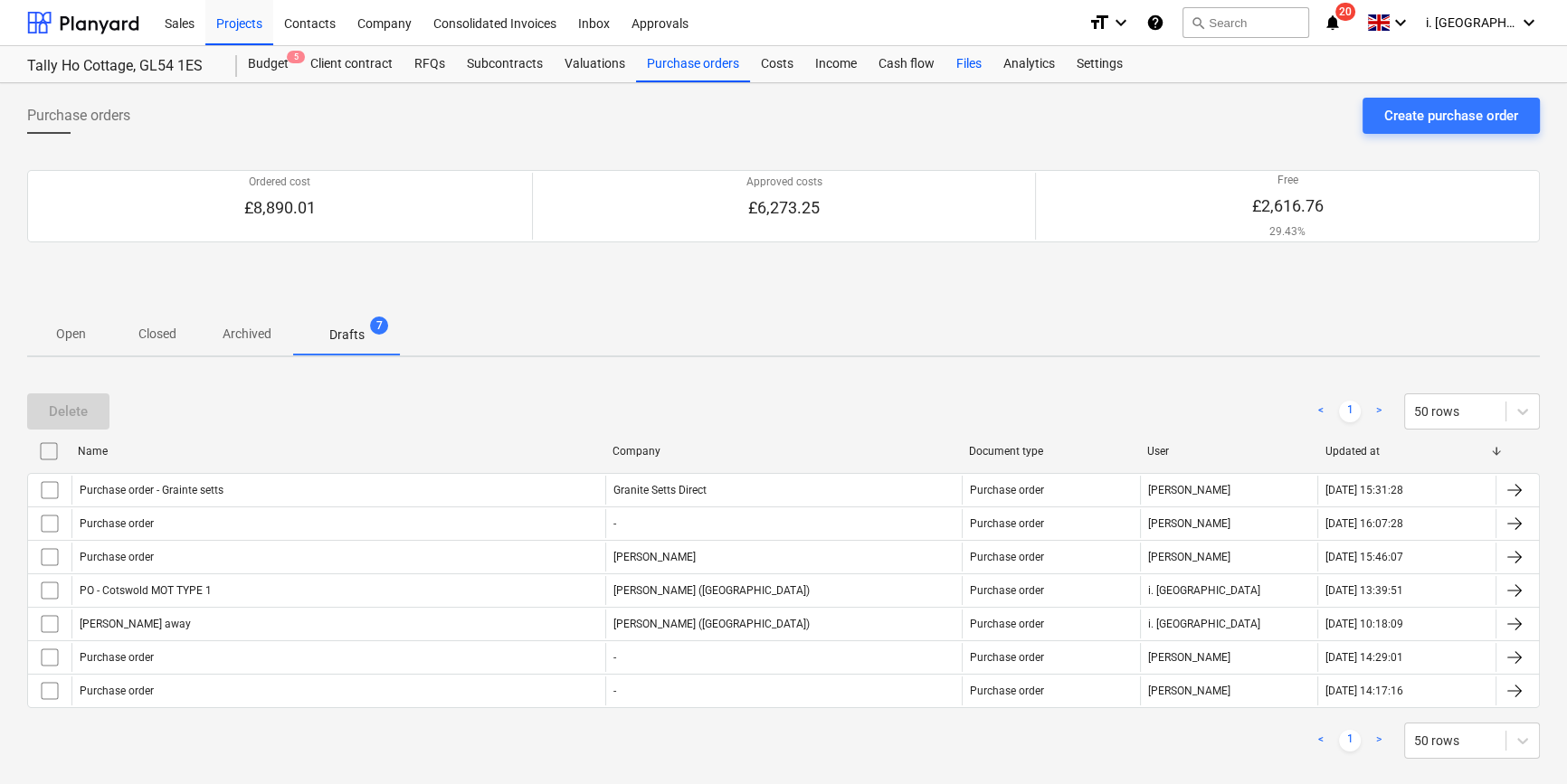 click on "Files" at bounding box center [969, 64] 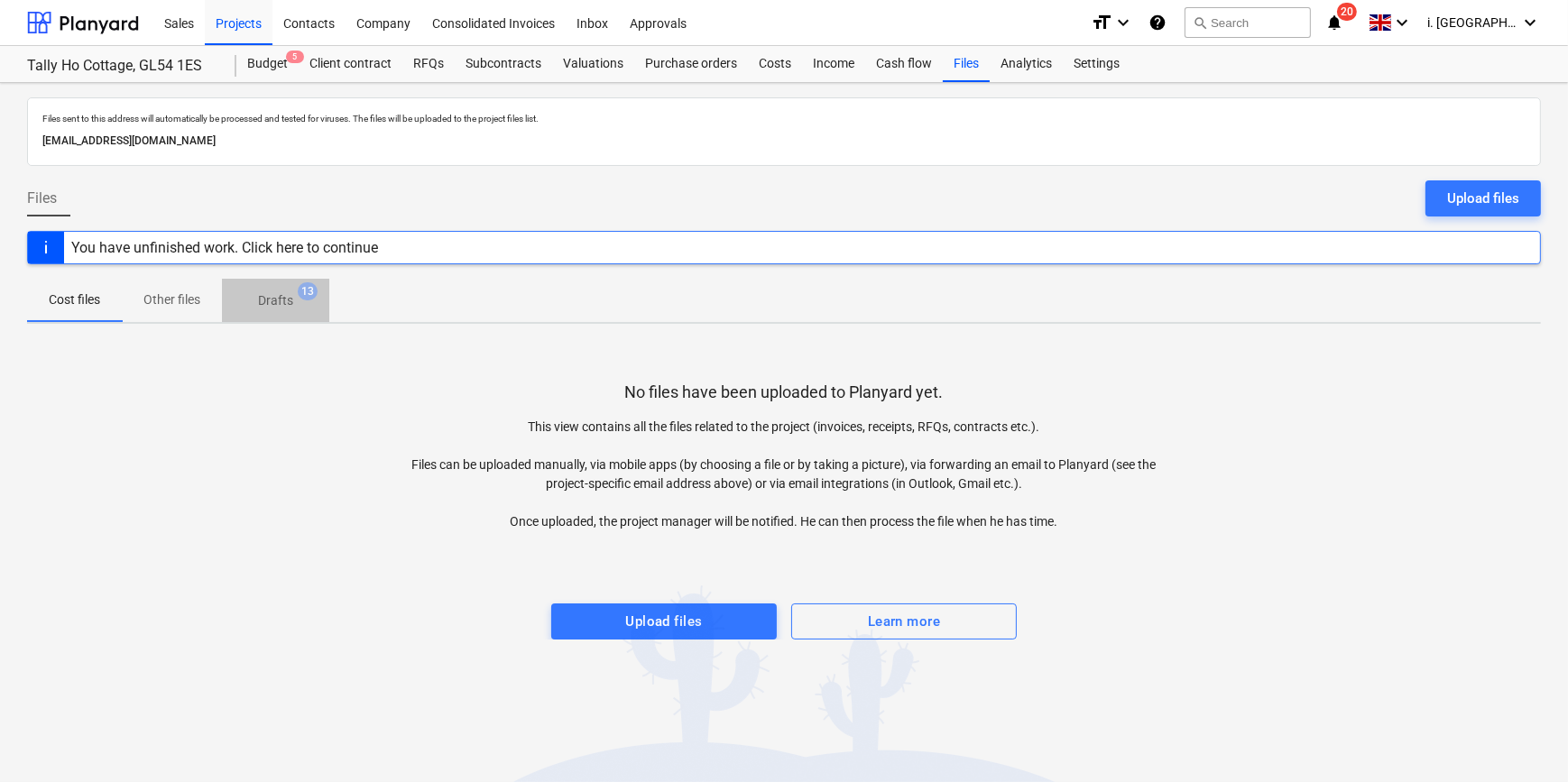click on "Drafts" at bounding box center [275, 300] 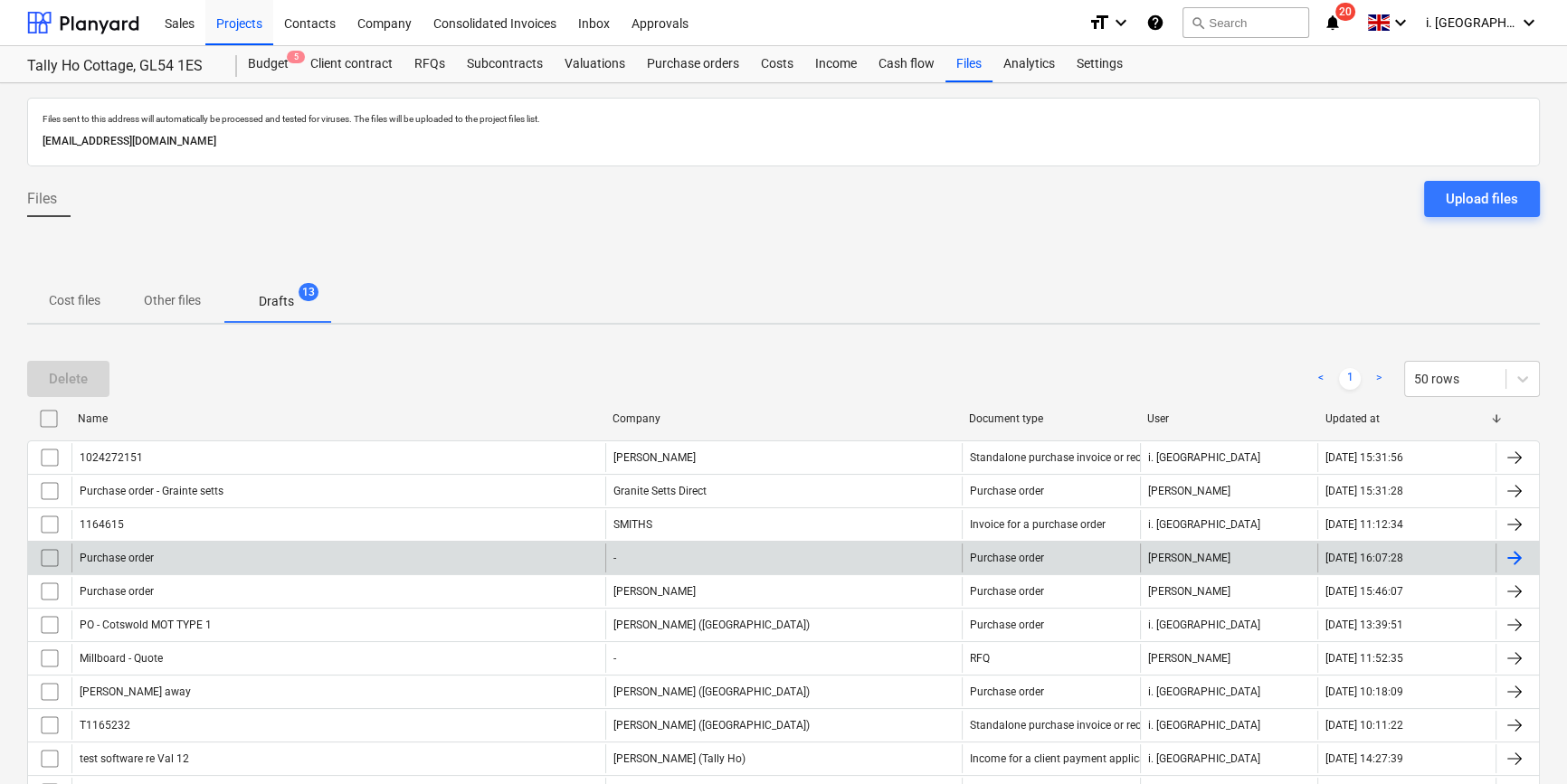 scroll, scrollTop: 190, scrollLeft: 0, axis: vertical 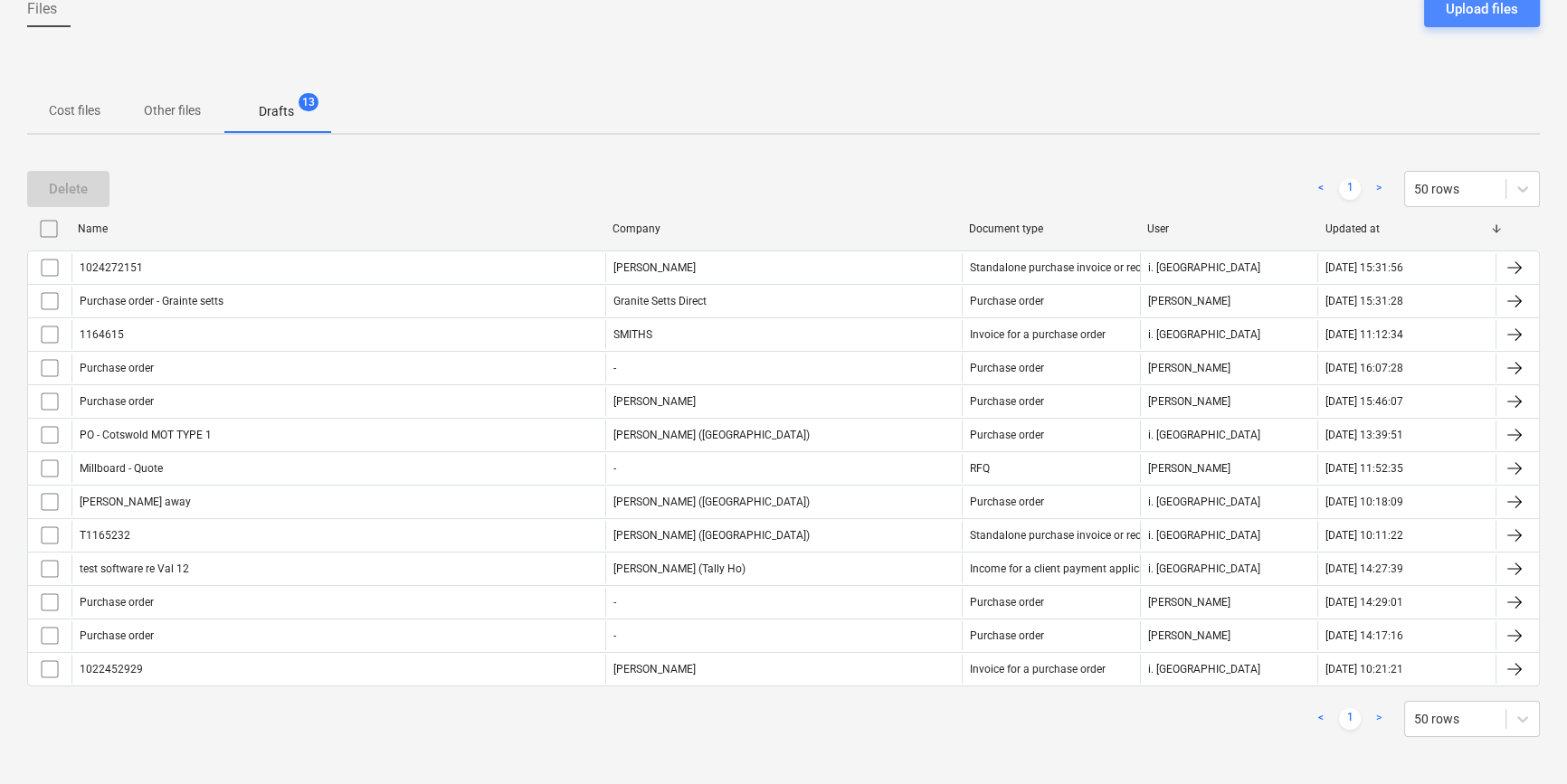 click on "Upload files" at bounding box center (1482, 9) 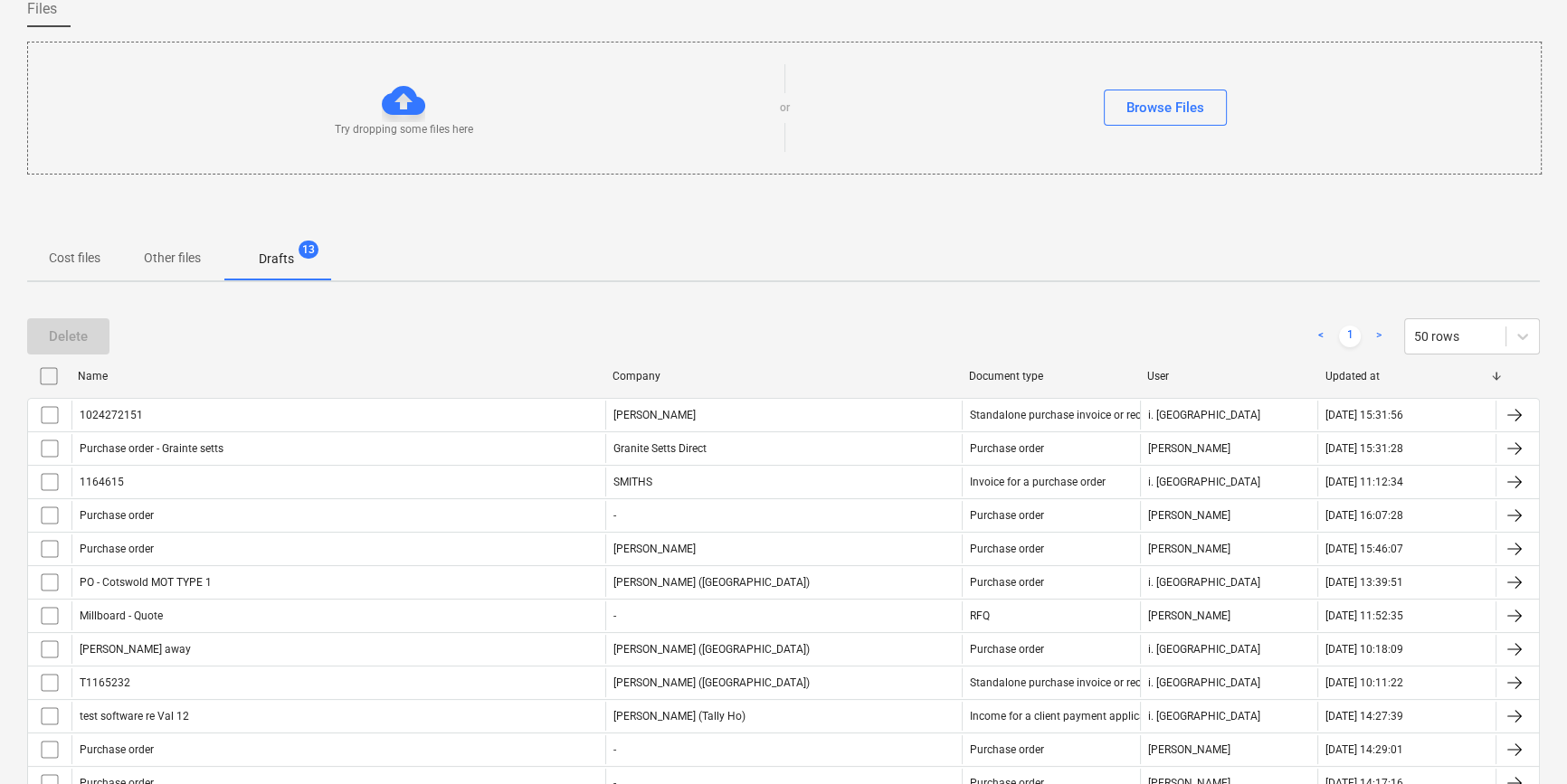 click on "Try dropping some files here or Browse Files" at bounding box center (784, 108) 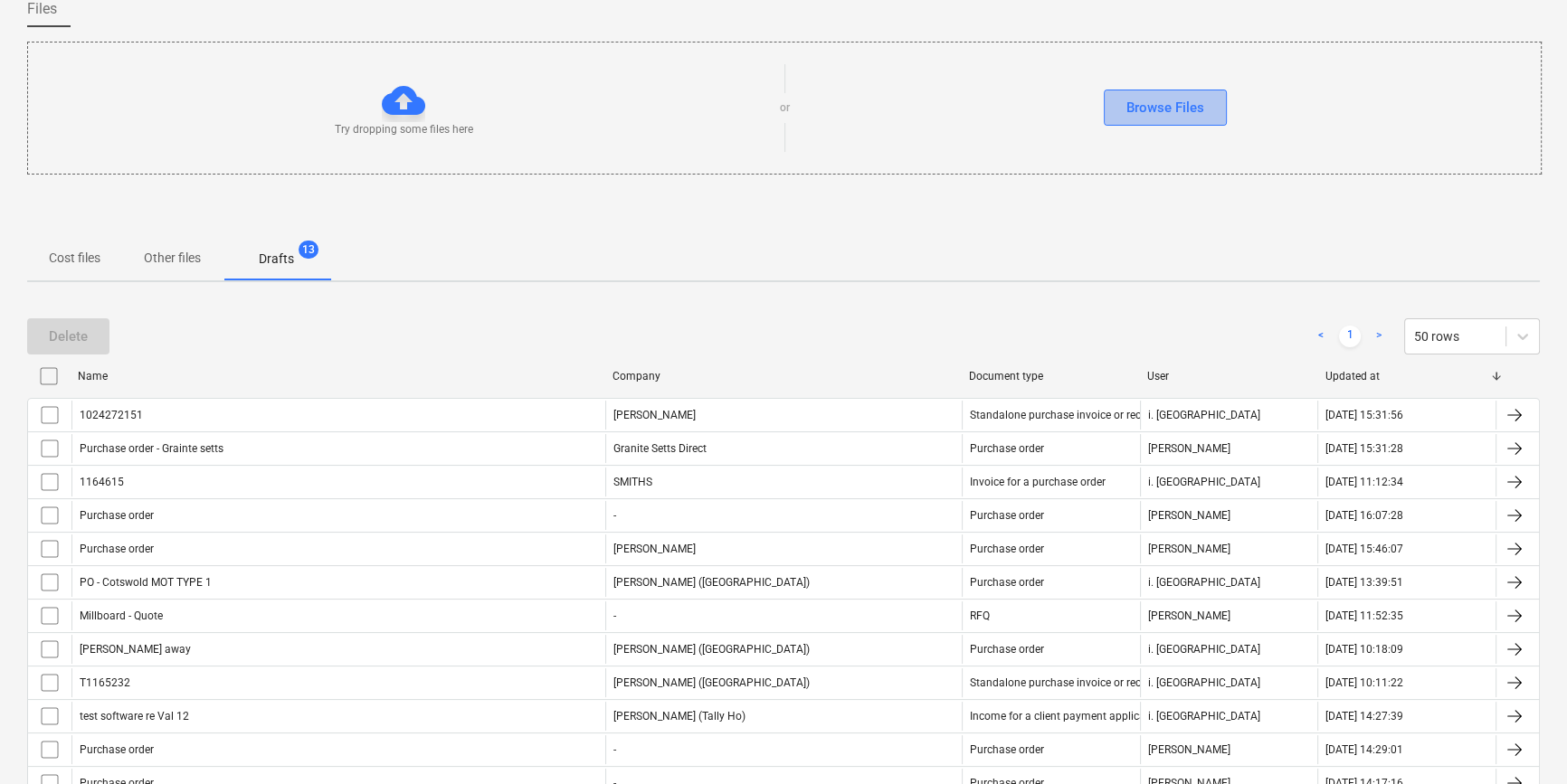 click on "Browse Files" at bounding box center (1165, 108) 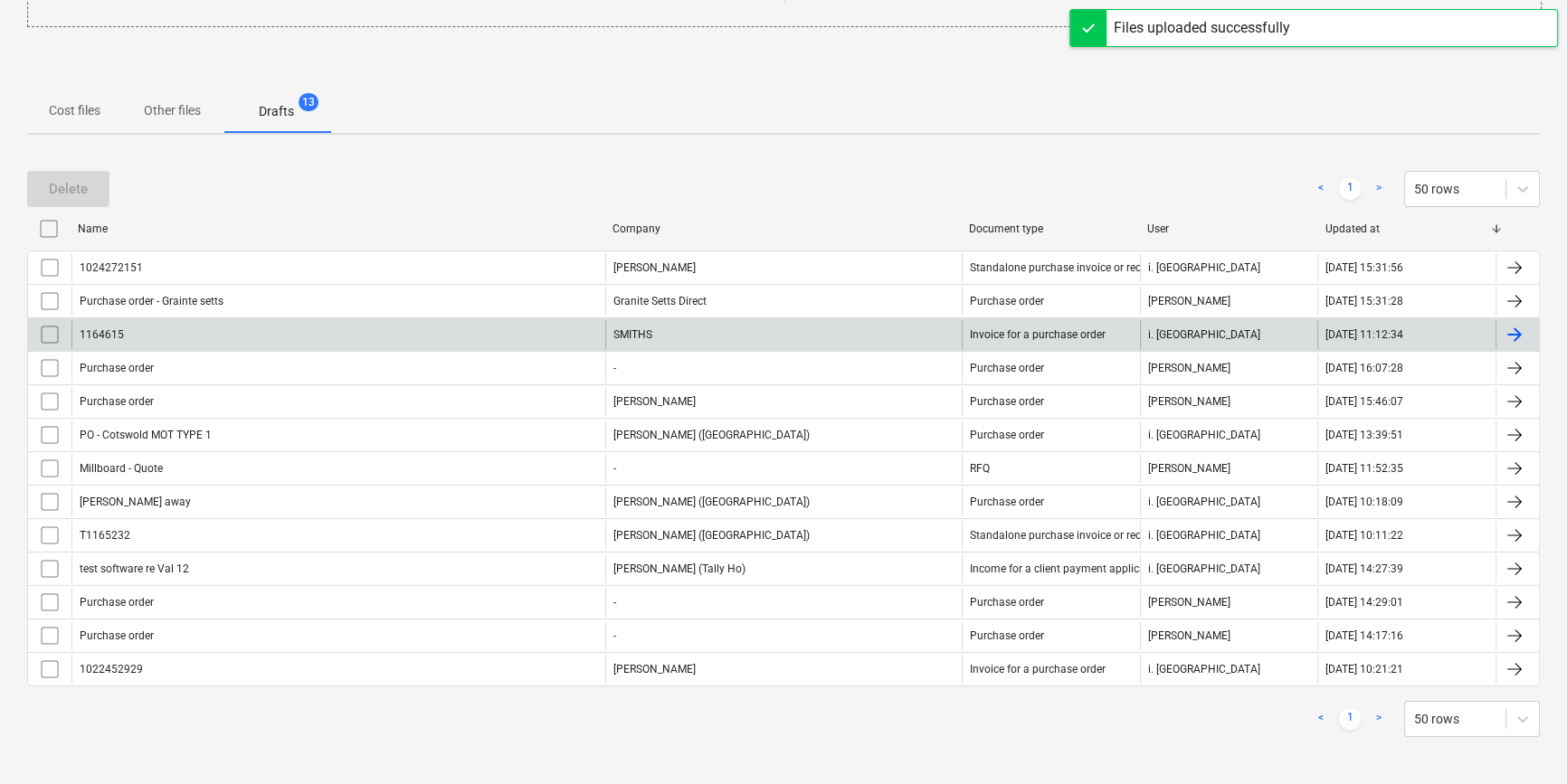 scroll, scrollTop: 0, scrollLeft: 0, axis: both 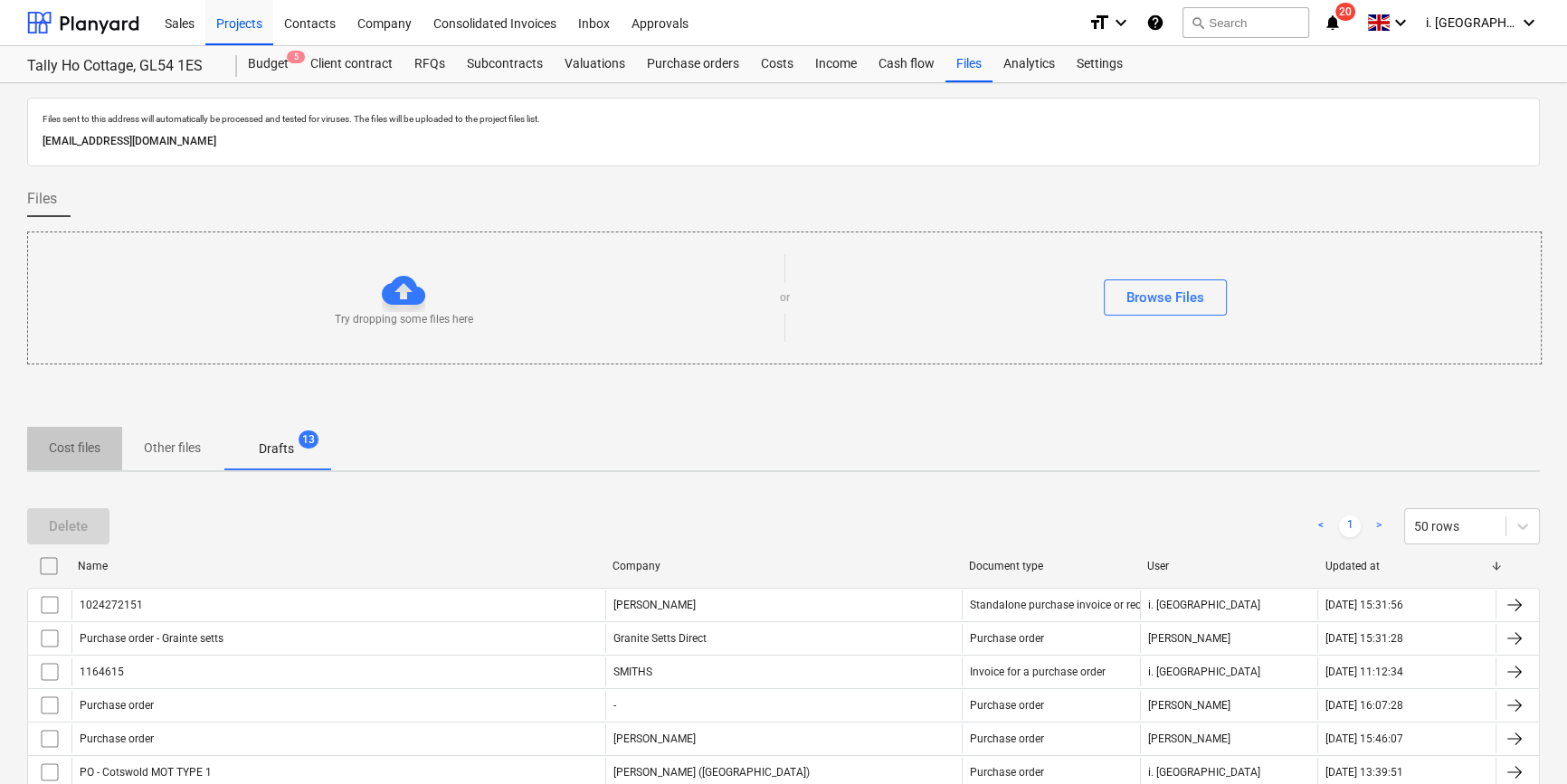 click on "Cost files" at bounding box center (74, 448) 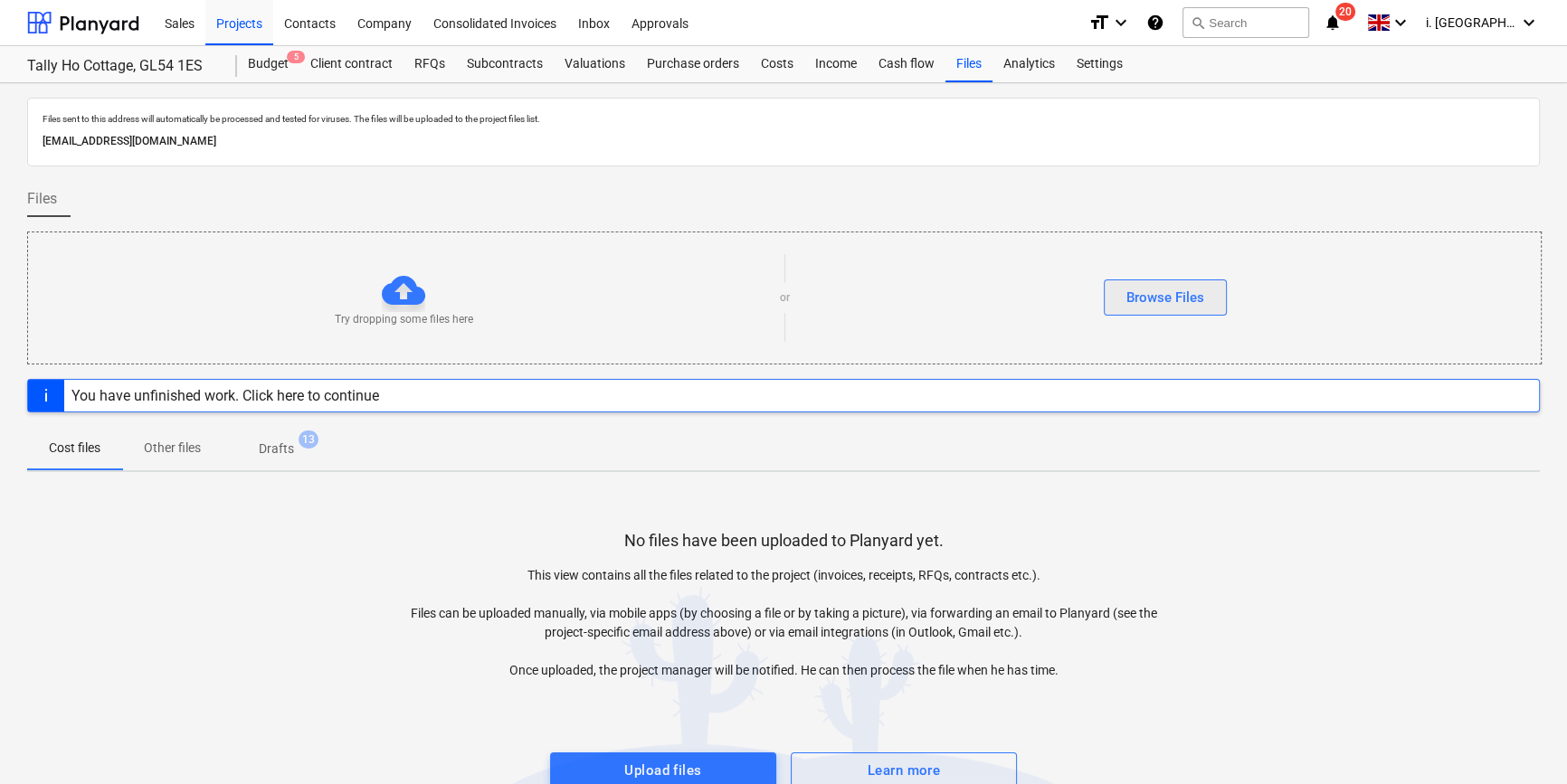 click on "Browse Files" at bounding box center [1165, 298] 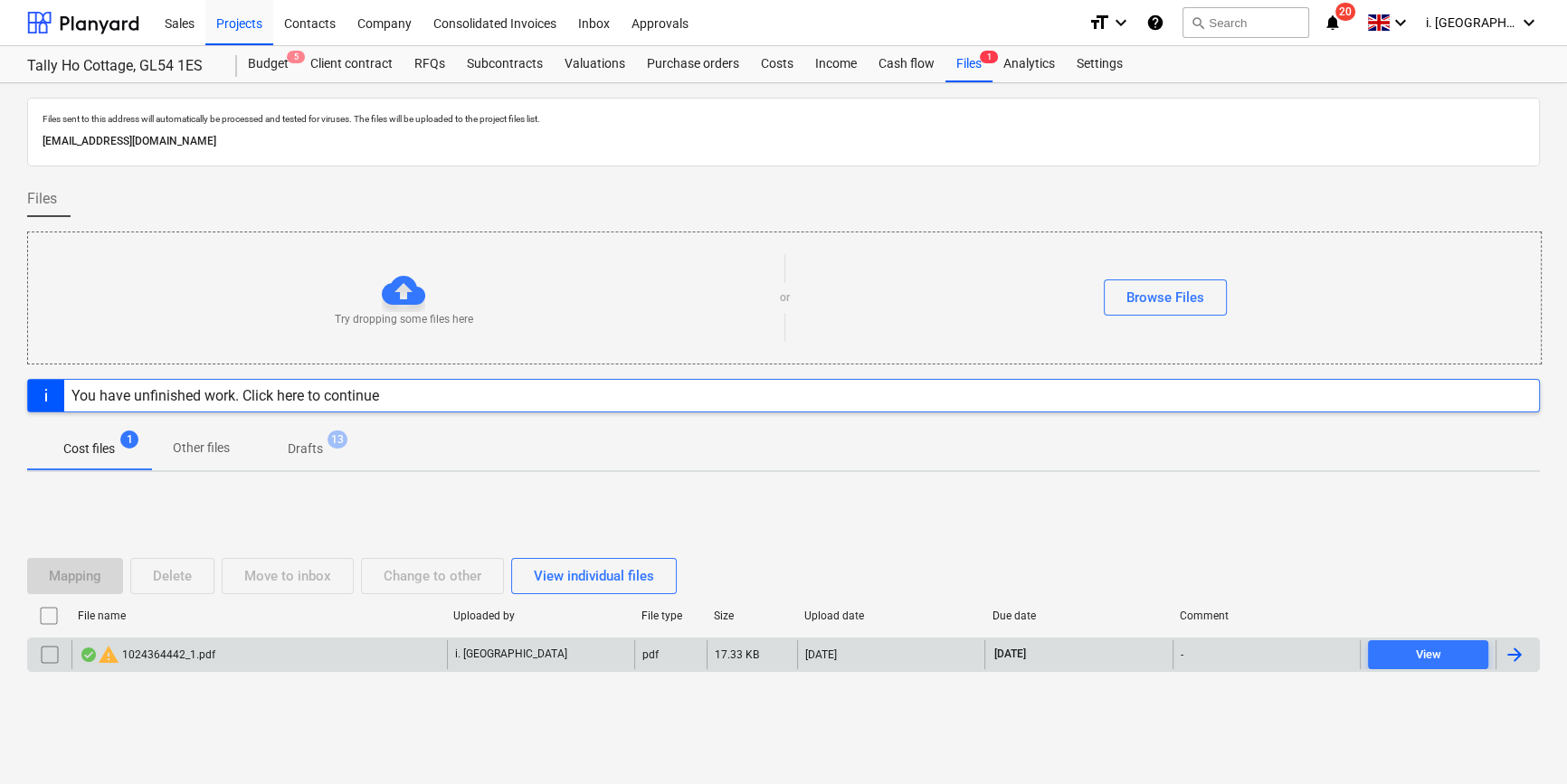 click on "warning   1024364442_1.pdf" at bounding box center (147, 655) 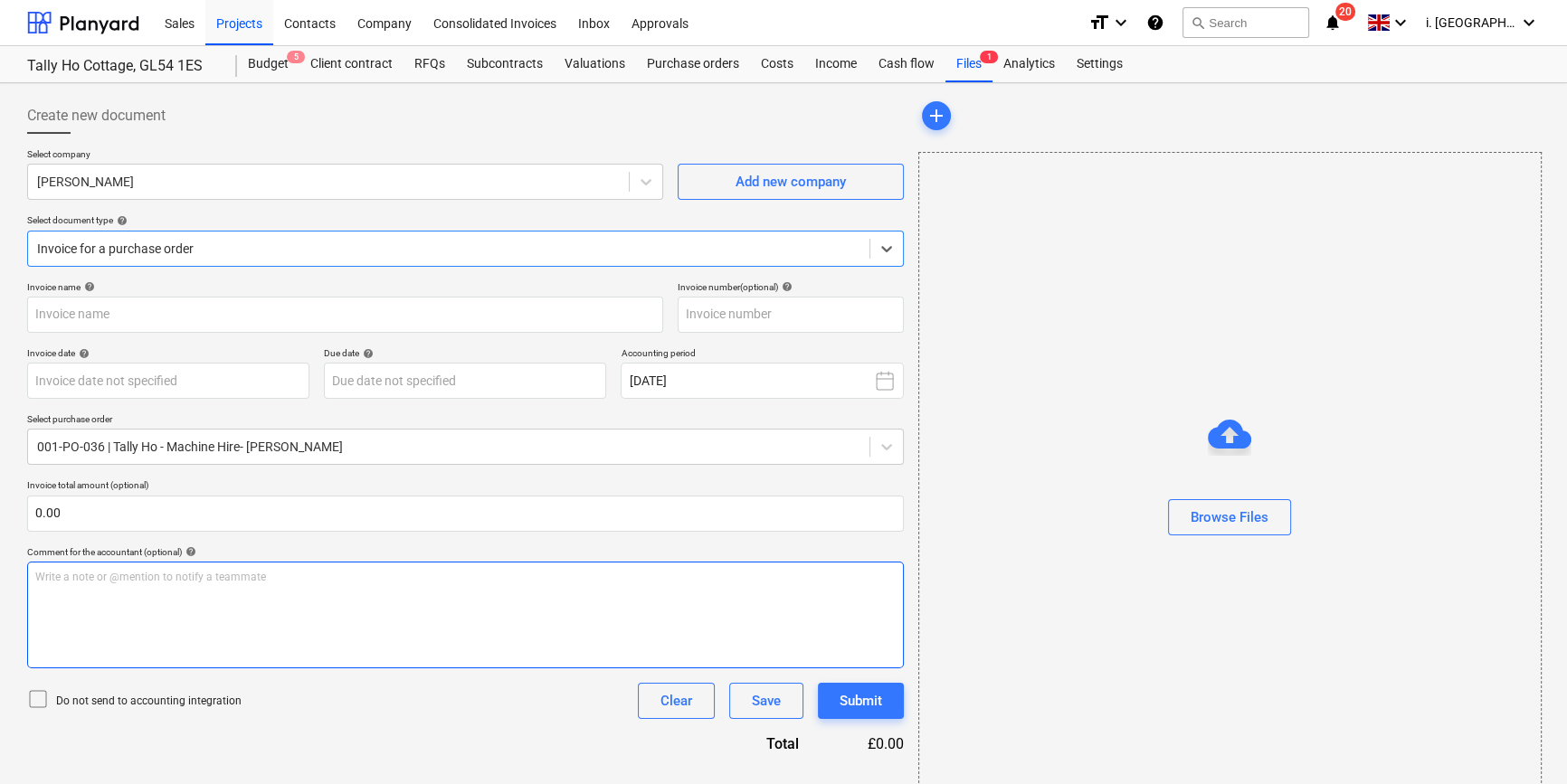 type on "1024364442" 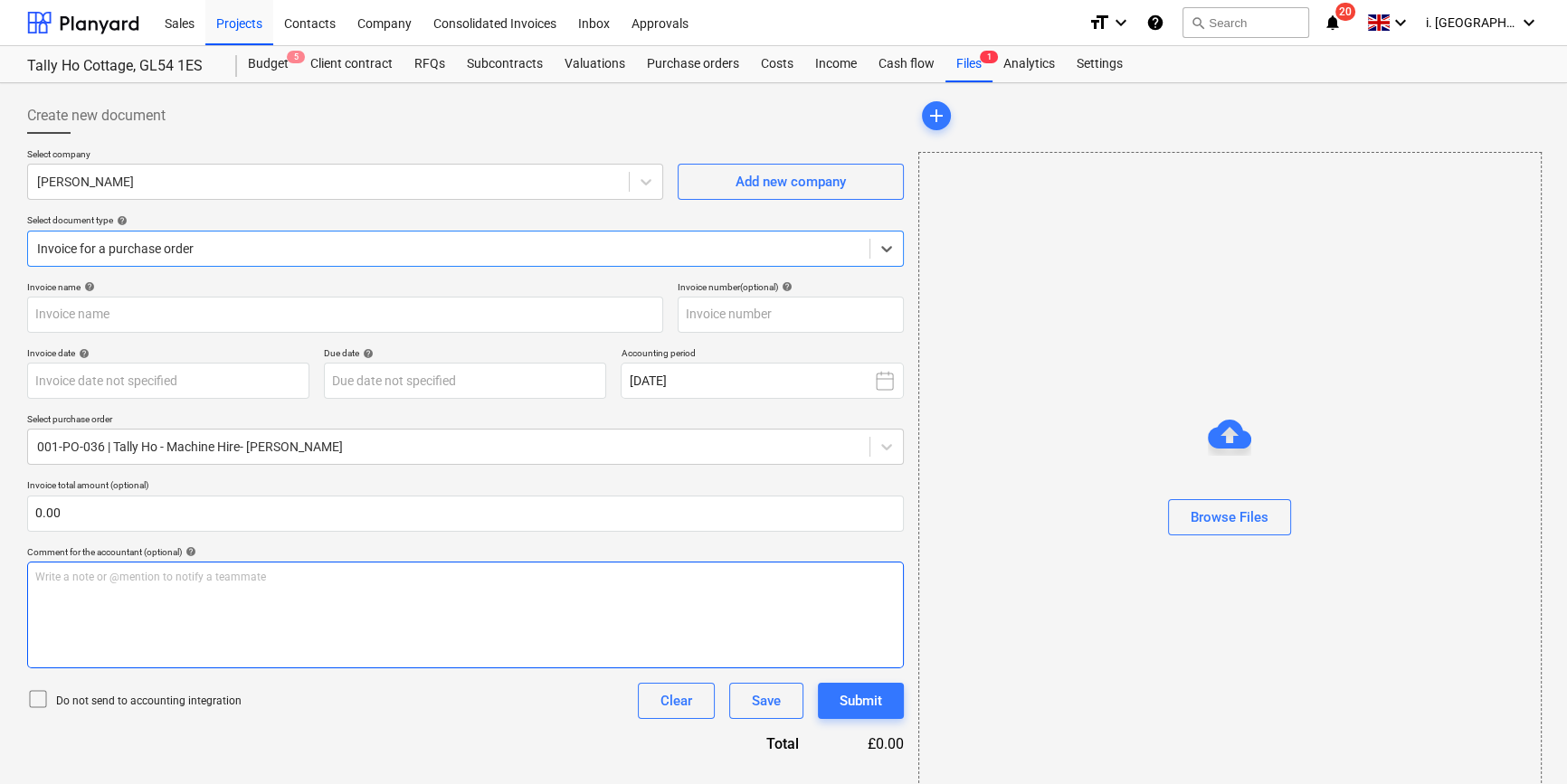 type on "1024364442" 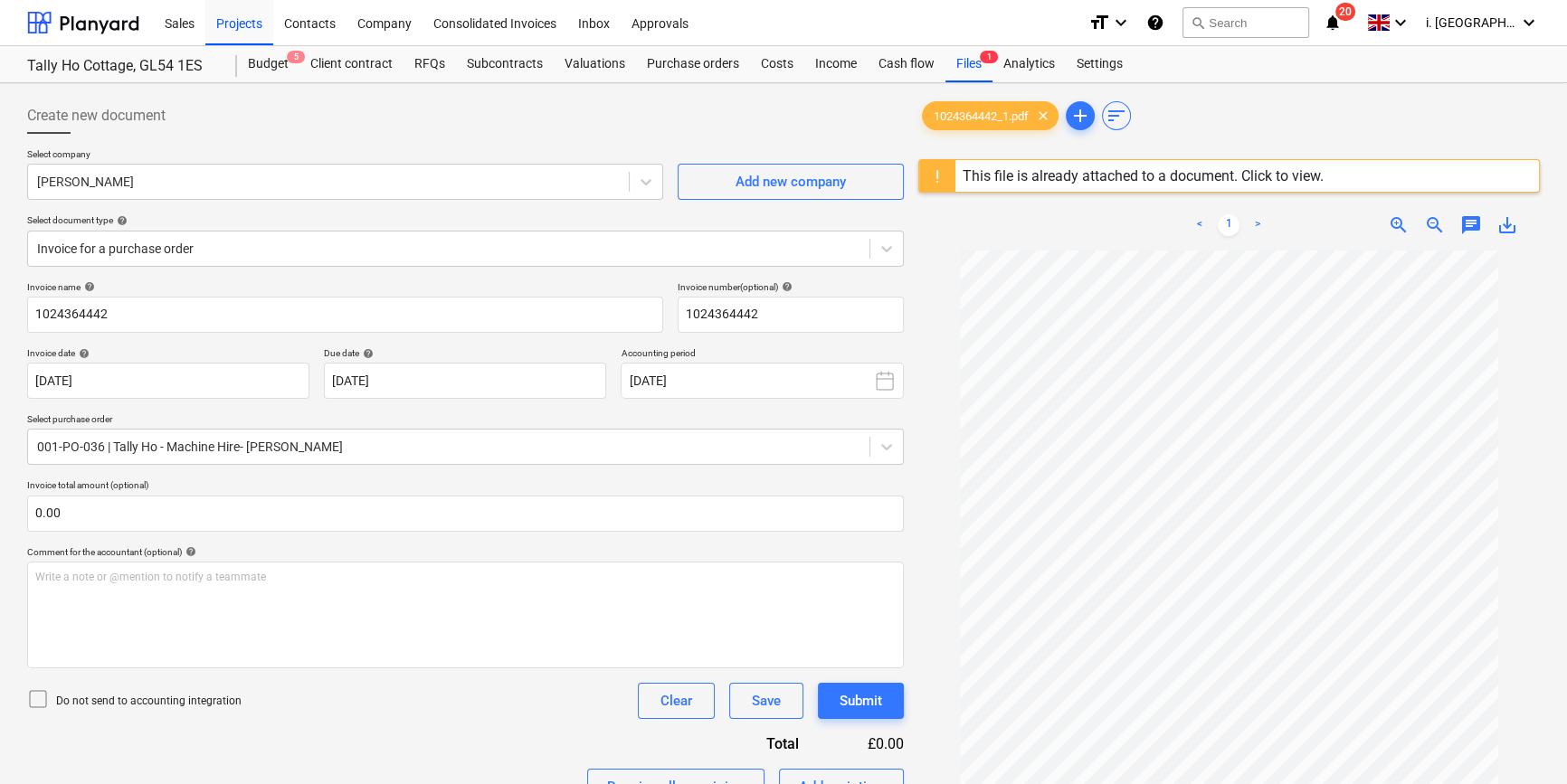 click on "This file is already attached to a document. Click to view." at bounding box center [1143, 175] 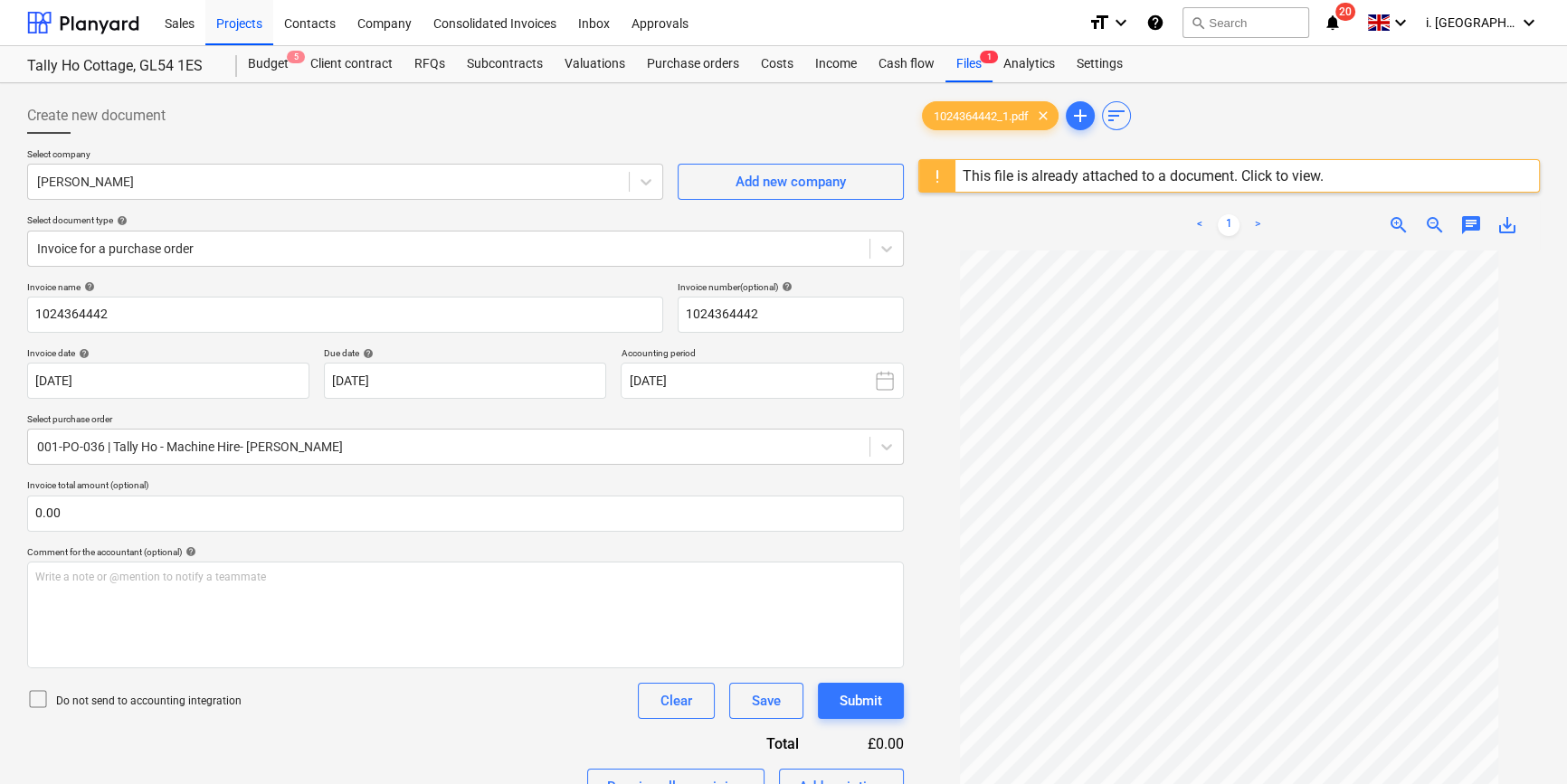 click on "This file is already attached to a document. Click to view." at bounding box center (1143, 175) 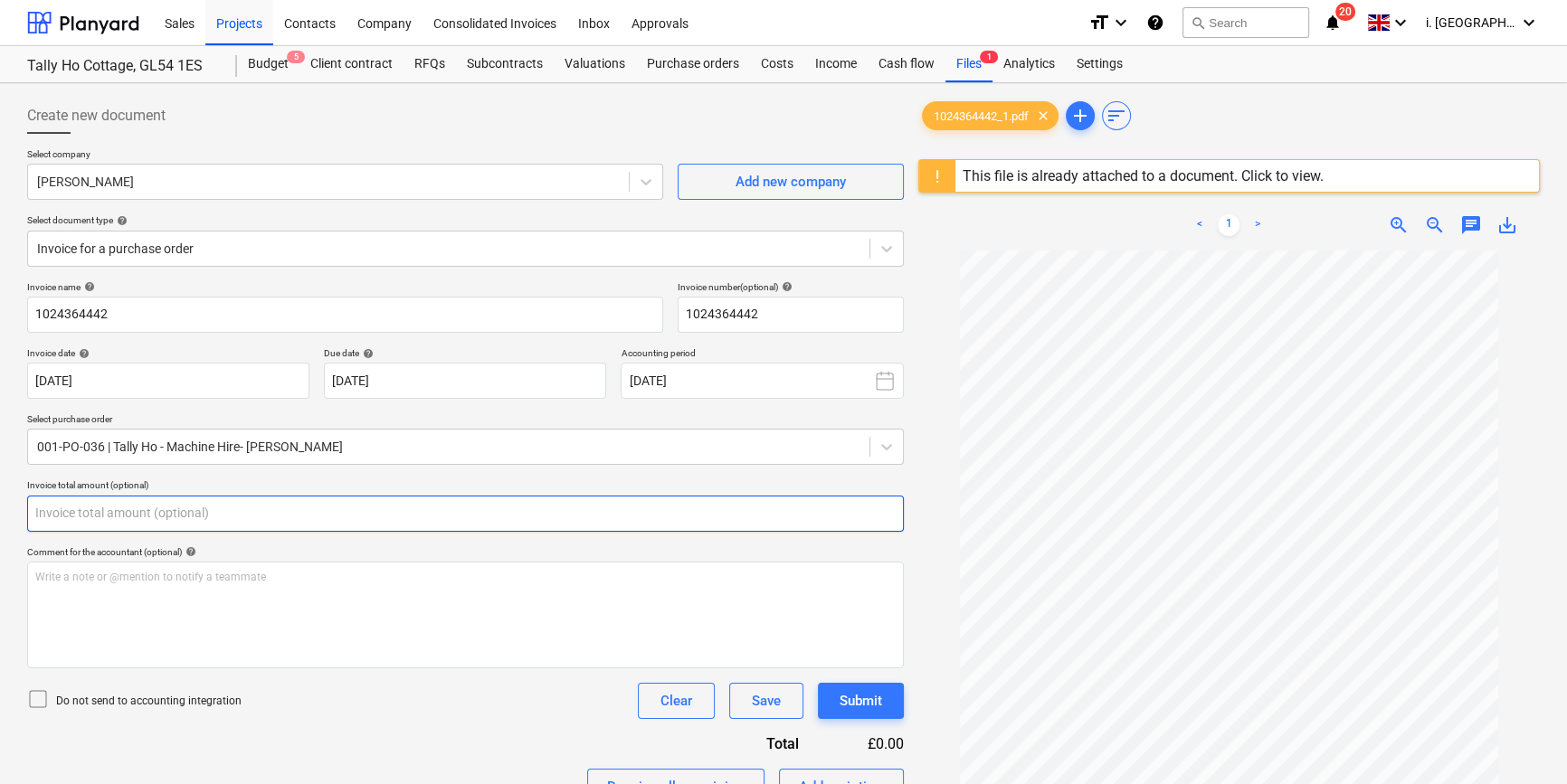 click at bounding box center (465, 514) 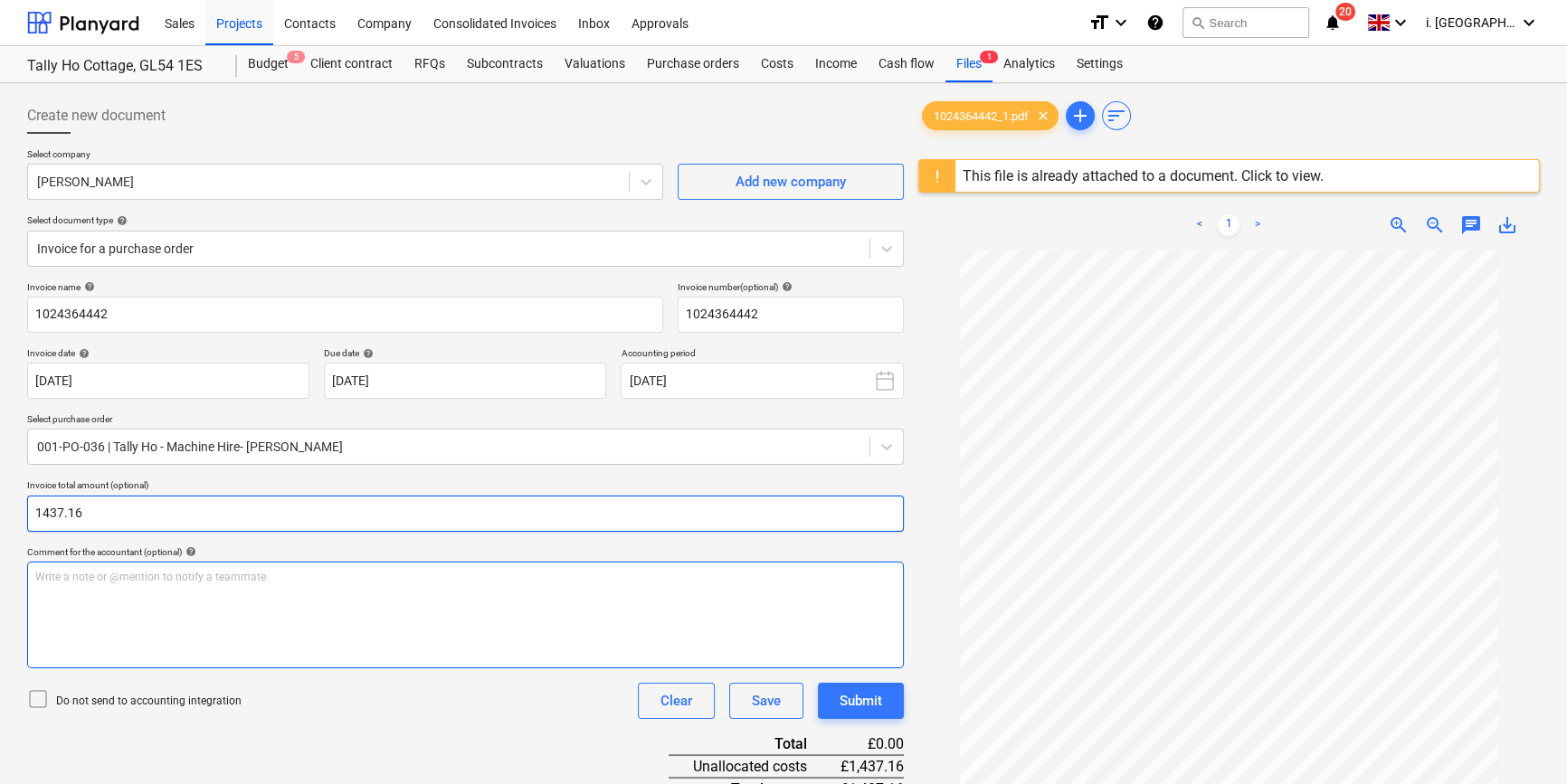type on "1437.16" 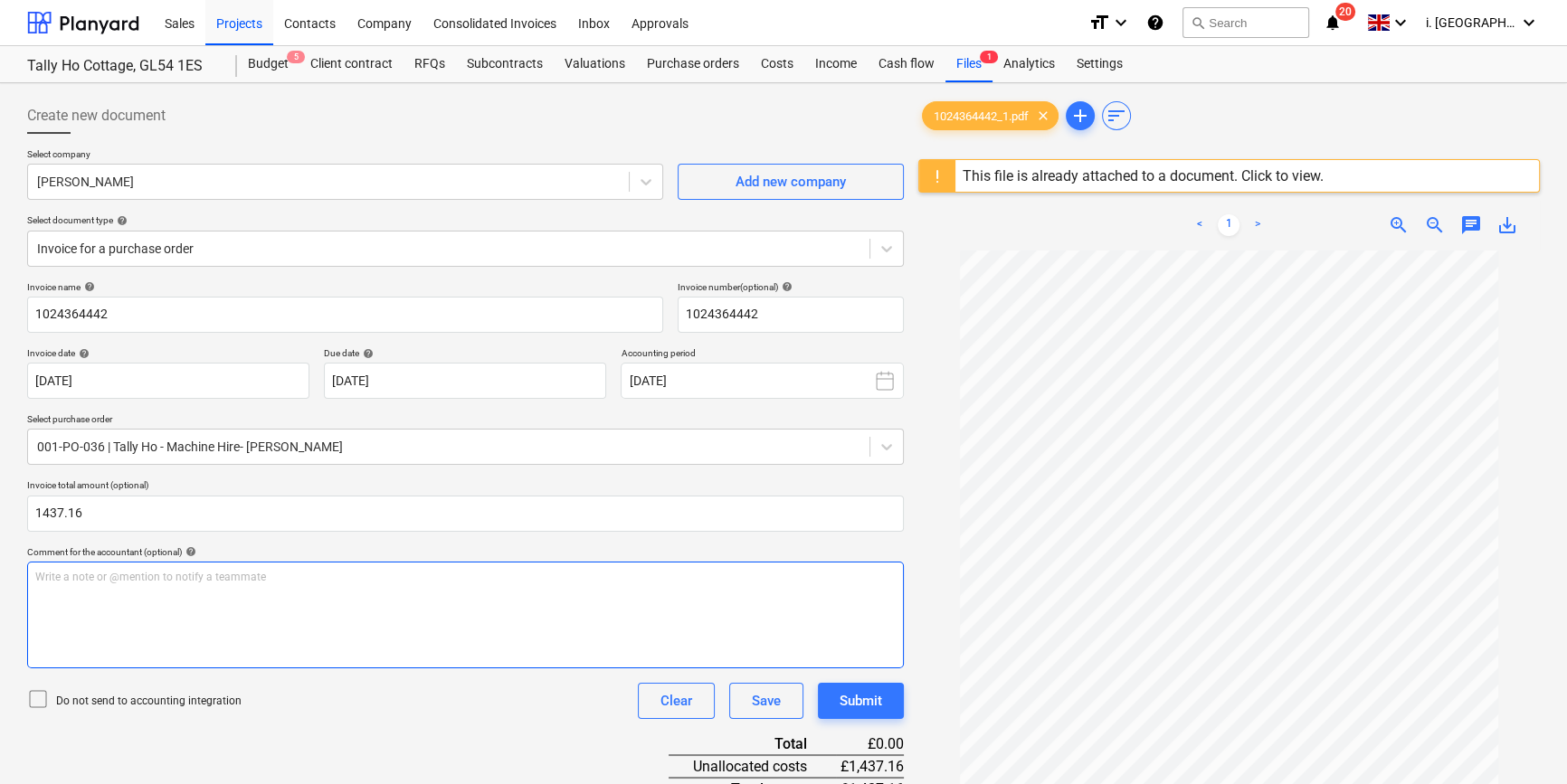 click on "Write a note or @mention to notify a teammate [PERSON_NAME]" at bounding box center [465, 615] 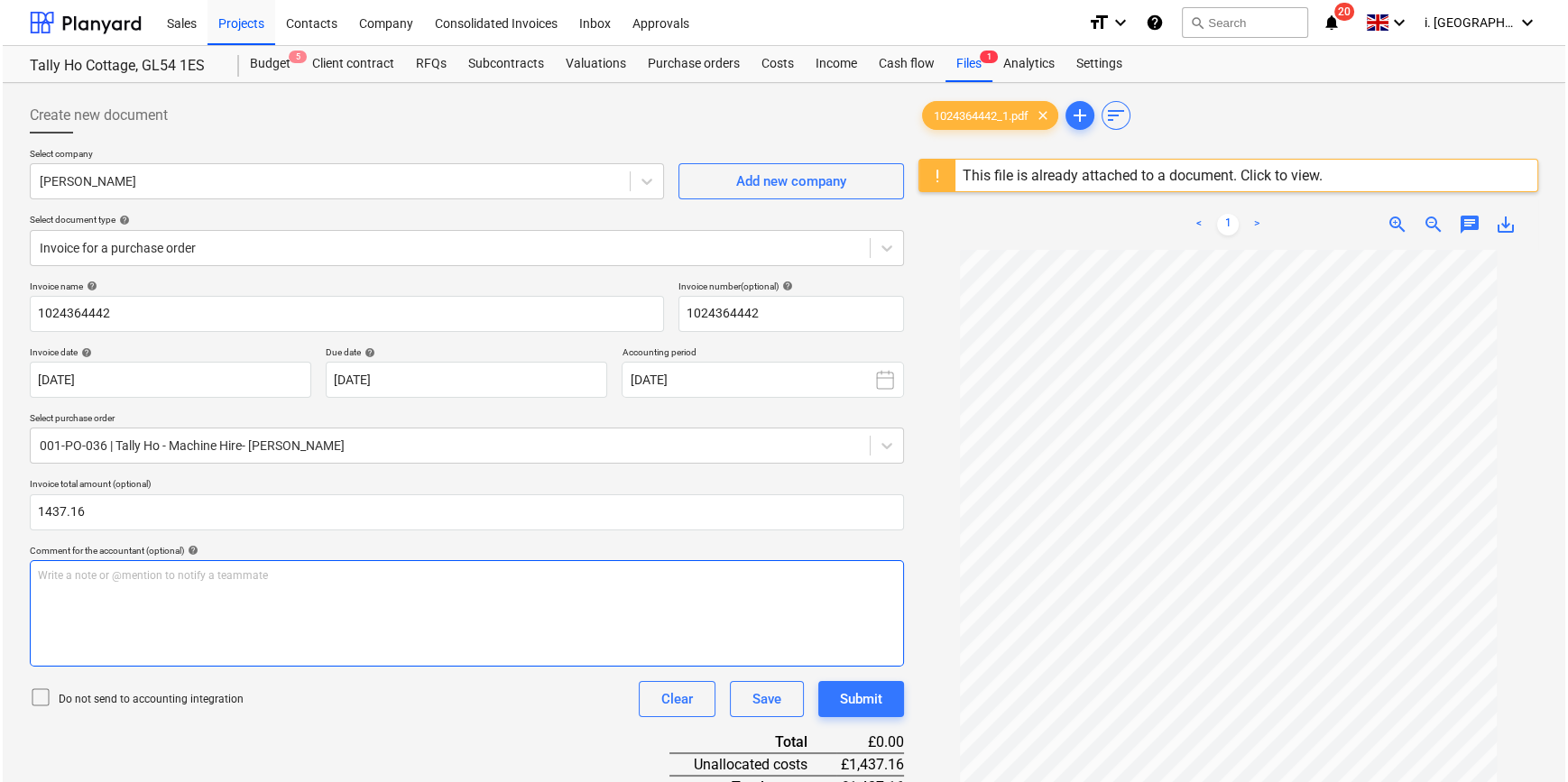 scroll, scrollTop: 356, scrollLeft: 0, axis: vertical 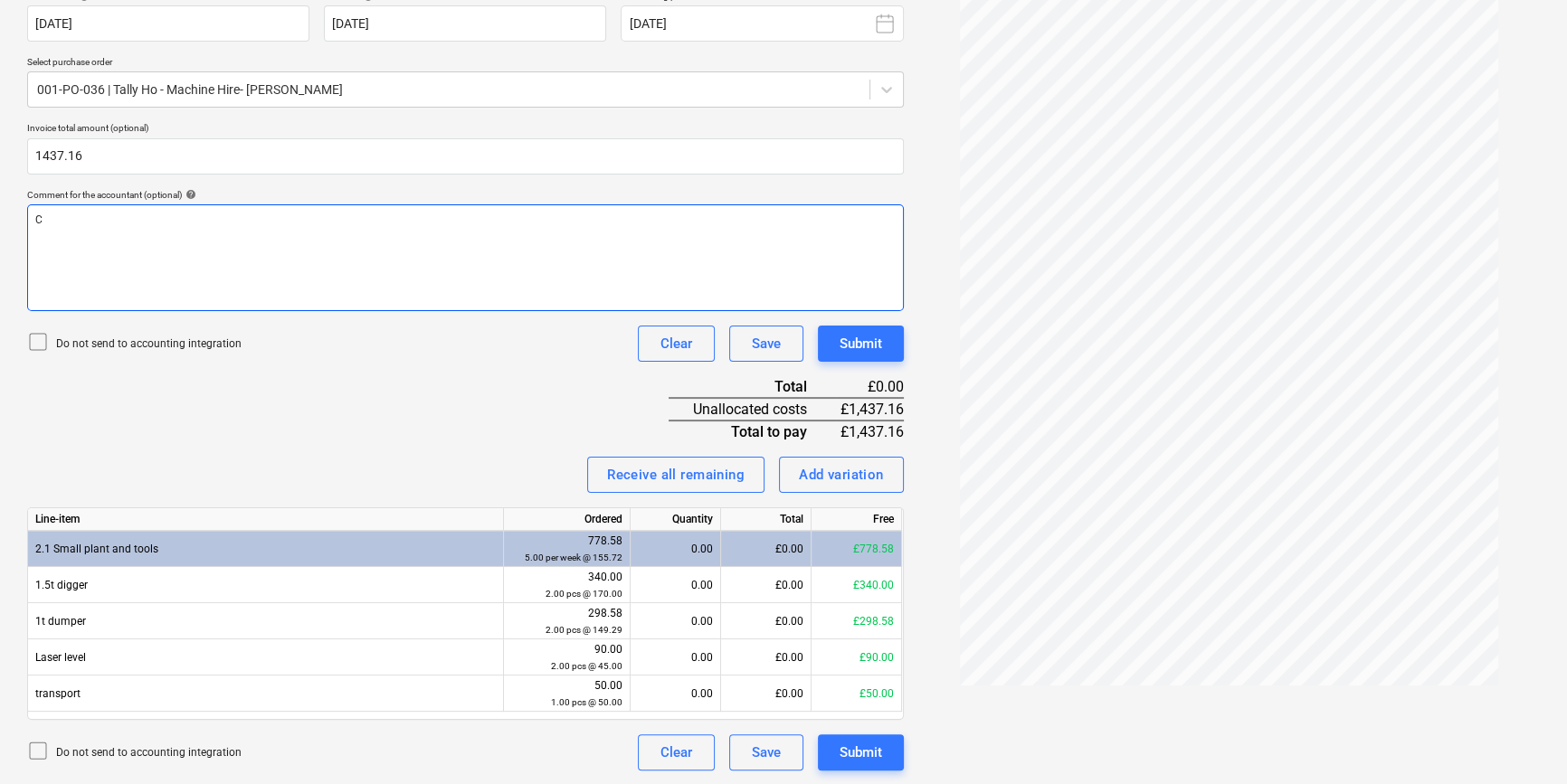 type 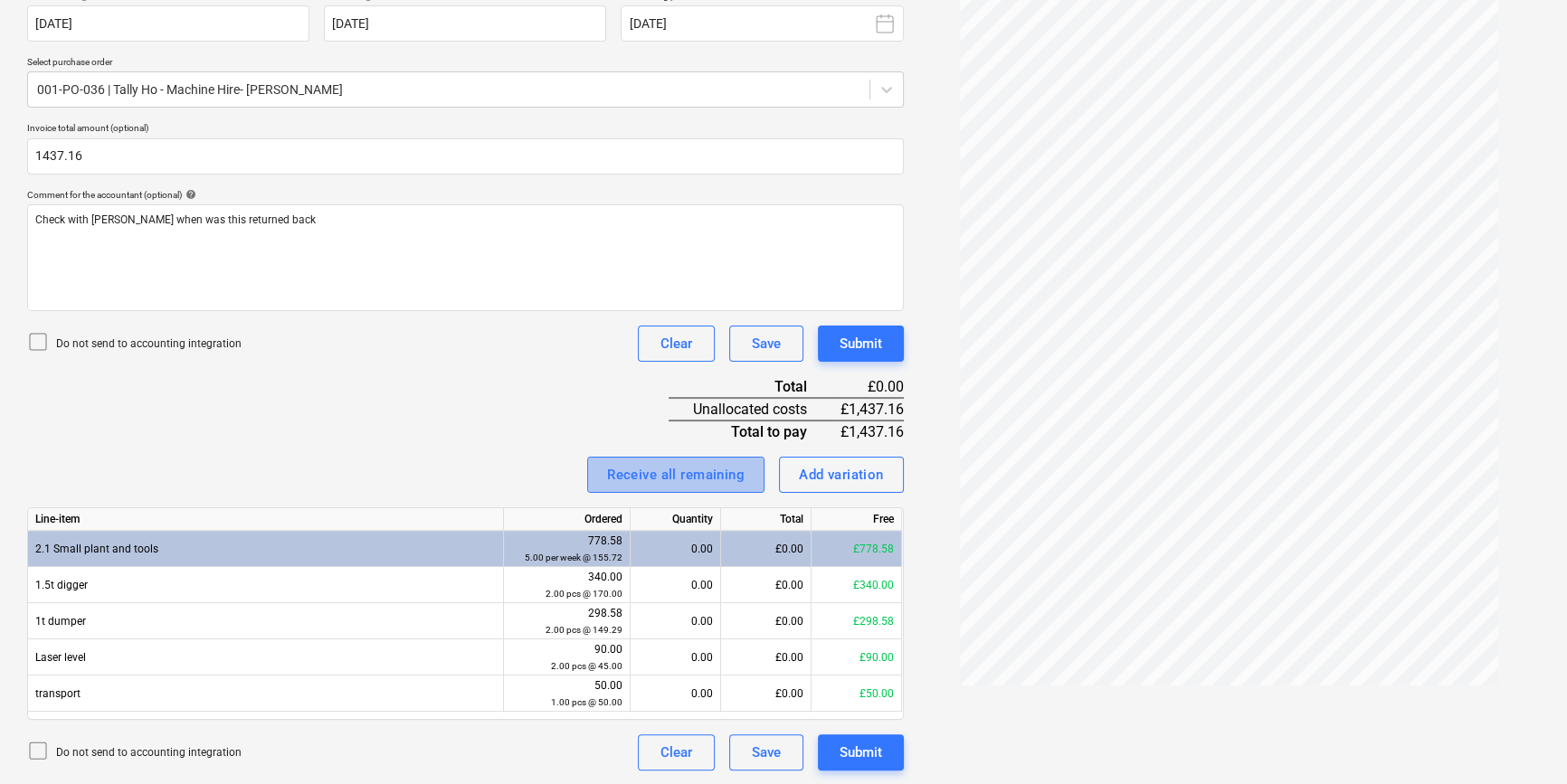 click on "Receive all remaining" at bounding box center [676, 475] 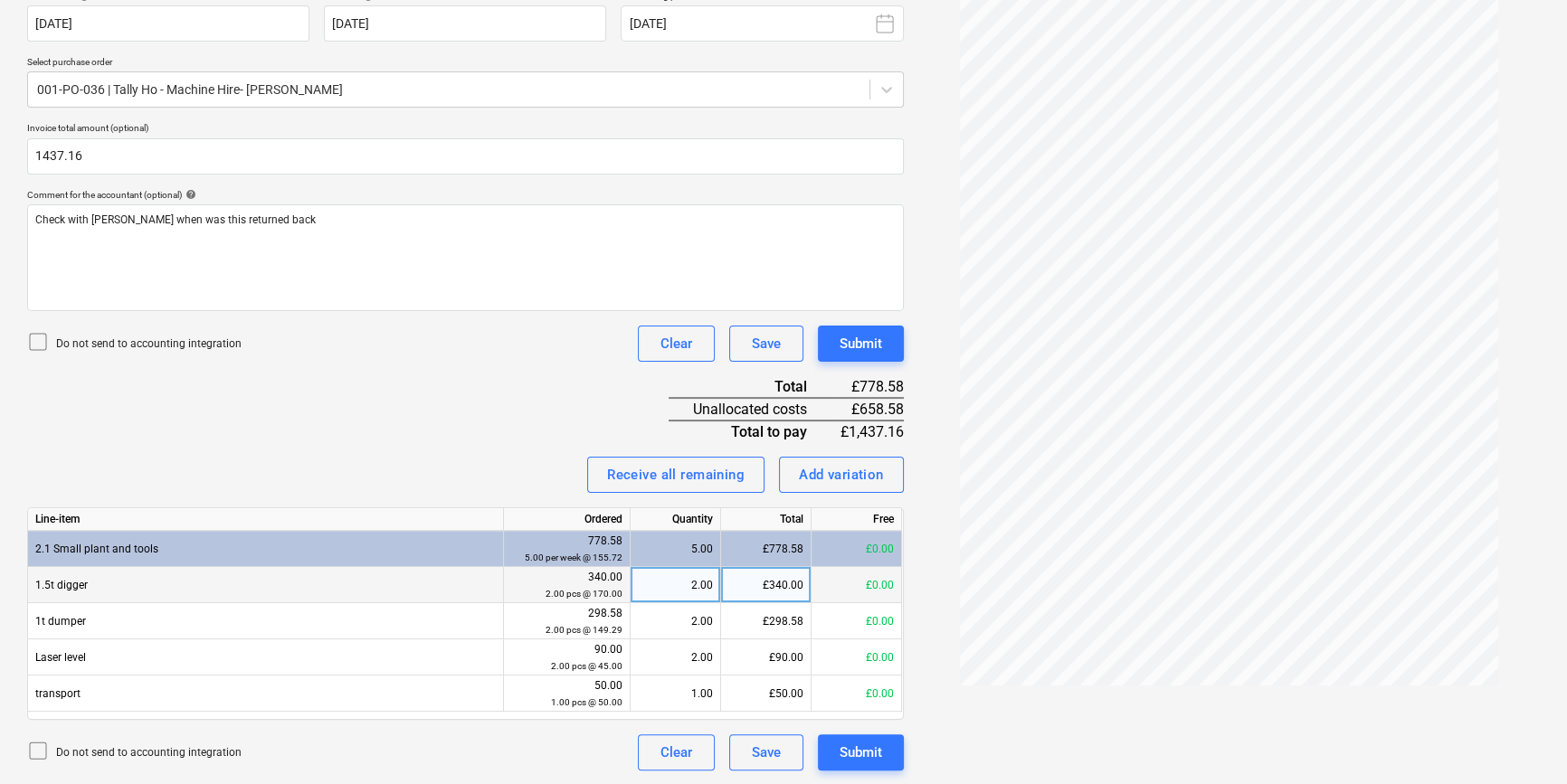 click on "2.00" at bounding box center (675, 585) 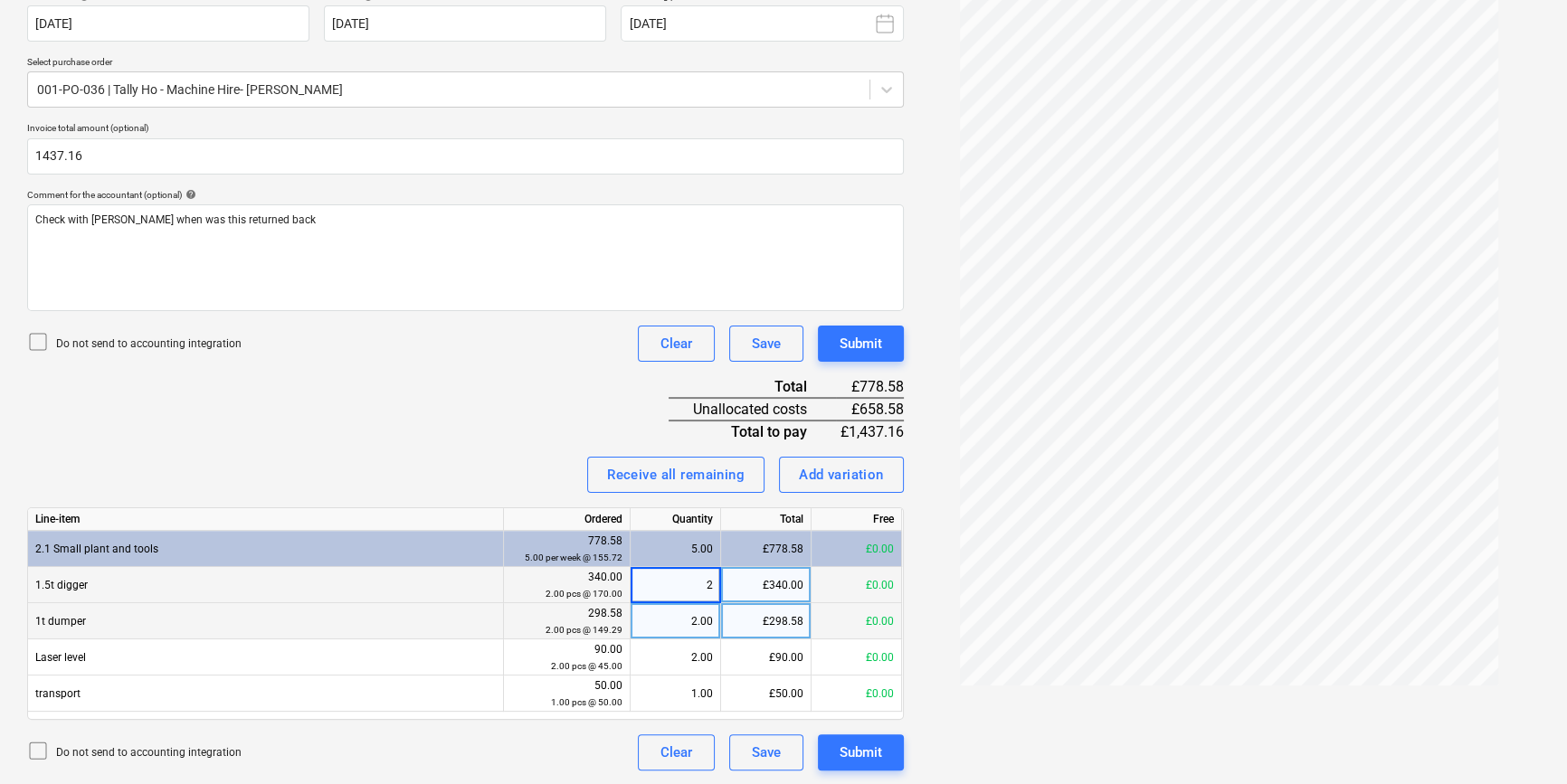 type on "4" 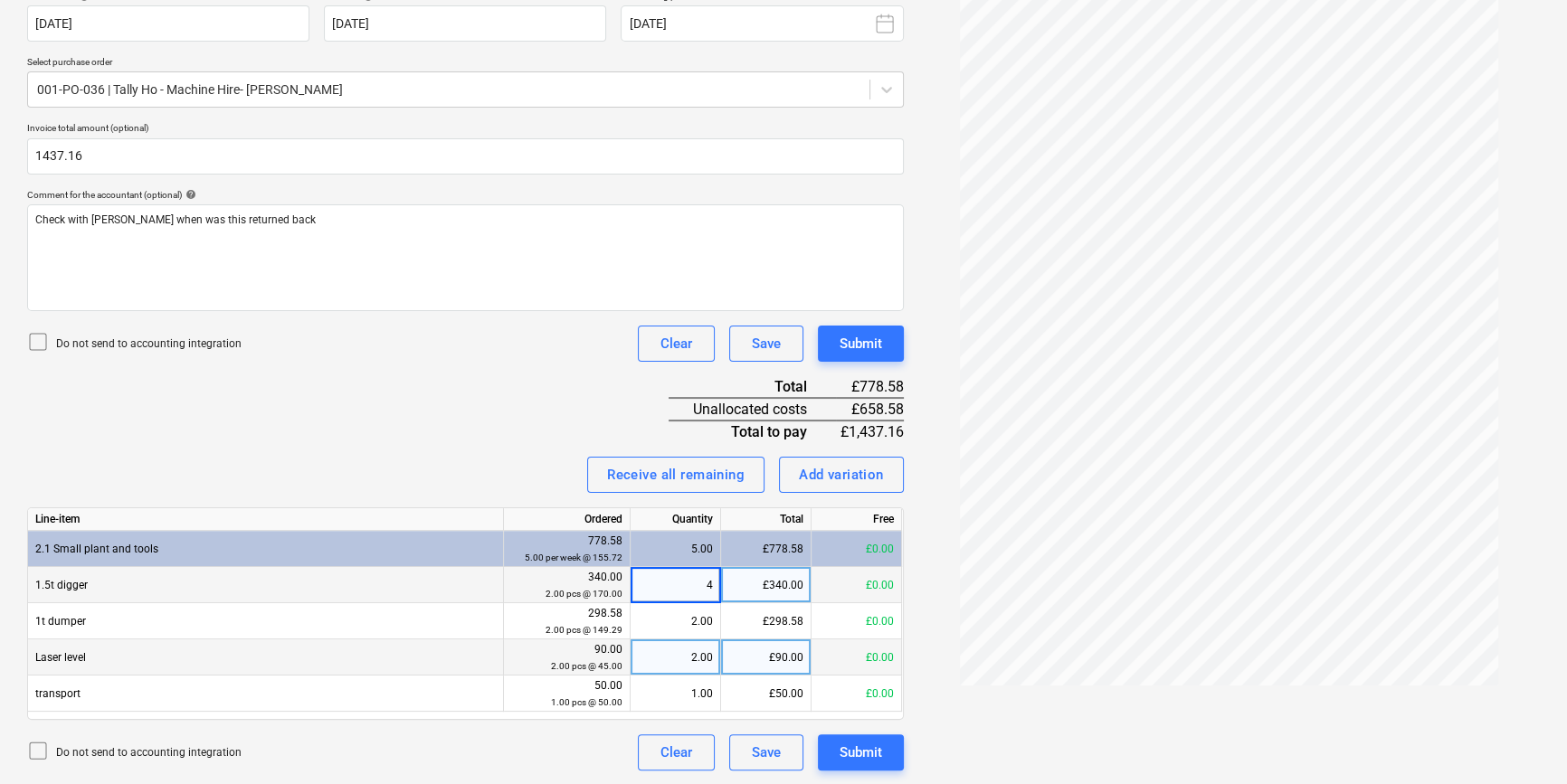 click on "2.00" at bounding box center (675, 657) 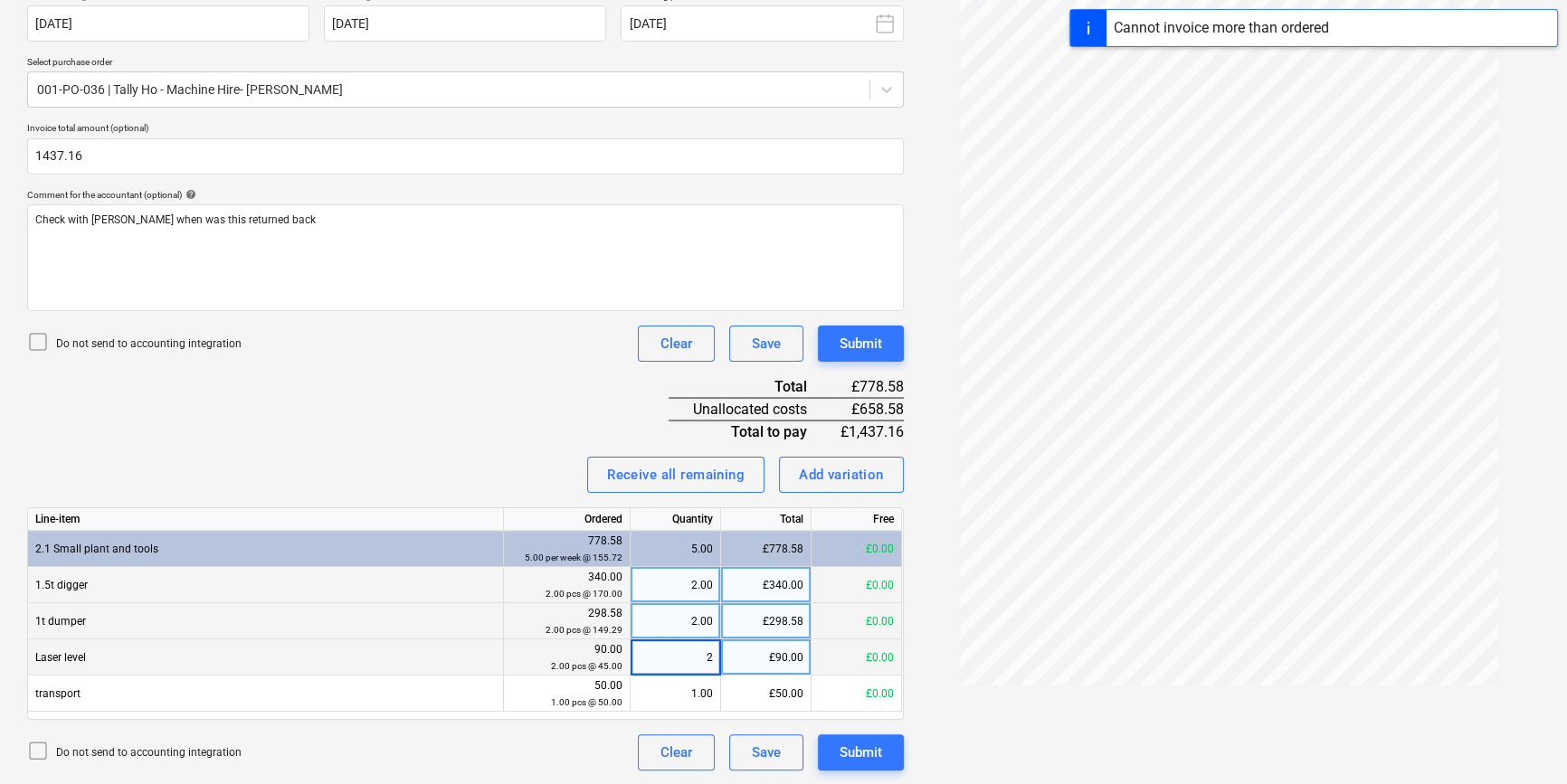click on "2.00" at bounding box center (675, 621) 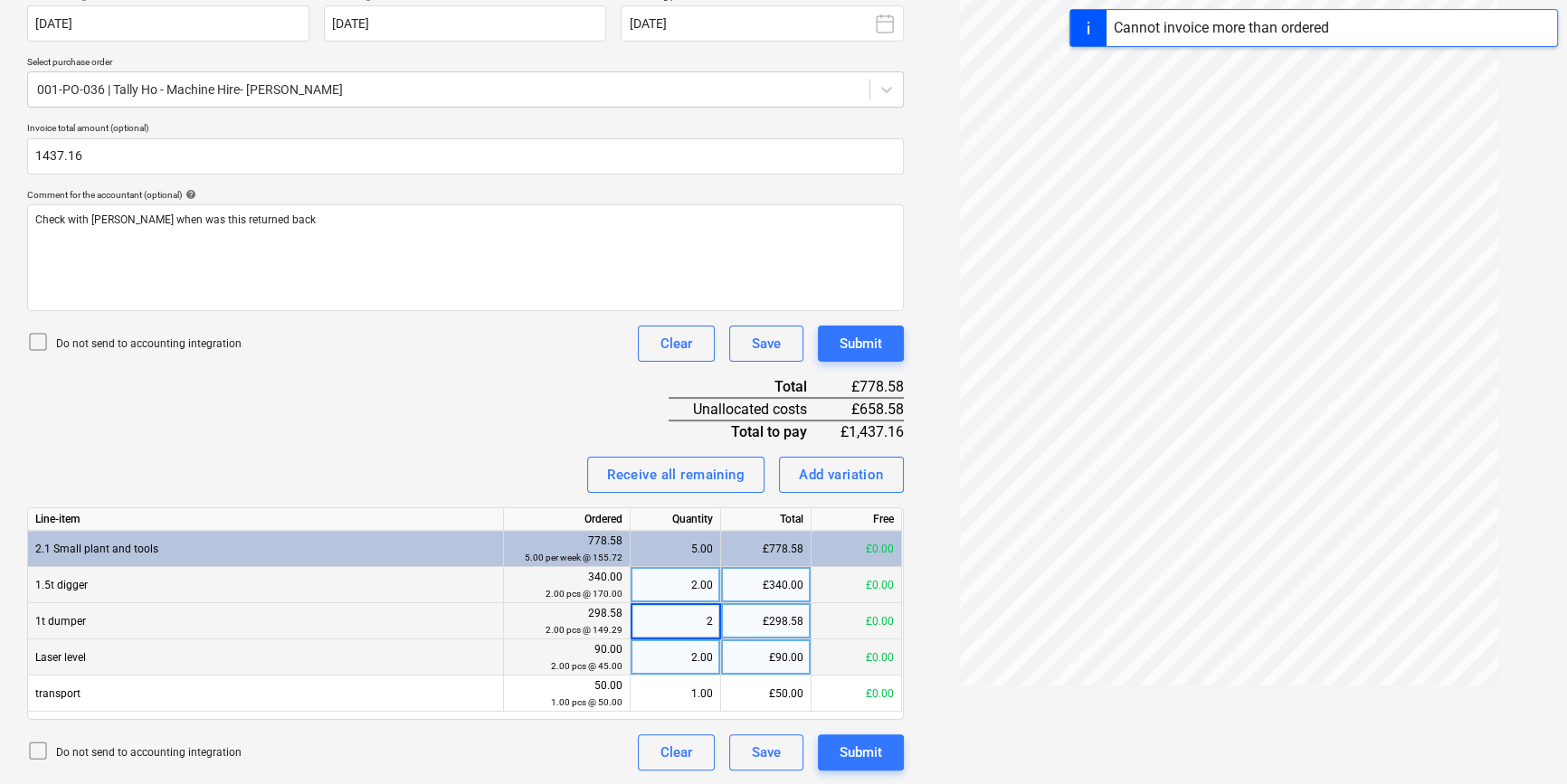 type on "4" 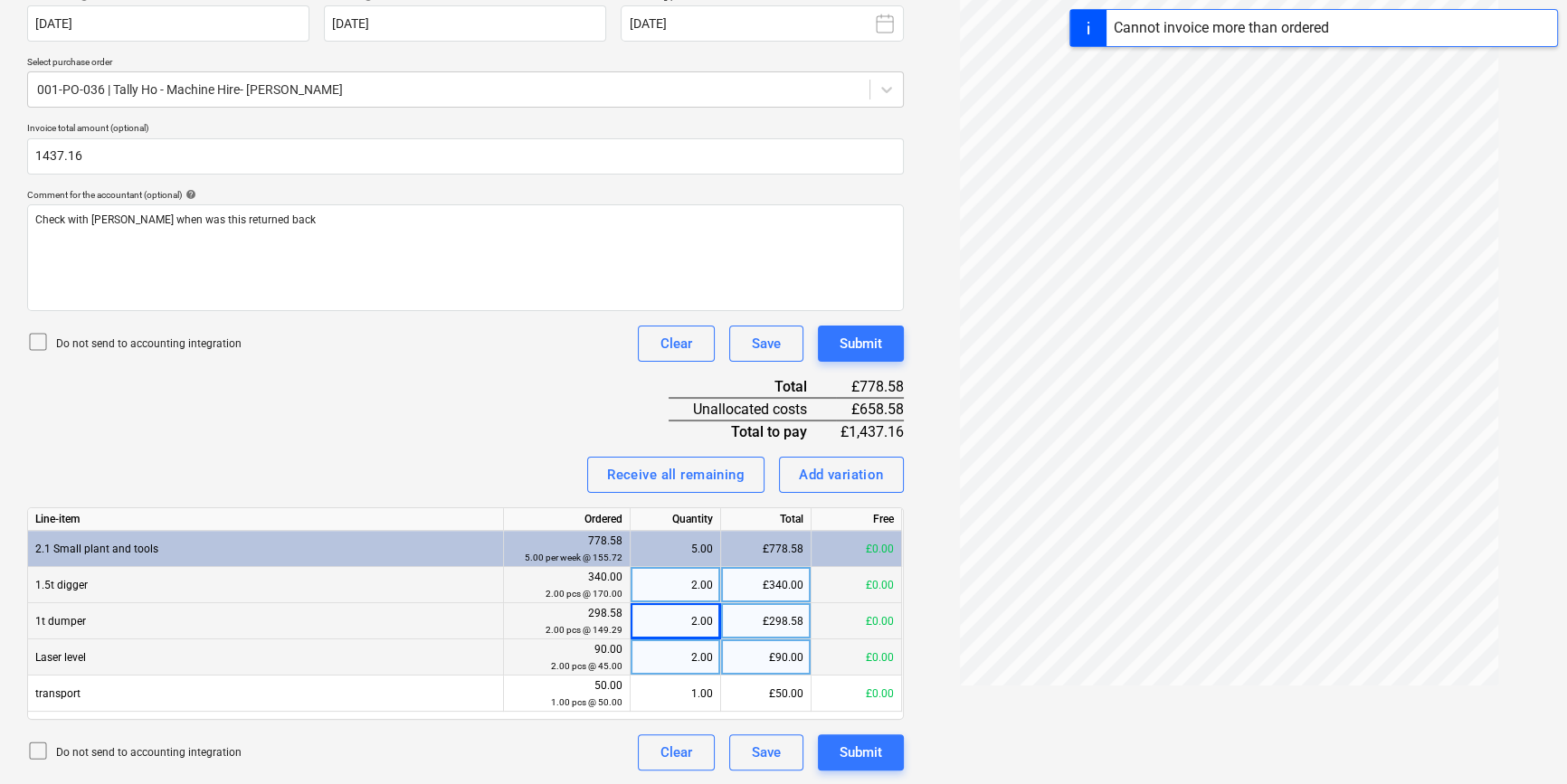 click on "2.00" at bounding box center (675, 657) 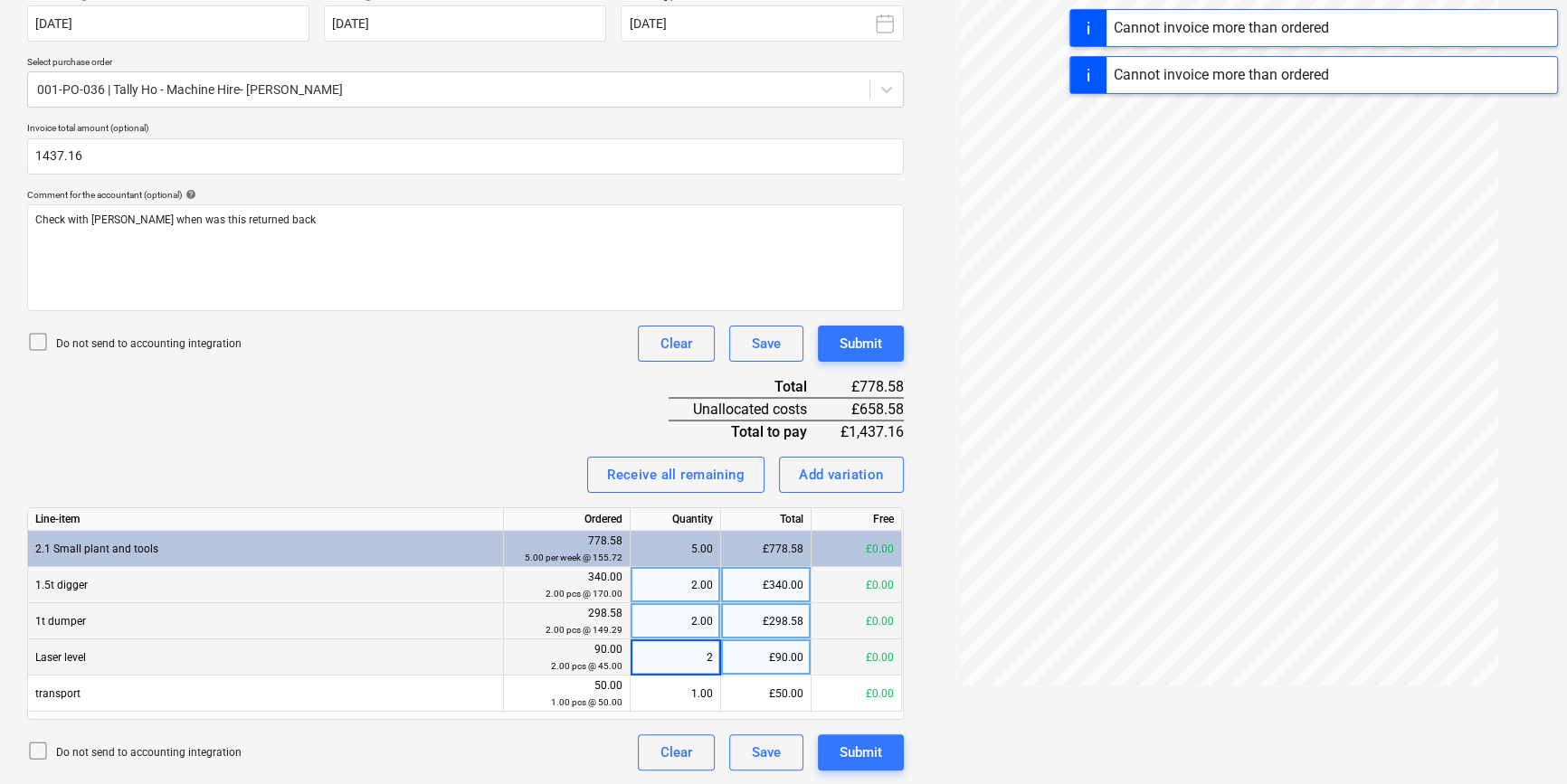 type on "4" 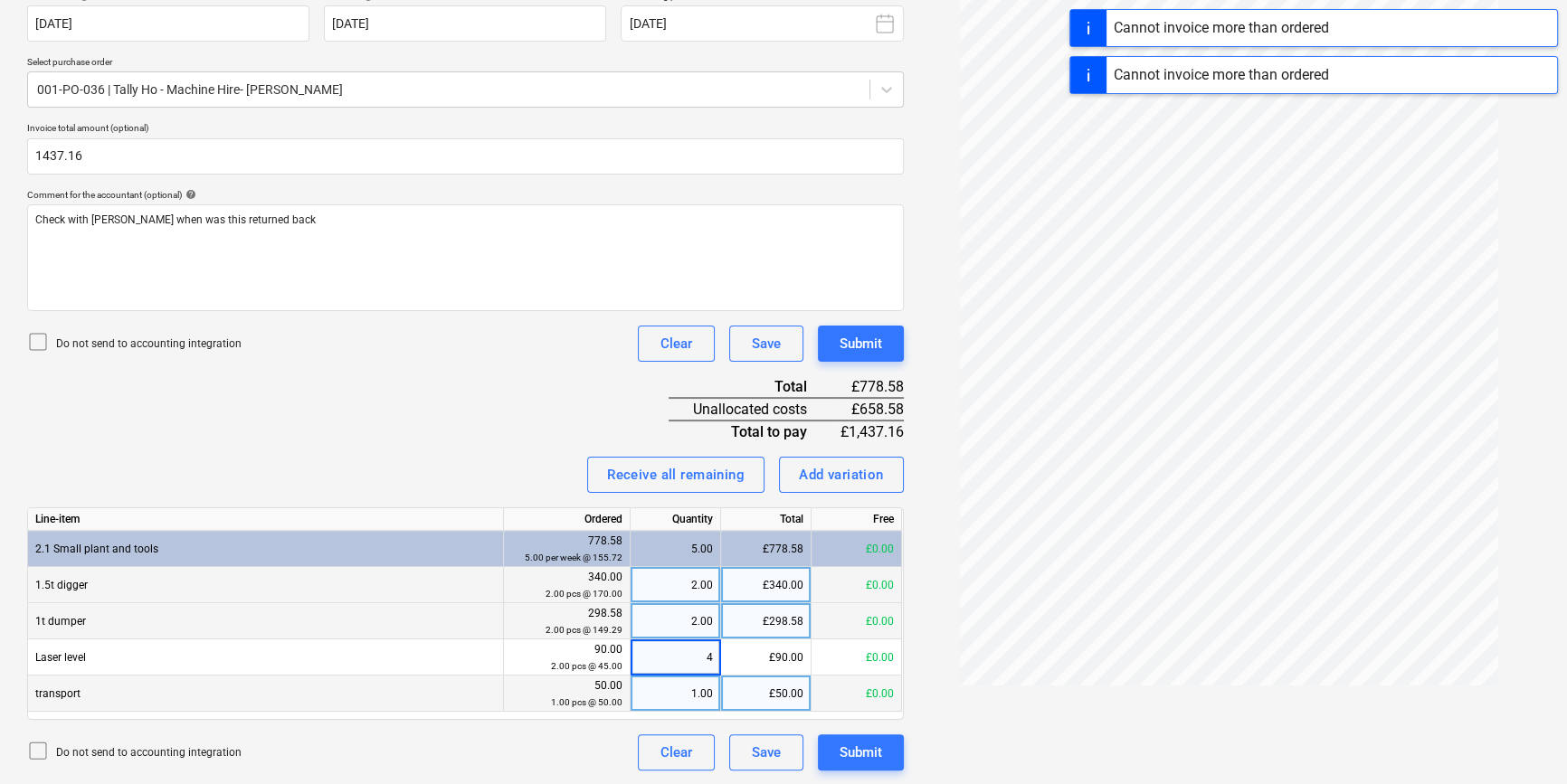 click on "1.00" at bounding box center [675, 694] 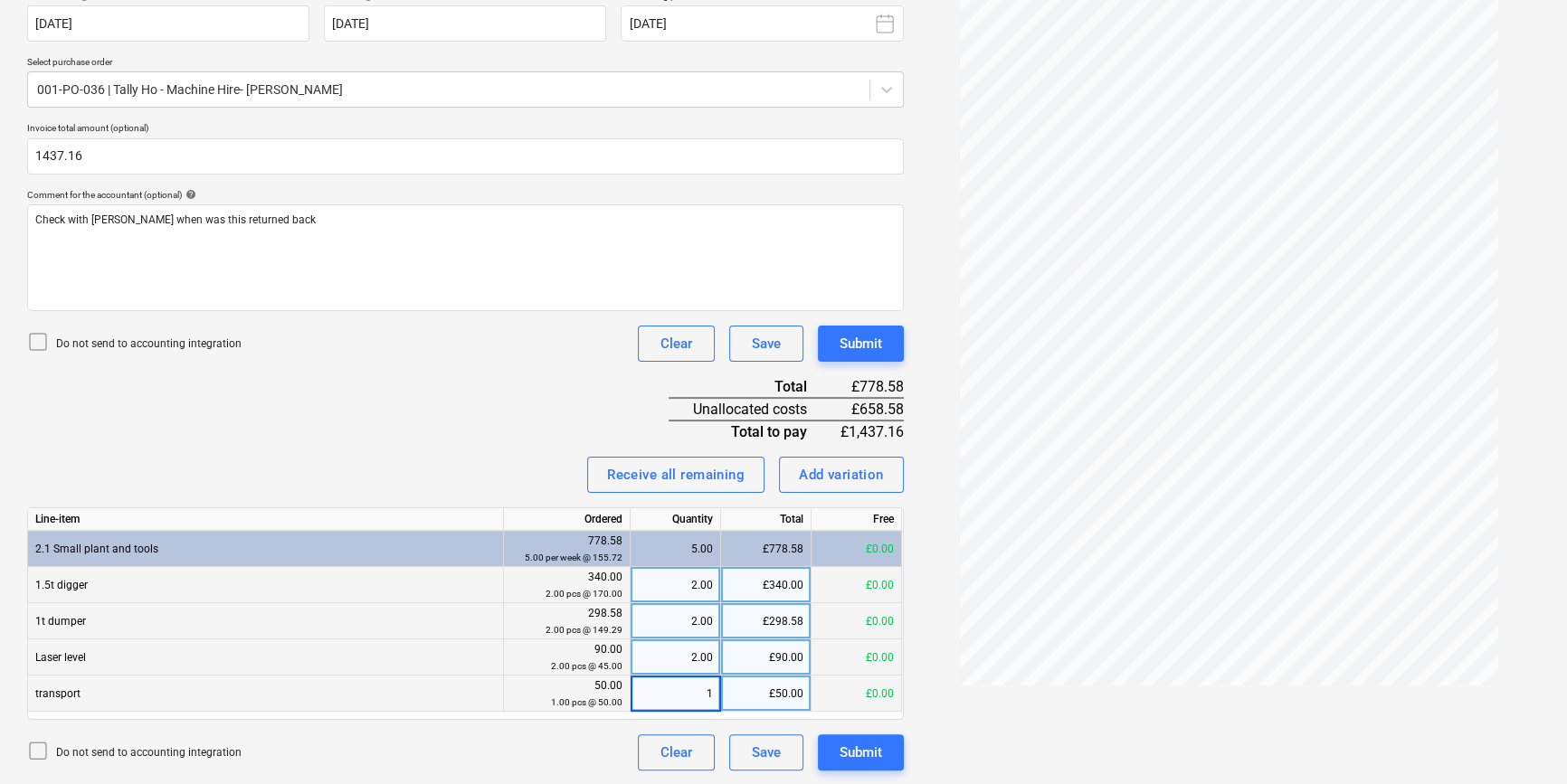 click on "2.00" at bounding box center (675, 657) 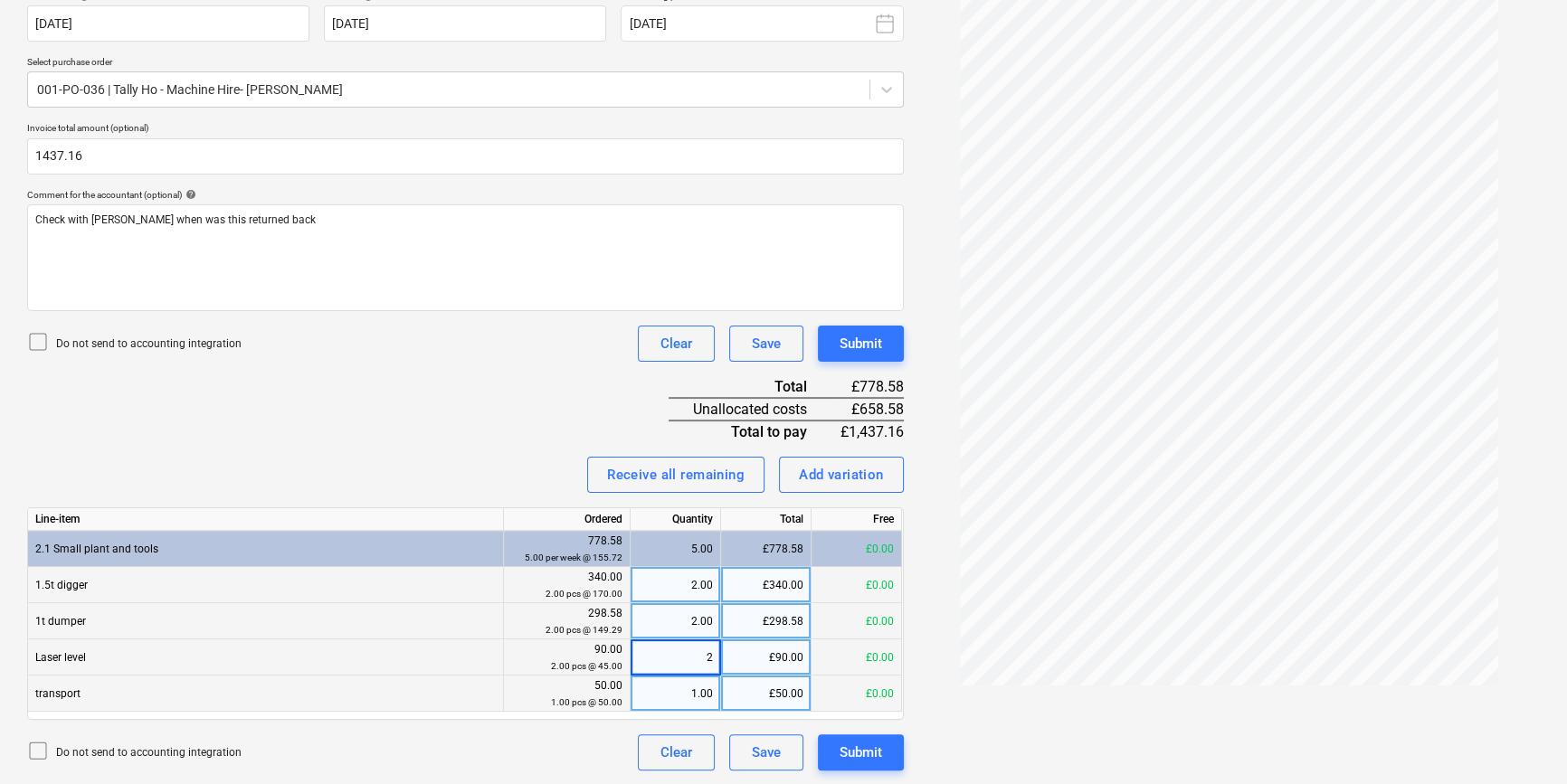 type on "4" 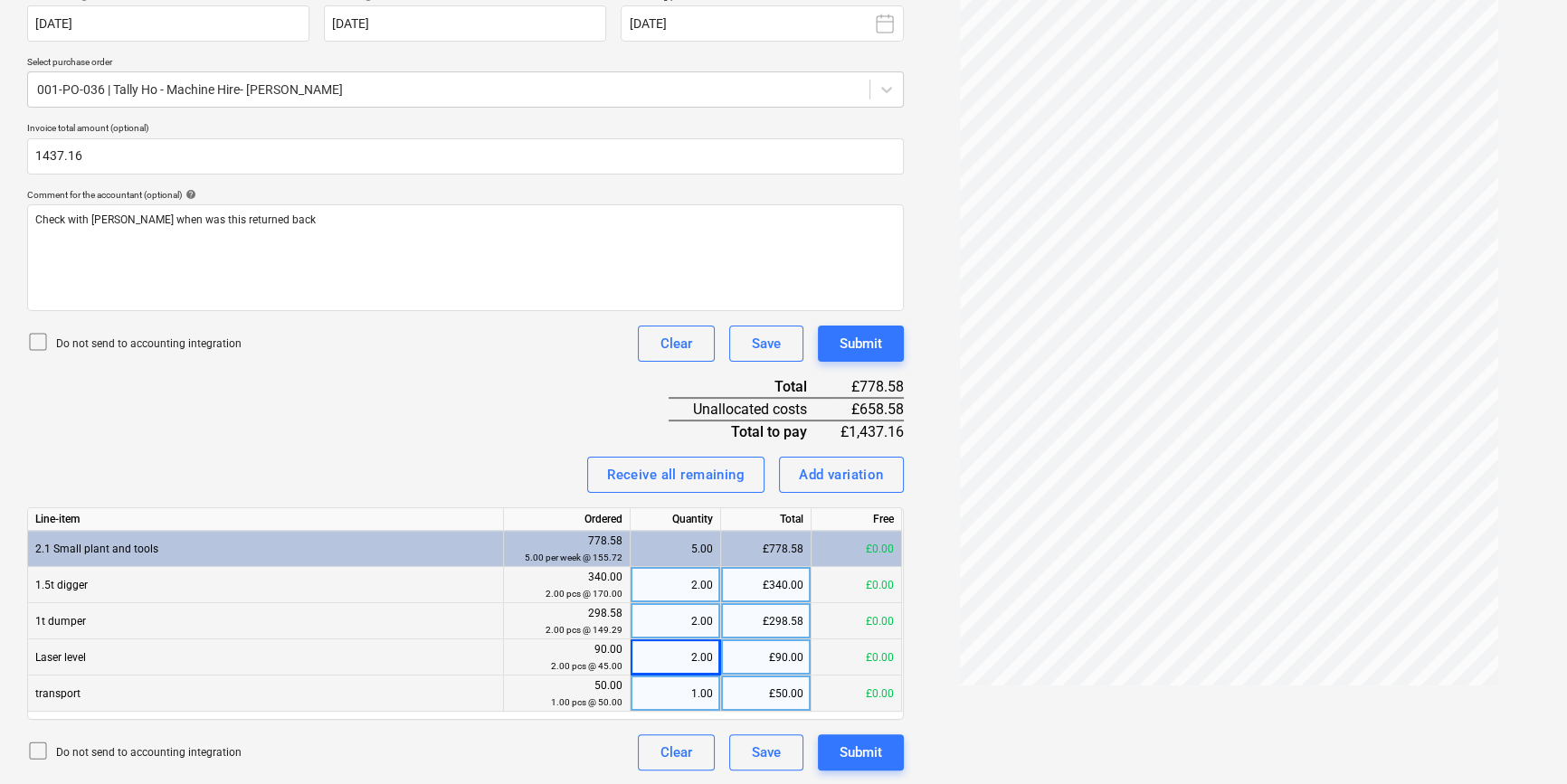 click on "£90.00" at bounding box center (766, 657) 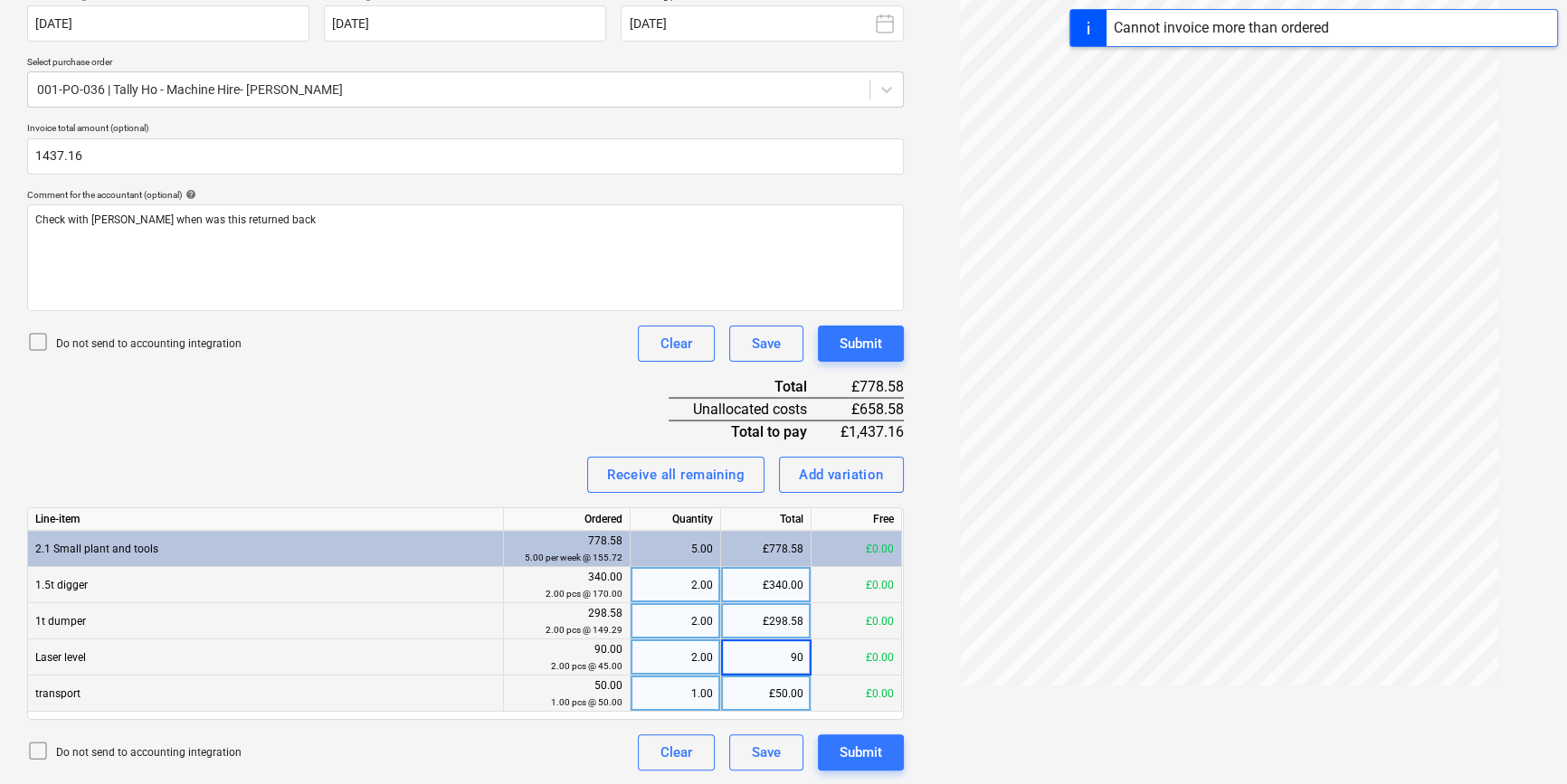 click on "5.00" at bounding box center (675, 549) 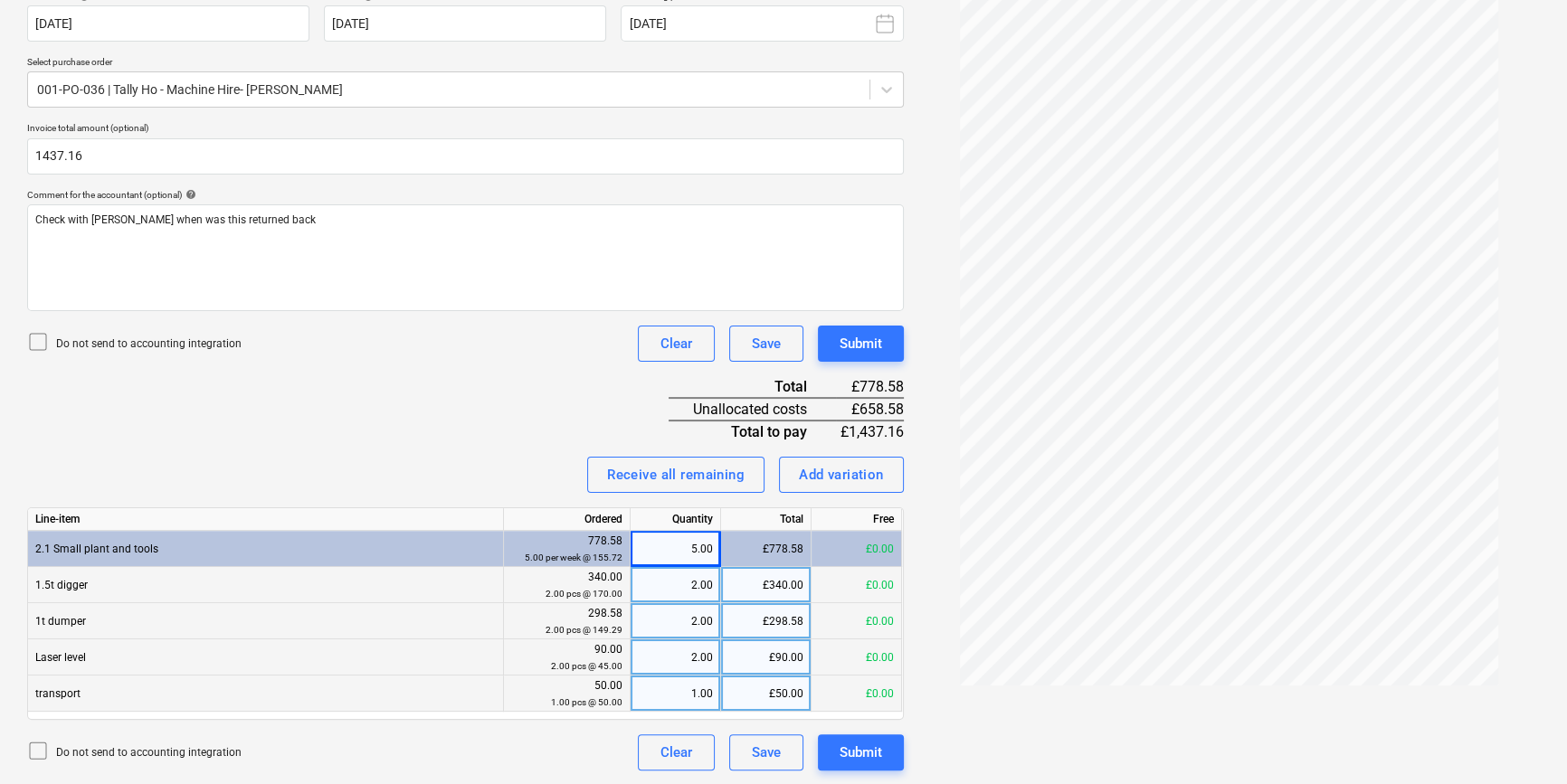click on "2.00" at bounding box center (675, 585) 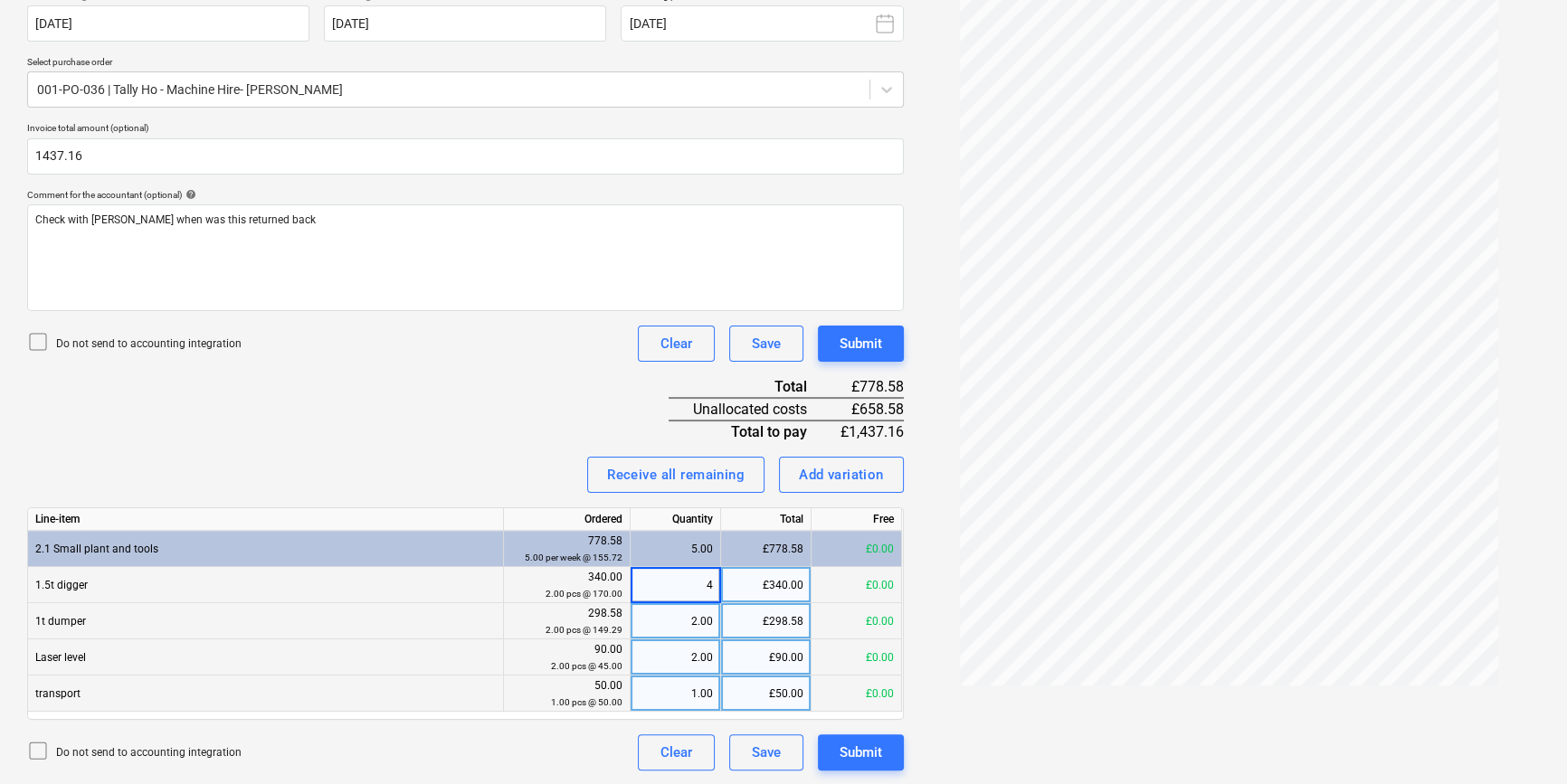 type on "44" 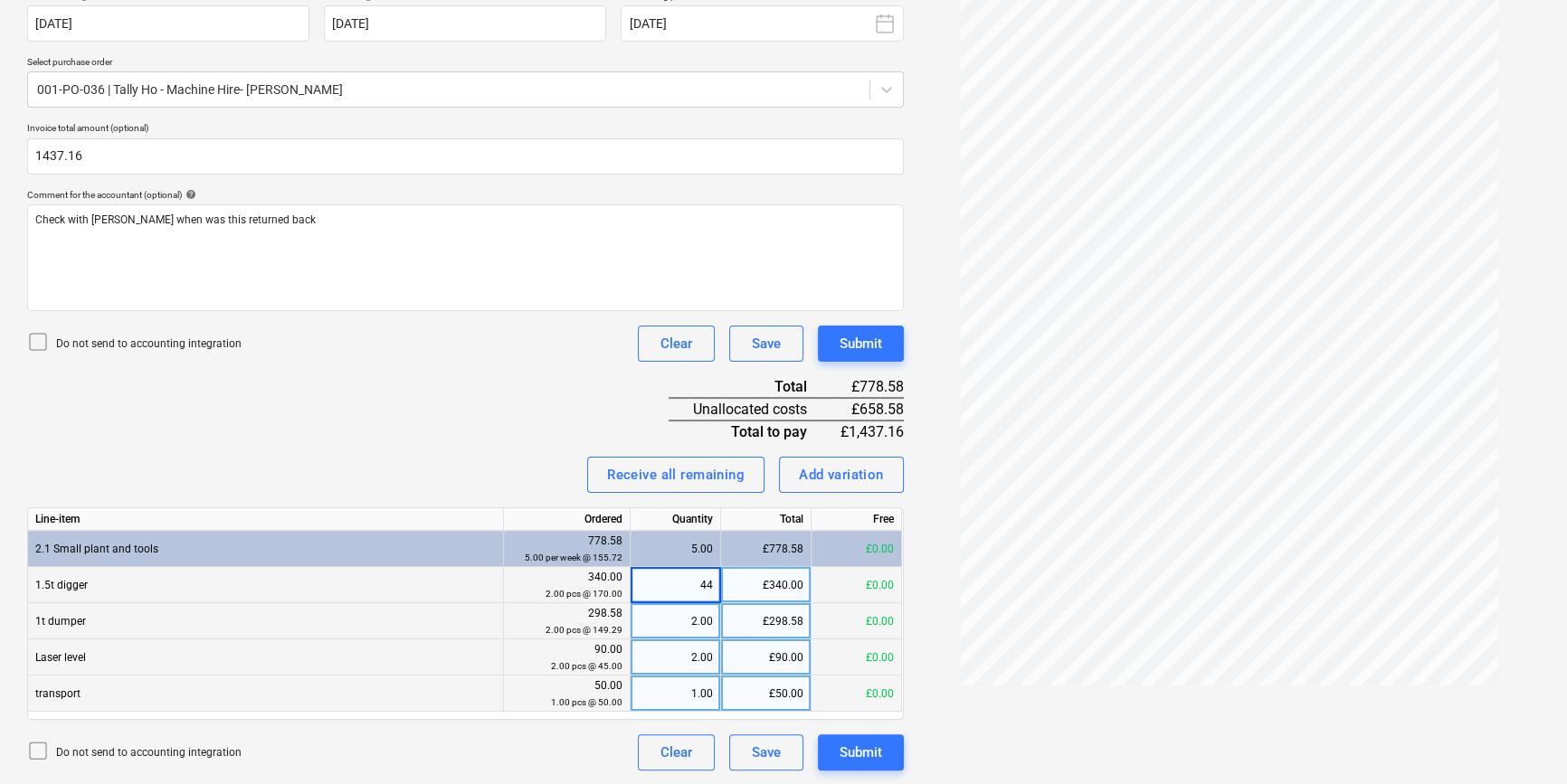 click on "2.00" at bounding box center [675, 621] 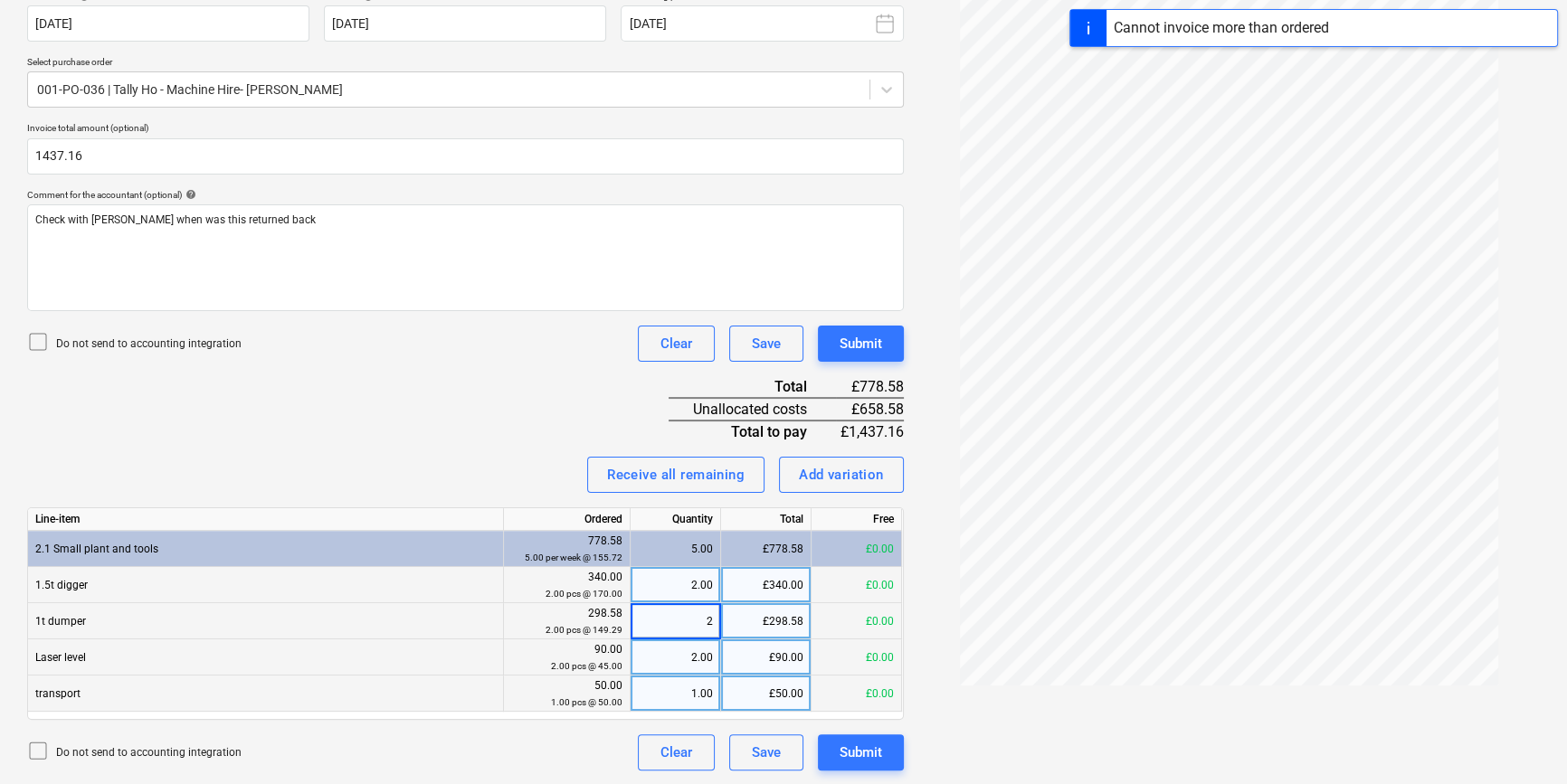 type on "4" 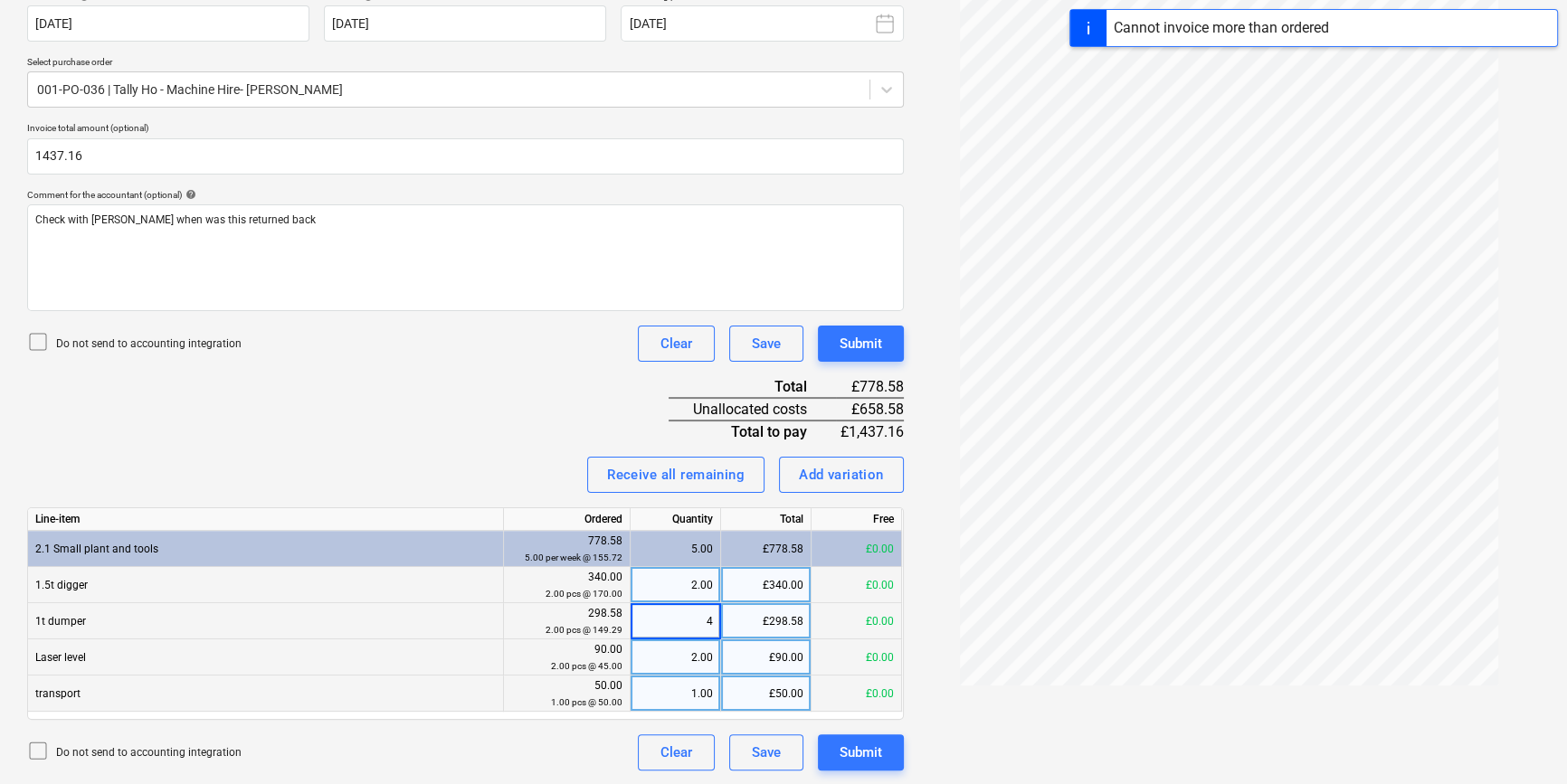 click on "2.00" at bounding box center [675, 657] 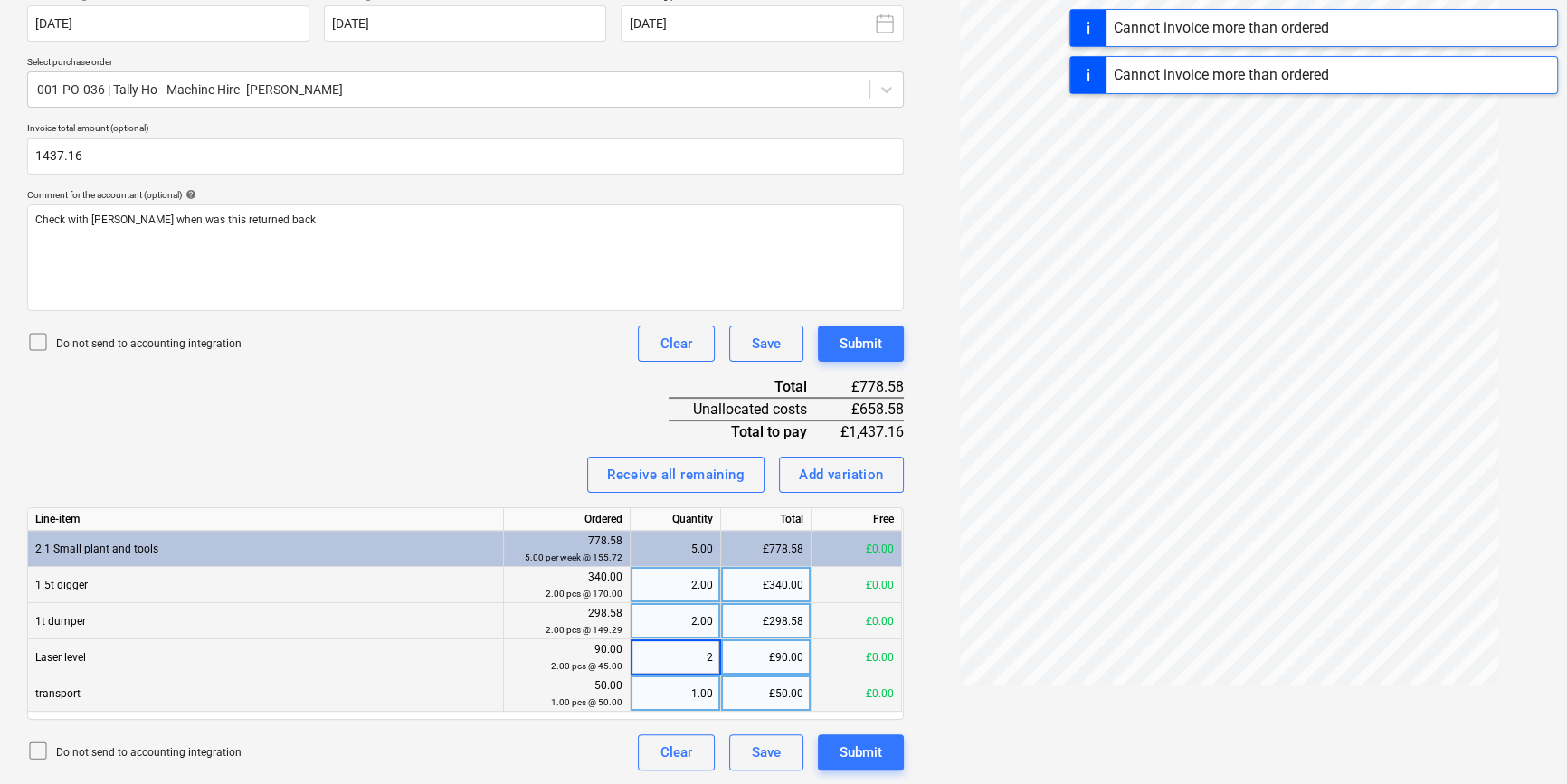 type on "4" 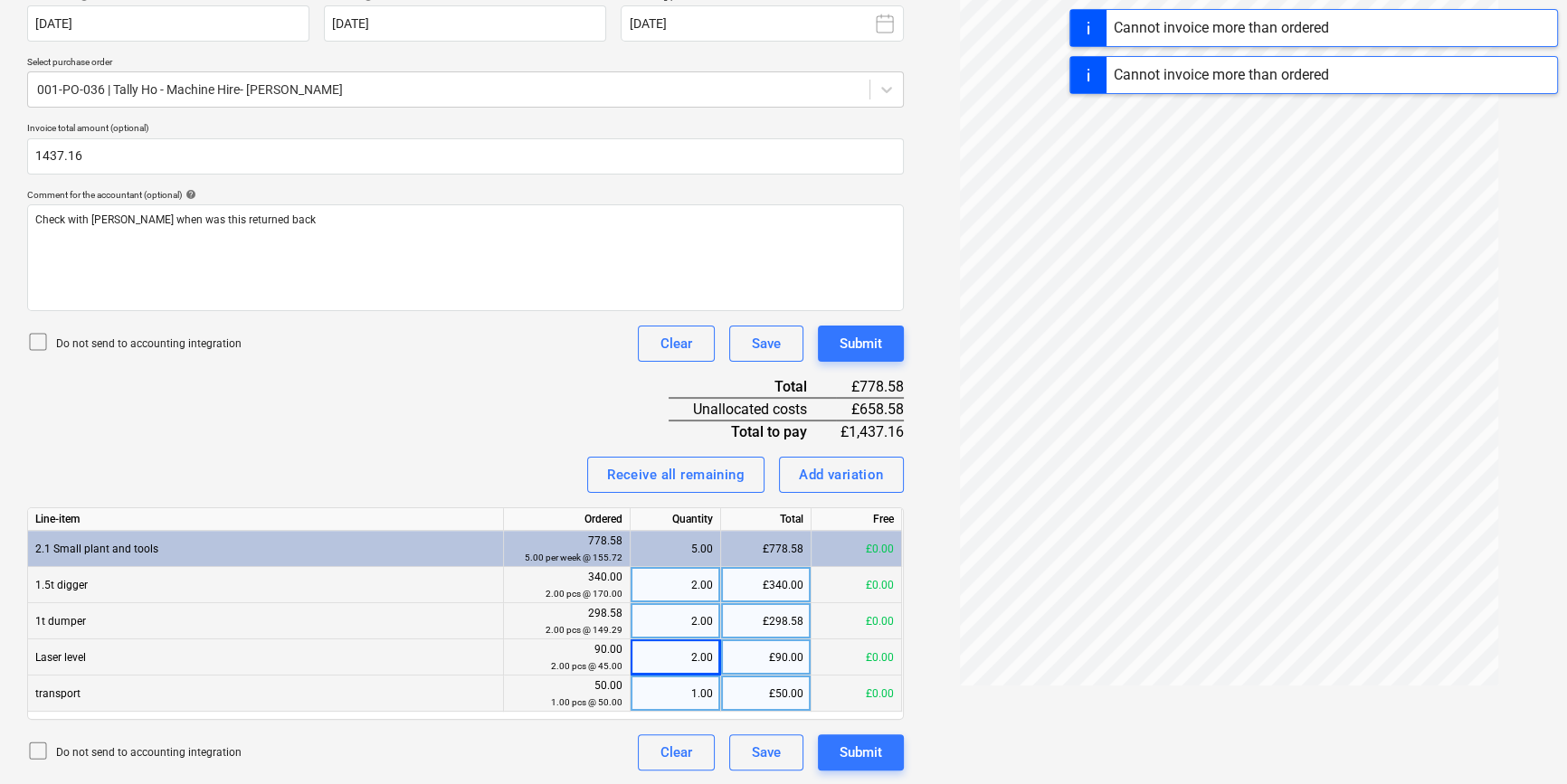 click on "2.00" at bounding box center (675, 585) 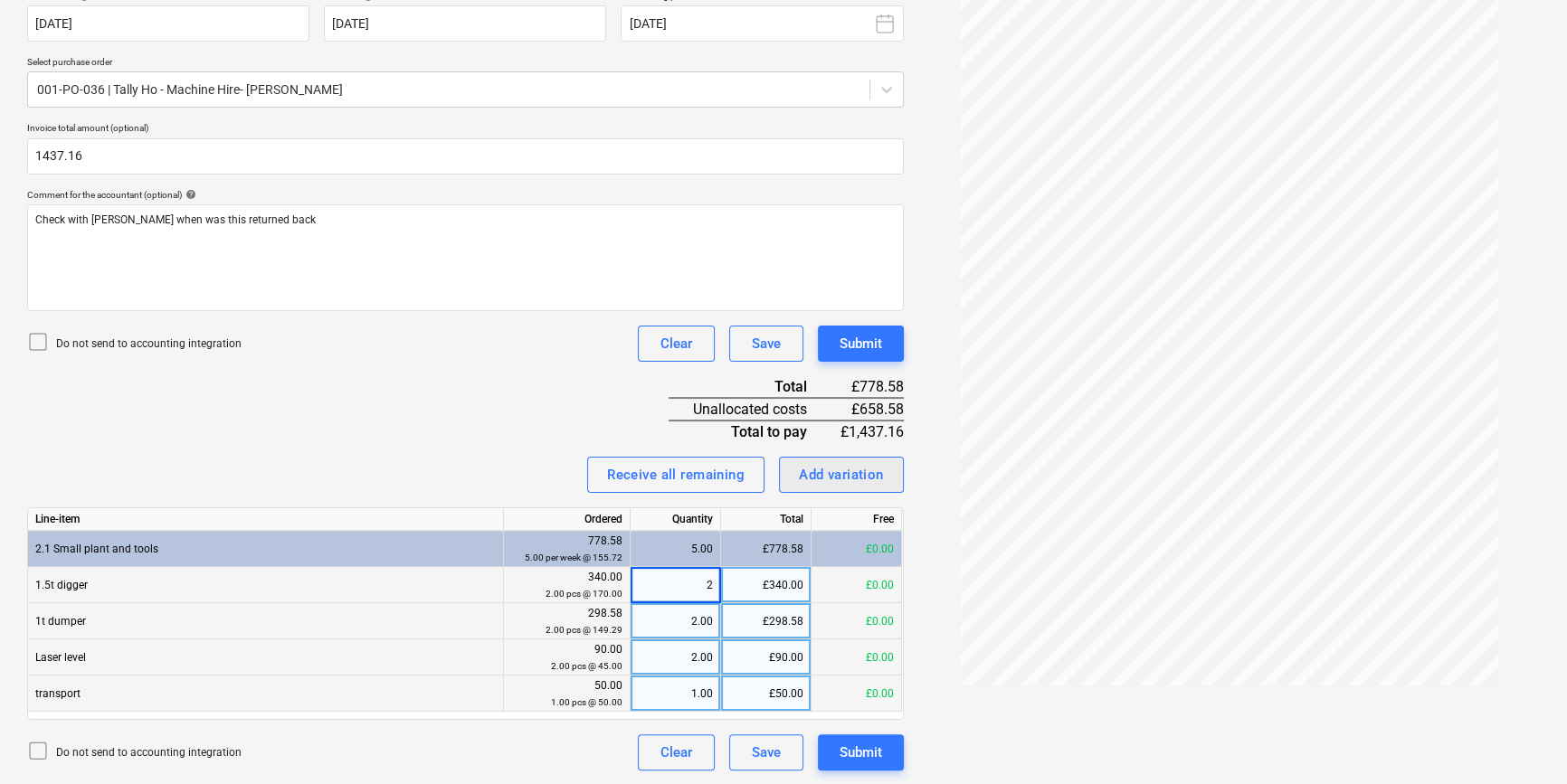 click on "Add variation" at bounding box center (841, 475) 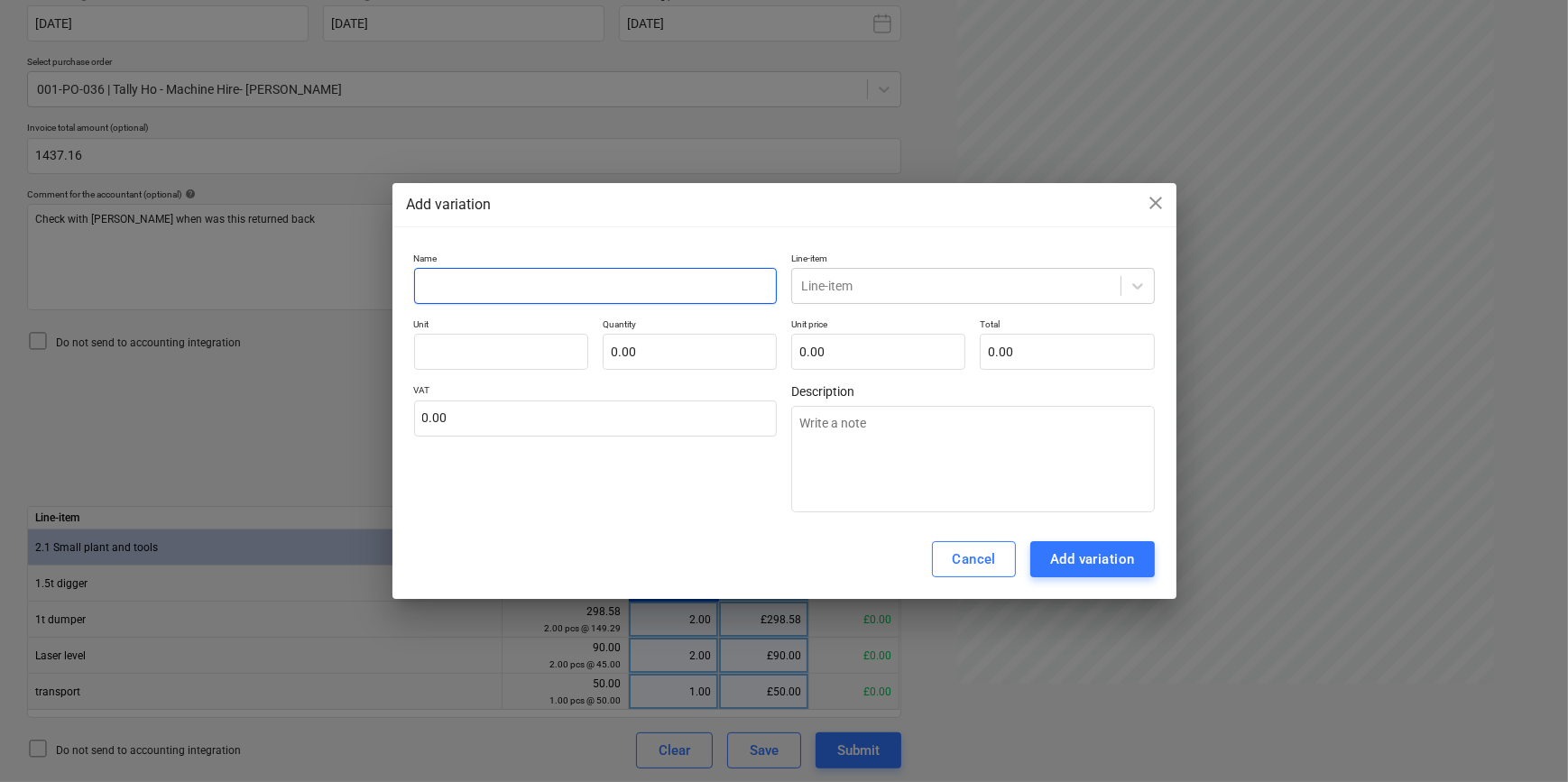click at bounding box center [595, 286] 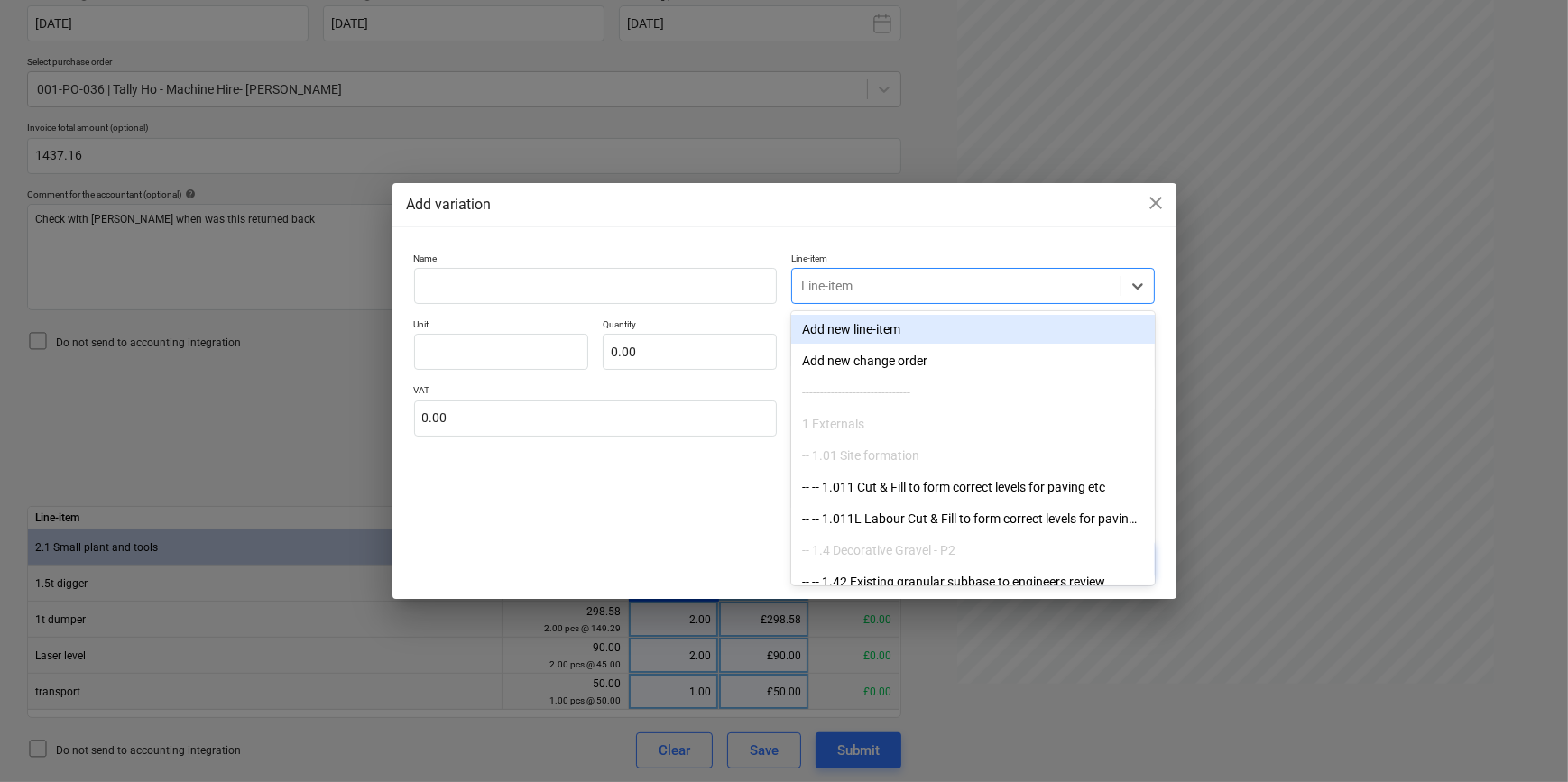 click at bounding box center [956, 286] 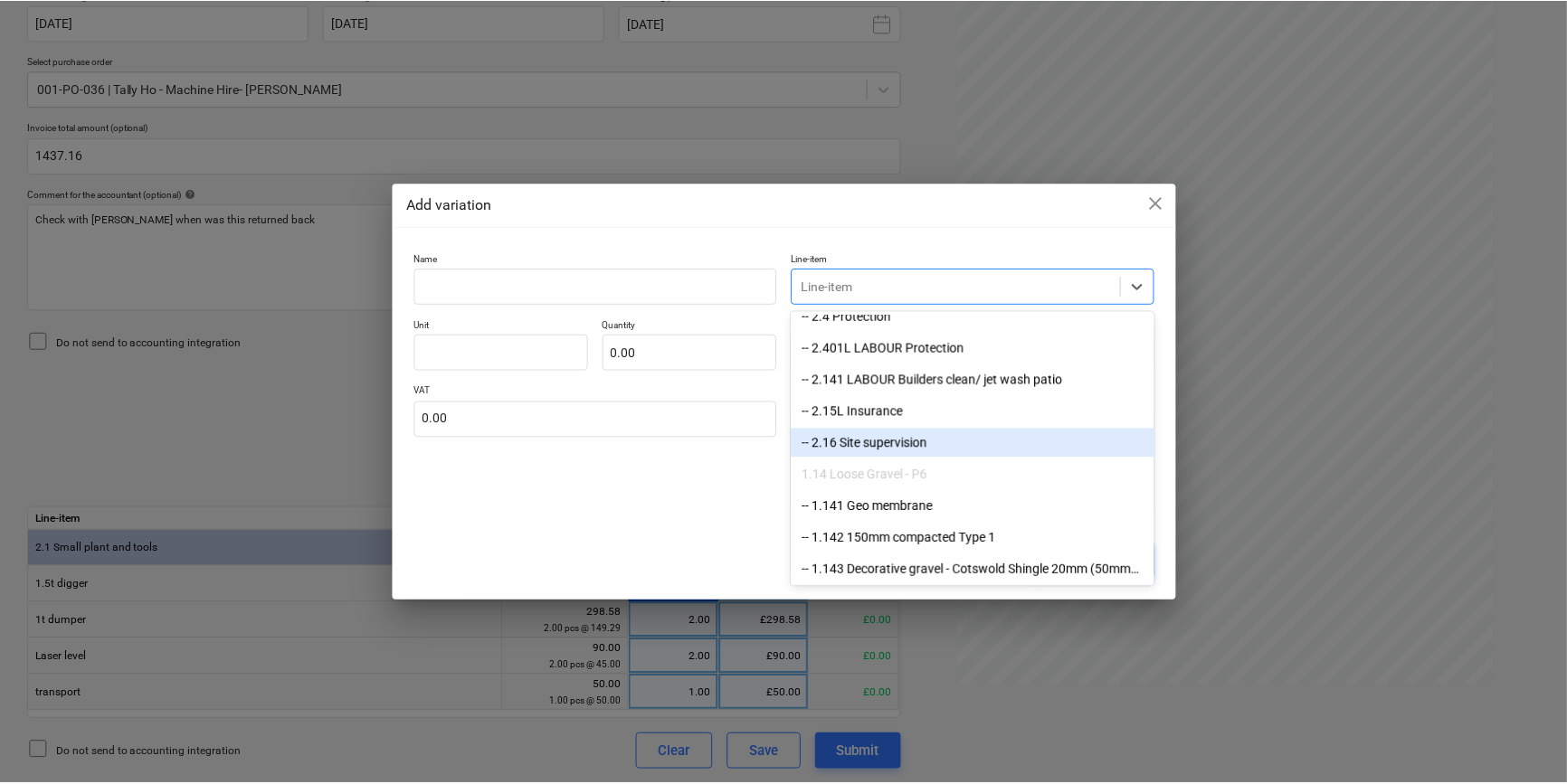 scroll, scrollTop: 1865, scrollLeft: 0, axis: vertical 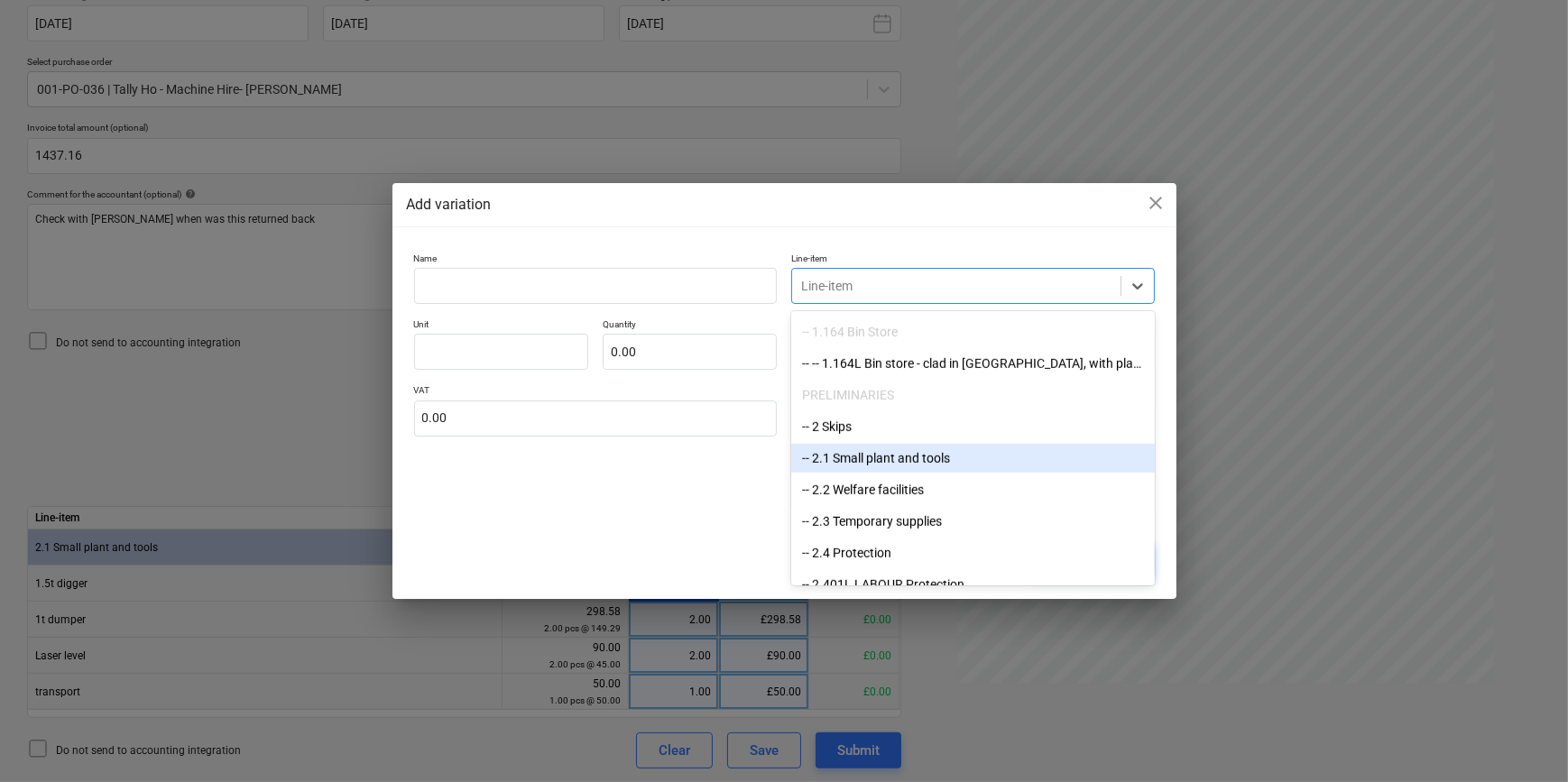 click on "--  2.1 Small plant and tools" at bounding box center [973, 458] 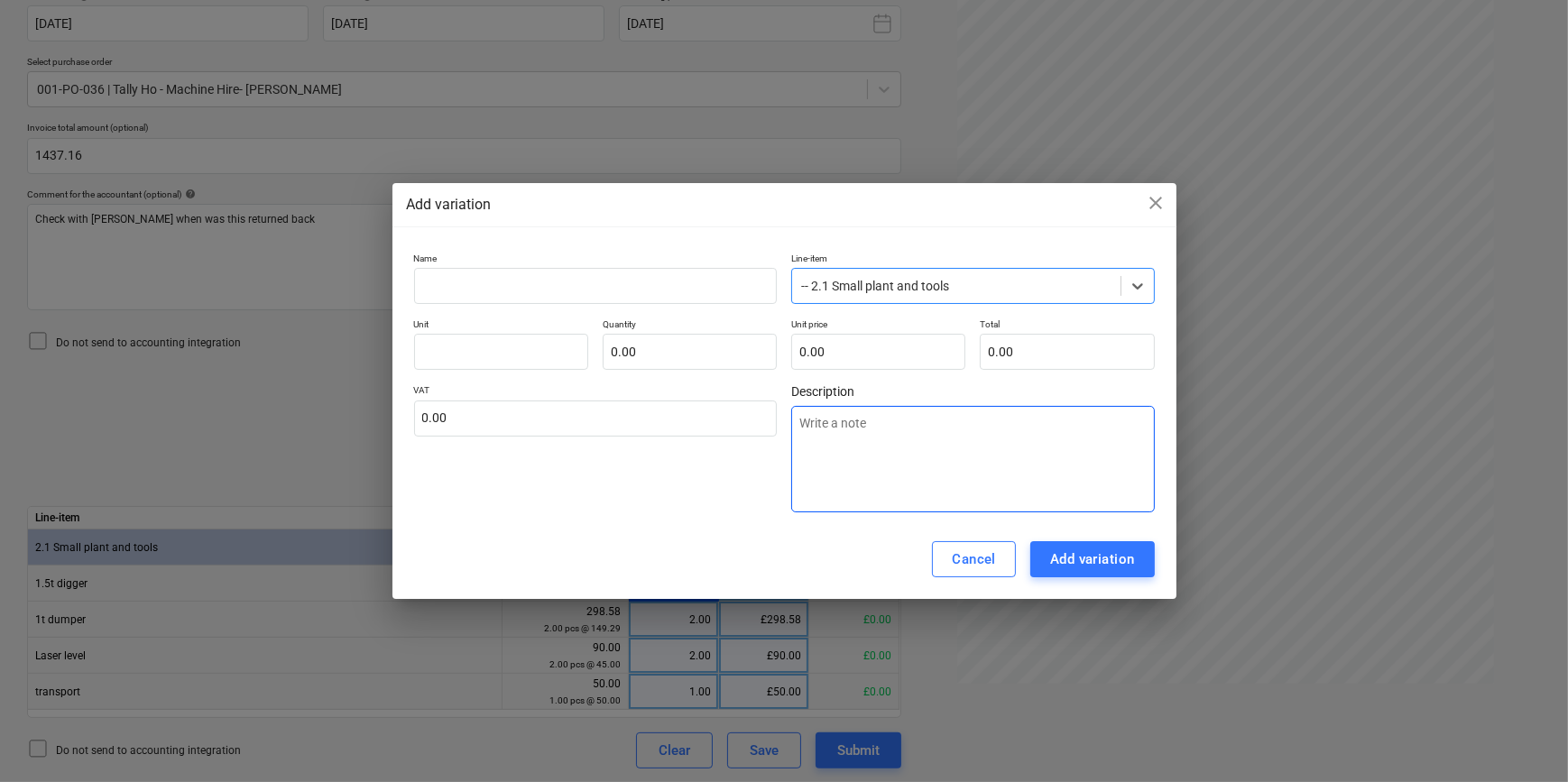 click at bounding box center (973, 459) 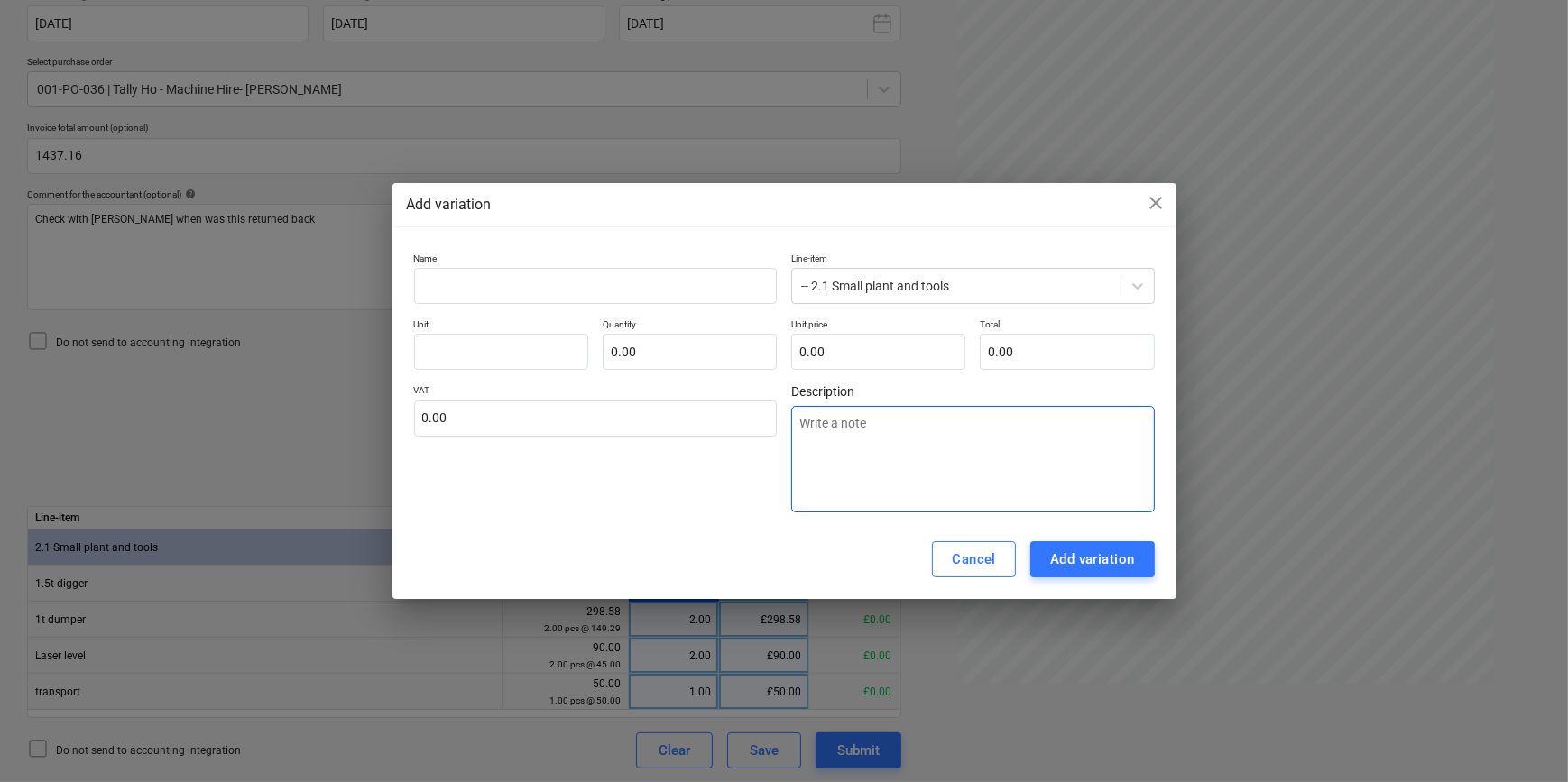 click at bounding box center (973, 459) 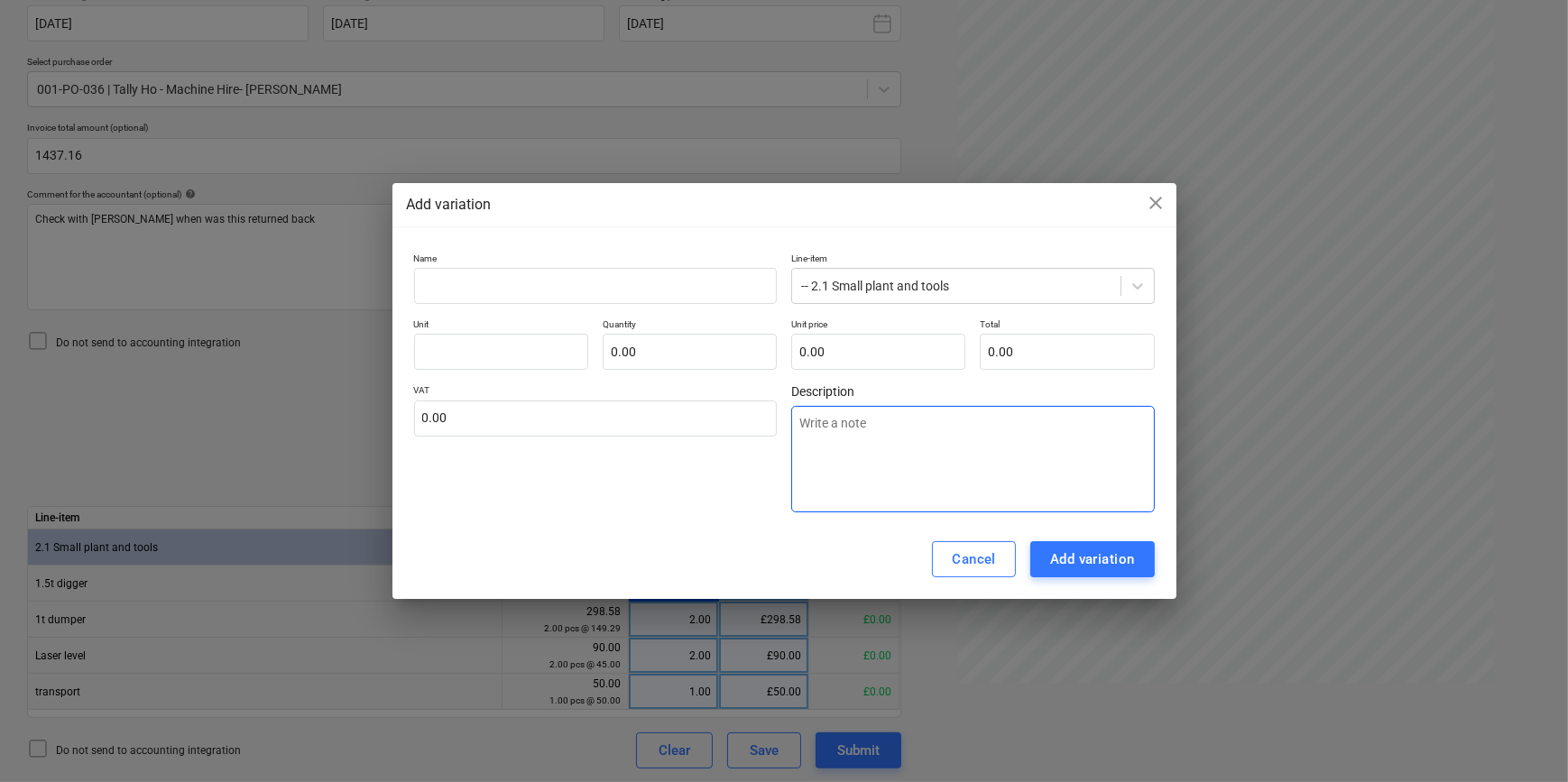 type on "k" 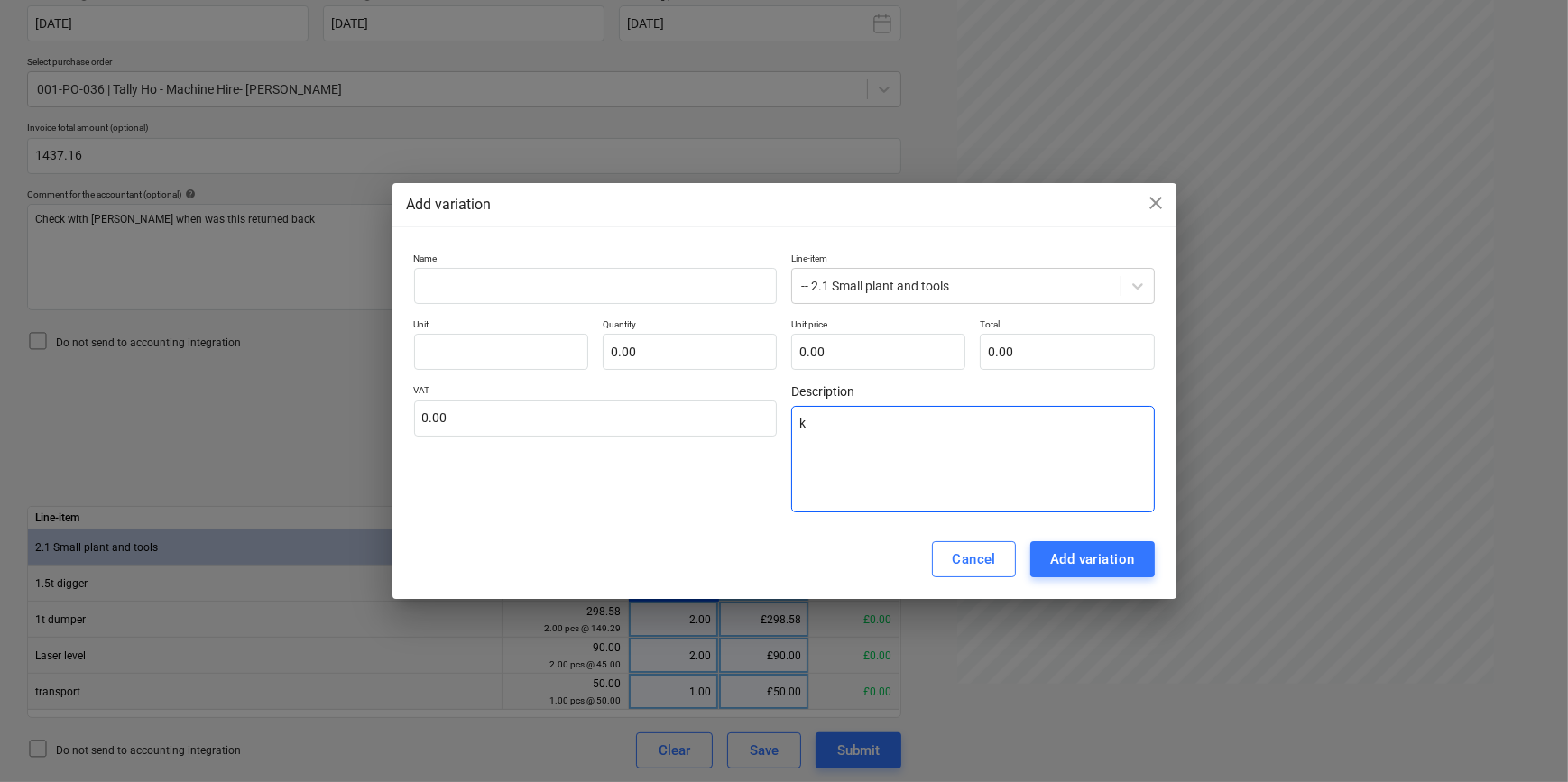 type on "ke" 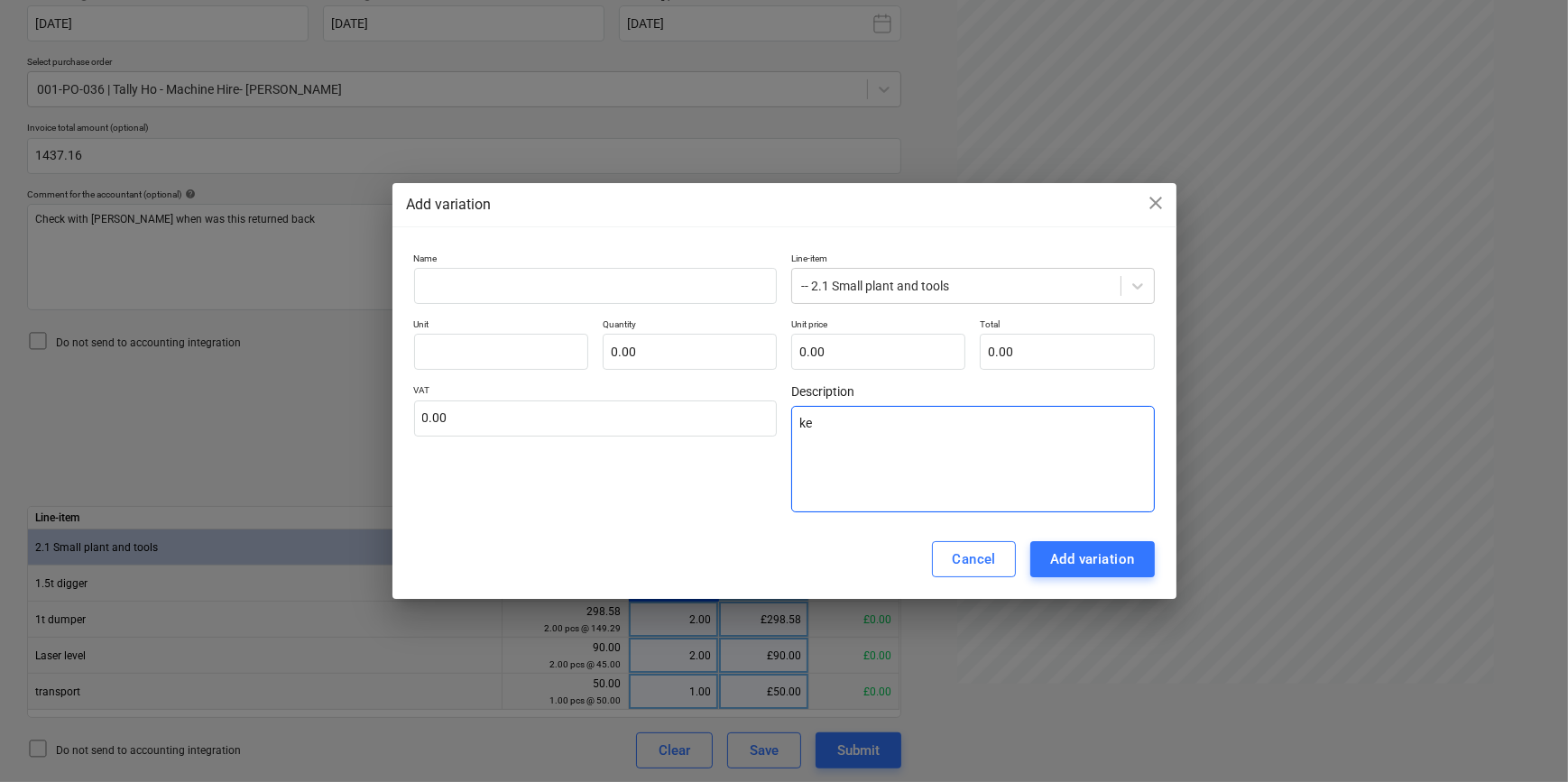 type on "kep" 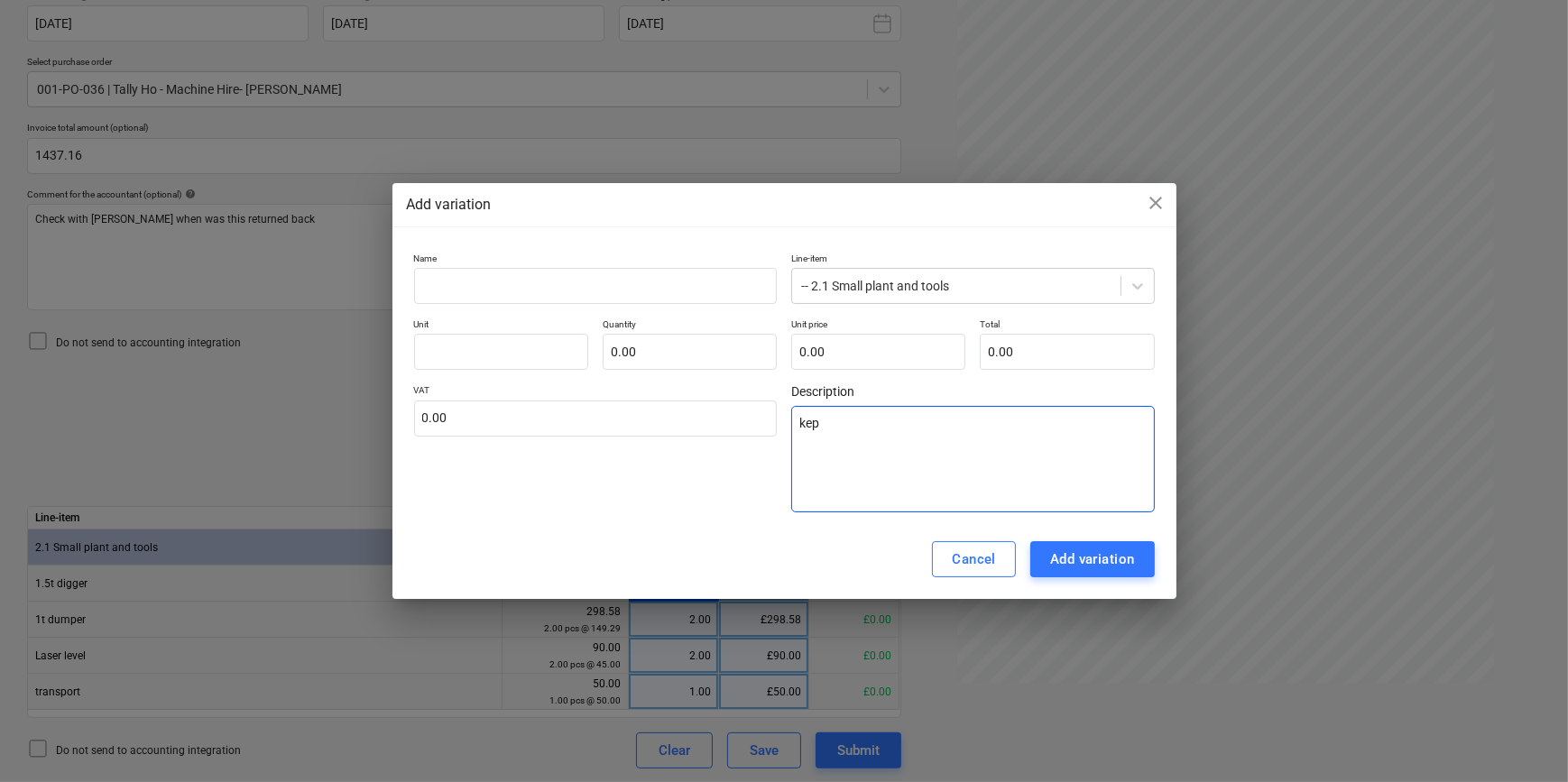 type on "kep" 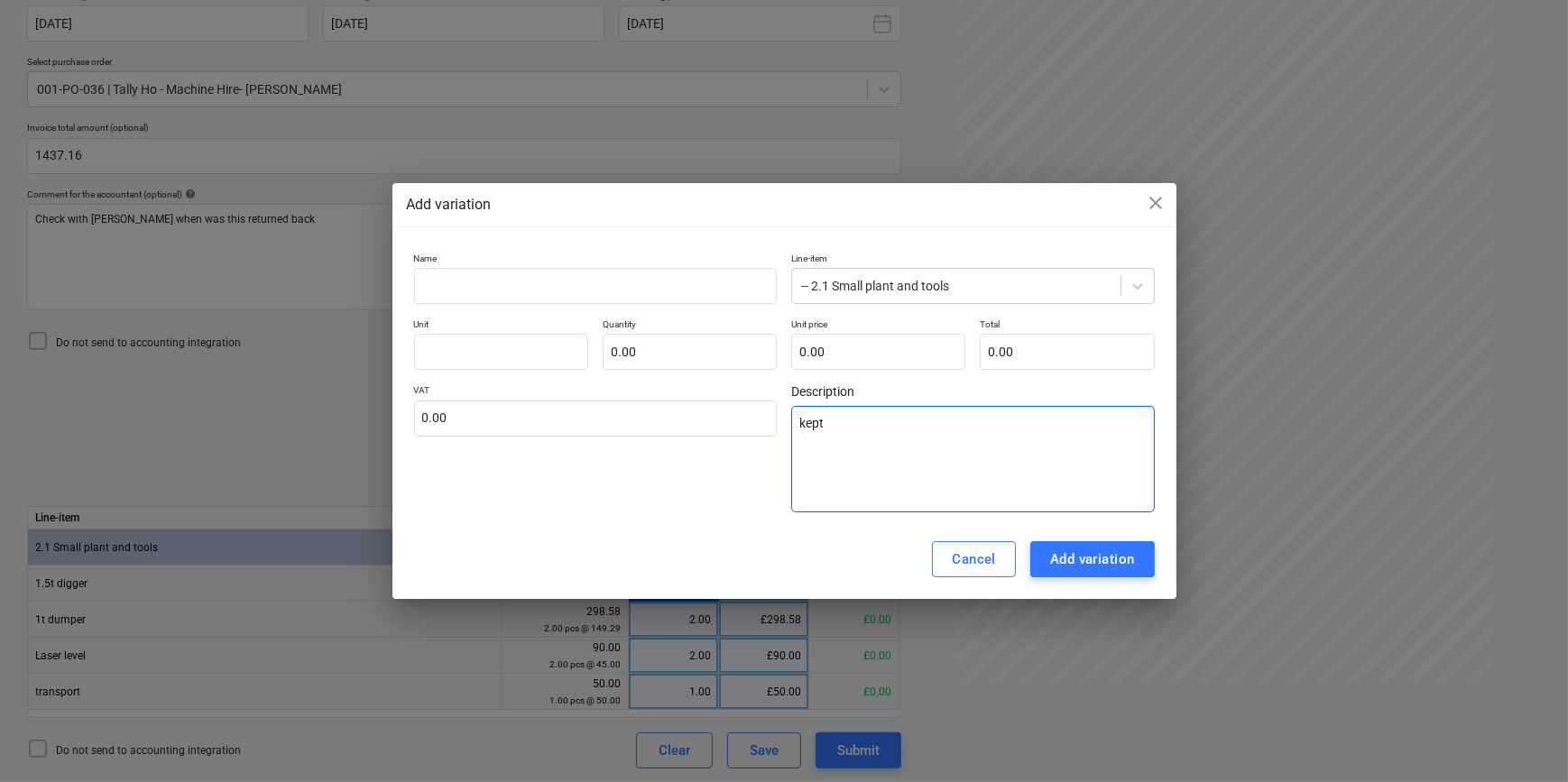 type on "kept" 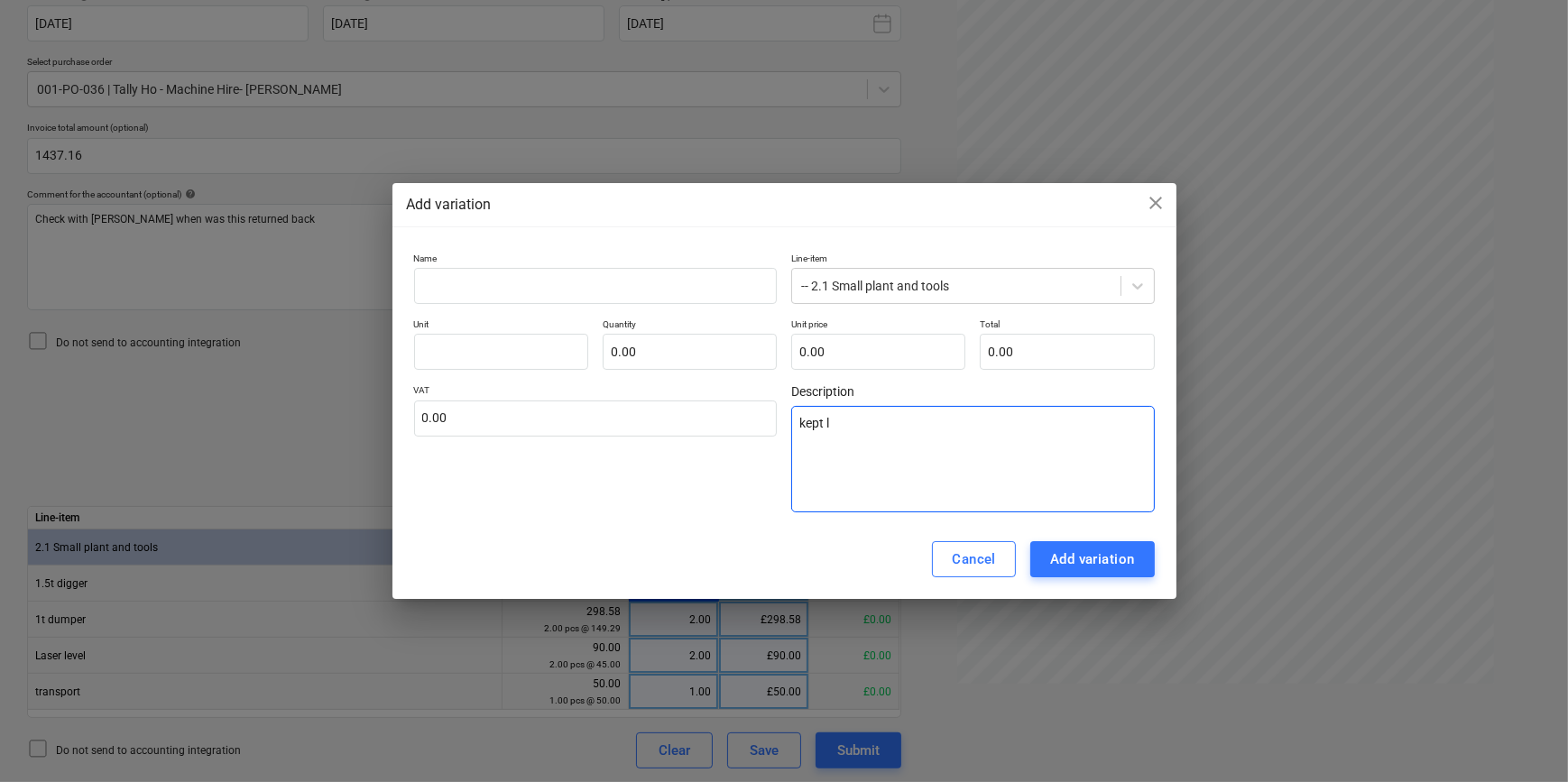 type on "kept lo" 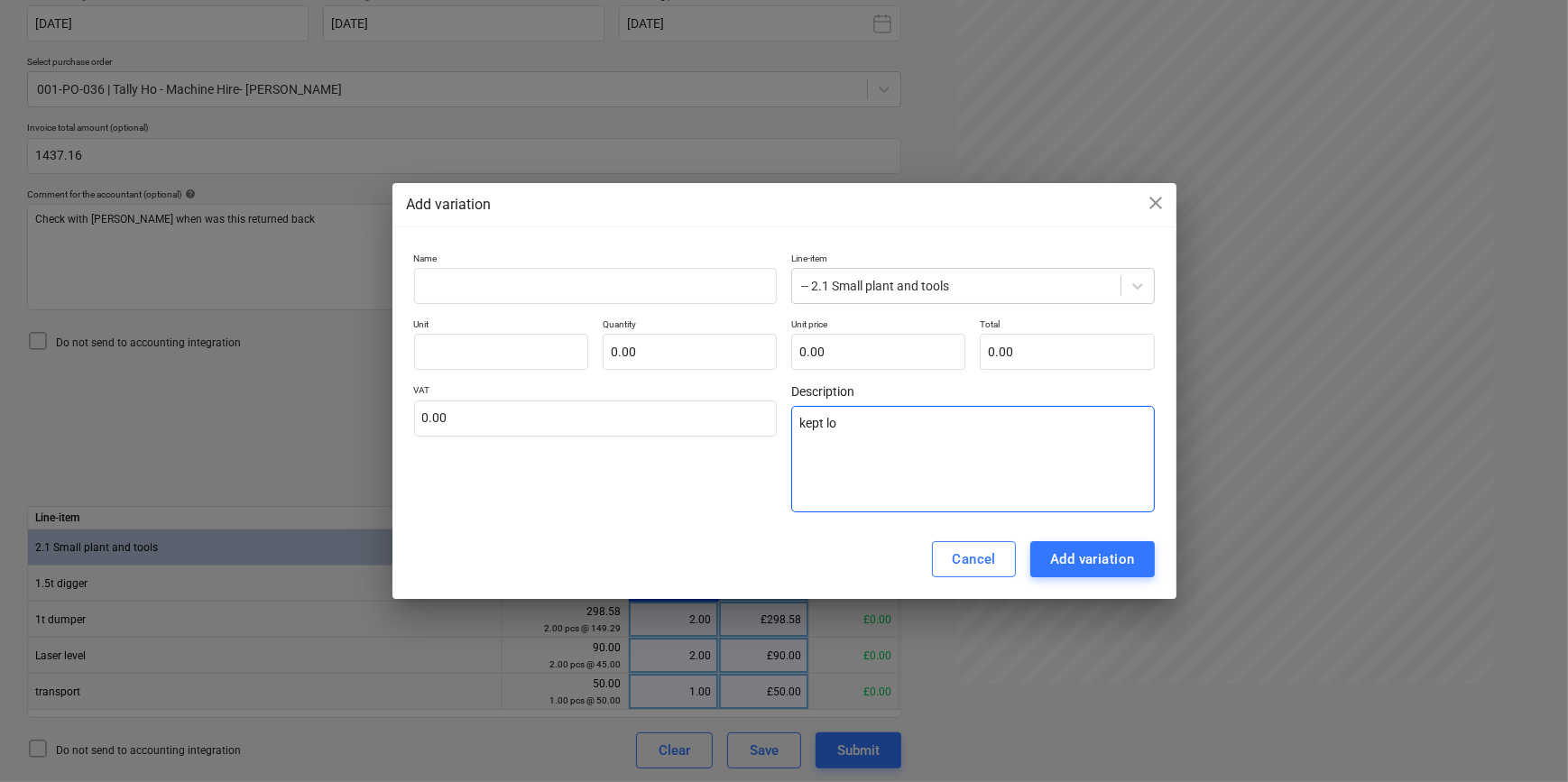 type on "kept lon" 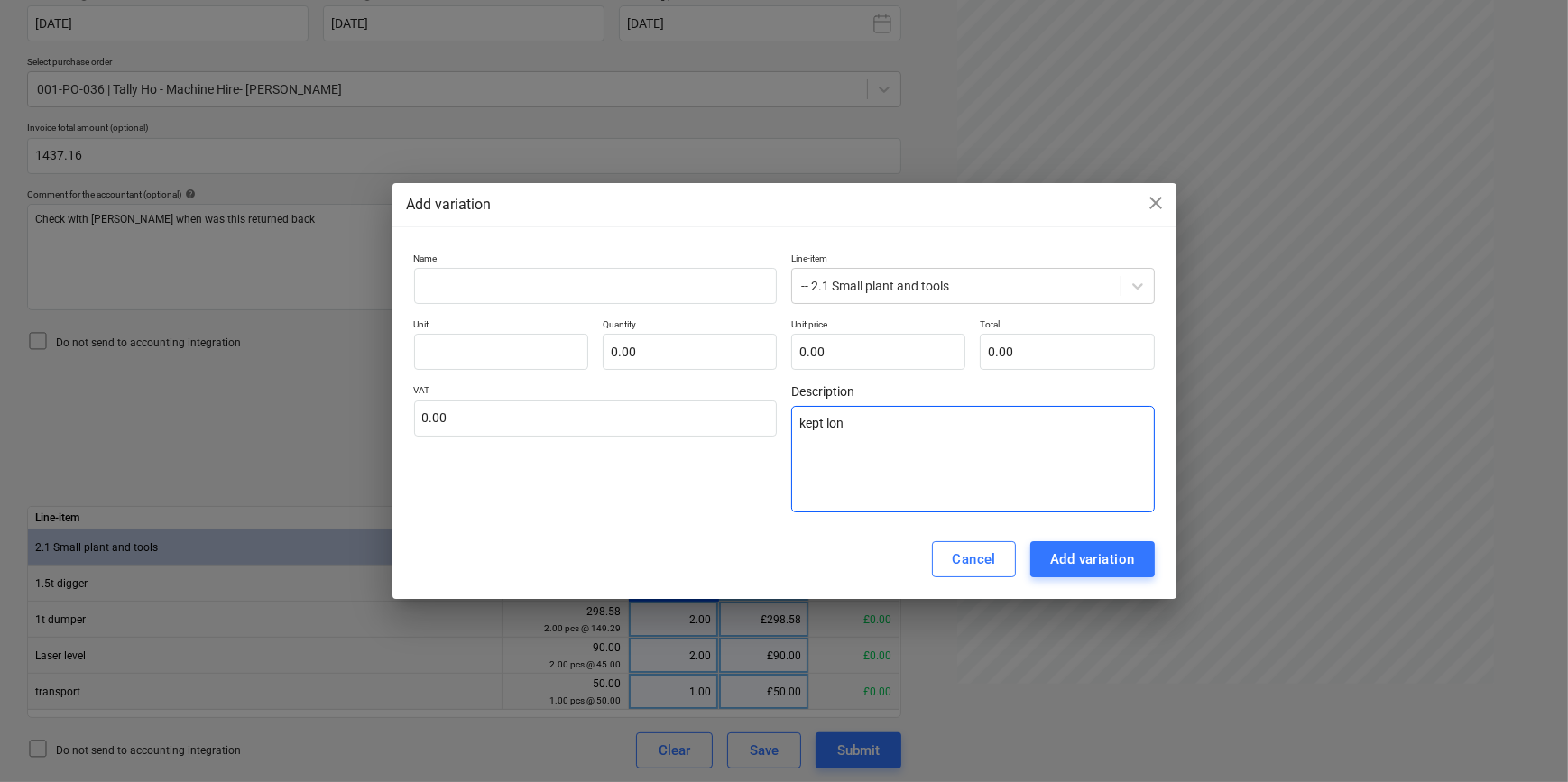 type on "kept long" 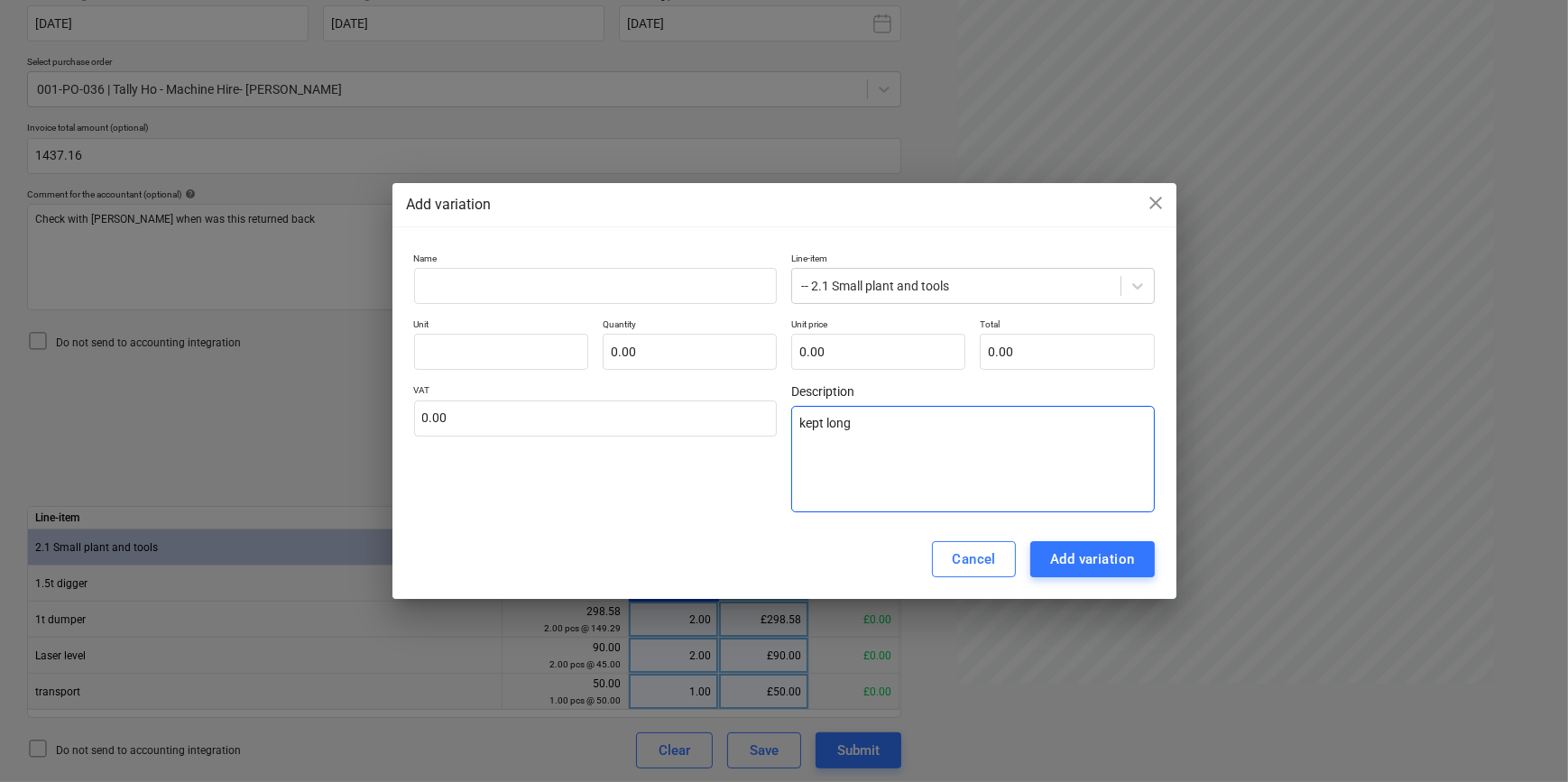type on "kept longe" 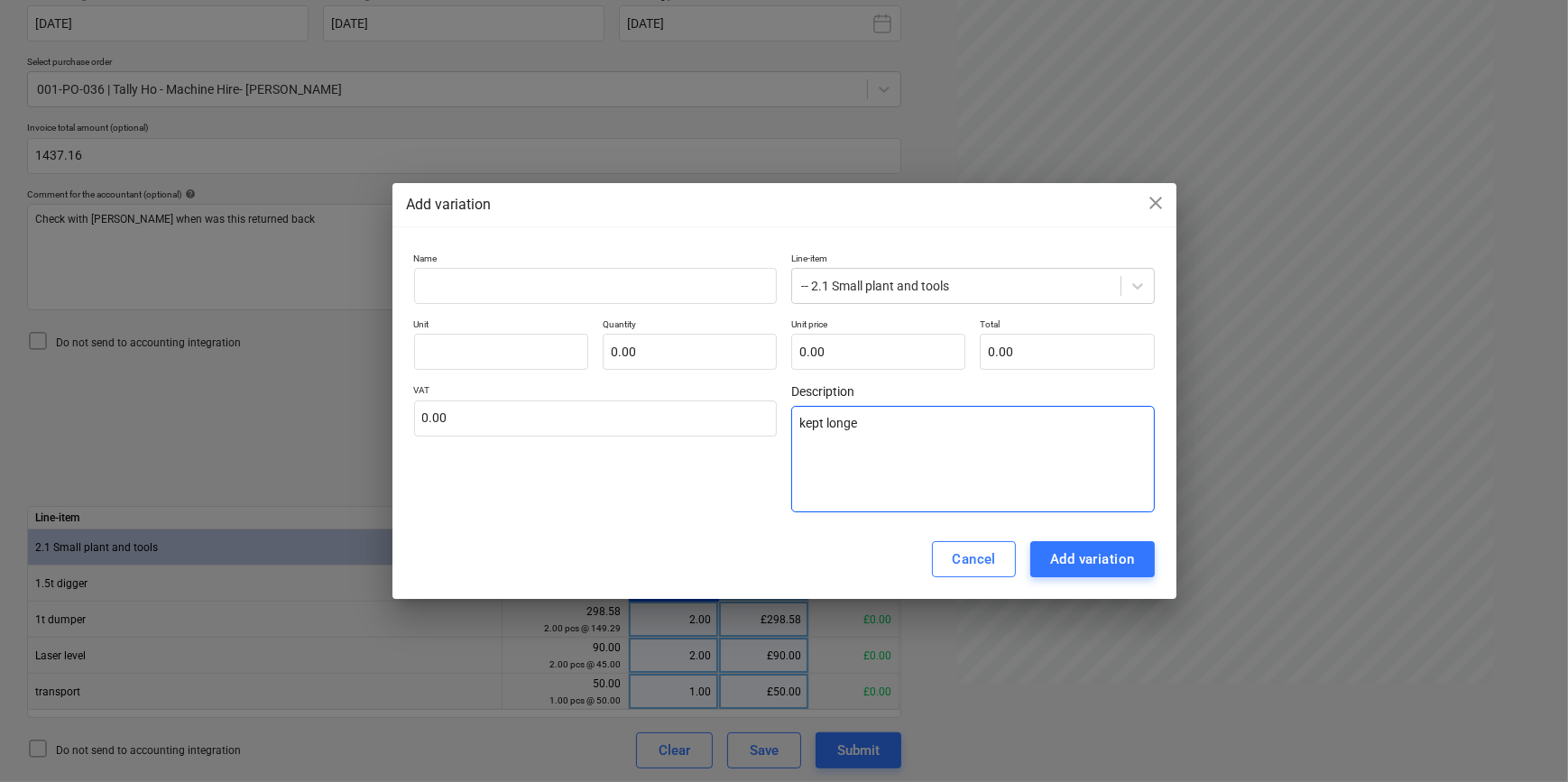 type on "kept longer" 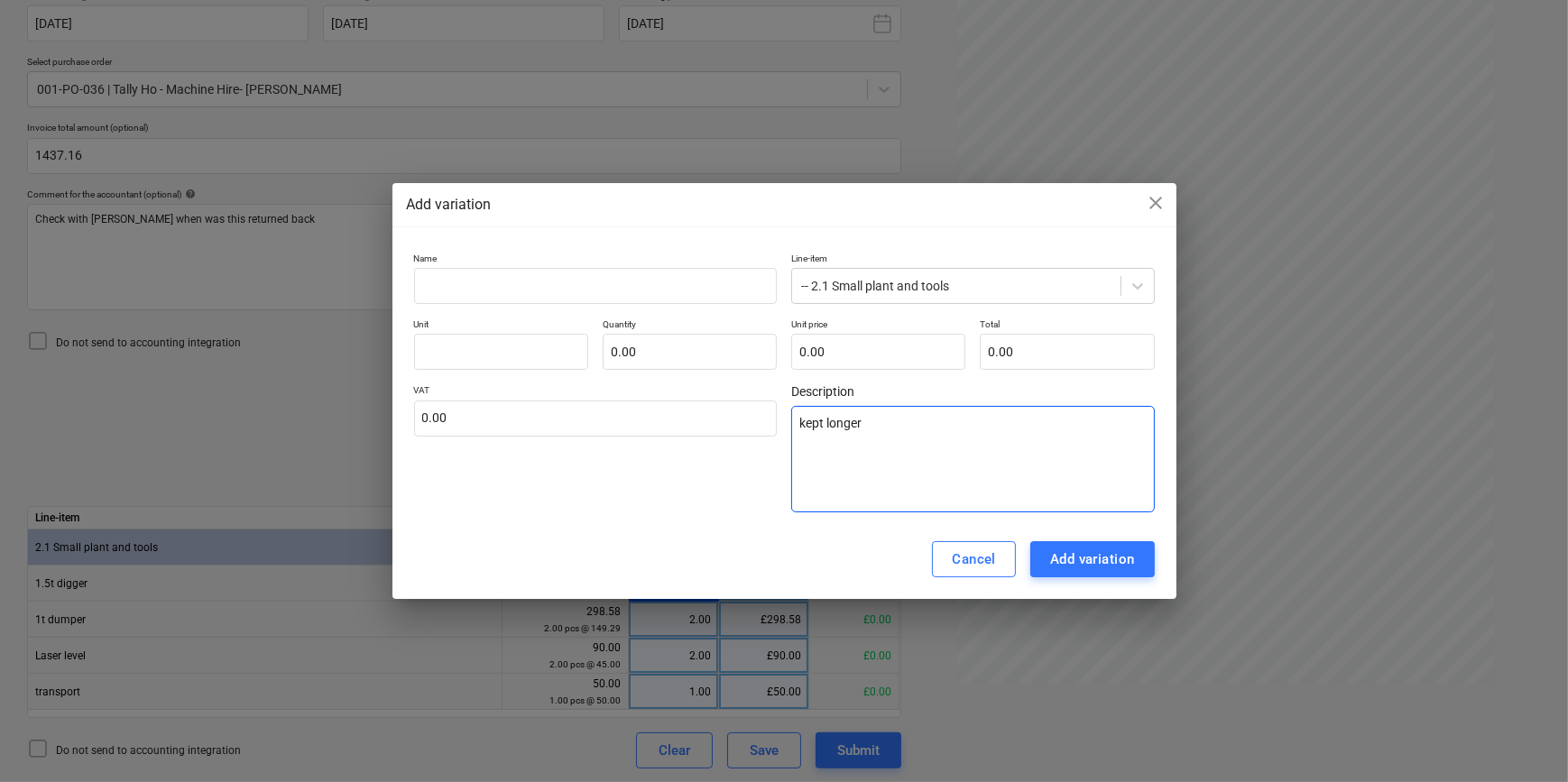 type on "kept longer" 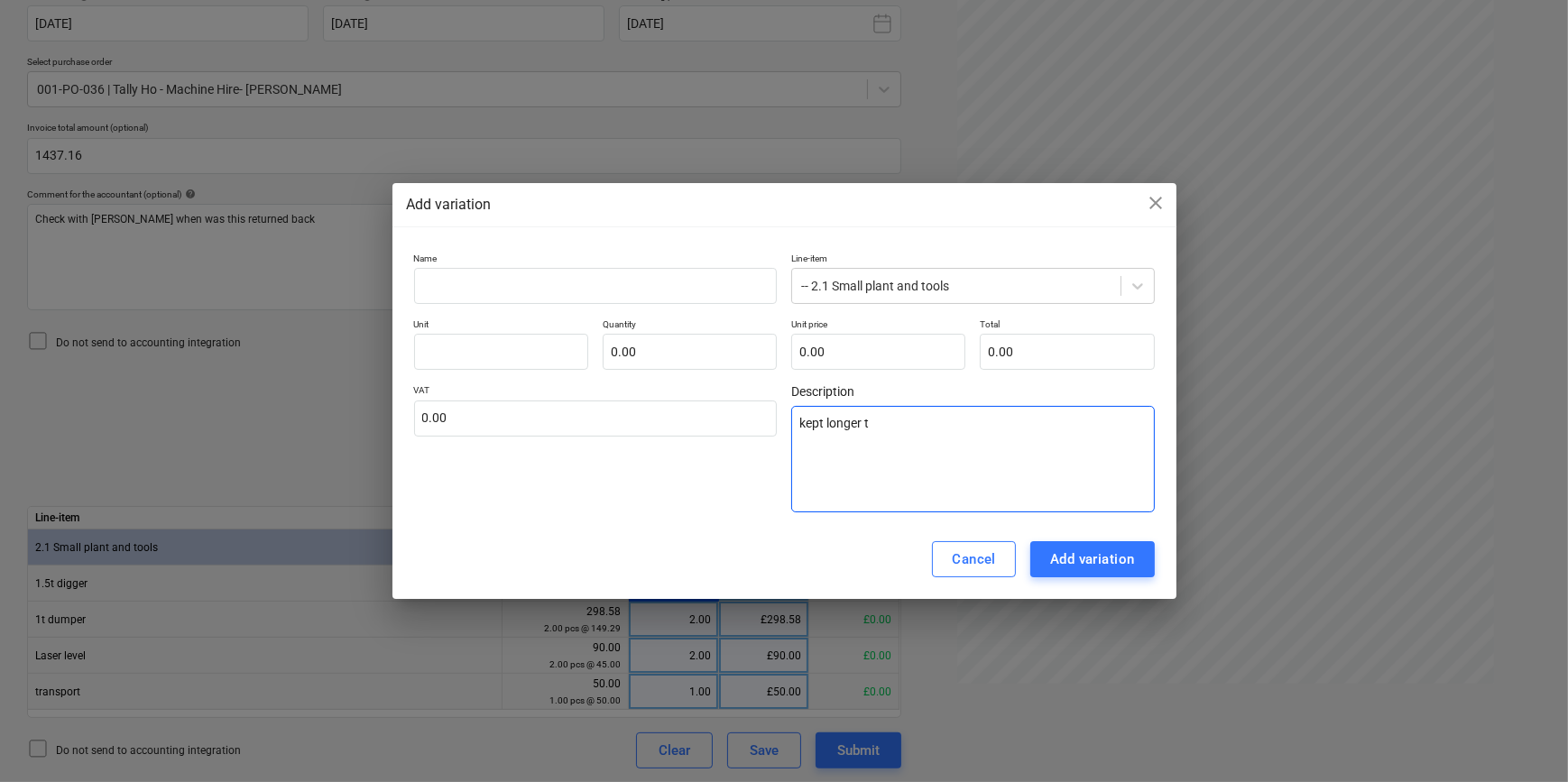 type on "x" 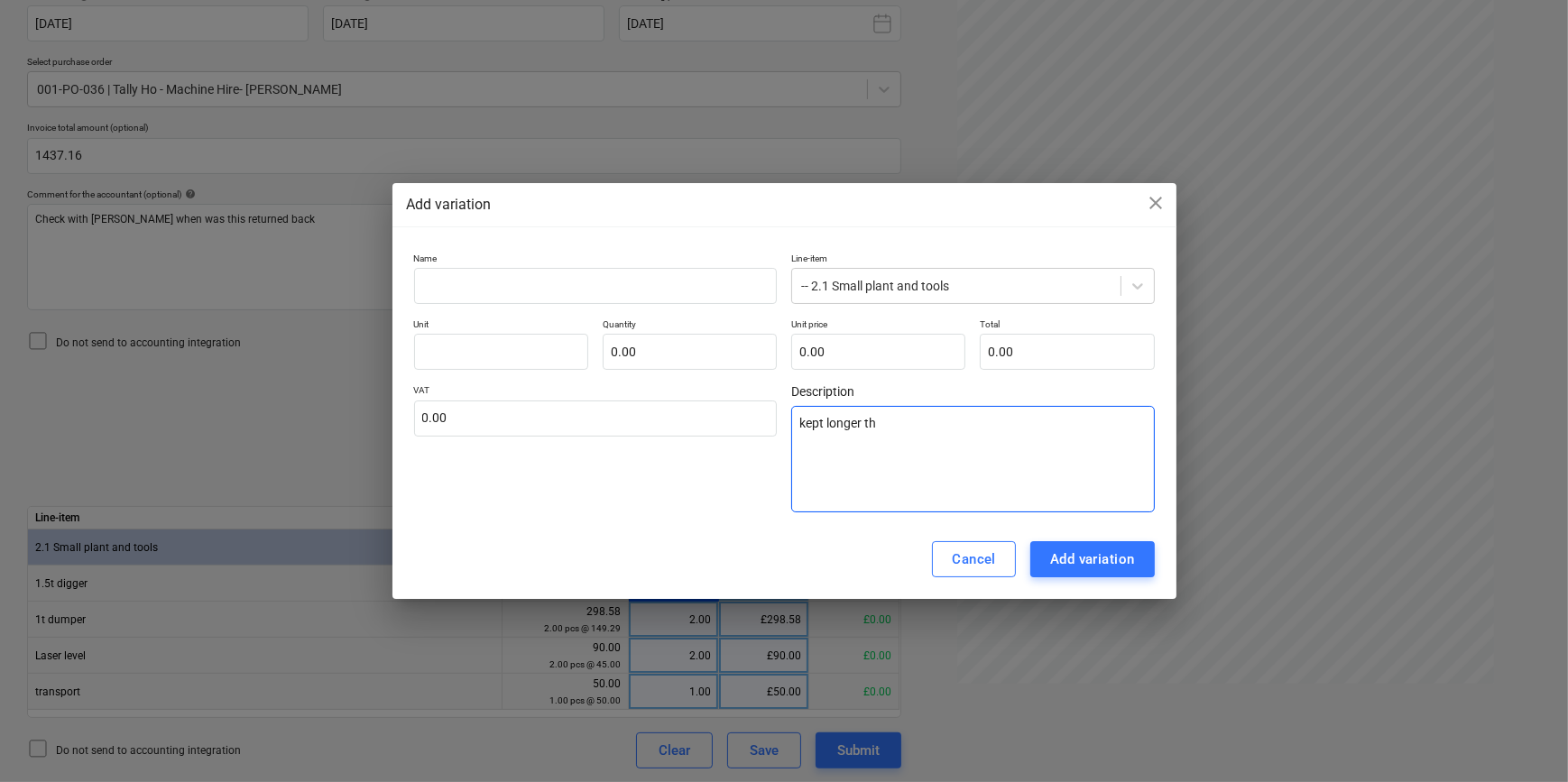 type on "kept longer the" 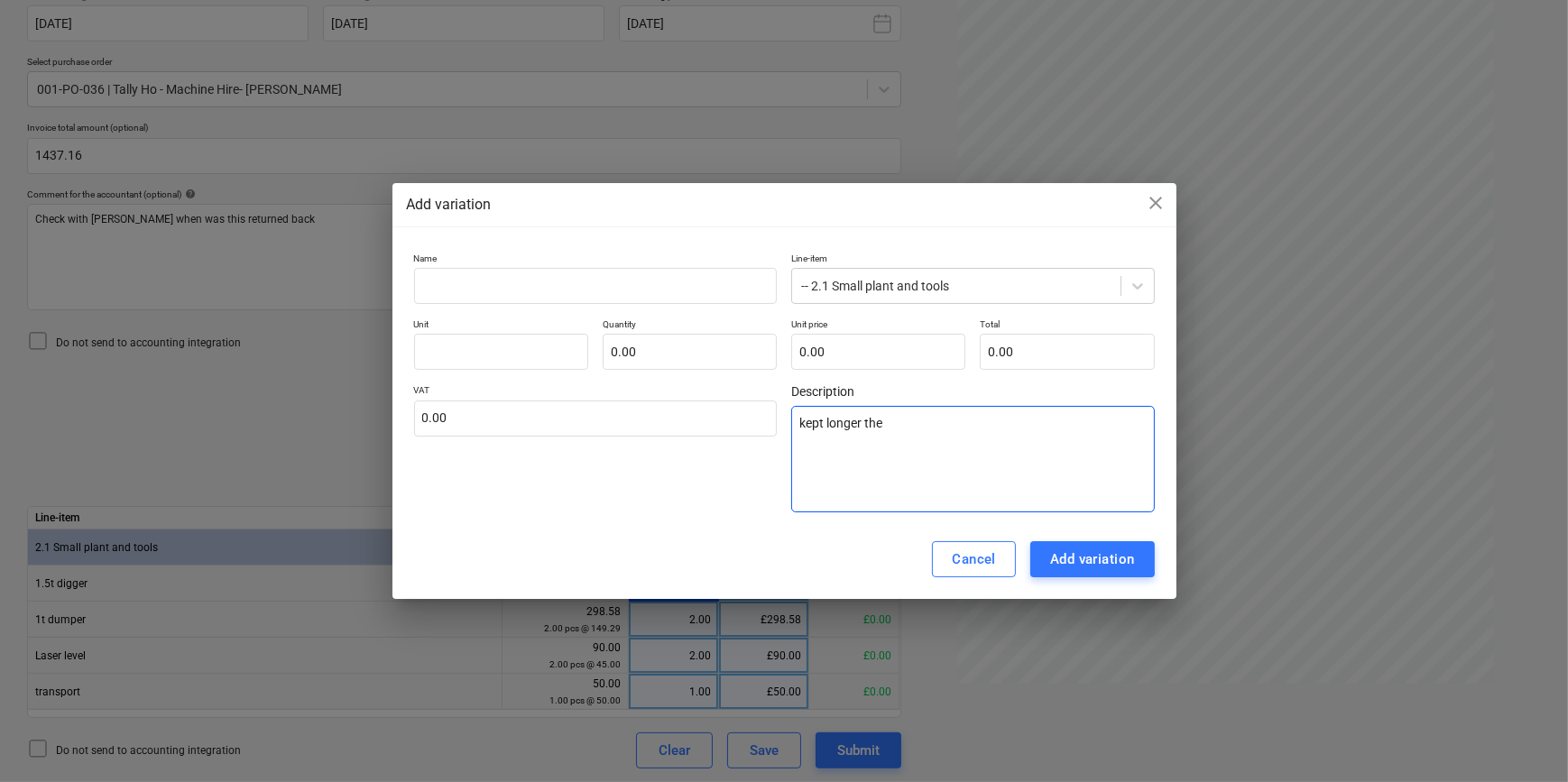type on "x" 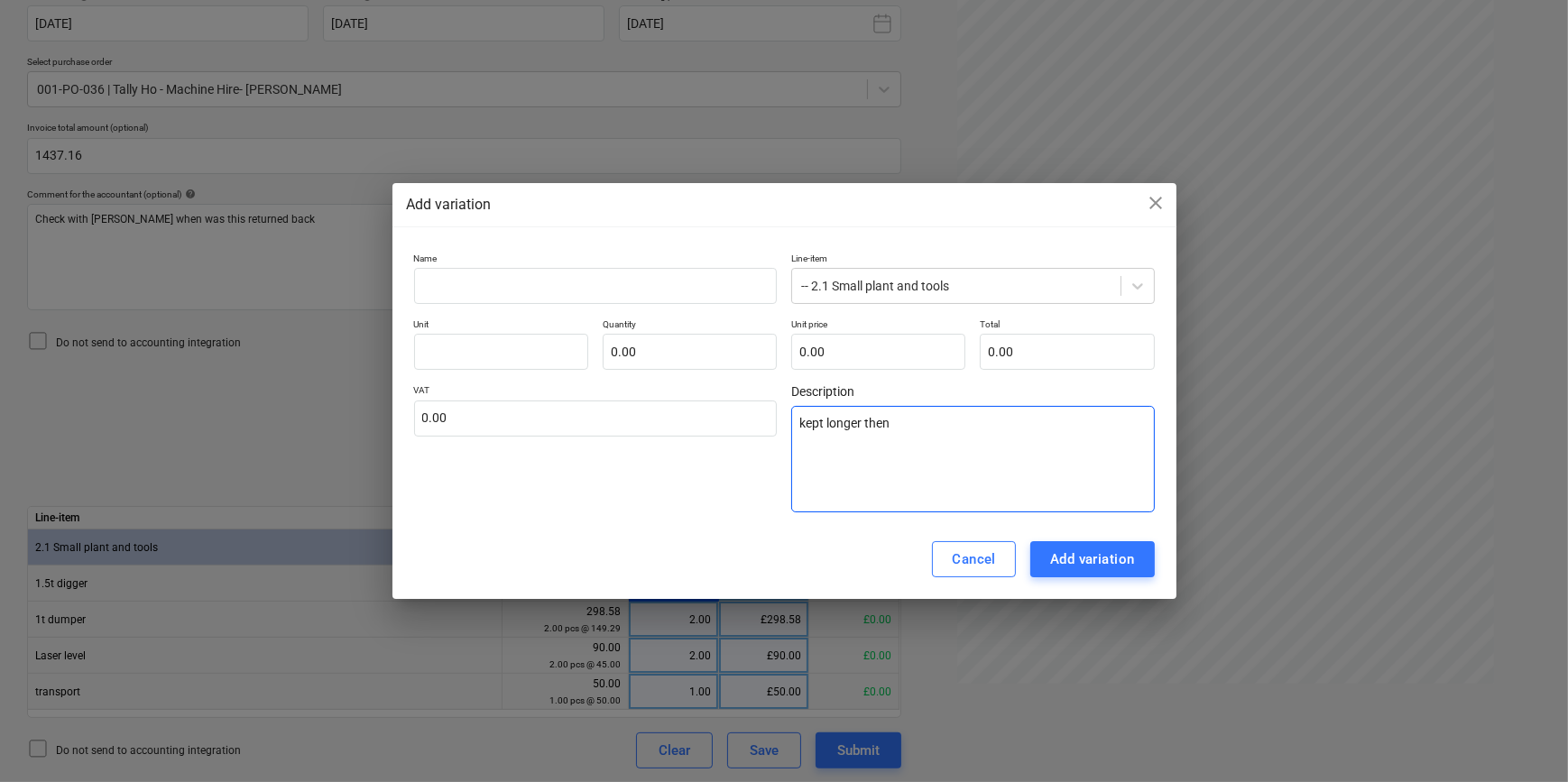 type on "kept longer then" 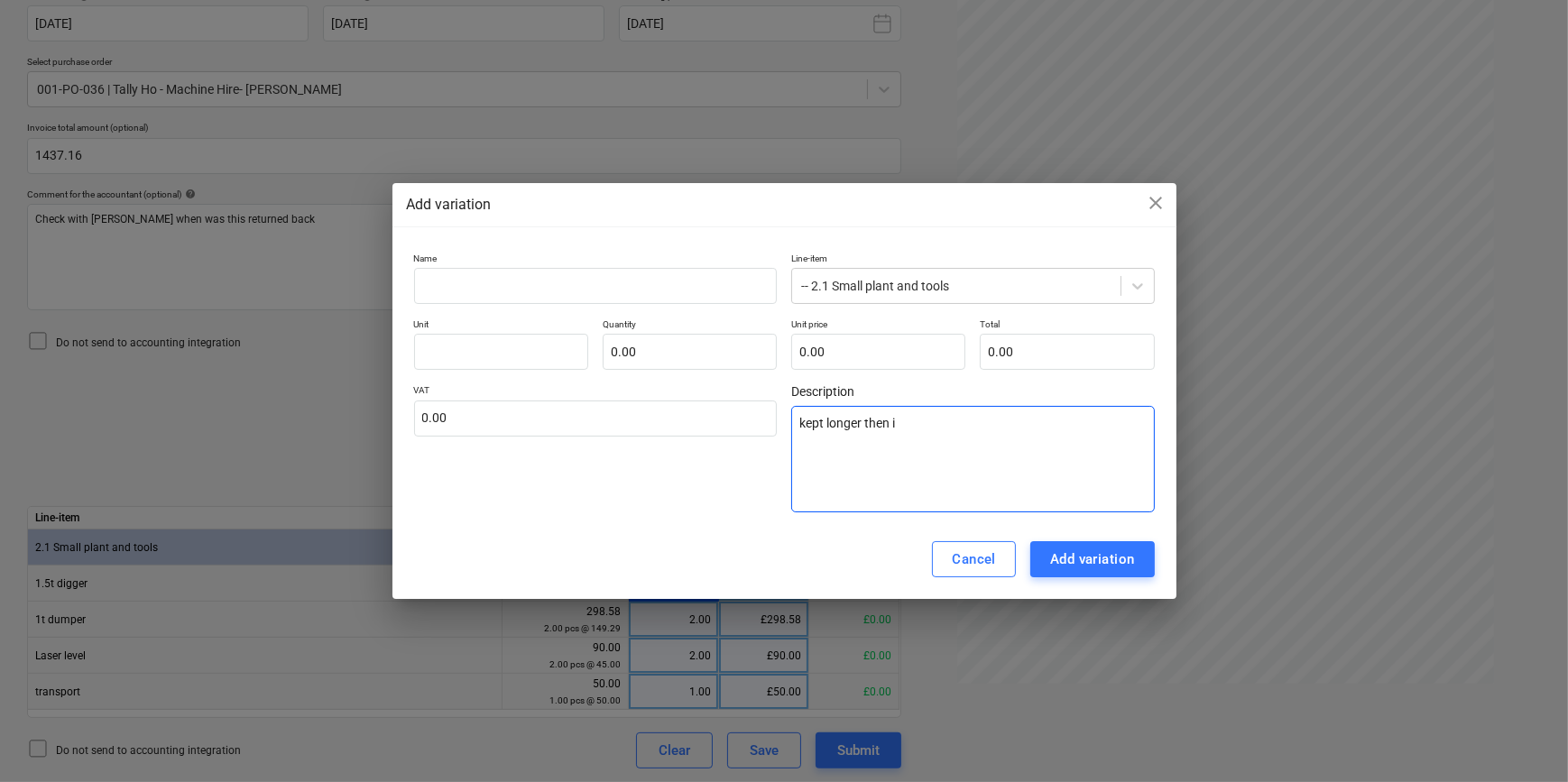 type on "kept longer then in" 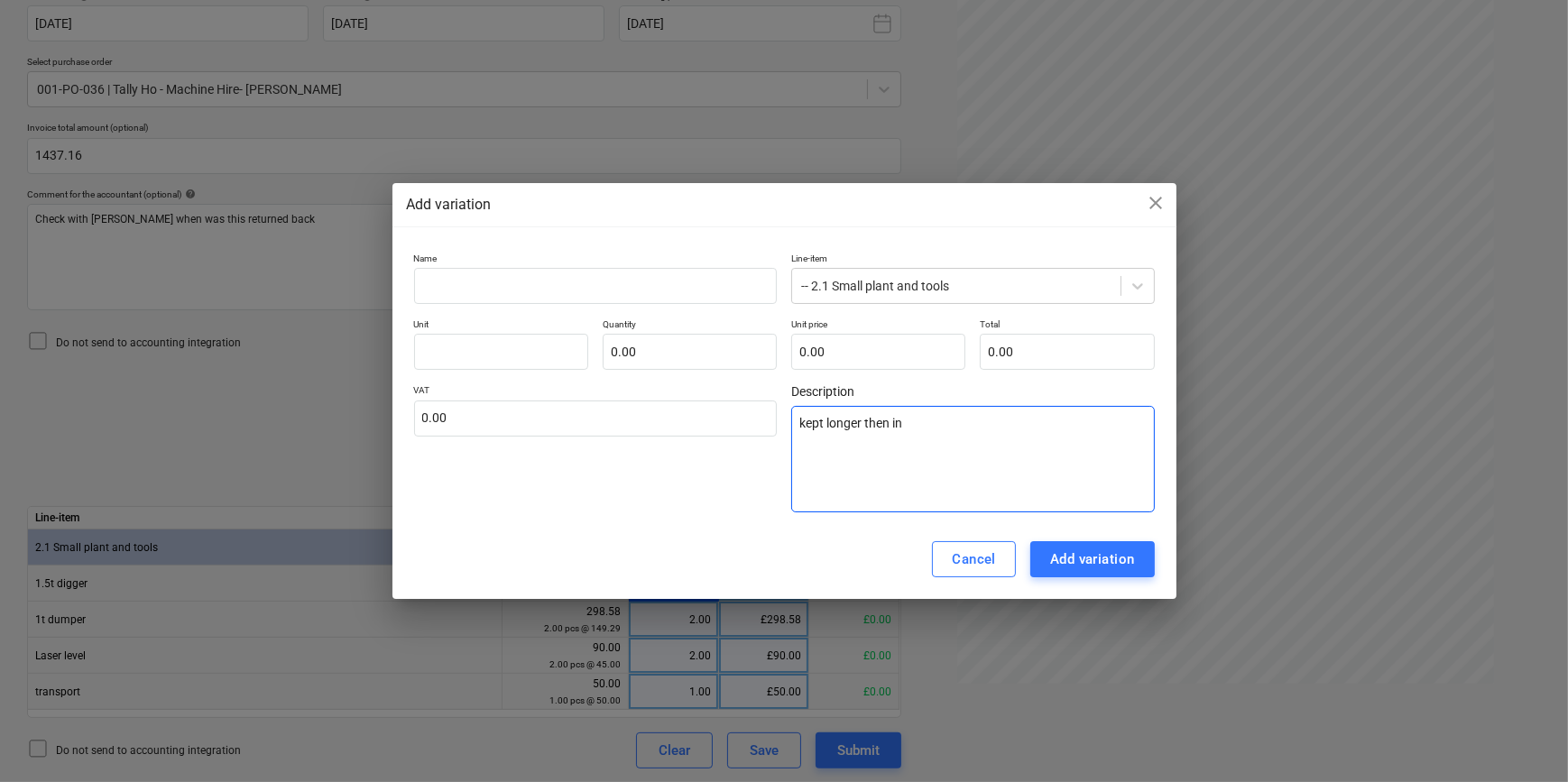 type on "kept longer then ini" 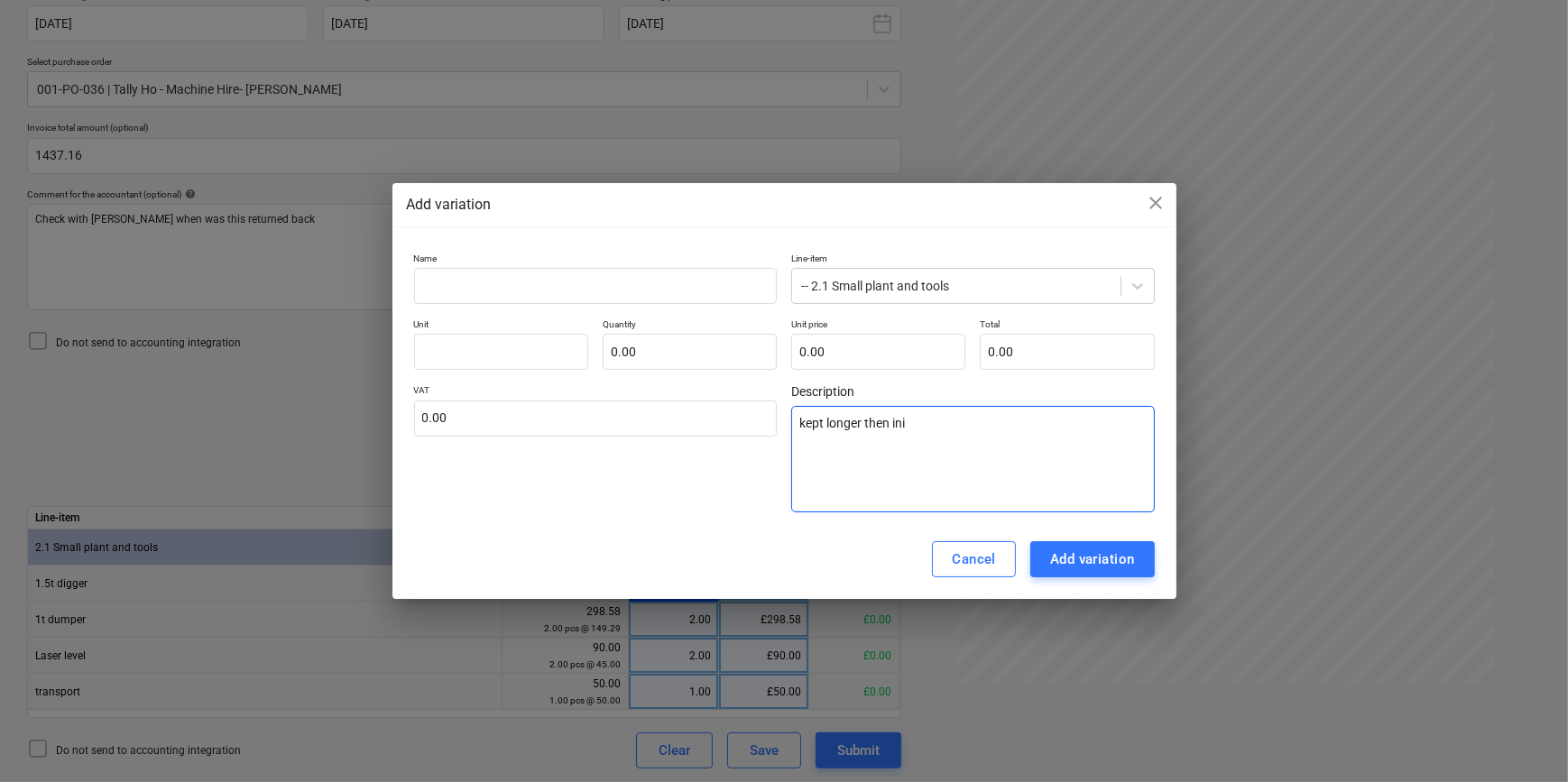 type on "kept longer then init" 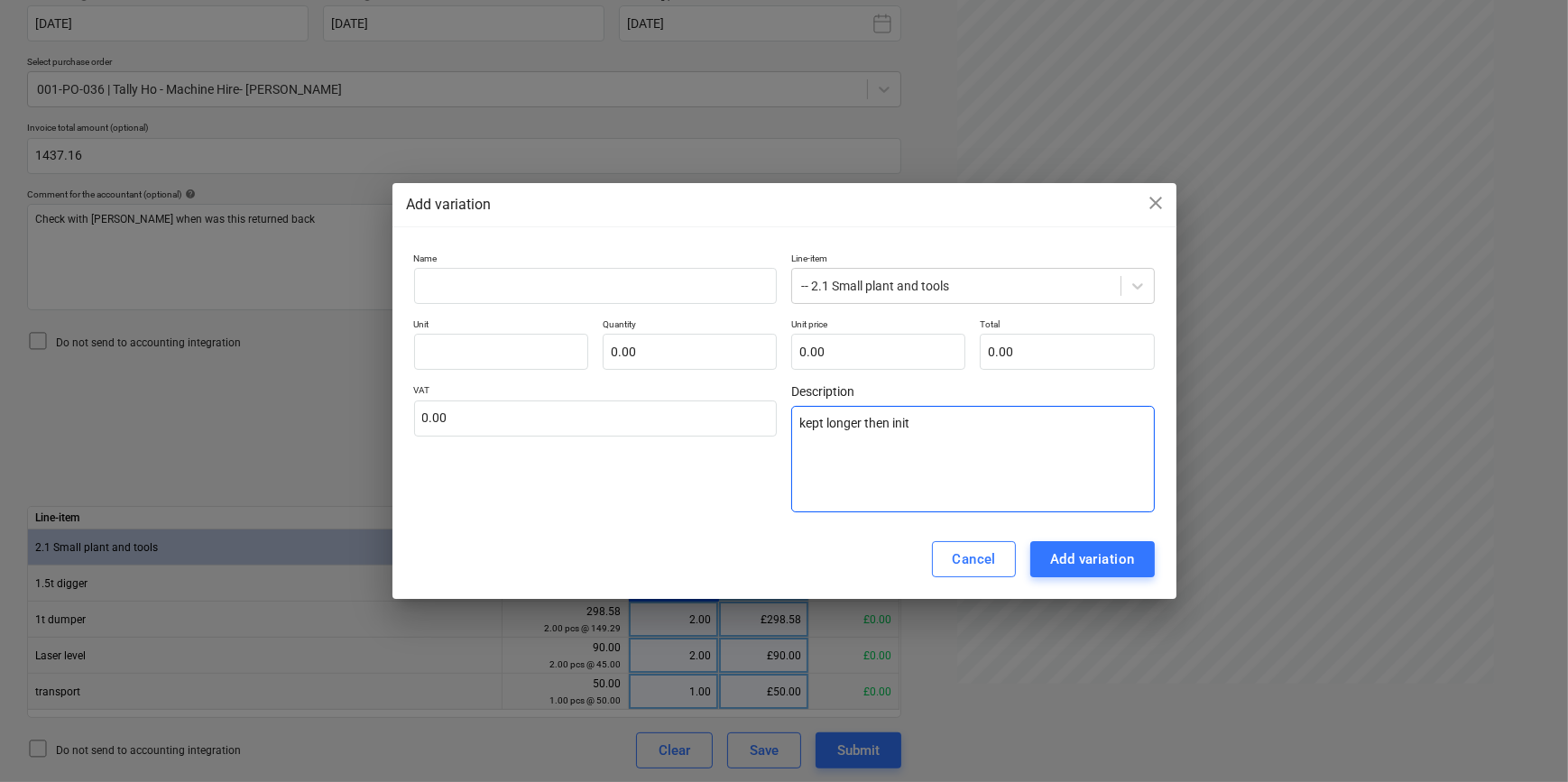 type on "kept longer then initi" 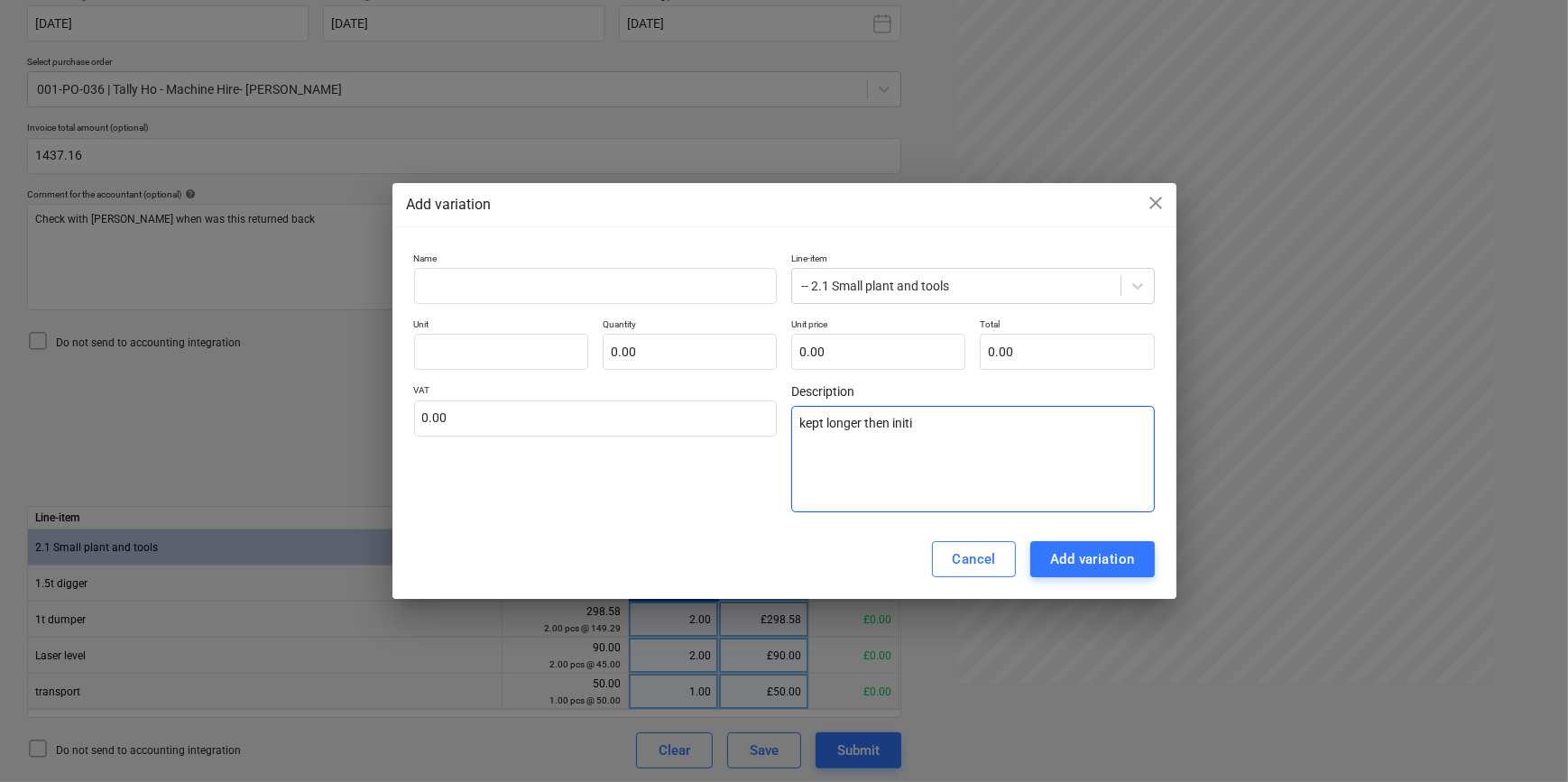 type on "kept longer then initia" 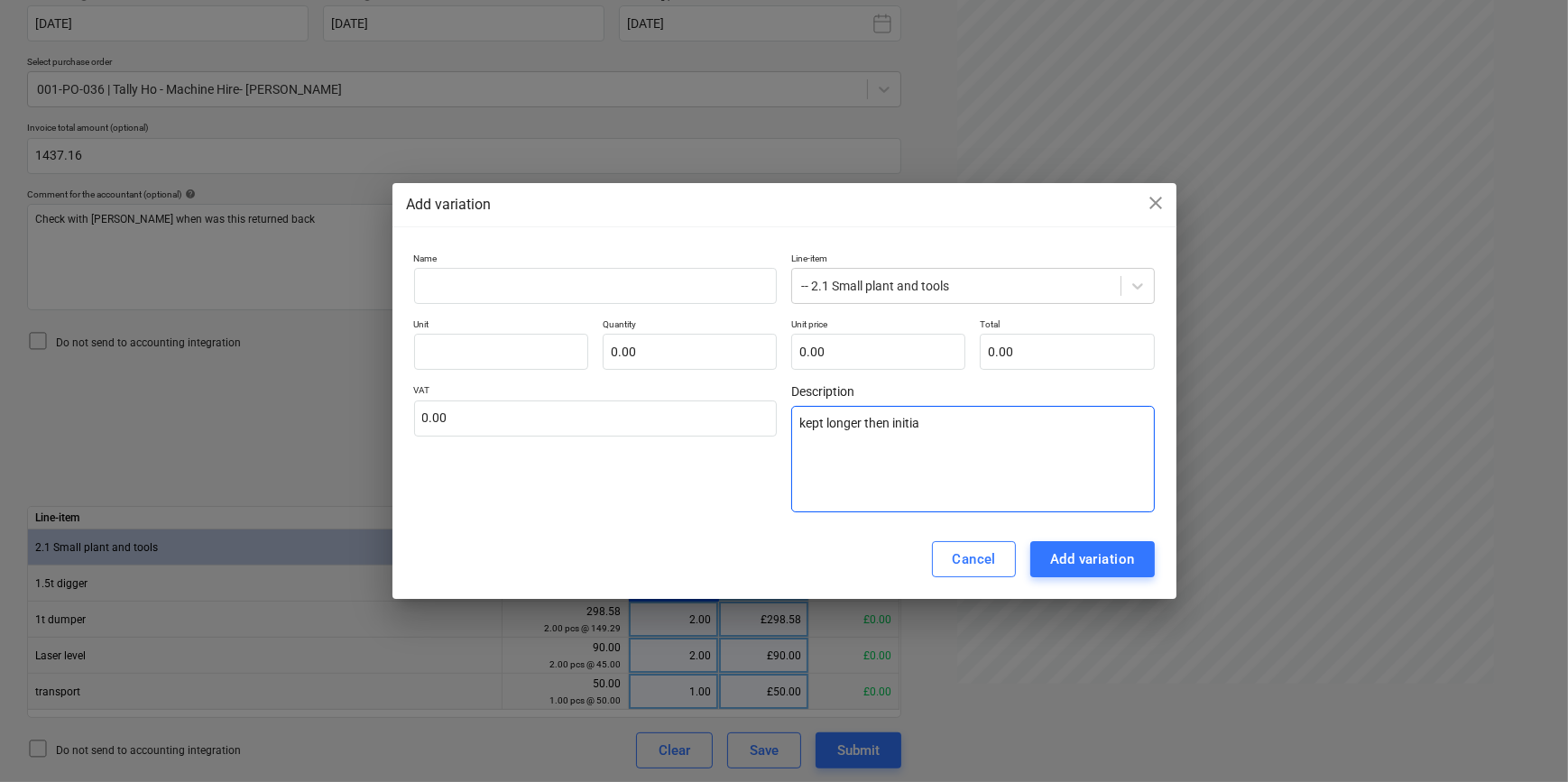 type on "kept longer then initial" 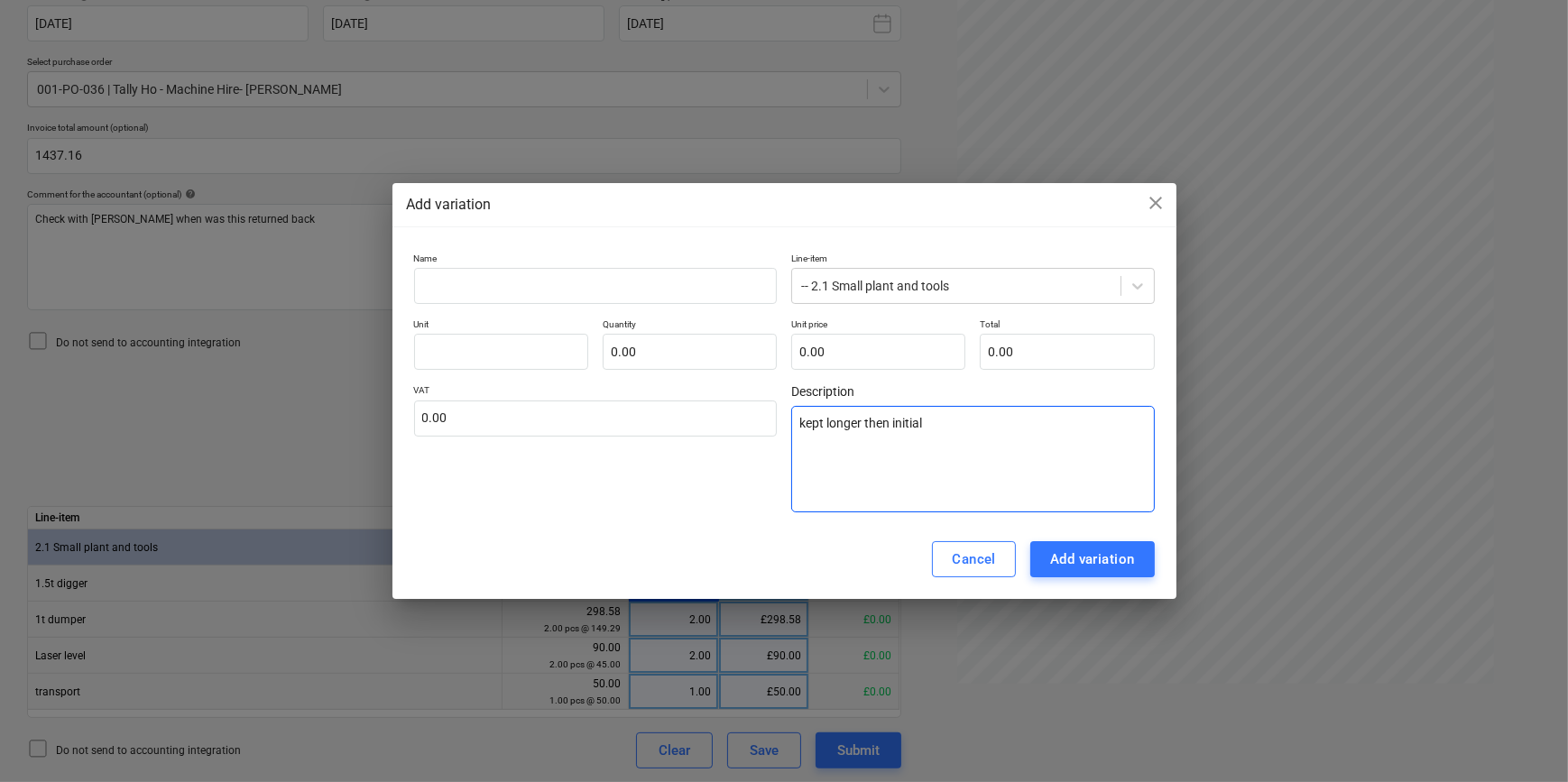 type on "x" 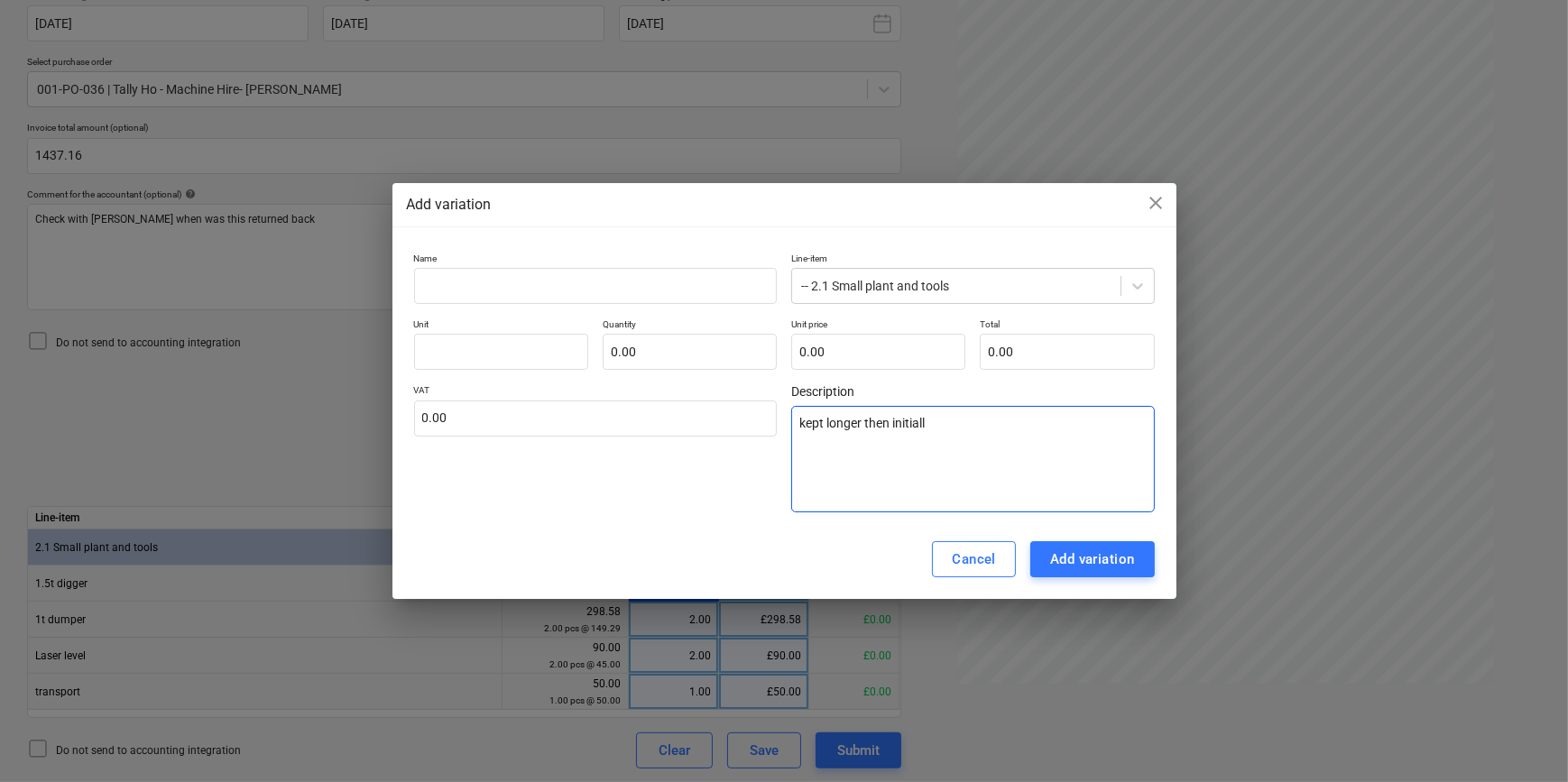 type on "x" 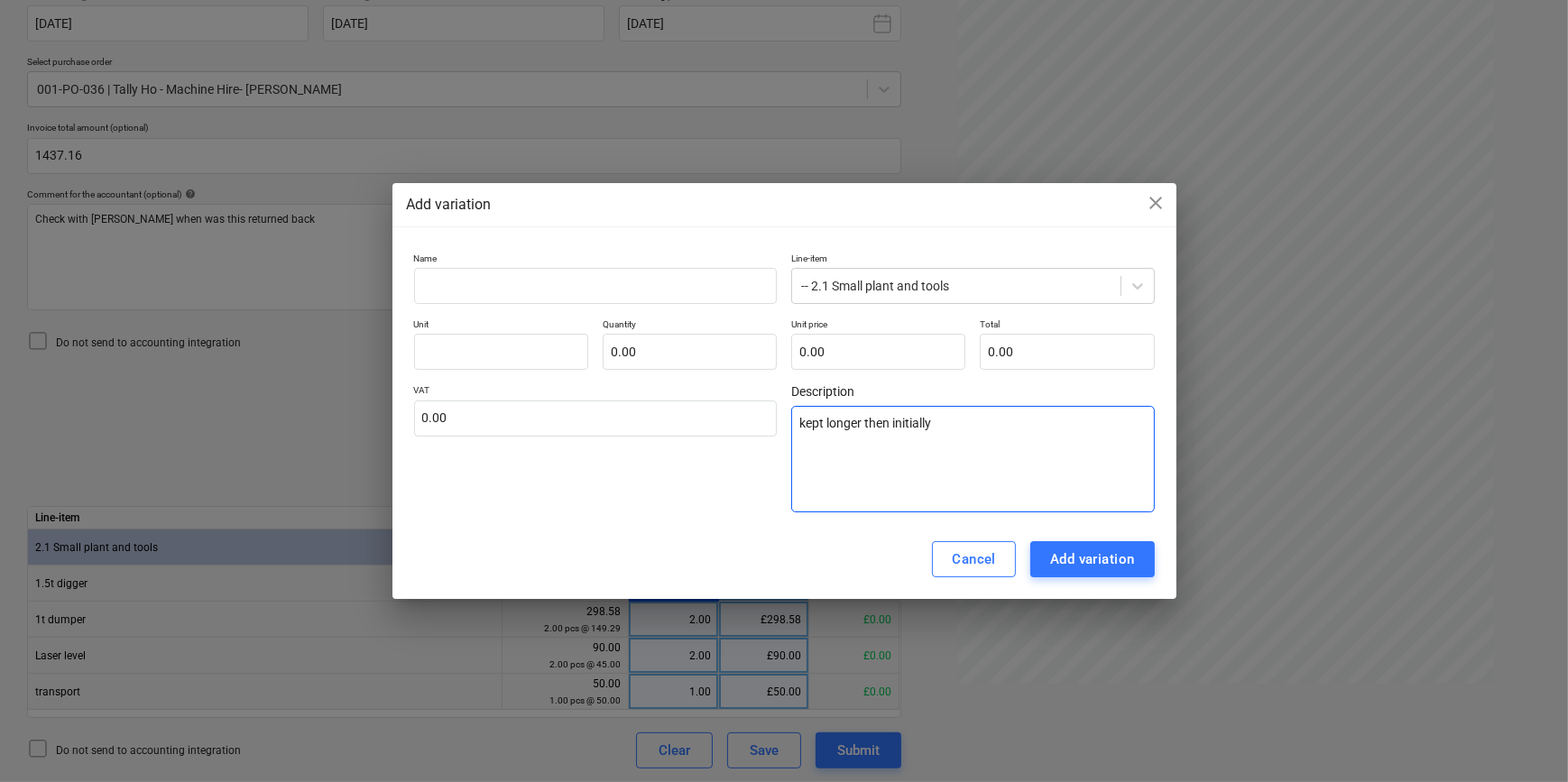 type on "kept longer then initially" 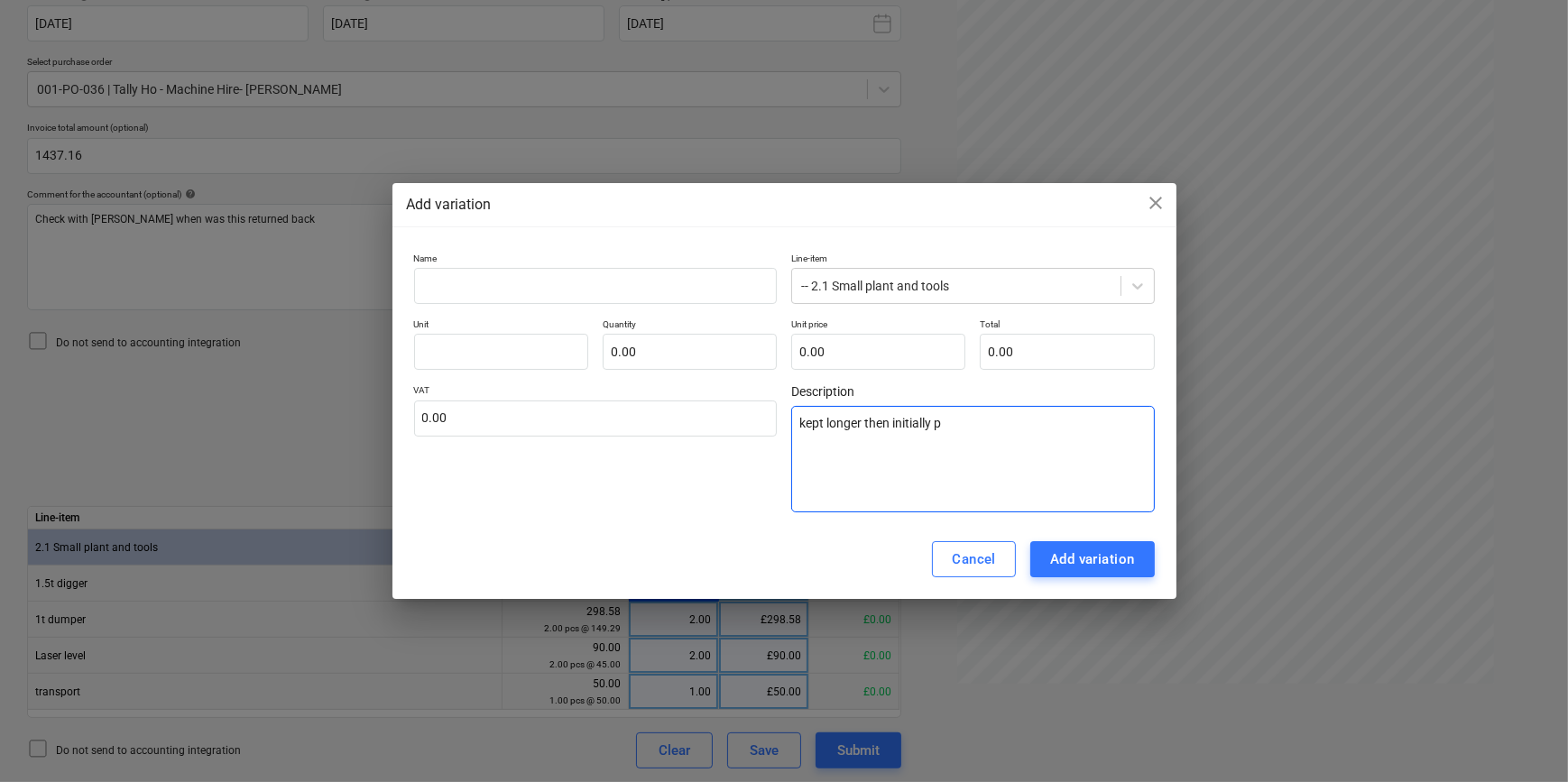 type on "kept longer then initially pl" 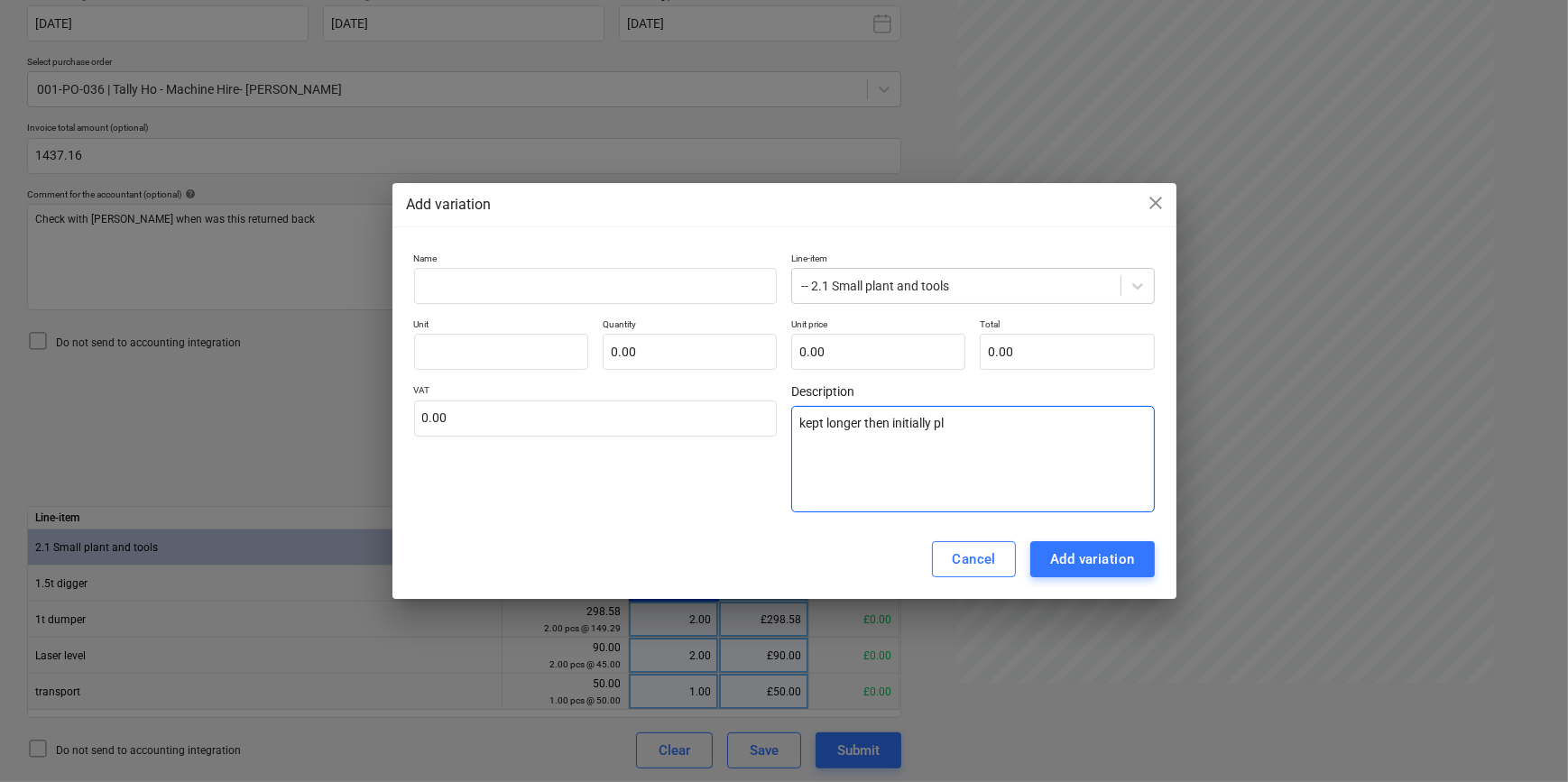 type on "kept longer then initially pla" 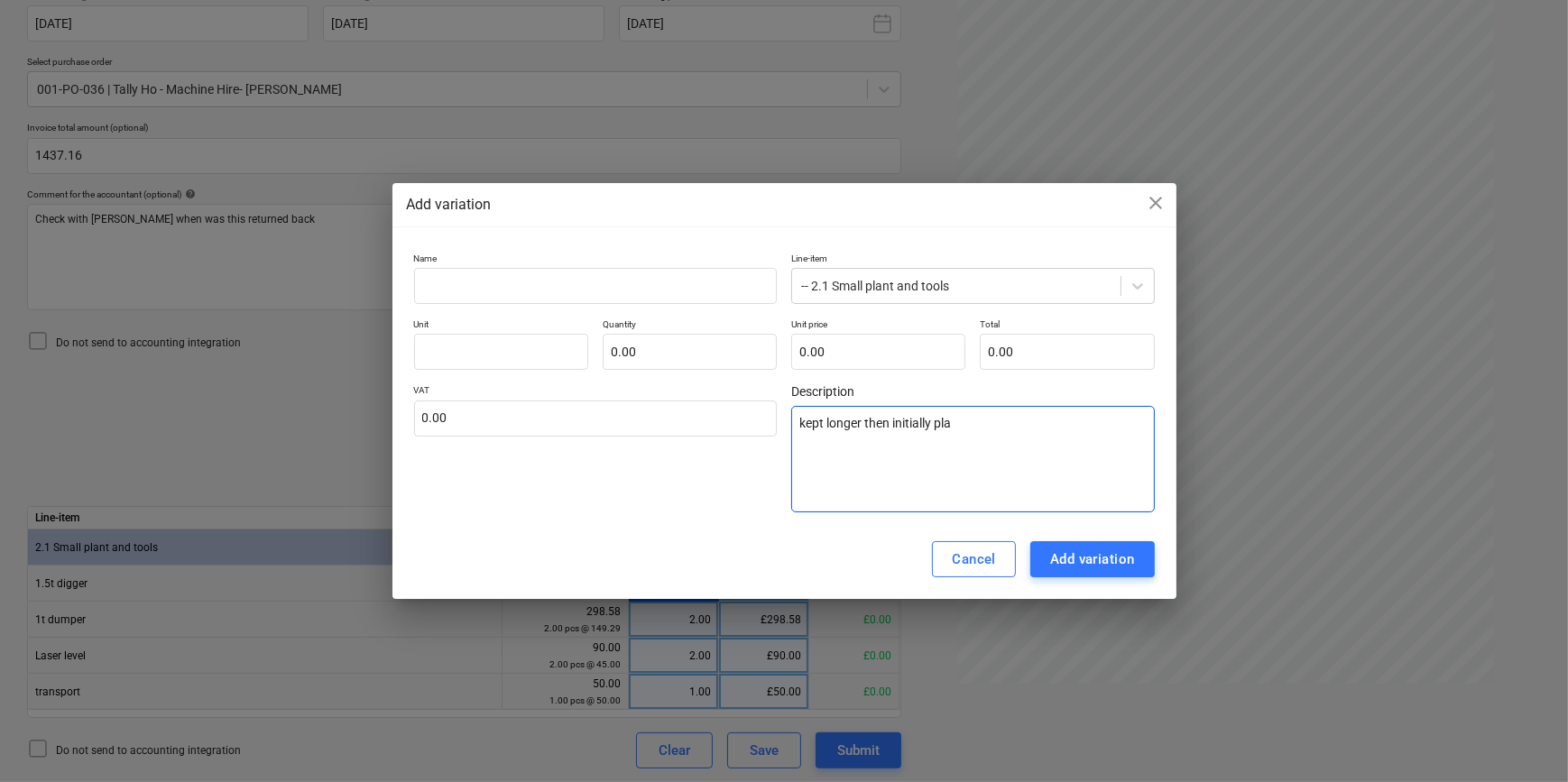 type on "kept longer then initially plan" 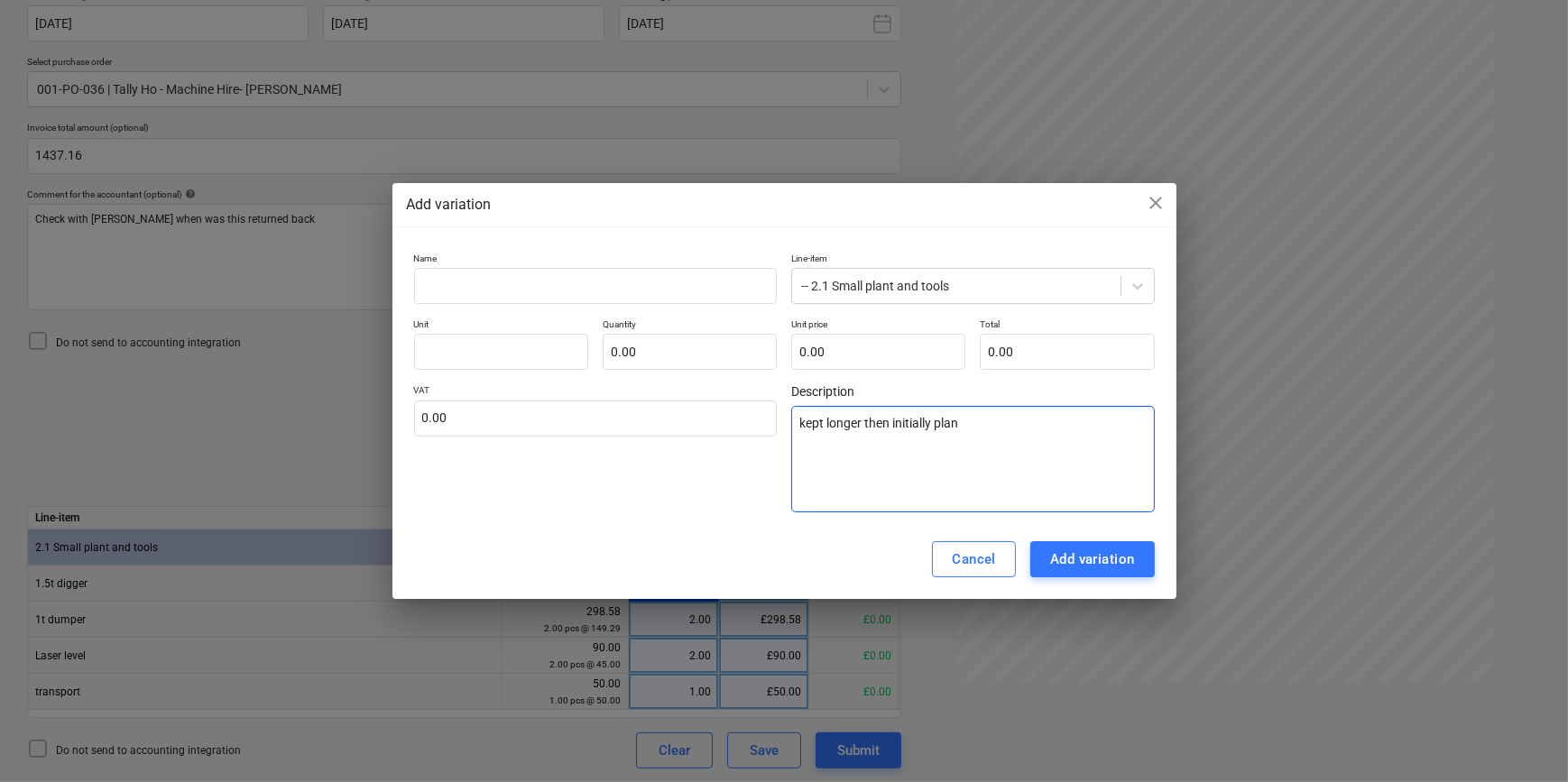 type on "kept longer then initially plann" 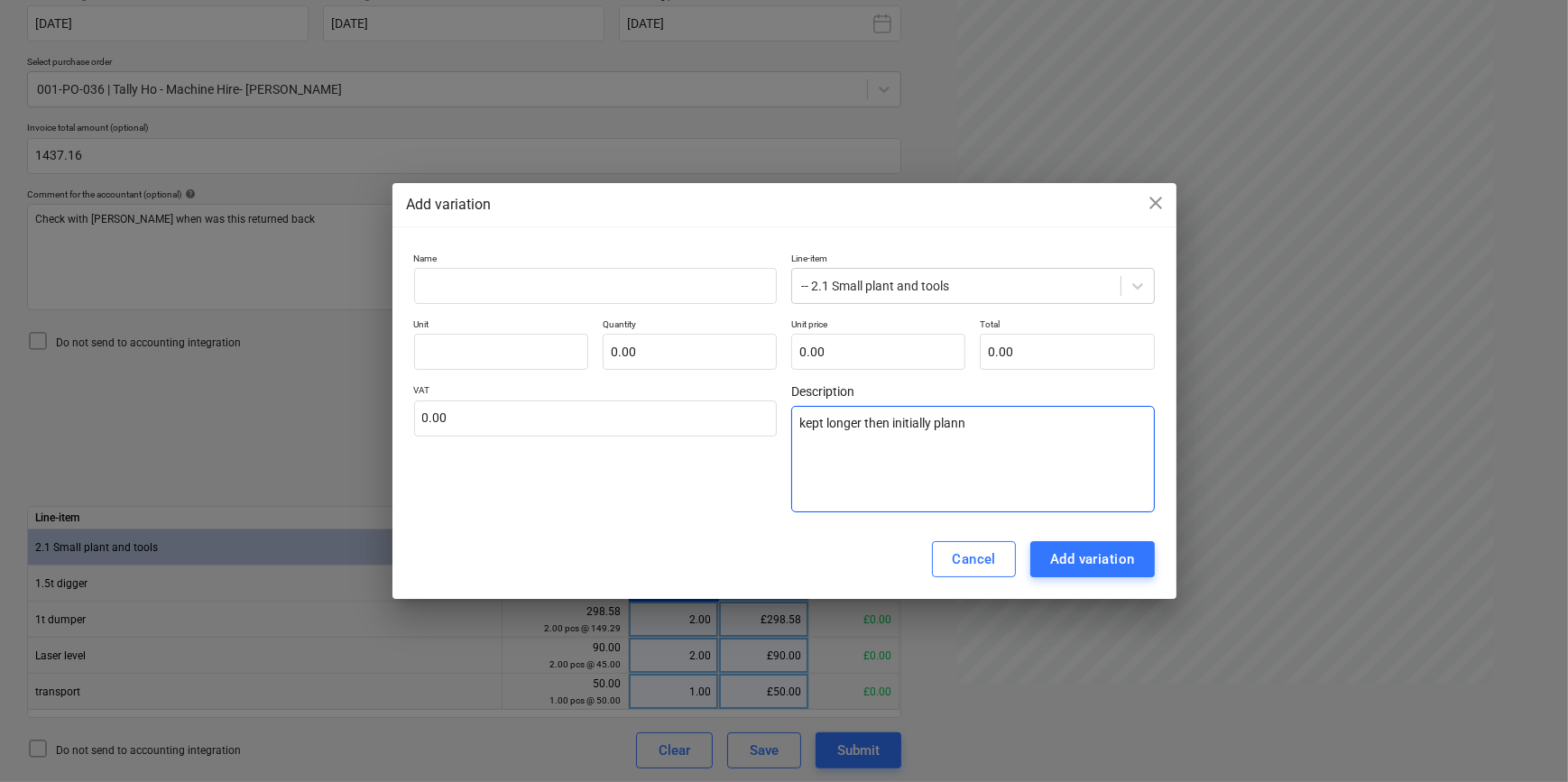 type on "kept longer then initially planne" 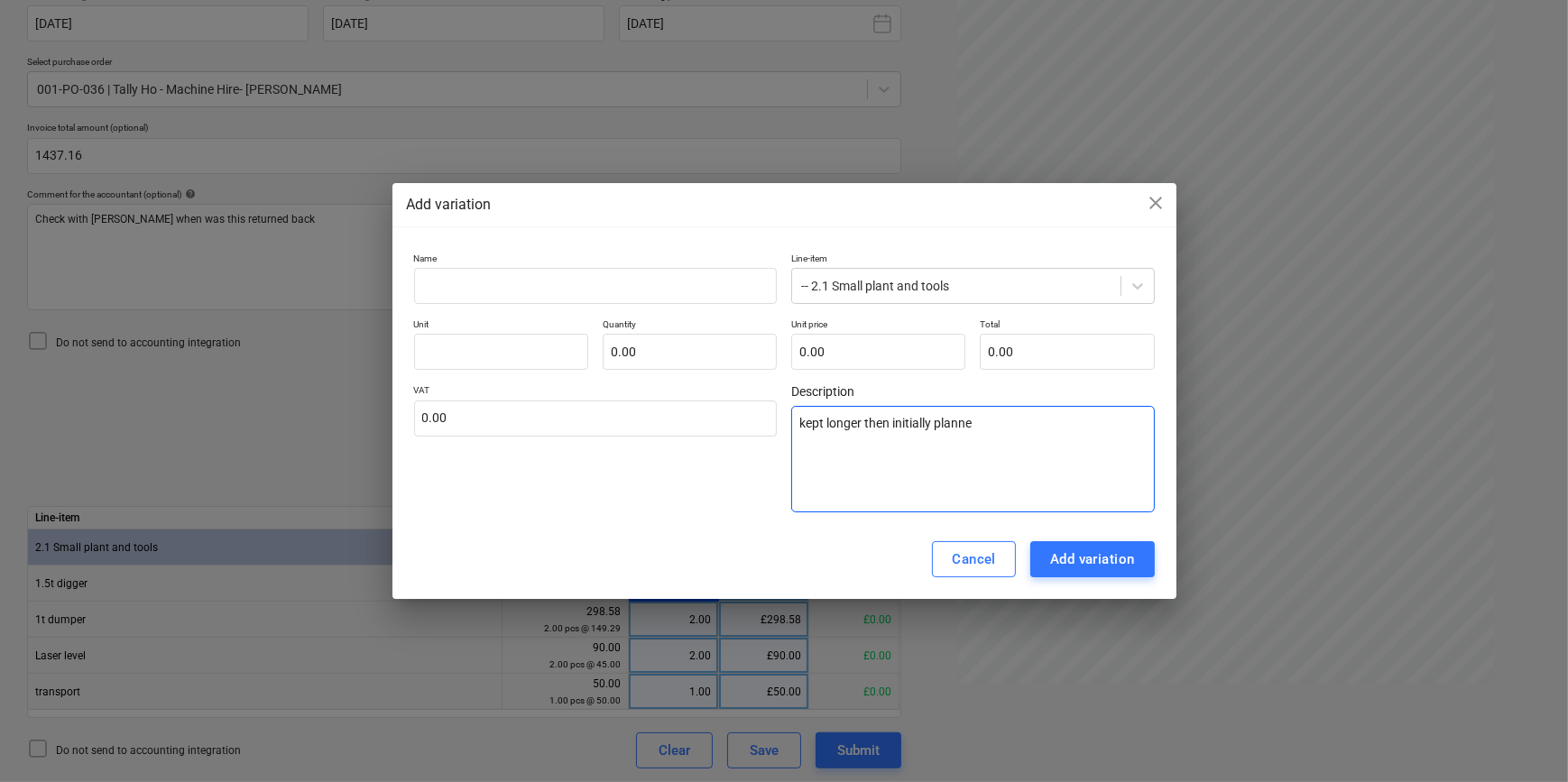 type on "kept longer then initially planned" 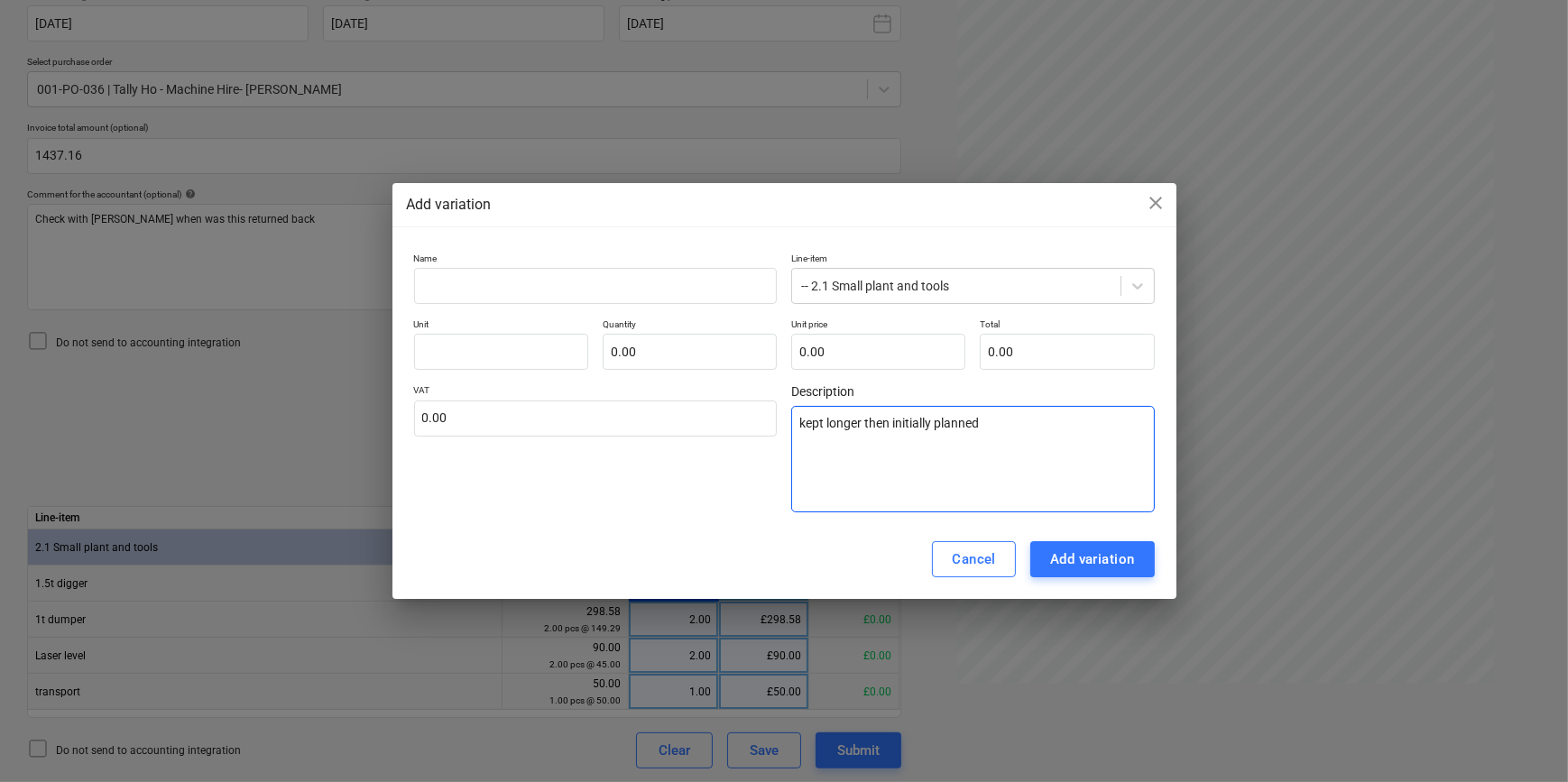 type on "kept longer then initially planned?" 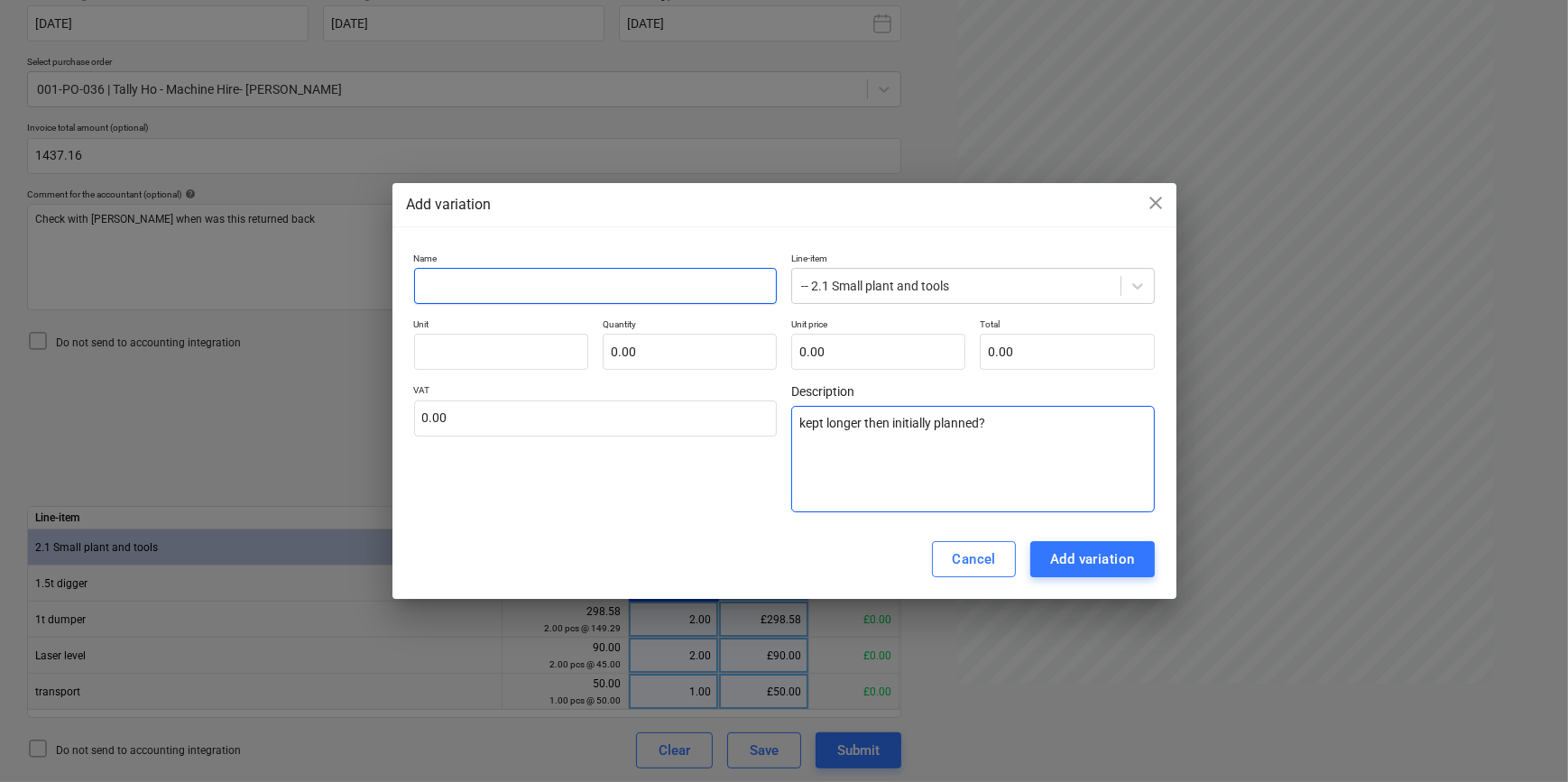 type on "kept longer then initially planned?" 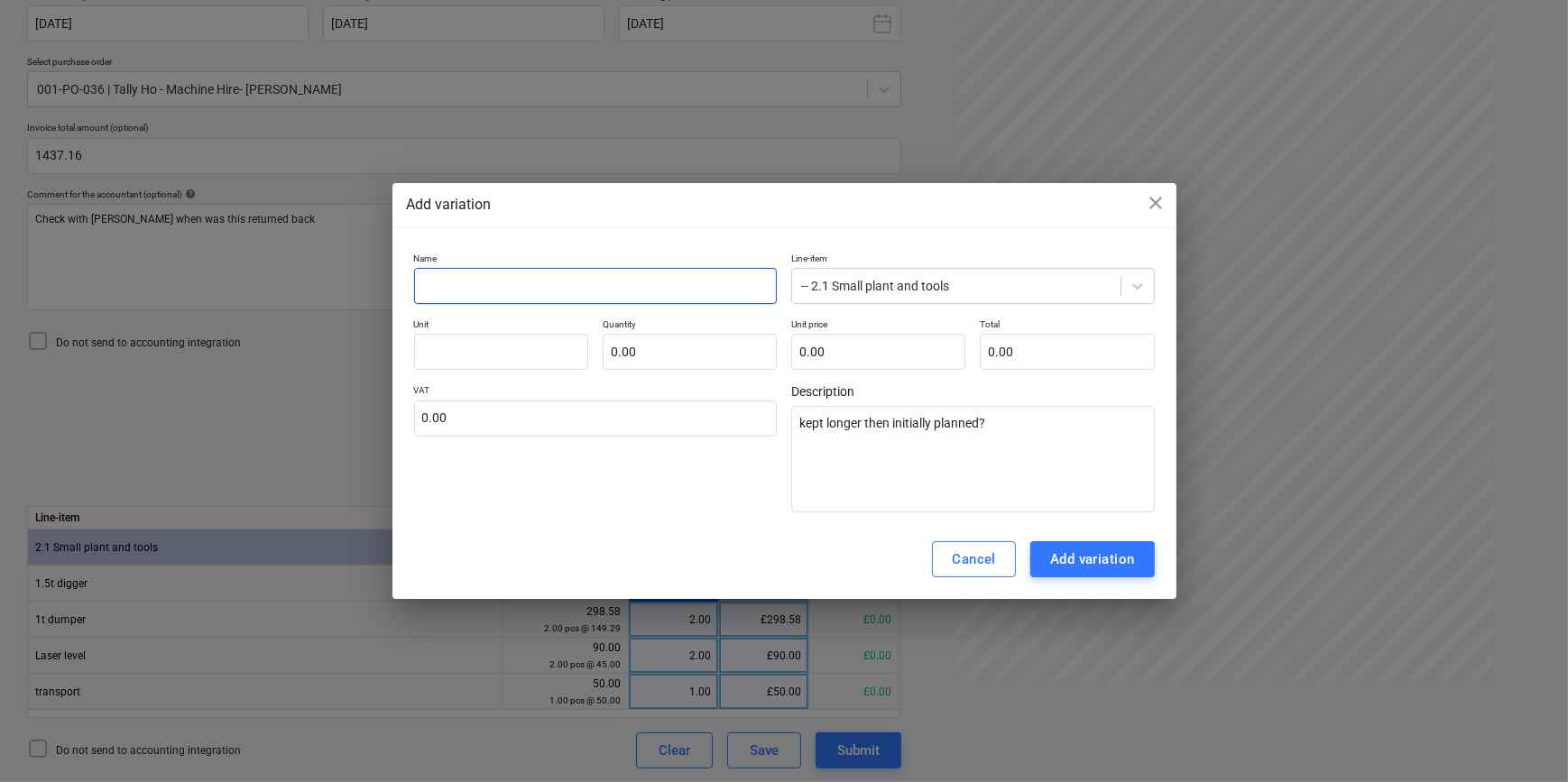 click at bounding box center (595, 286) 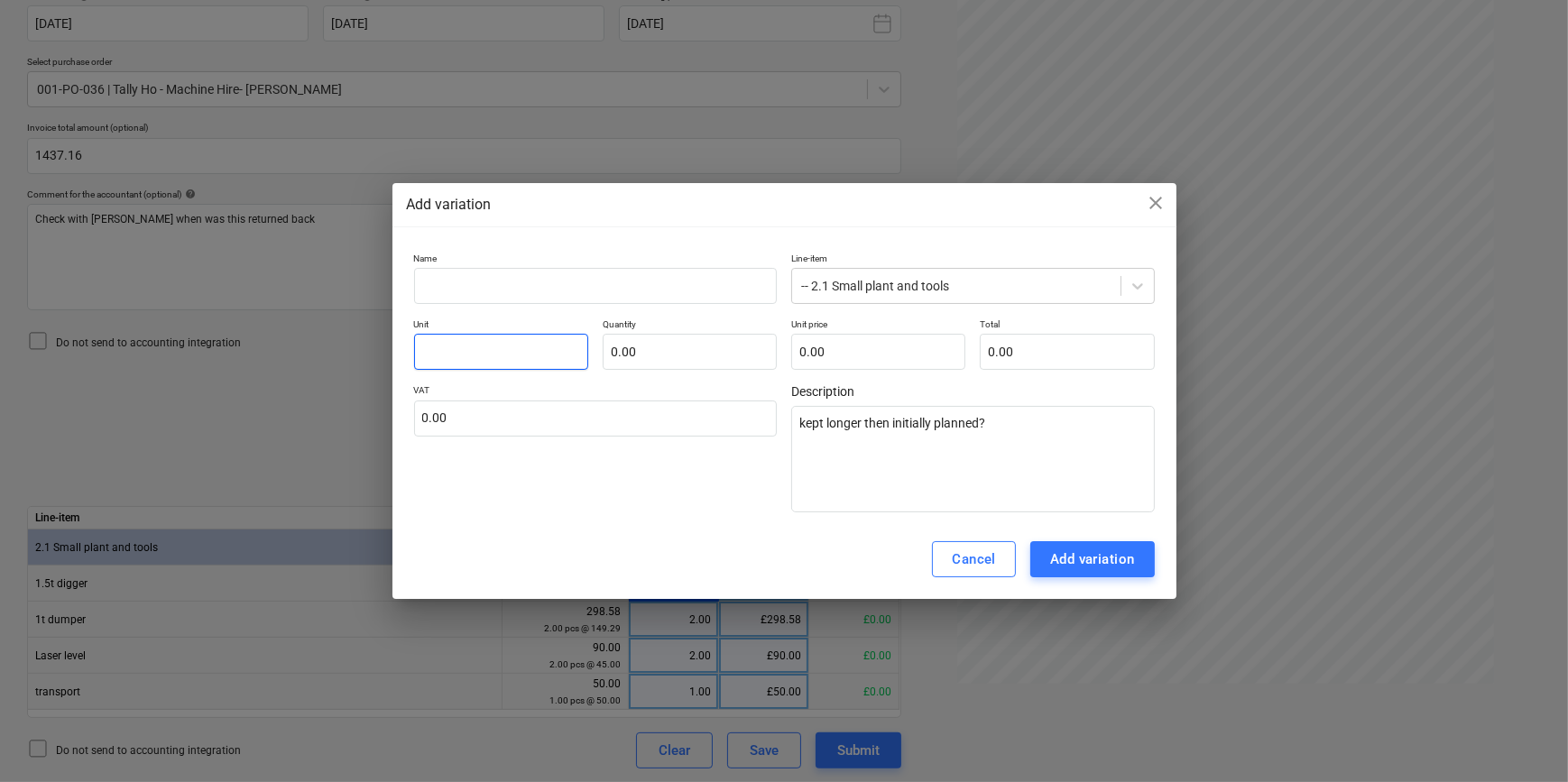 click at bounding box center (501, 352) 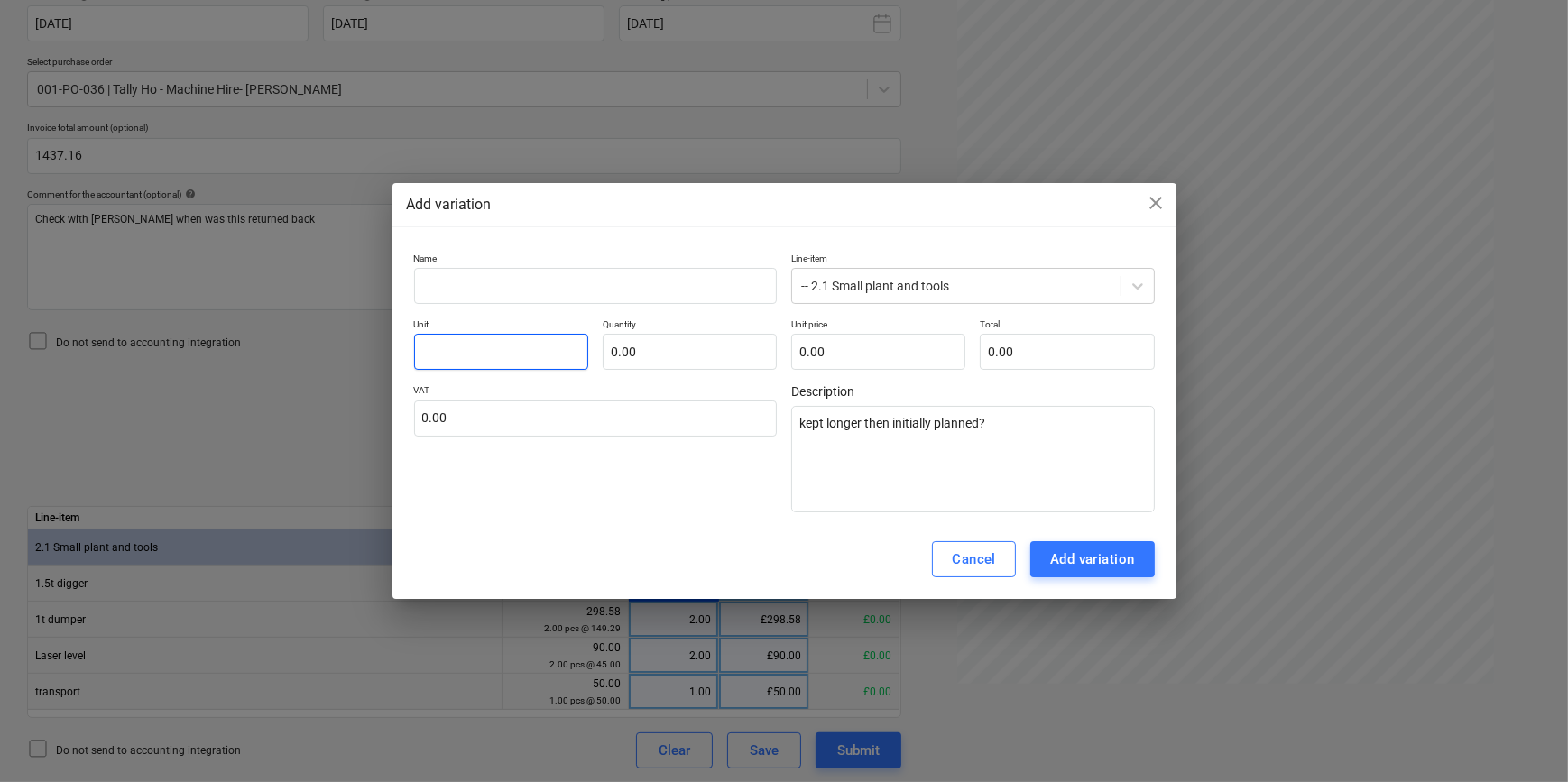 click at bounding box center [501, 352] 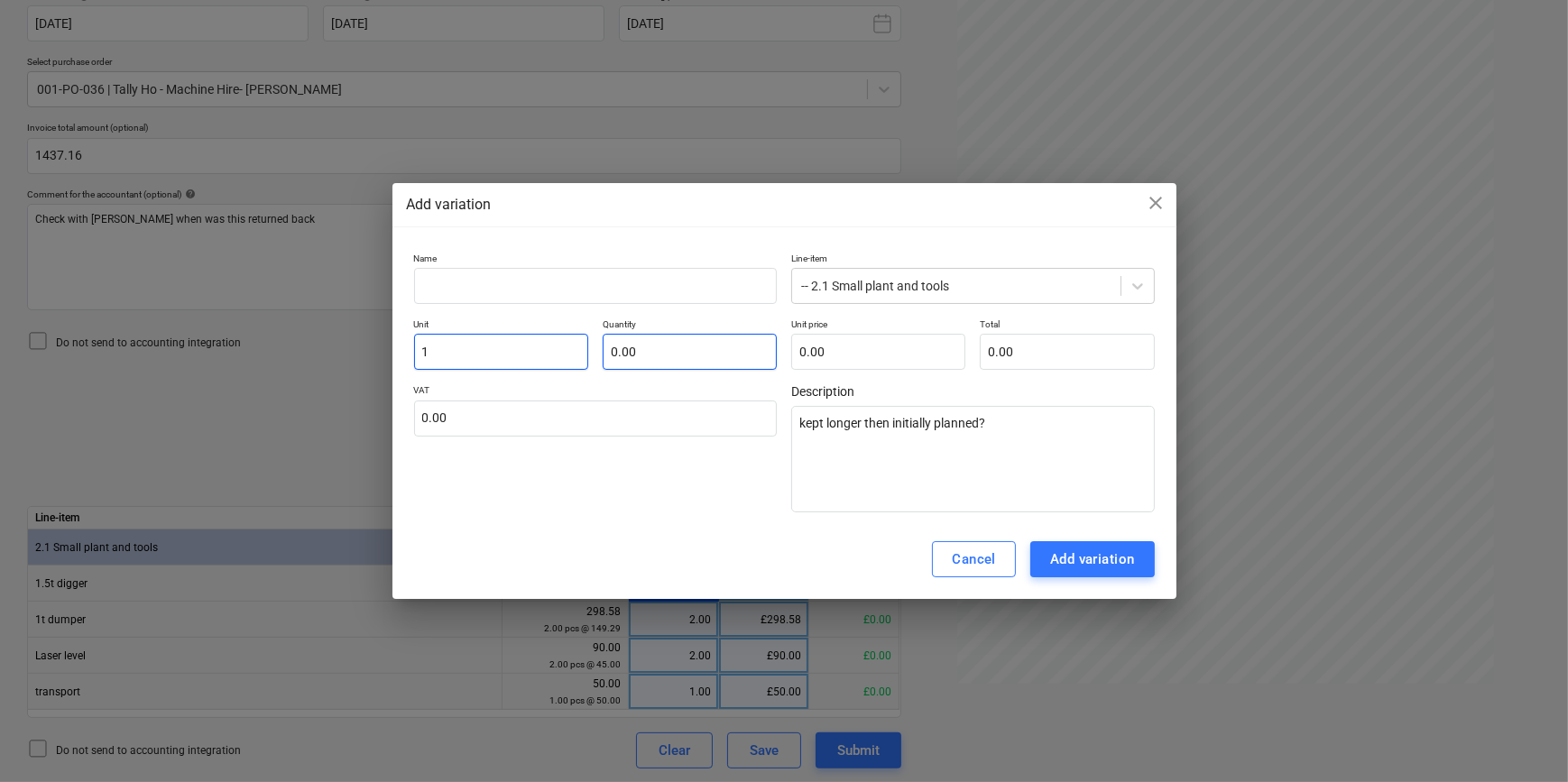 type on "1" 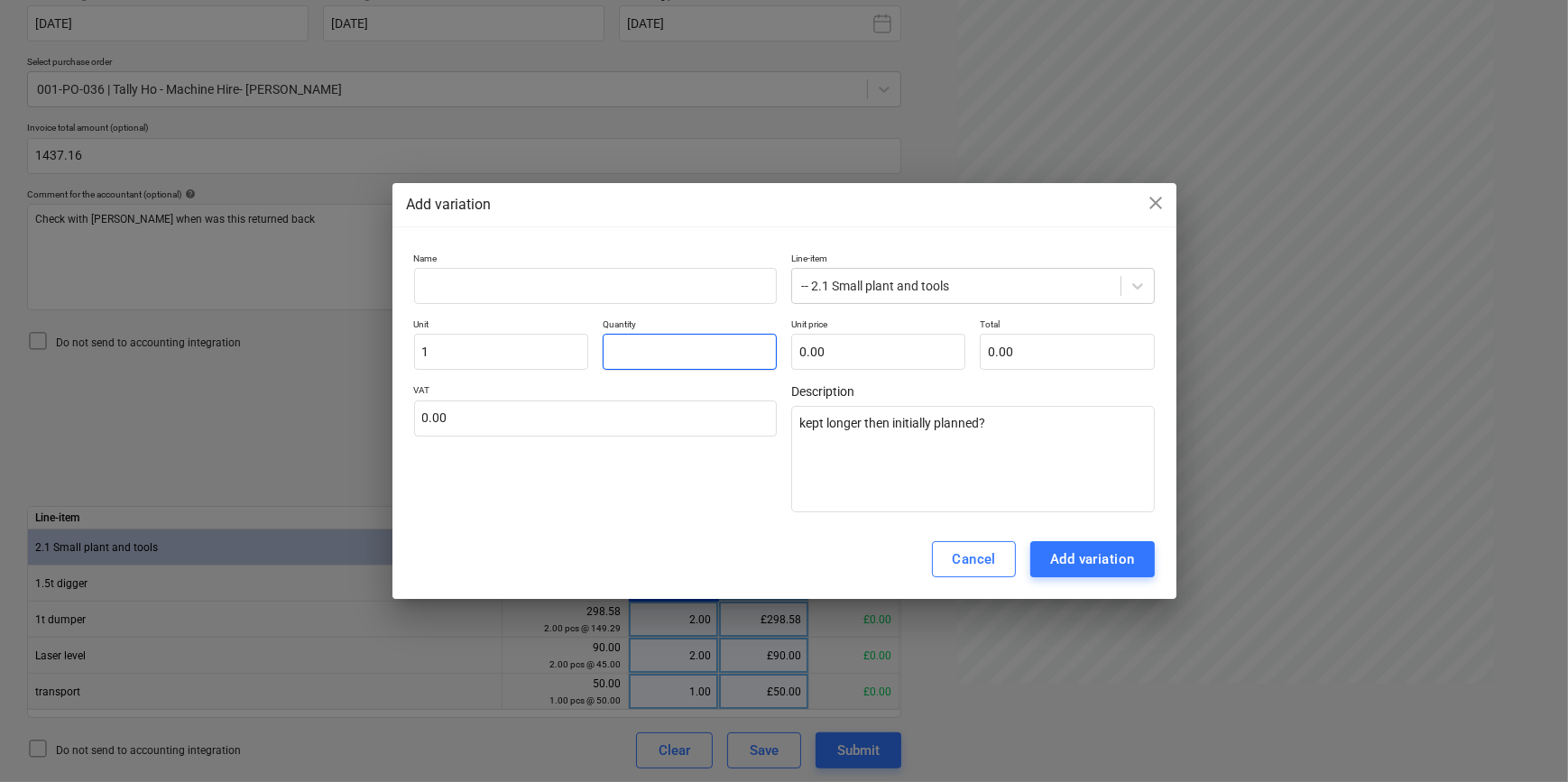 click at bounding box center (689, 352) 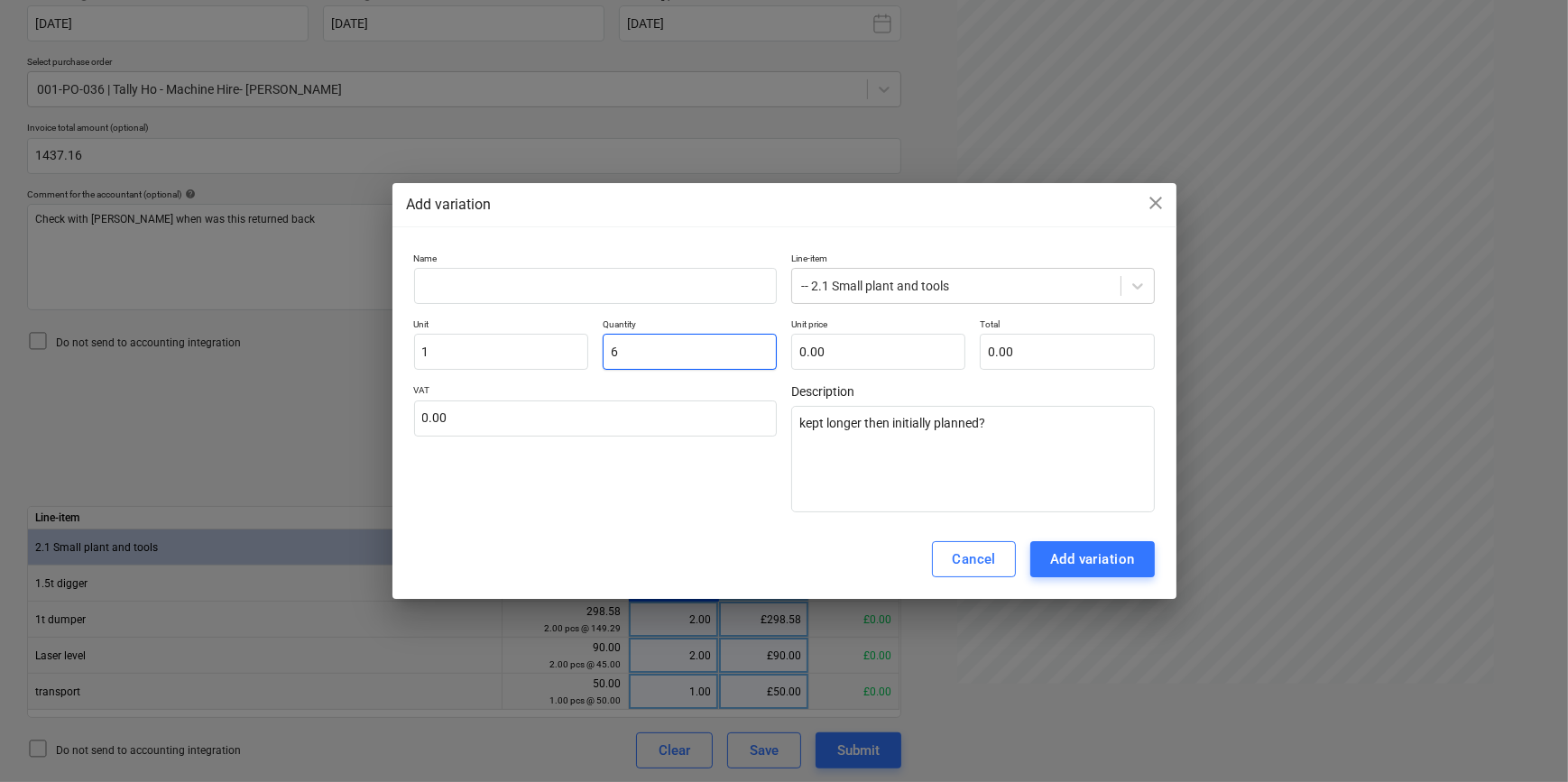 type on "65" 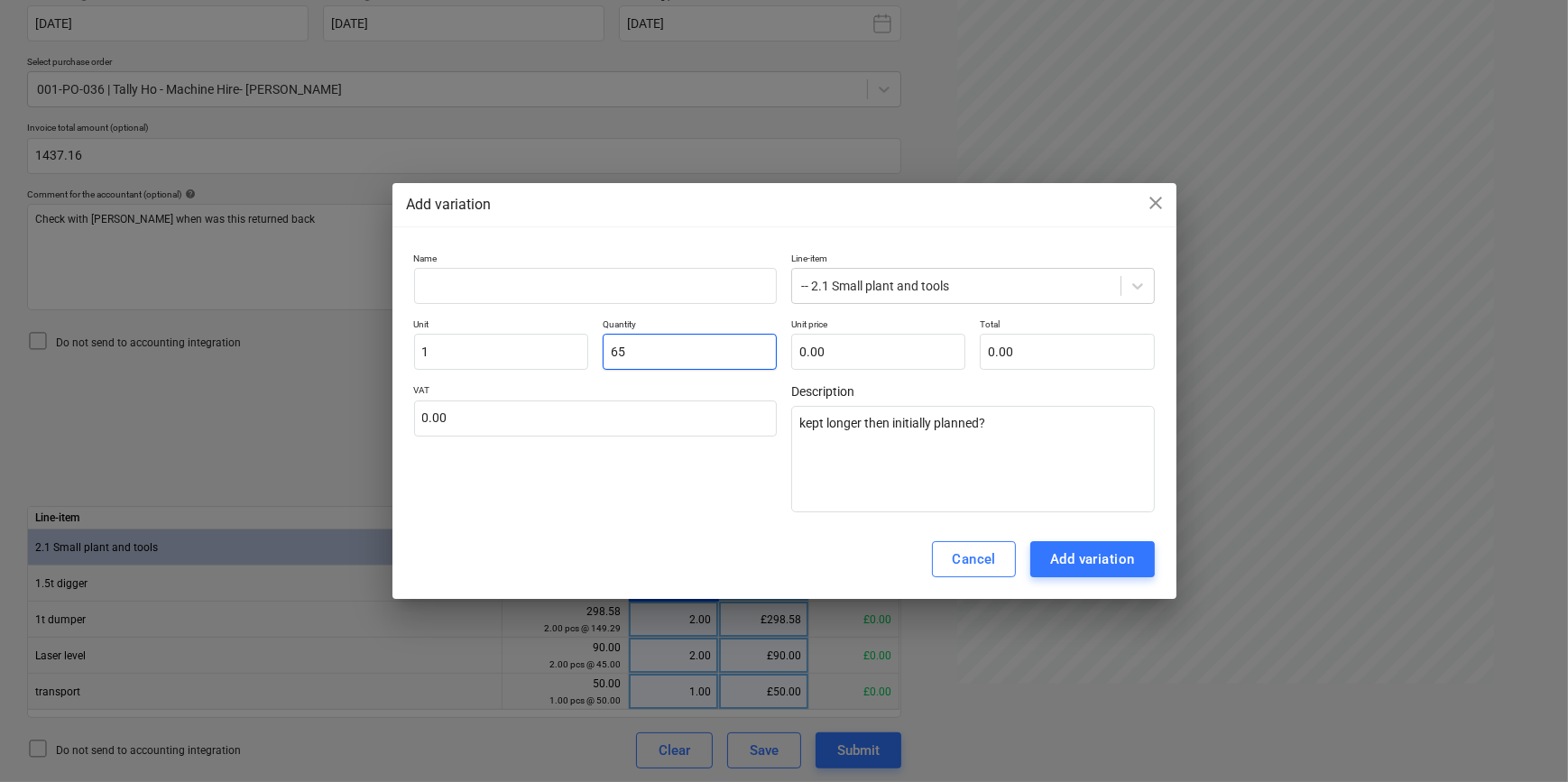 type on "658" 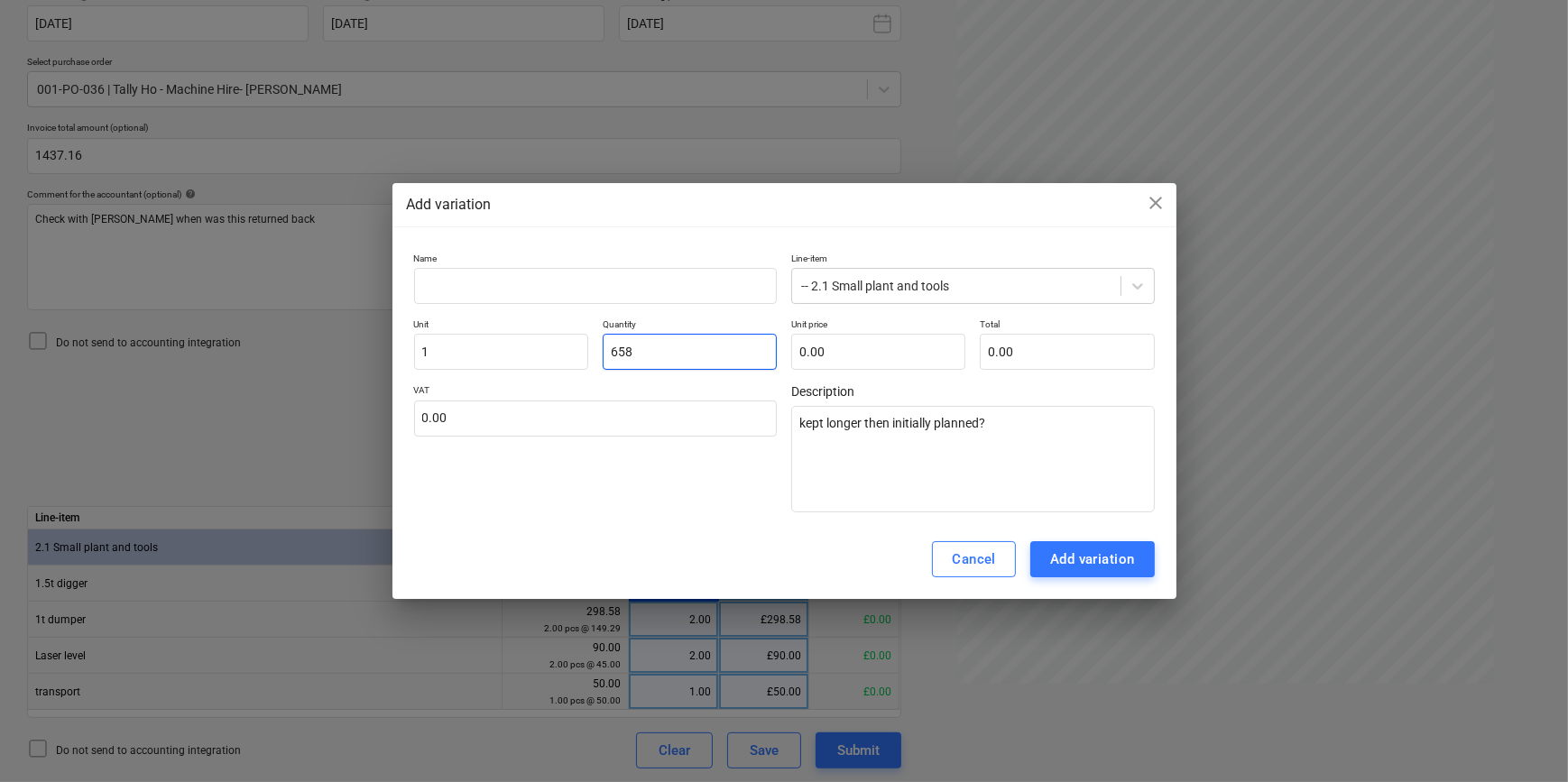 type on "658." 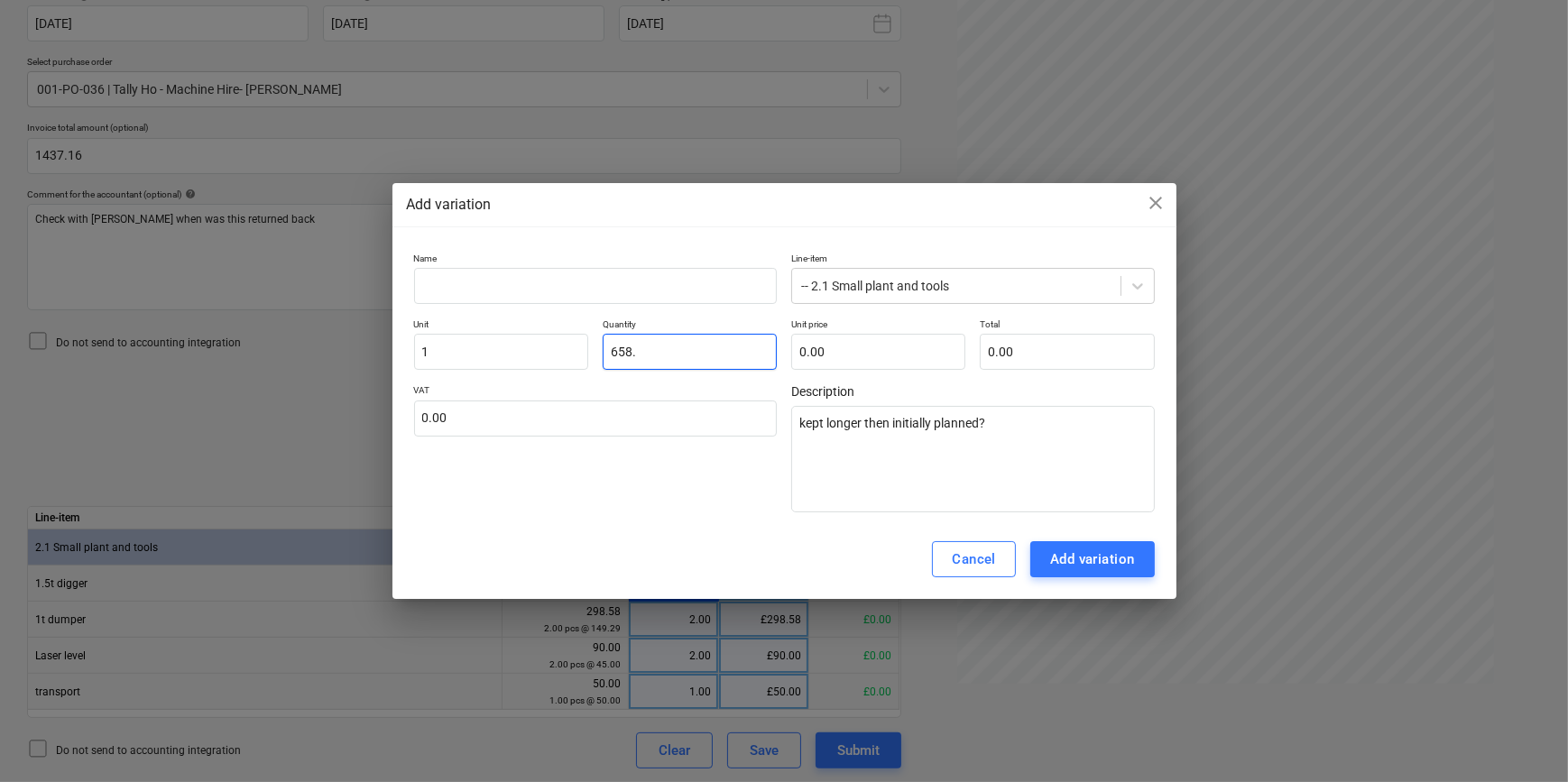 type on "658.5" 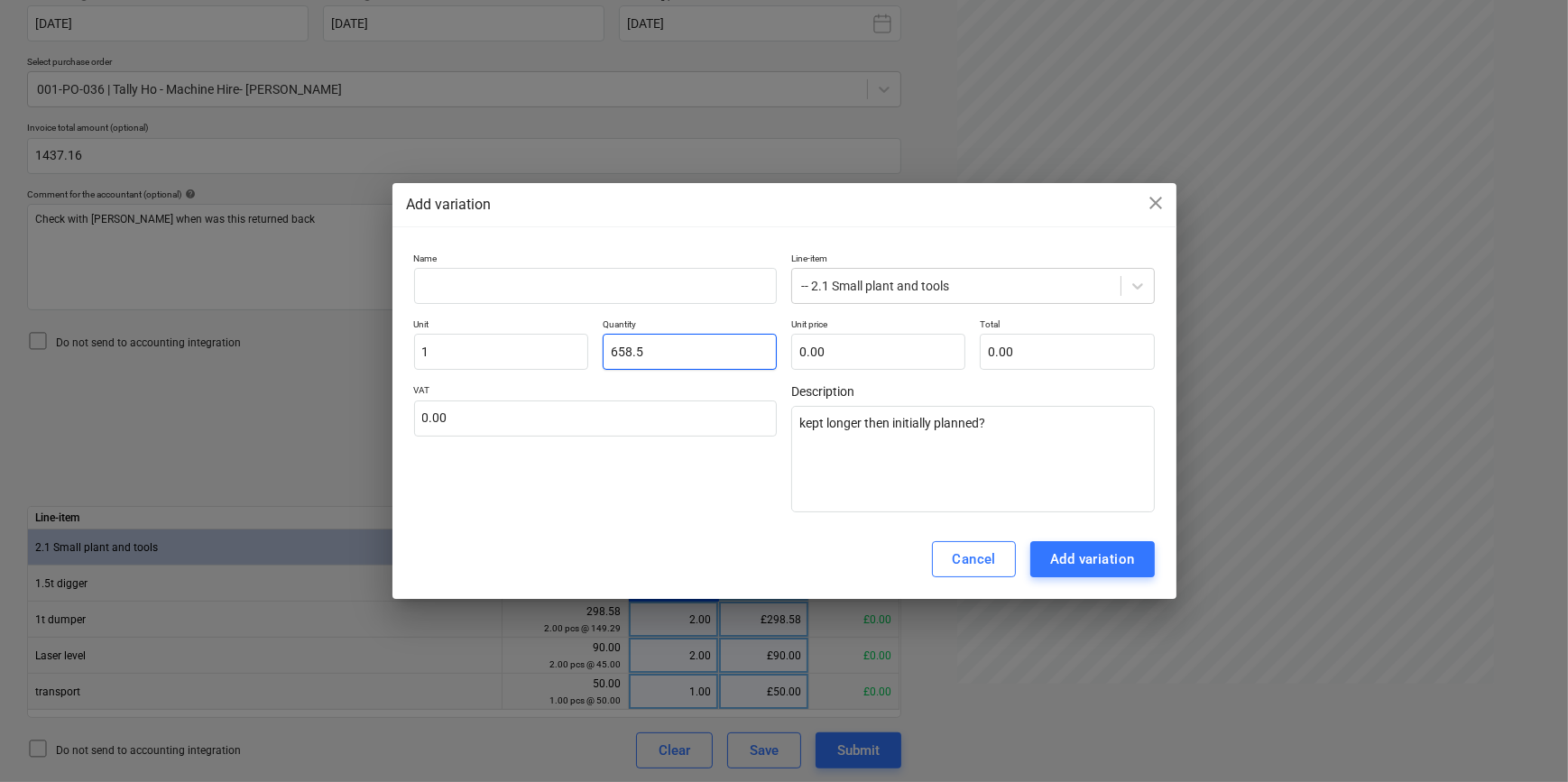 type on "658.58" 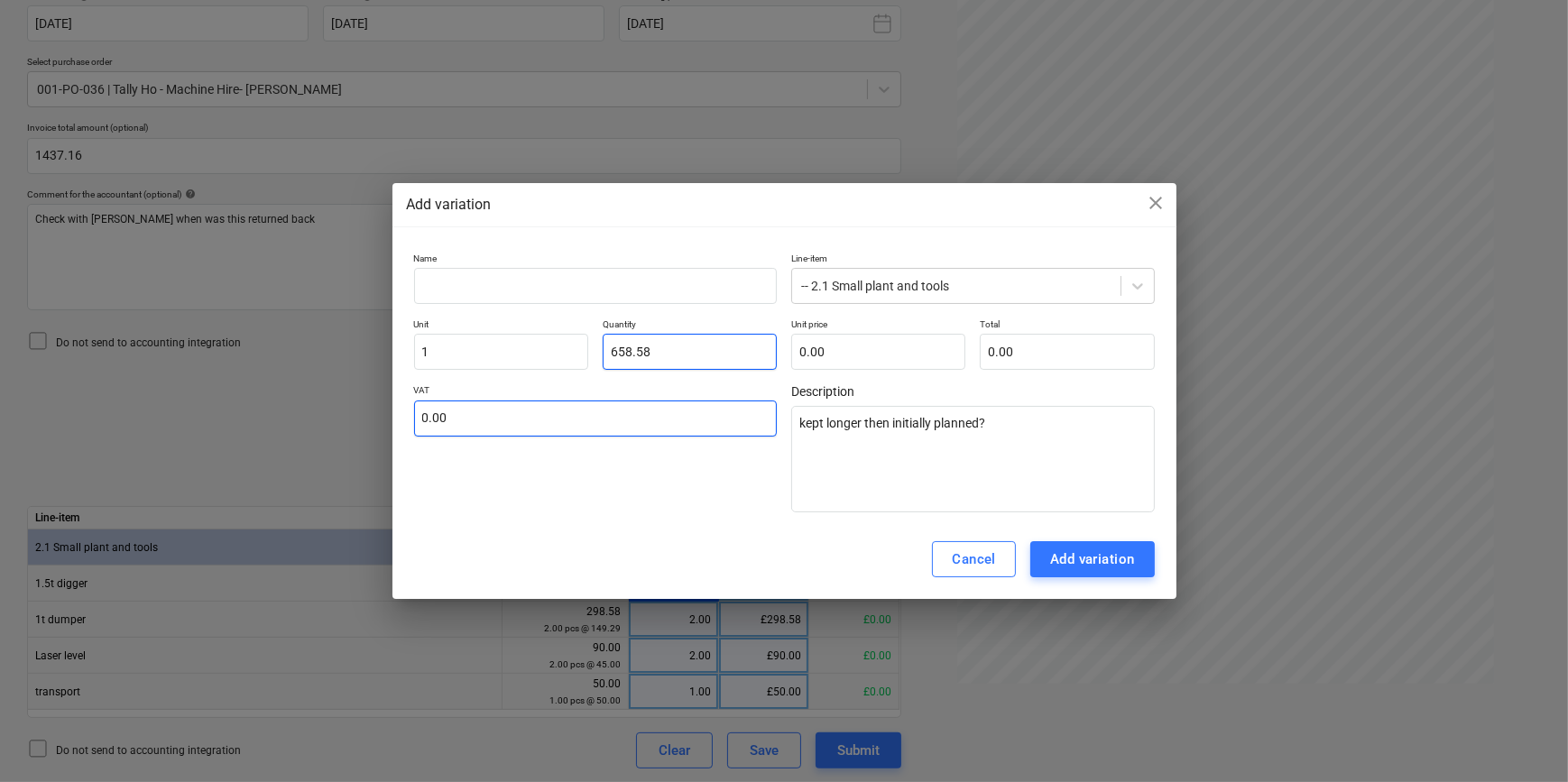 type on "658.58" 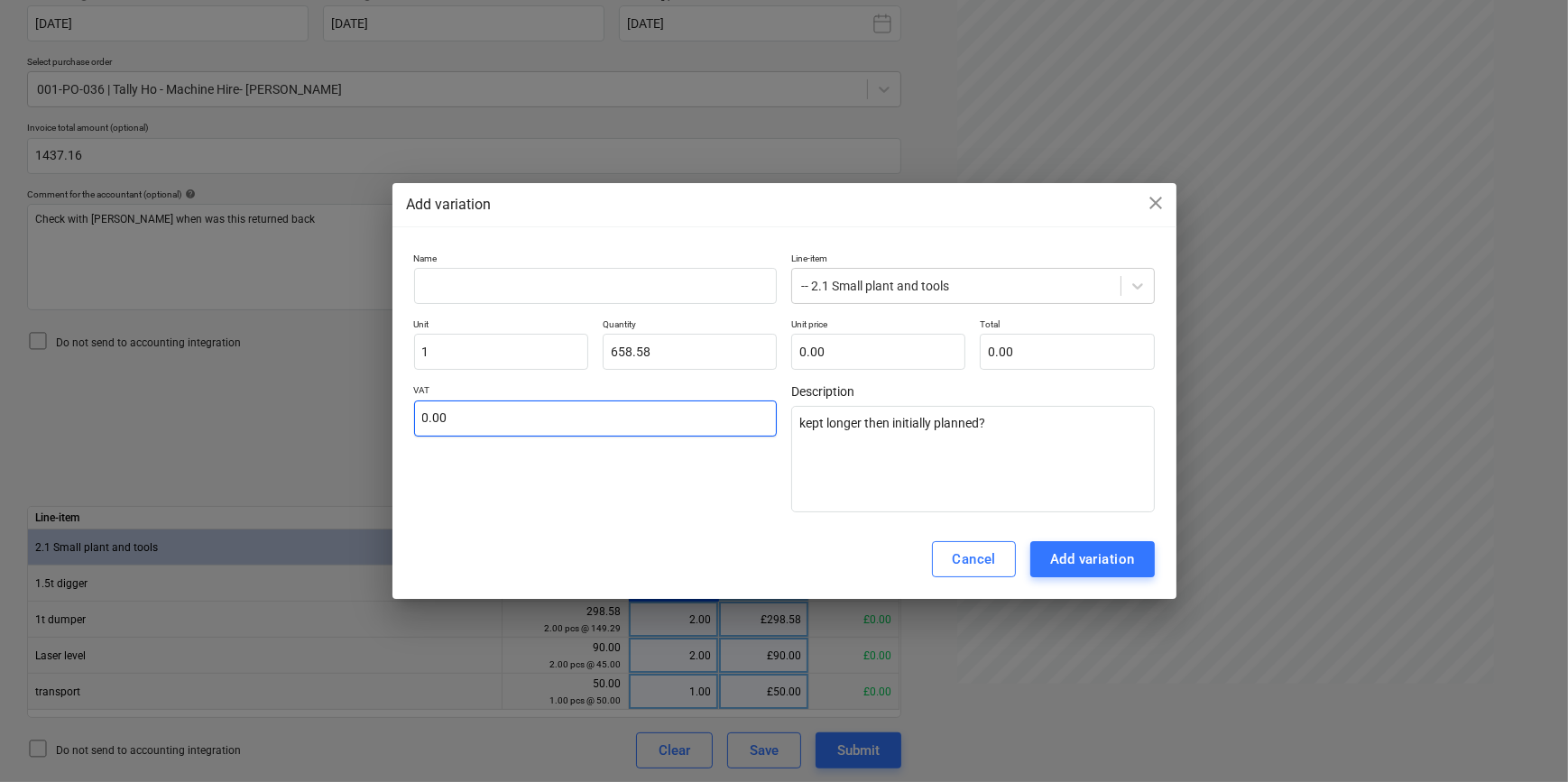 type 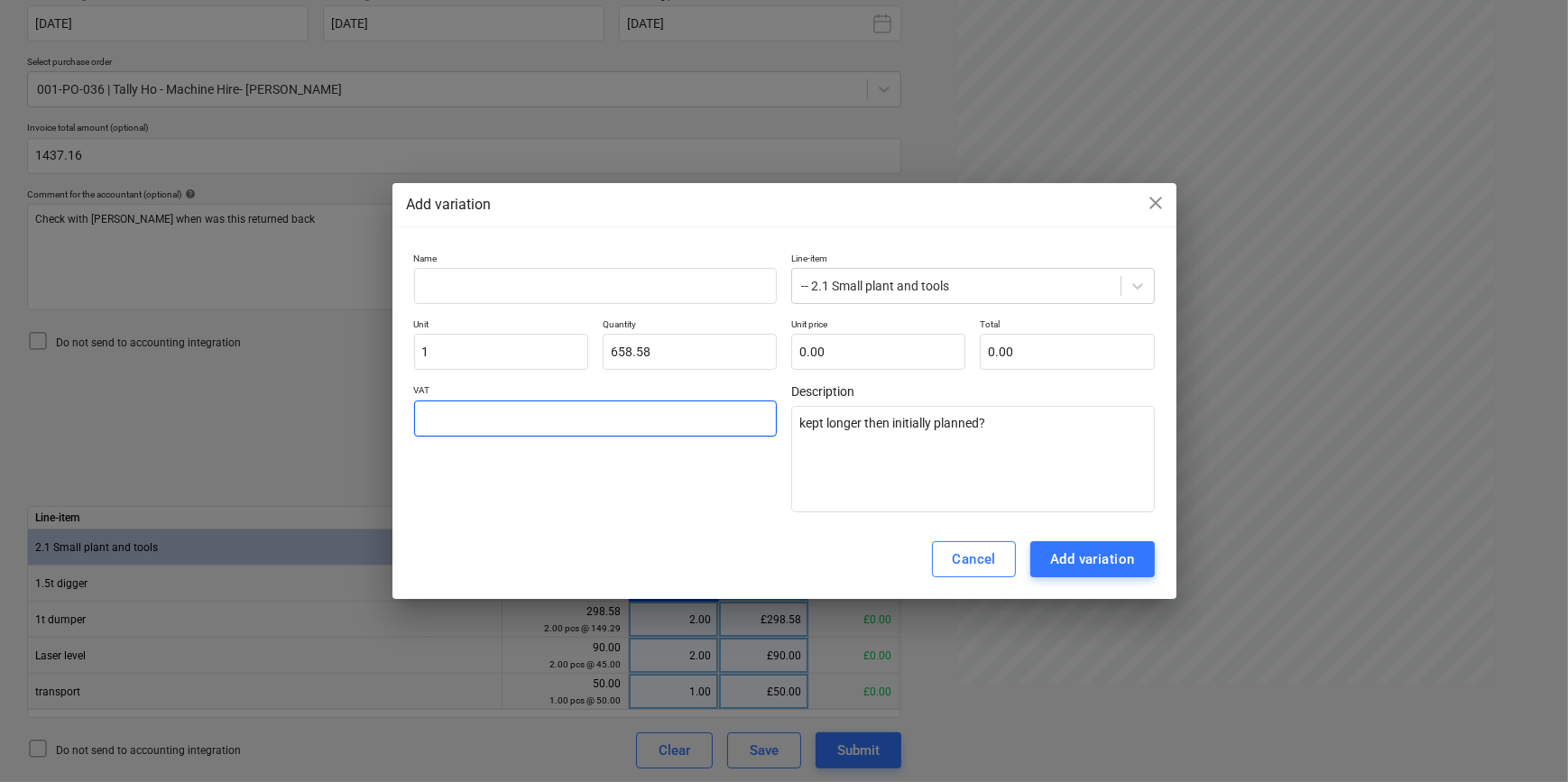 click at bounding box center (595, 419) 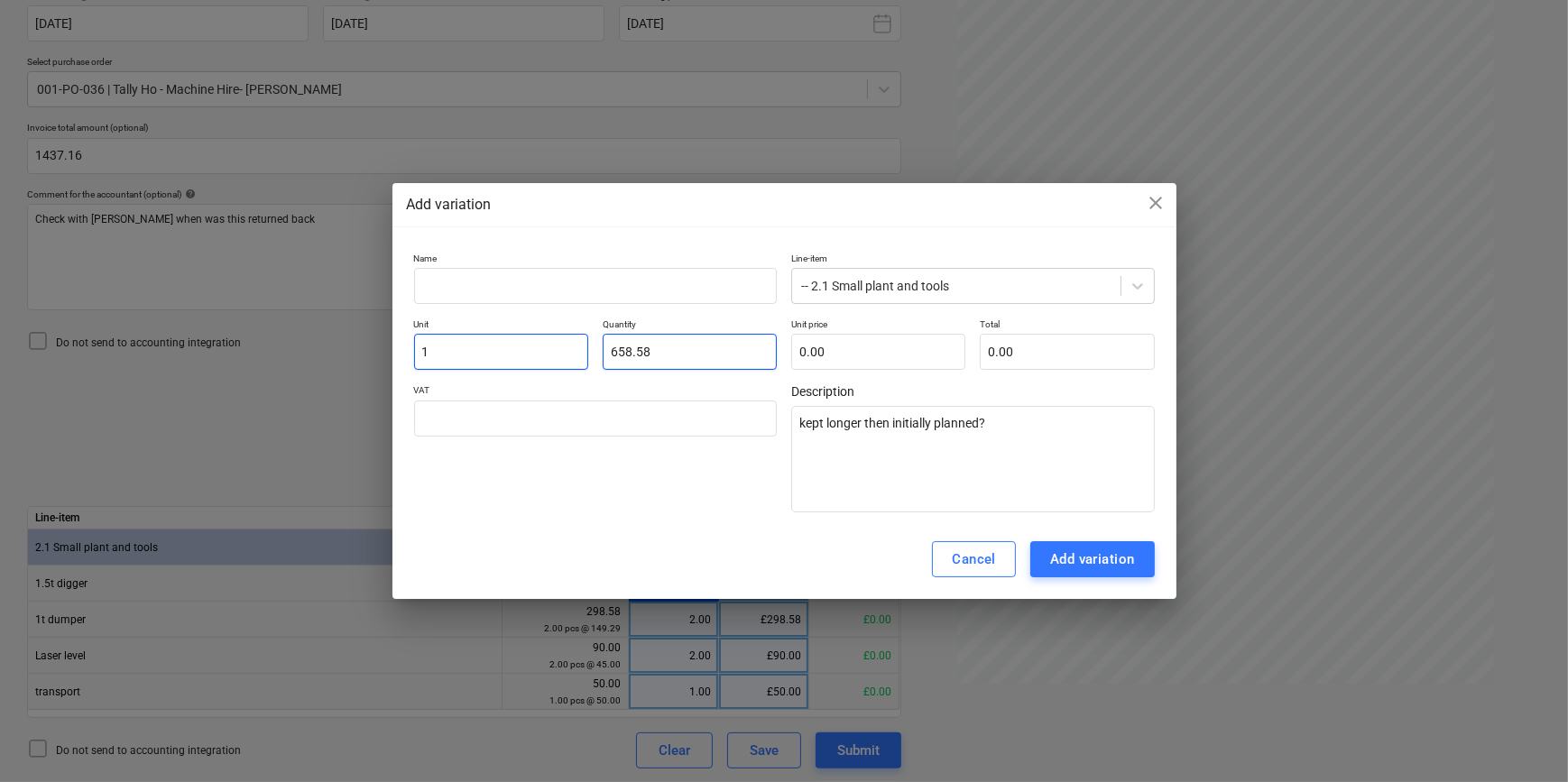 drag, startPoint x: 708, startPoint y: 362, endPoint x: 544, endPoint y: 362, distance: 164 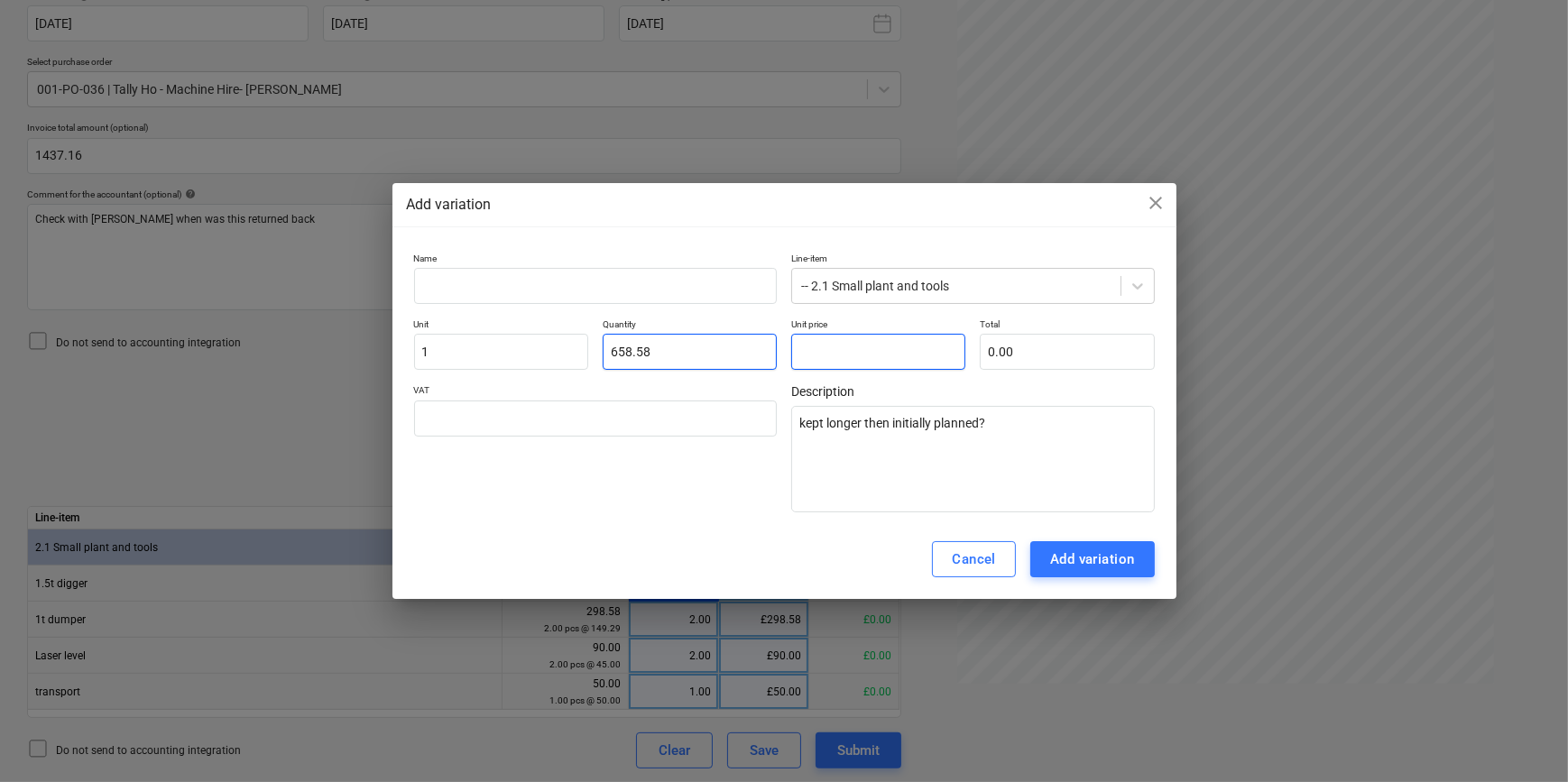 drag, startPoint x: 872, startPoint y: 356, endPoint x: 635, endPoint y: 355, distance: 237.00211 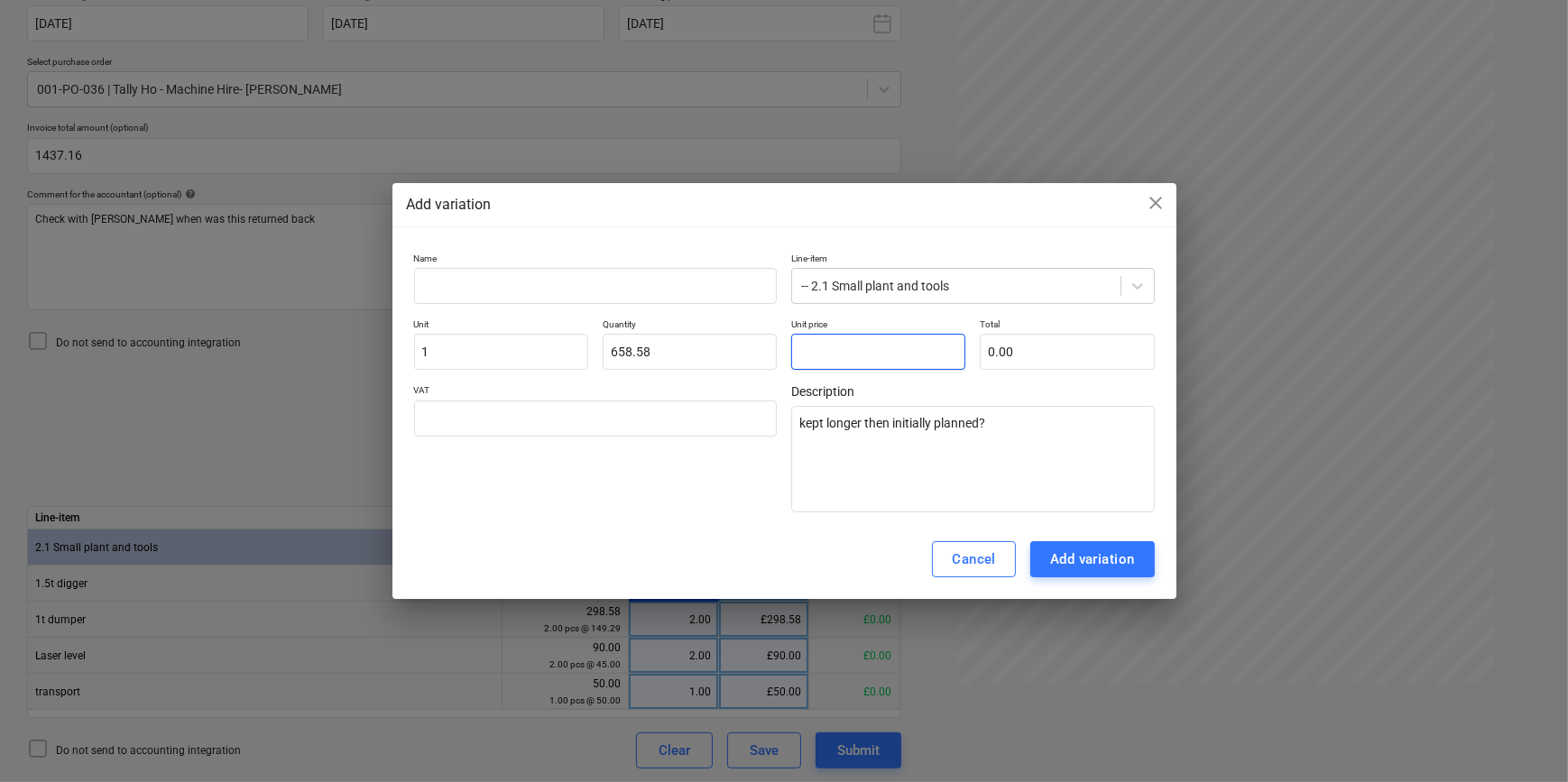 paste on "658.58" 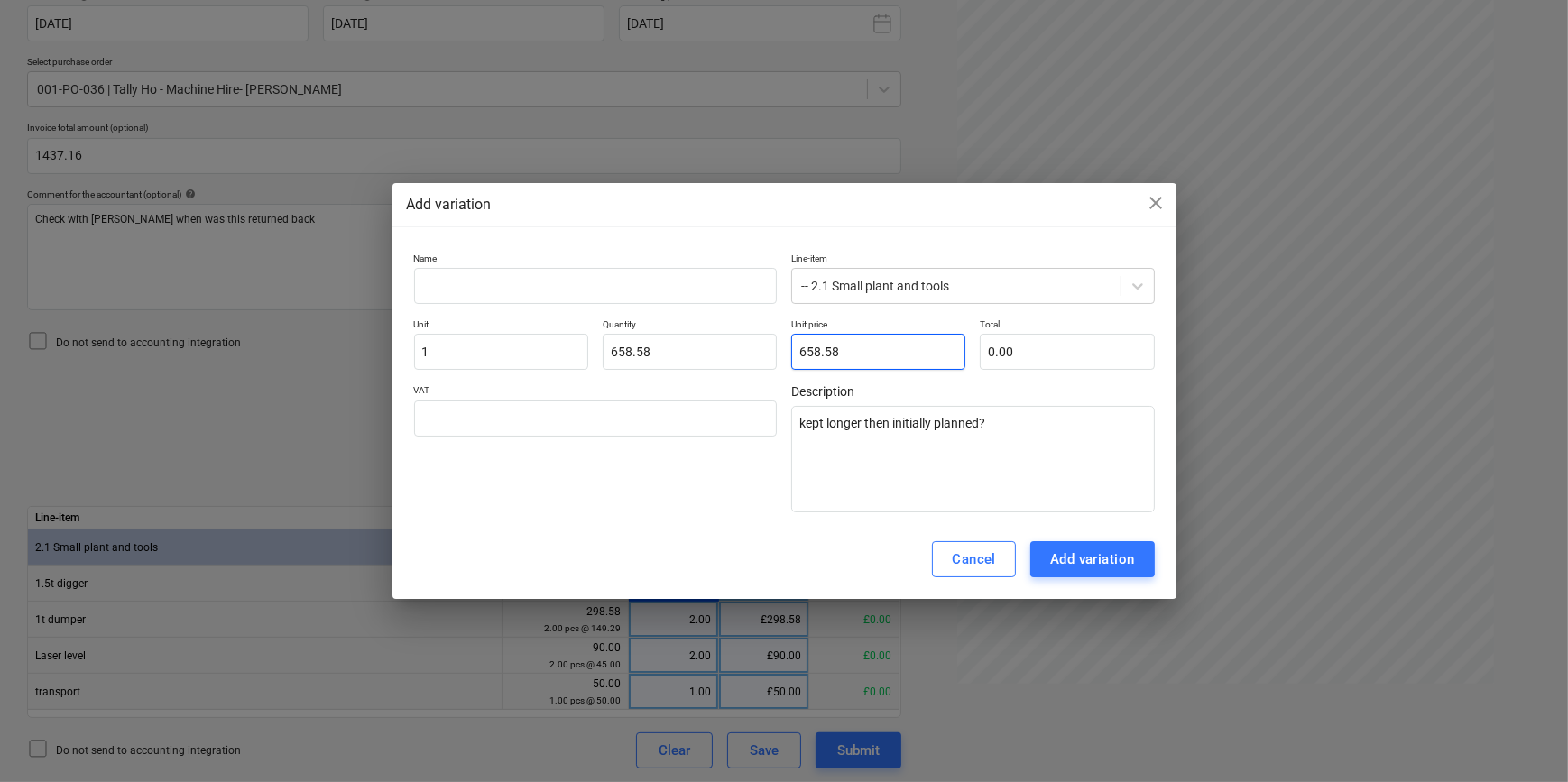 type on "433,727.62" 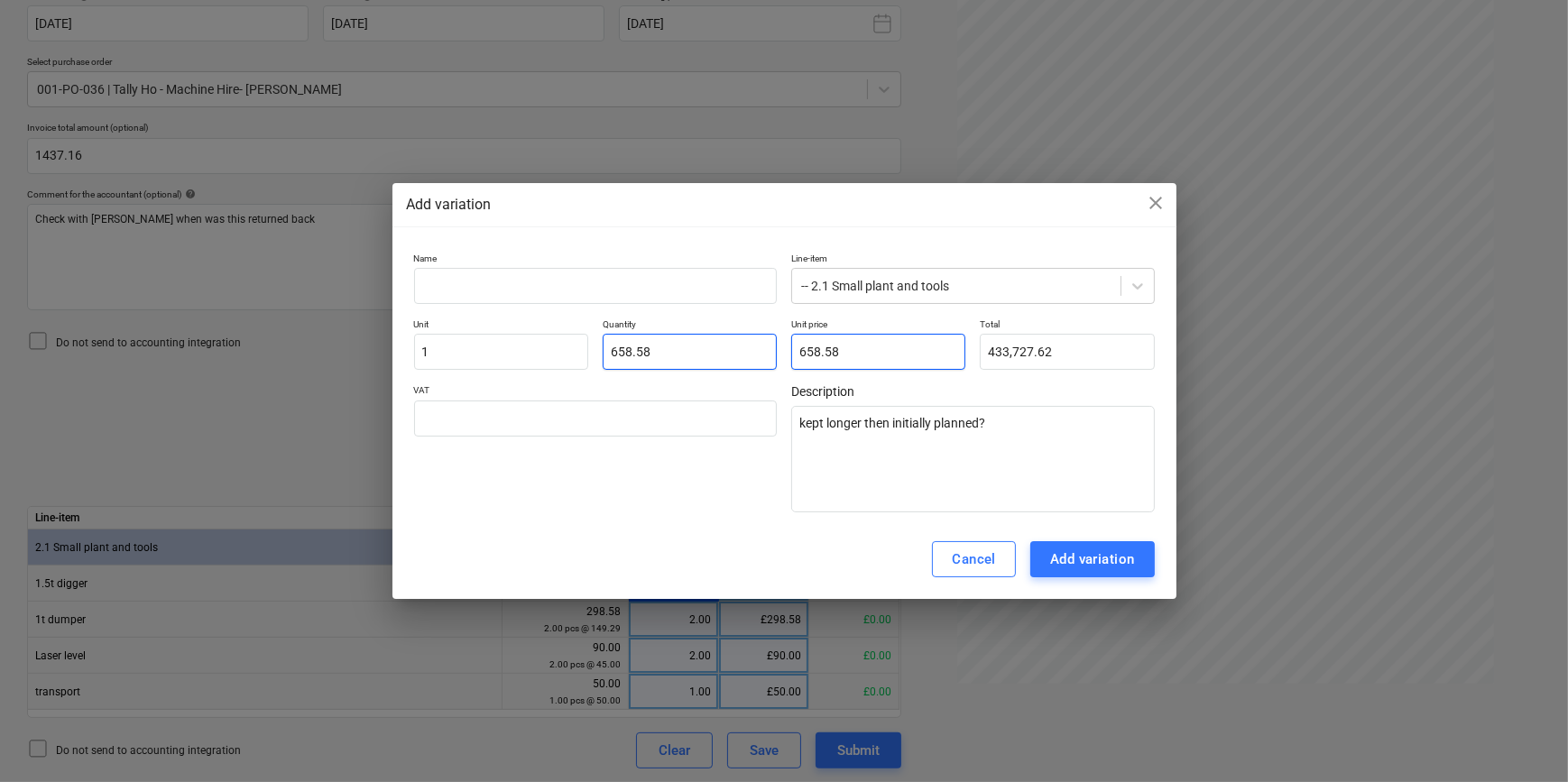 type on "658.58" 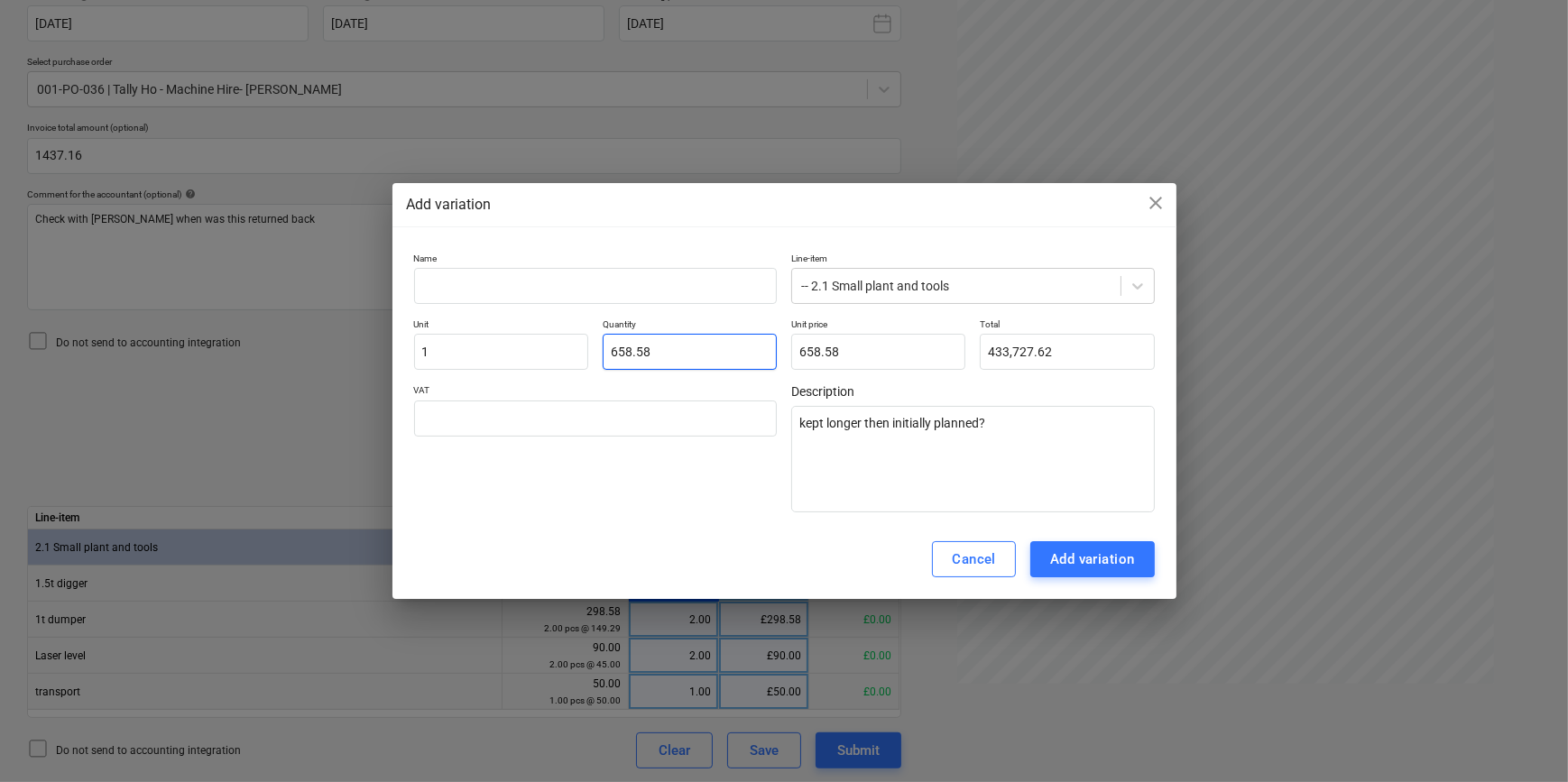 click on "658.58" at bounding box center (689, 352) 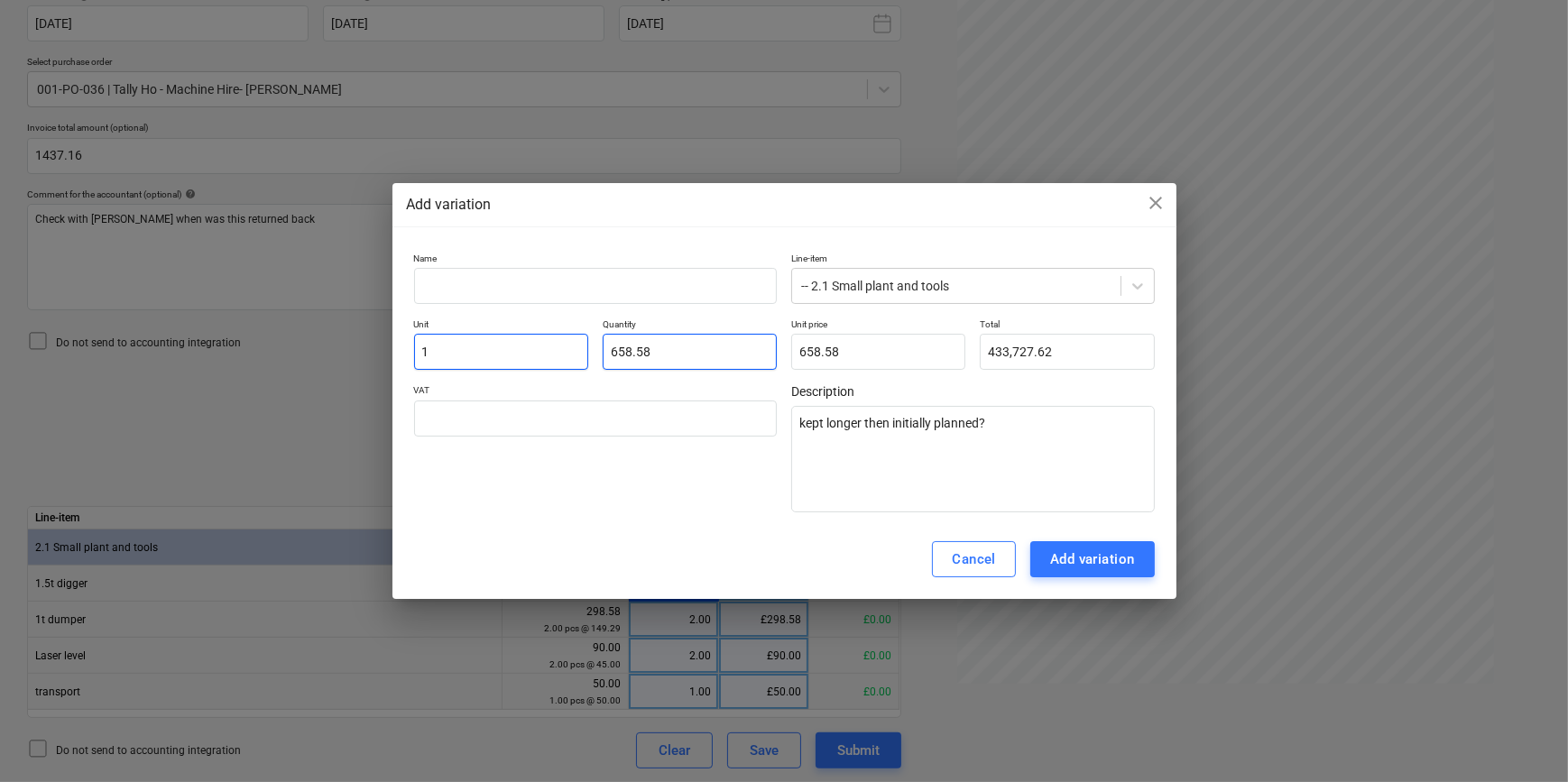 drag, startPoint x: 706, startPoint y: 352, endPoint x: 414, endPoint y: 353, distance: 292.00171 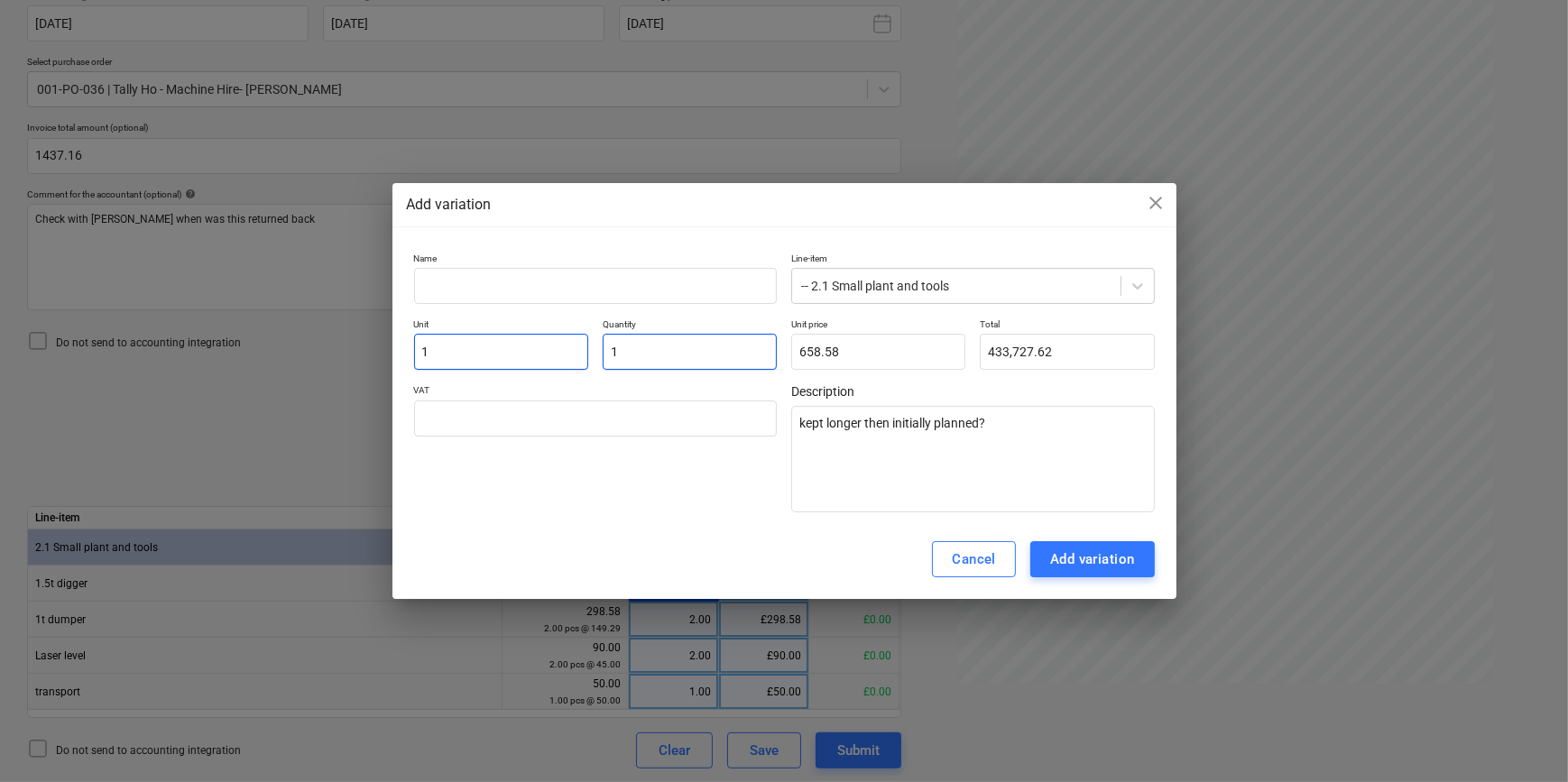 type on "658.58" 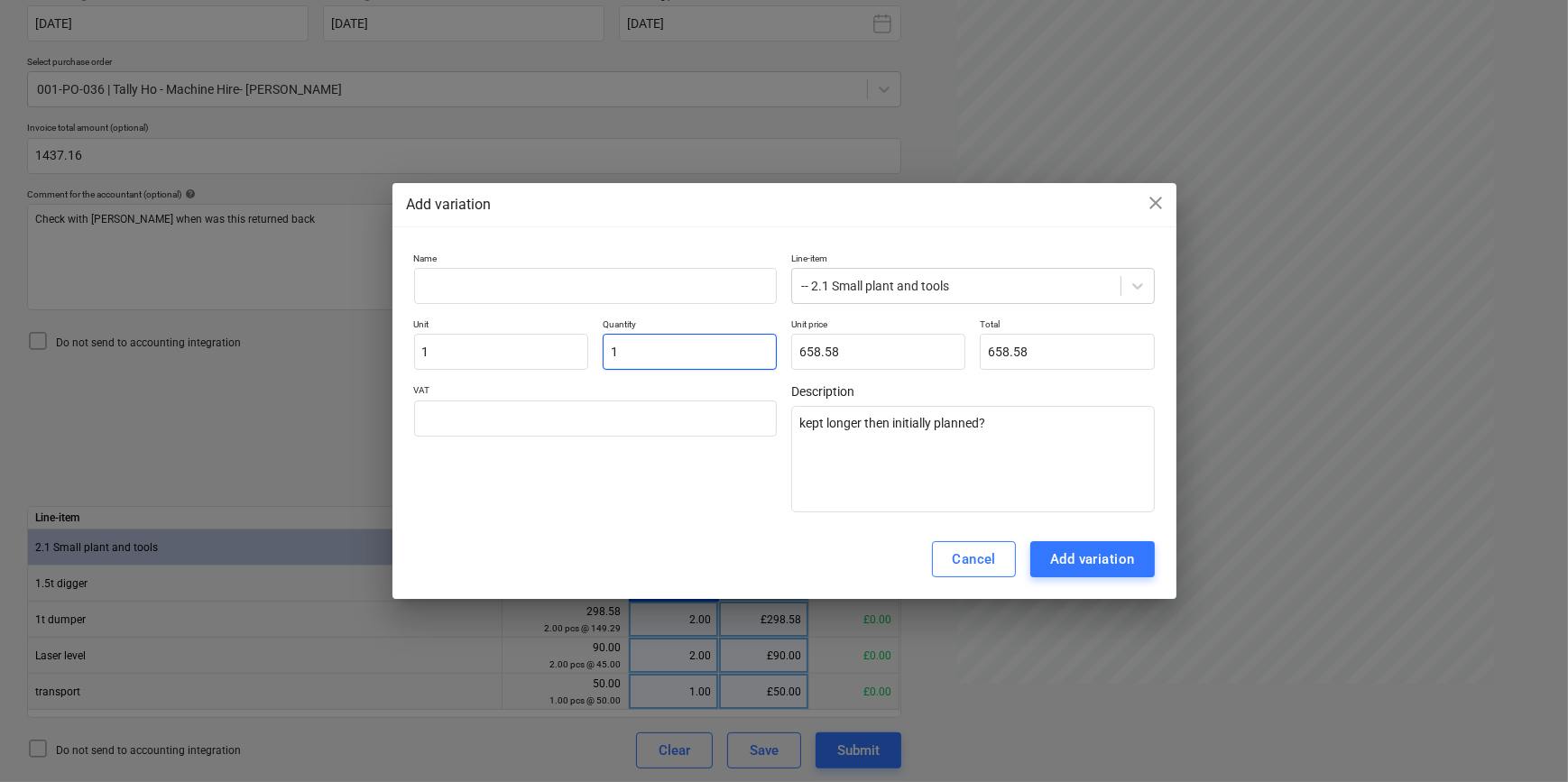 type on "1" 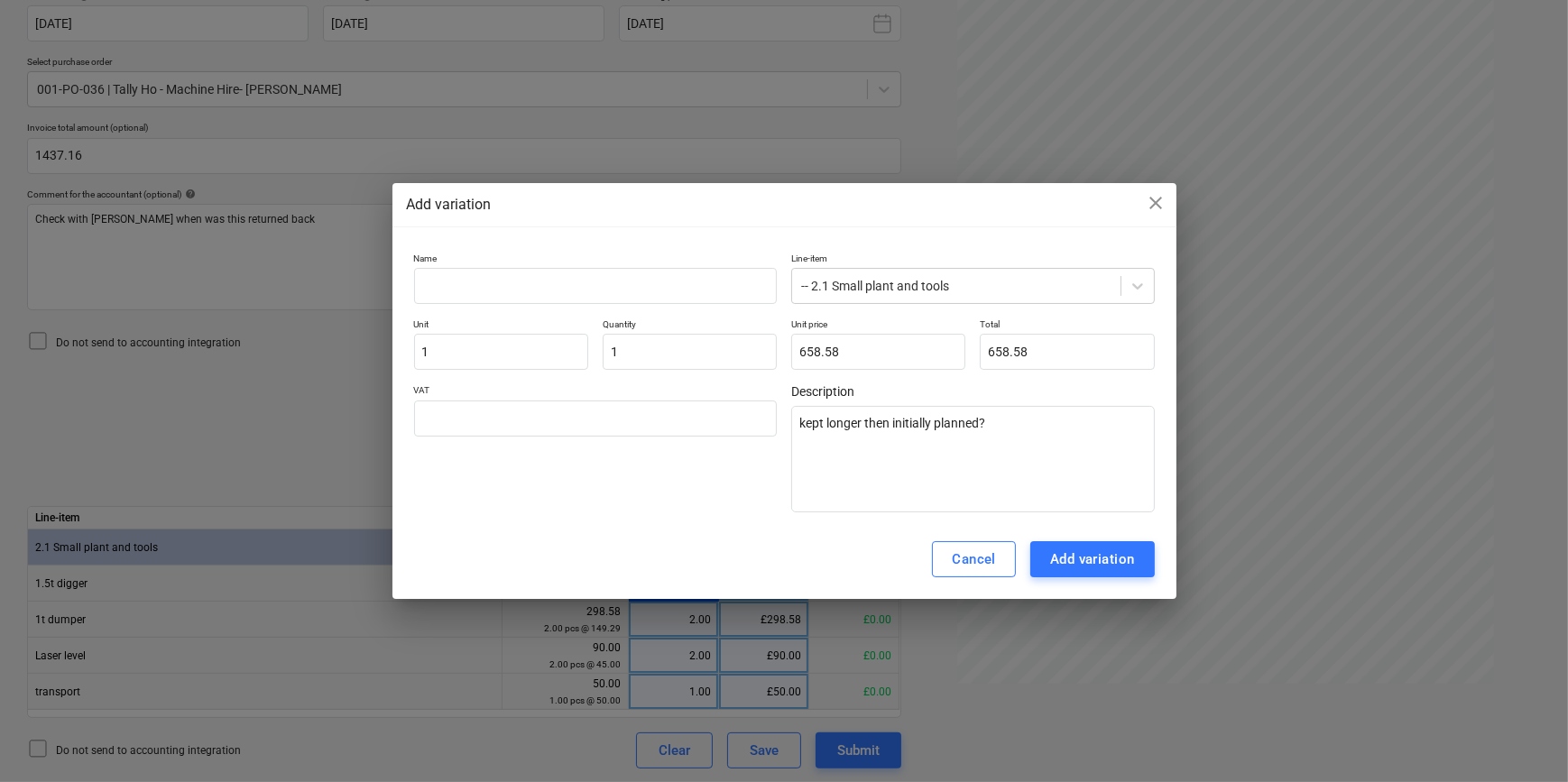 click on "Cancel Add variation" at bounding box center [784, 559] 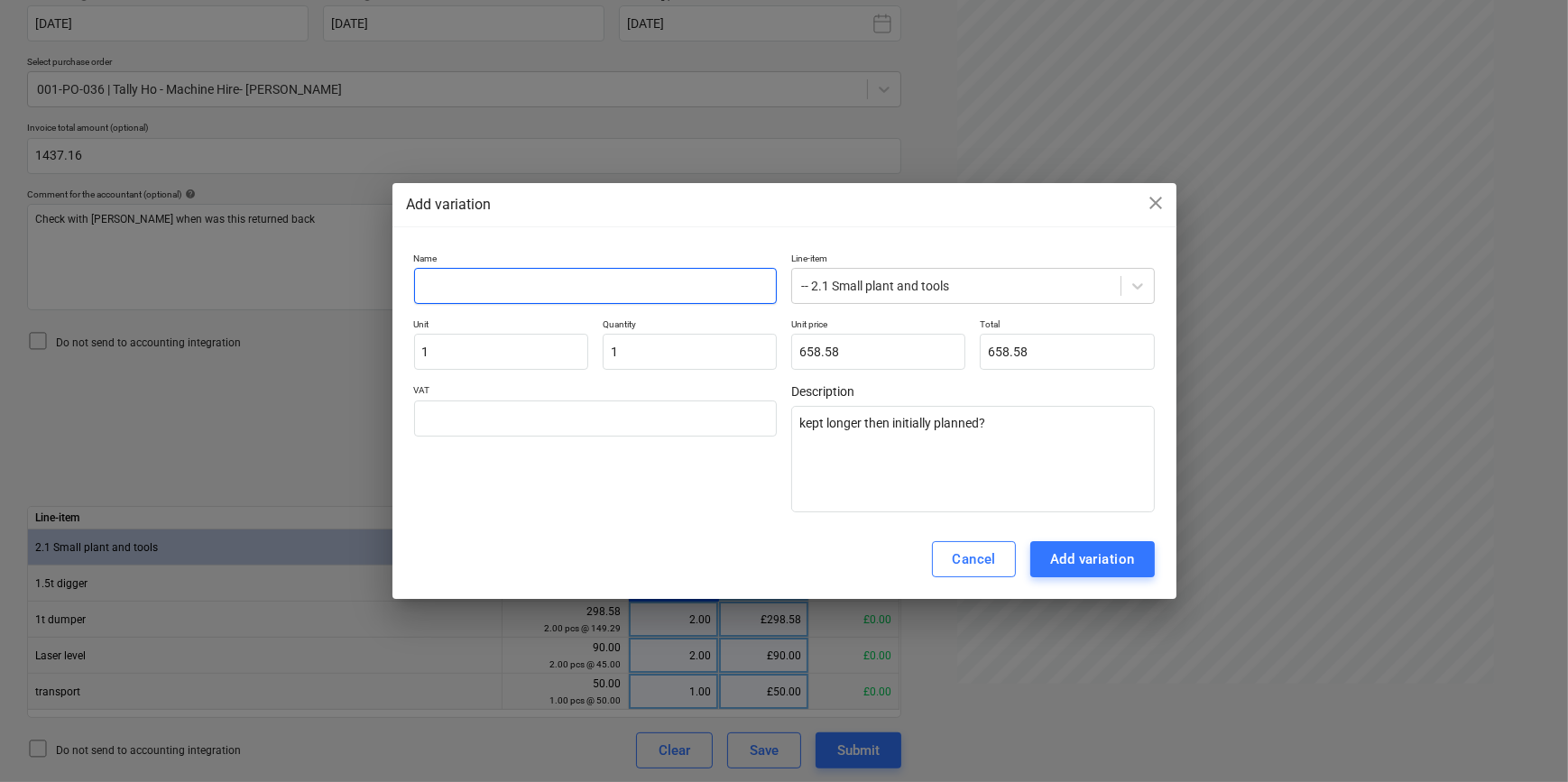 click at bounding box center [595, 286] 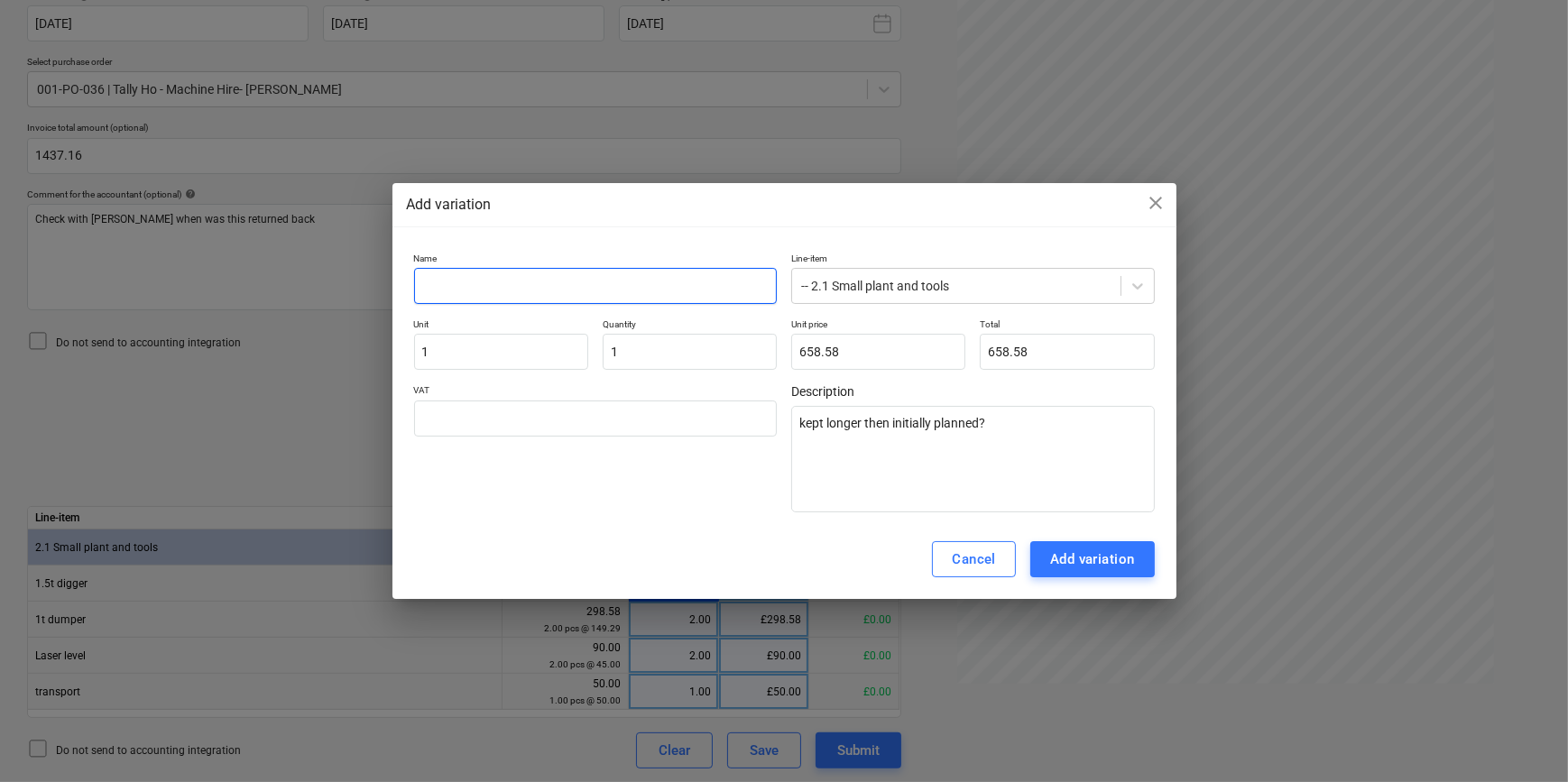 type on "R" 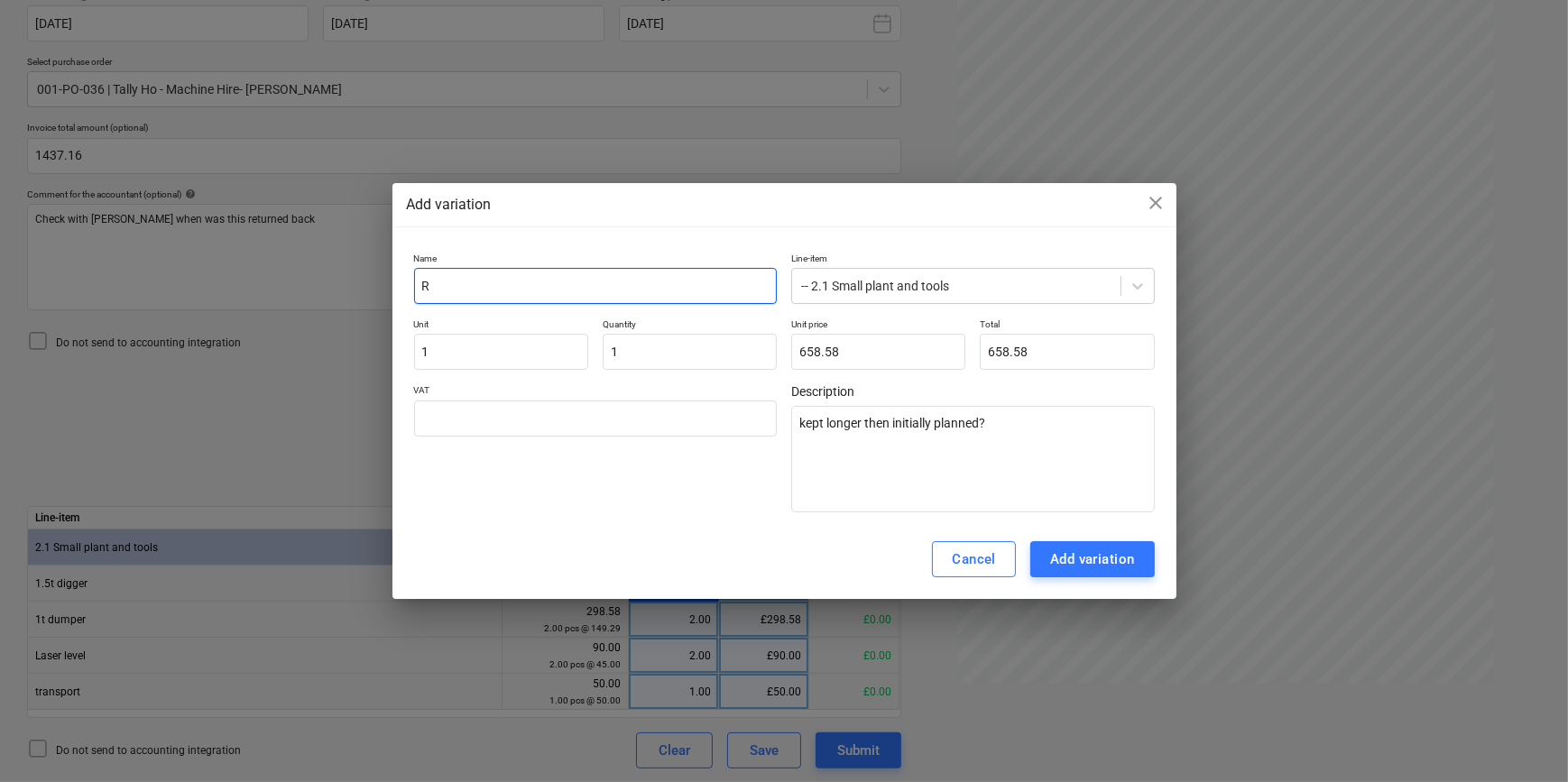 type 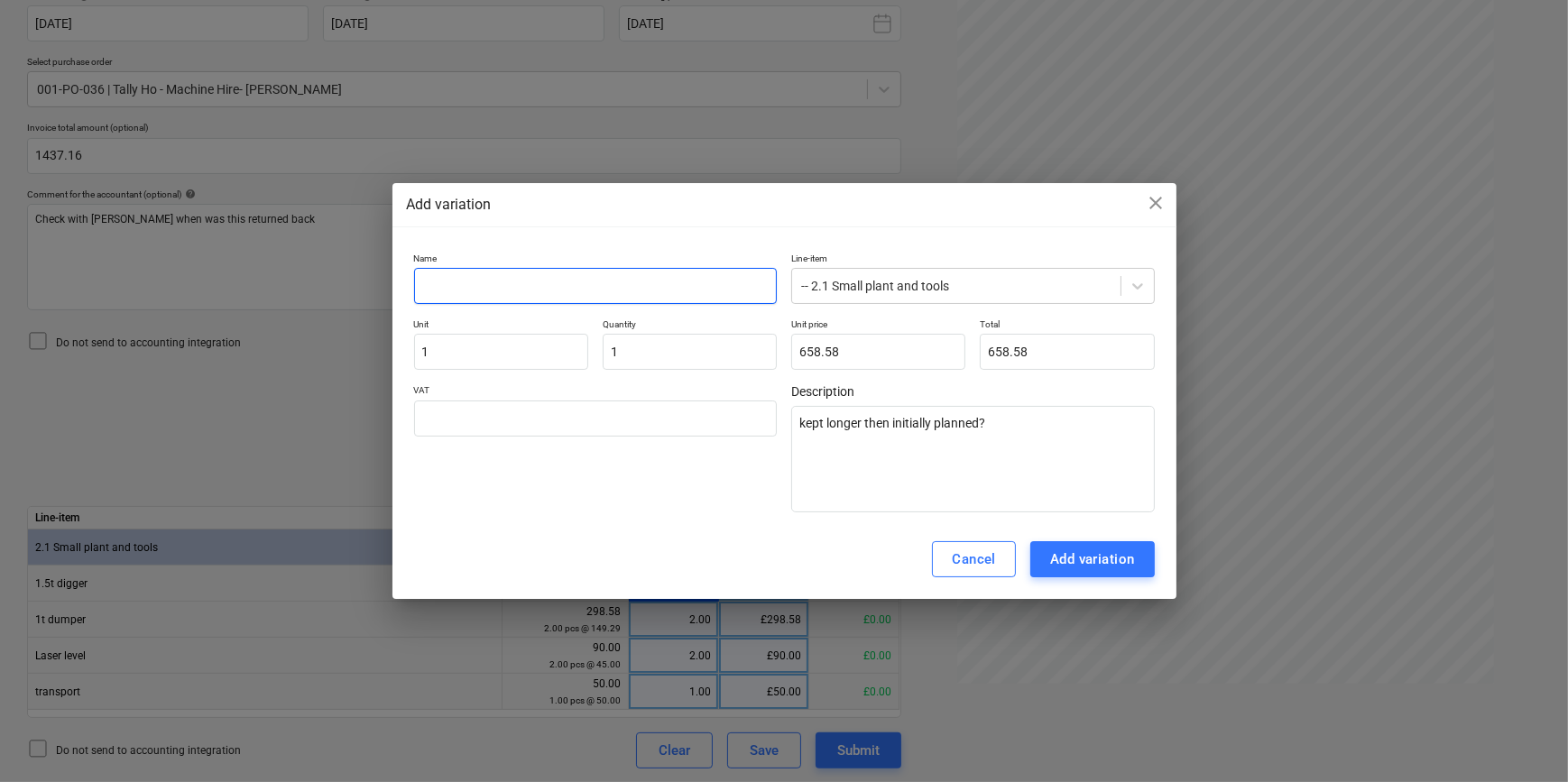 type on "T" 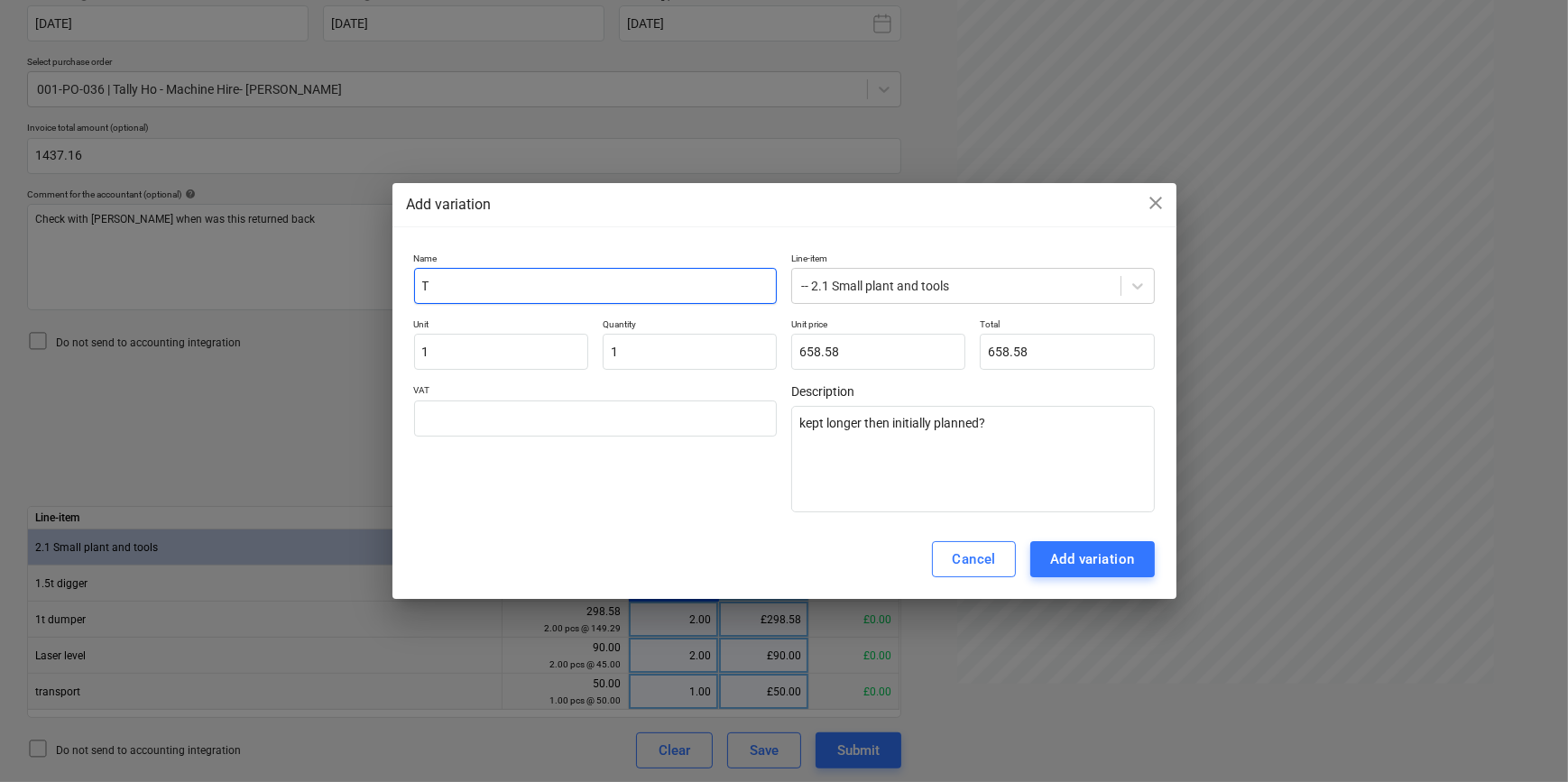 type on "To" 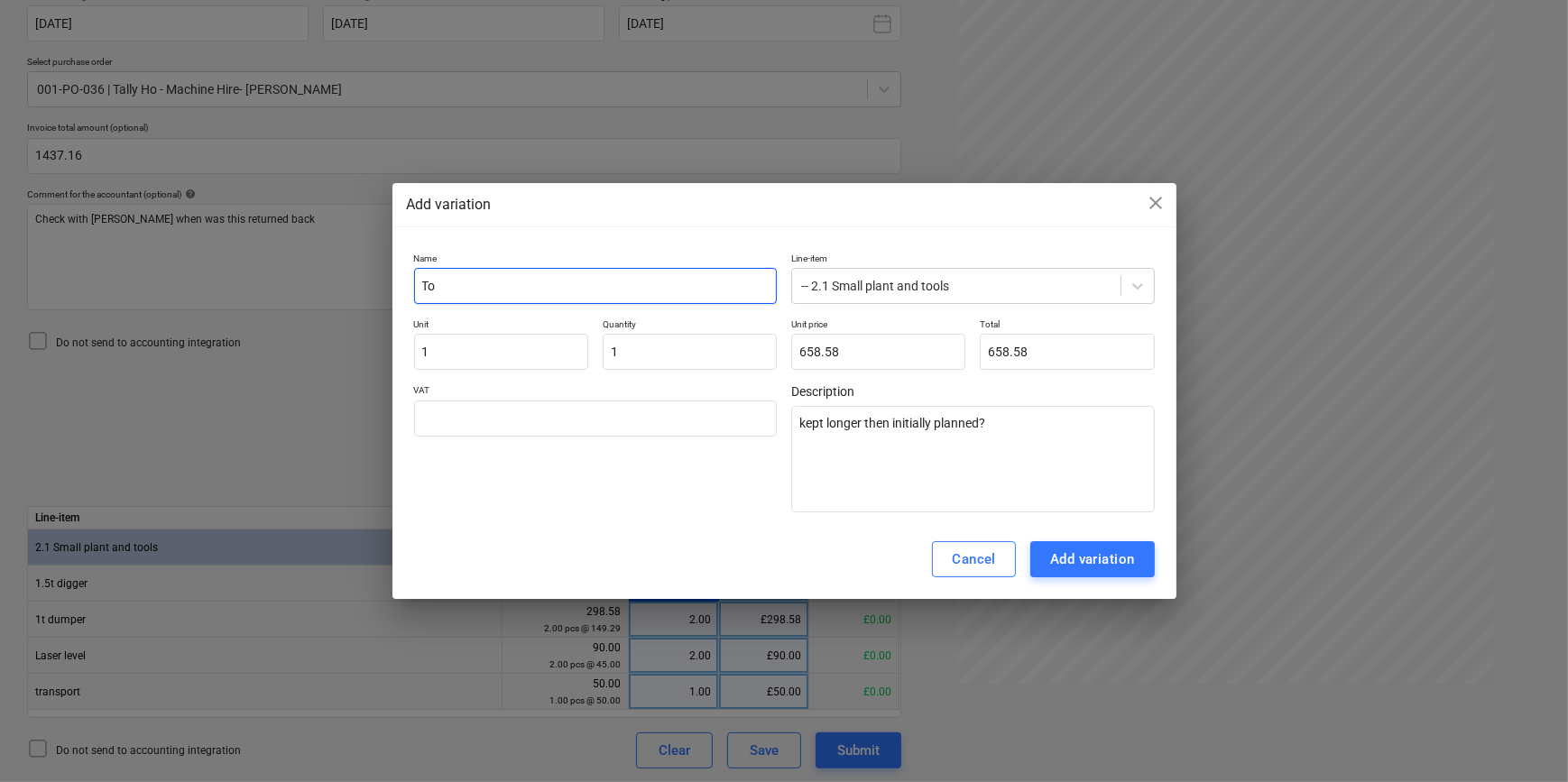 type on "Tol" 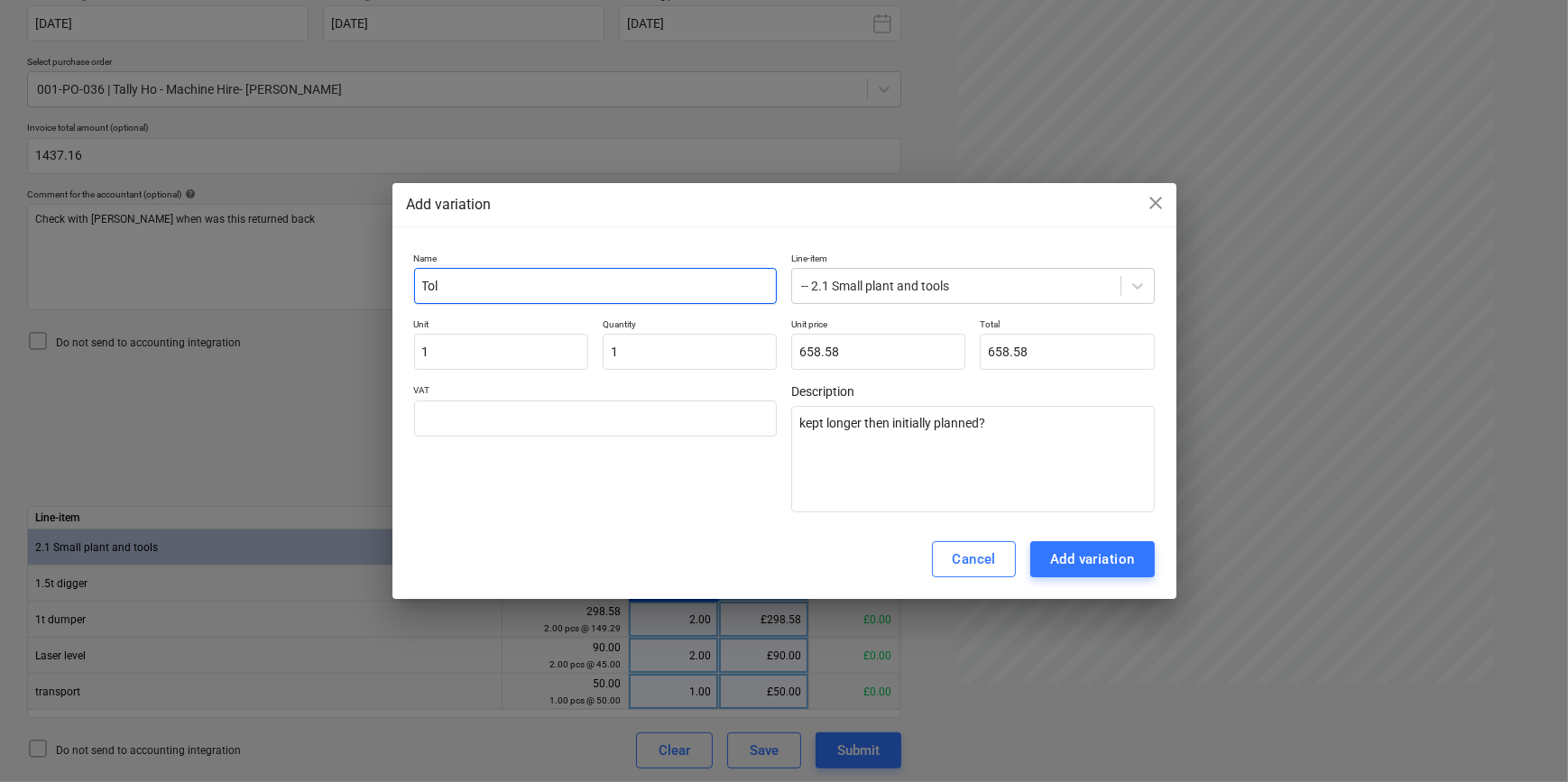type on "Toll" 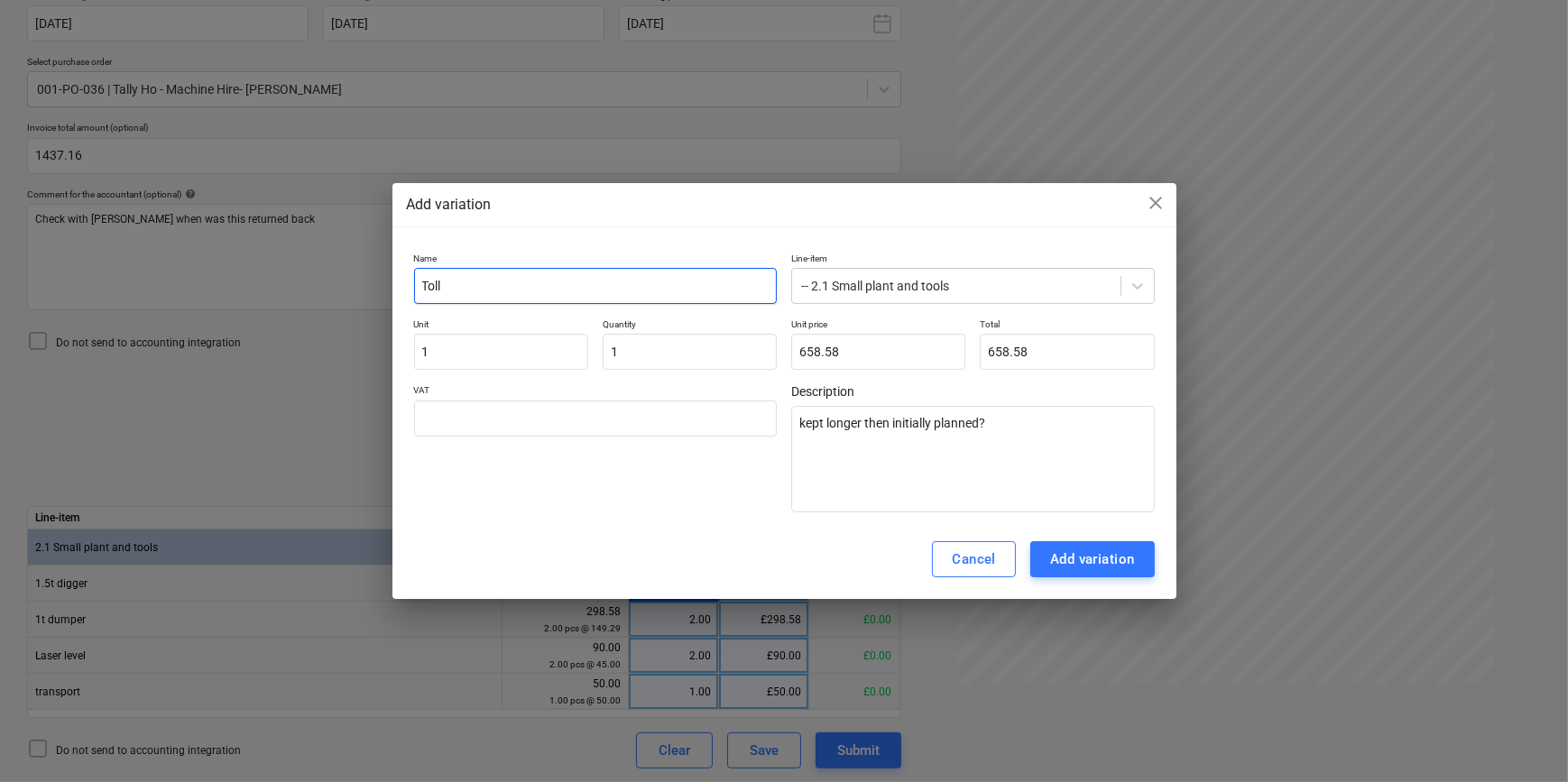 type on "Toll" 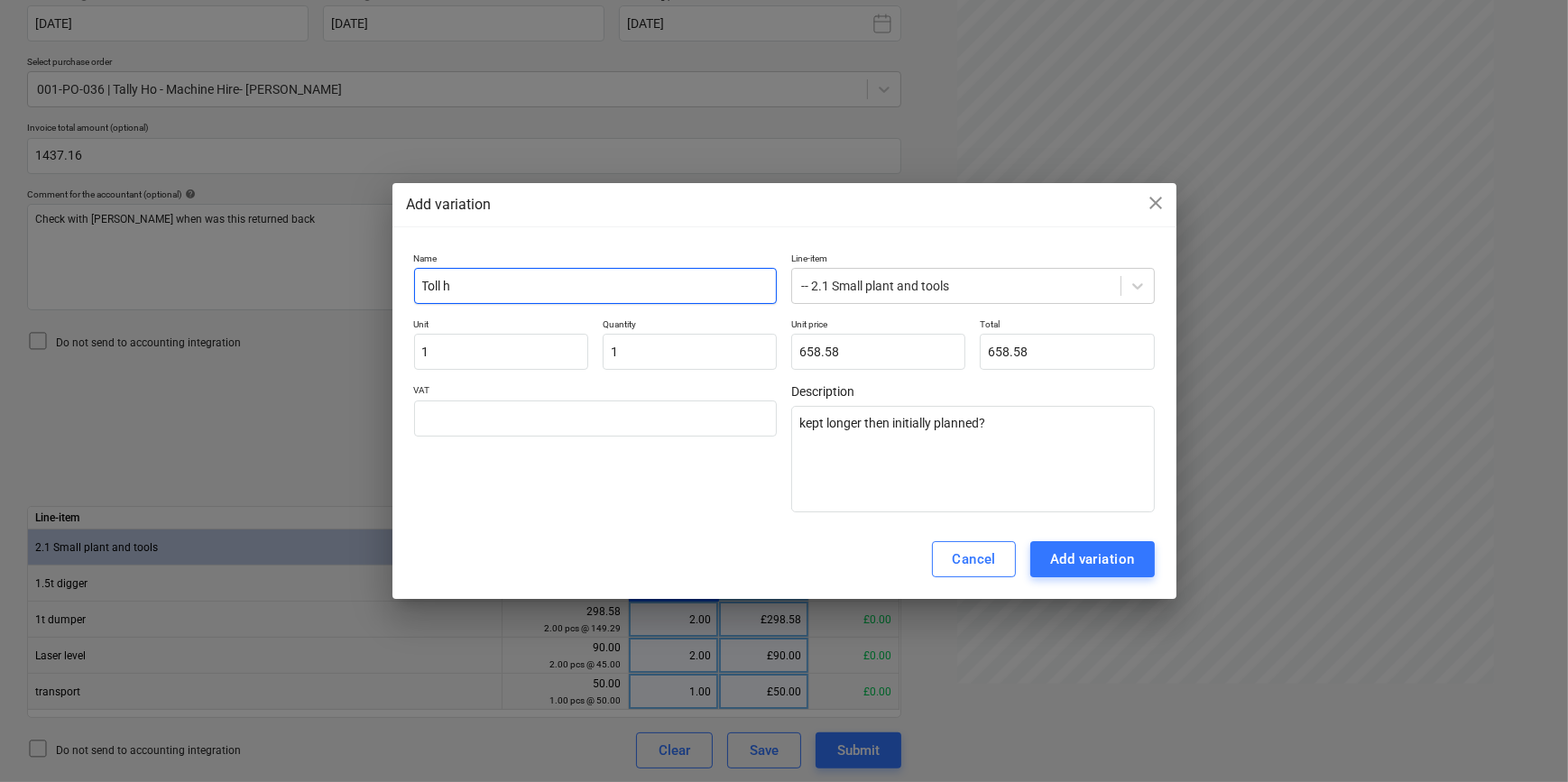 type on "Toll hi" 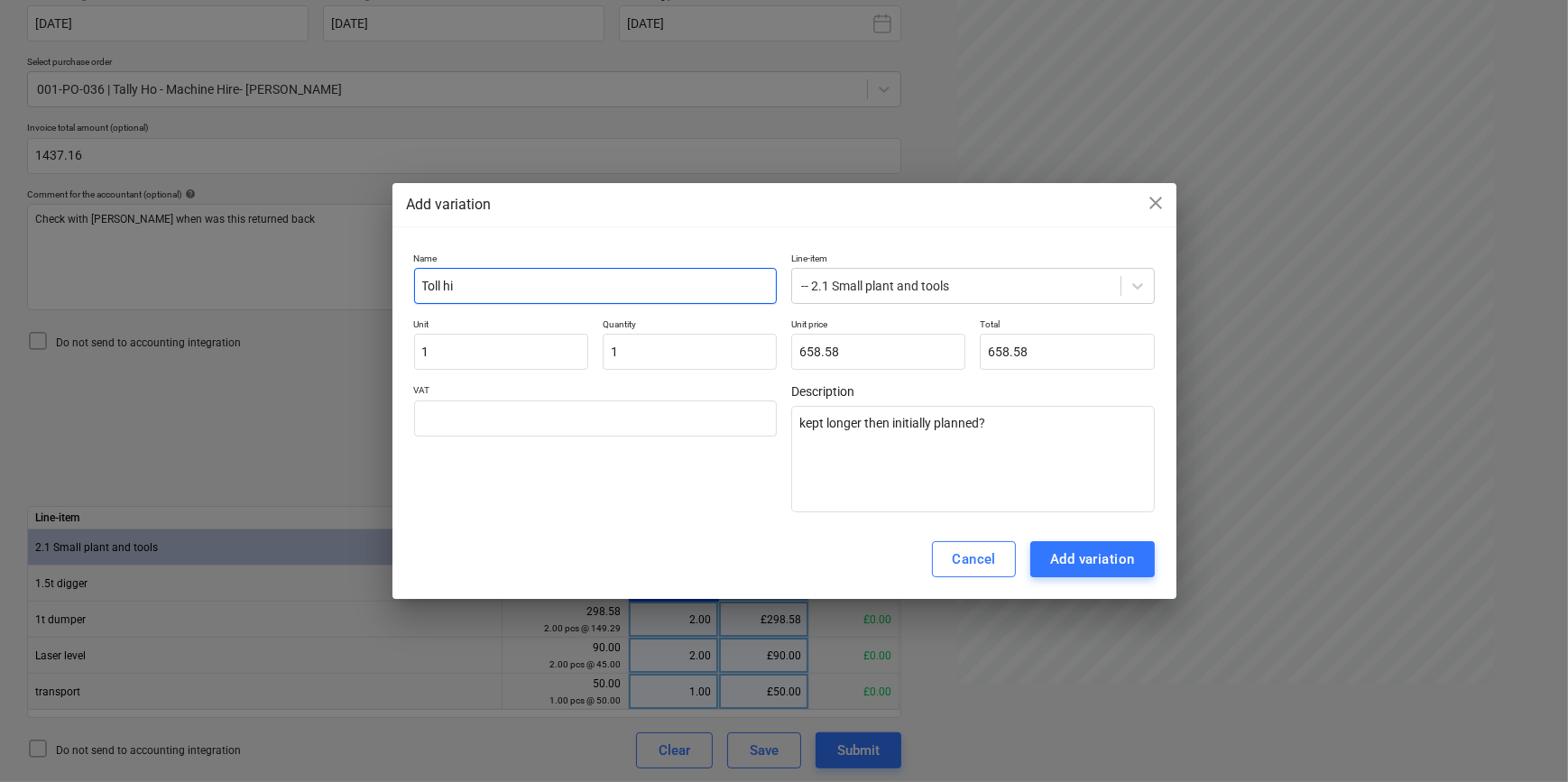 type on "x" 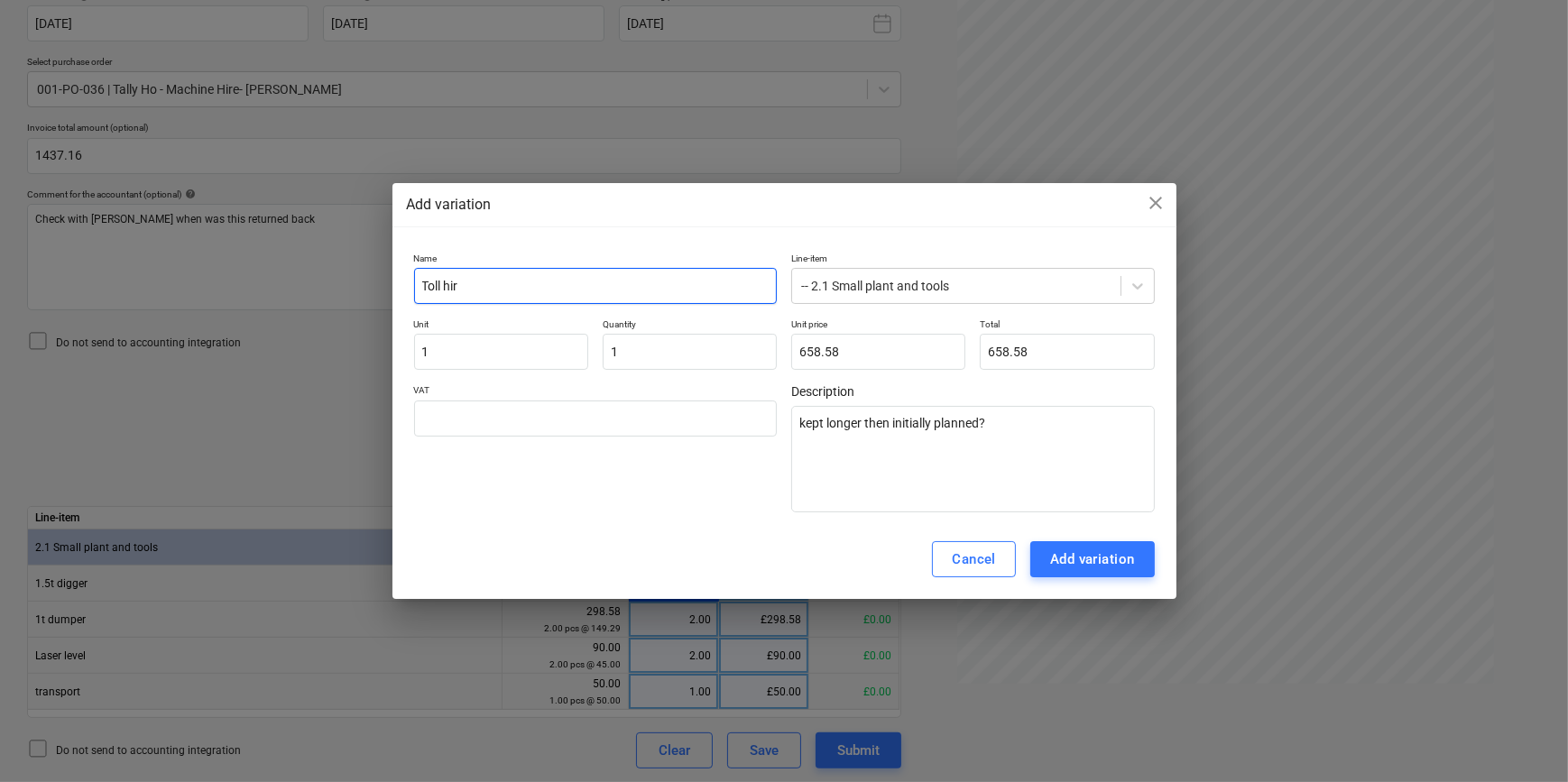 type on "Toll hire" 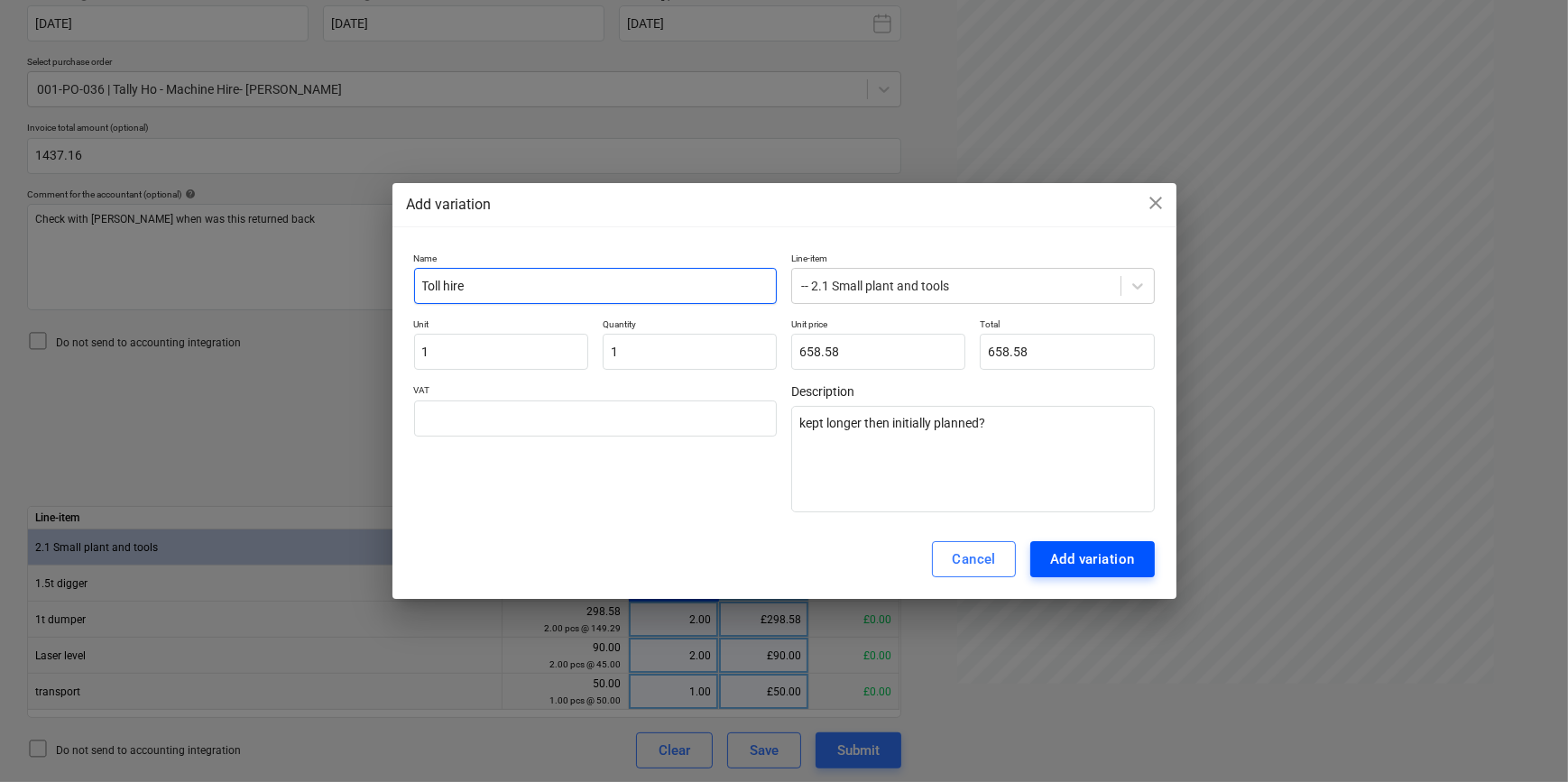 type on "Toll hire" 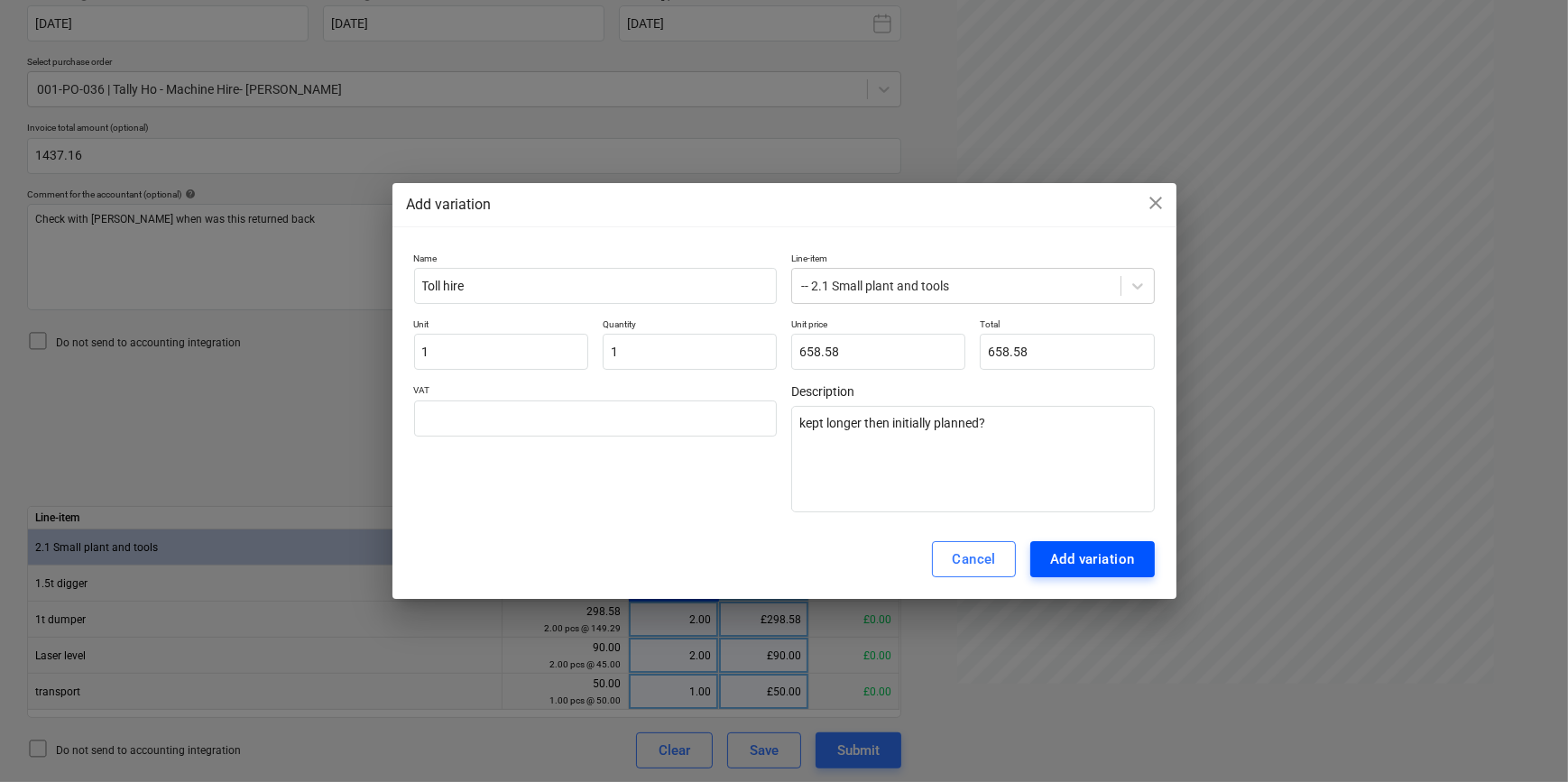 click on "Add variation" at bounding box center [1093, 559] 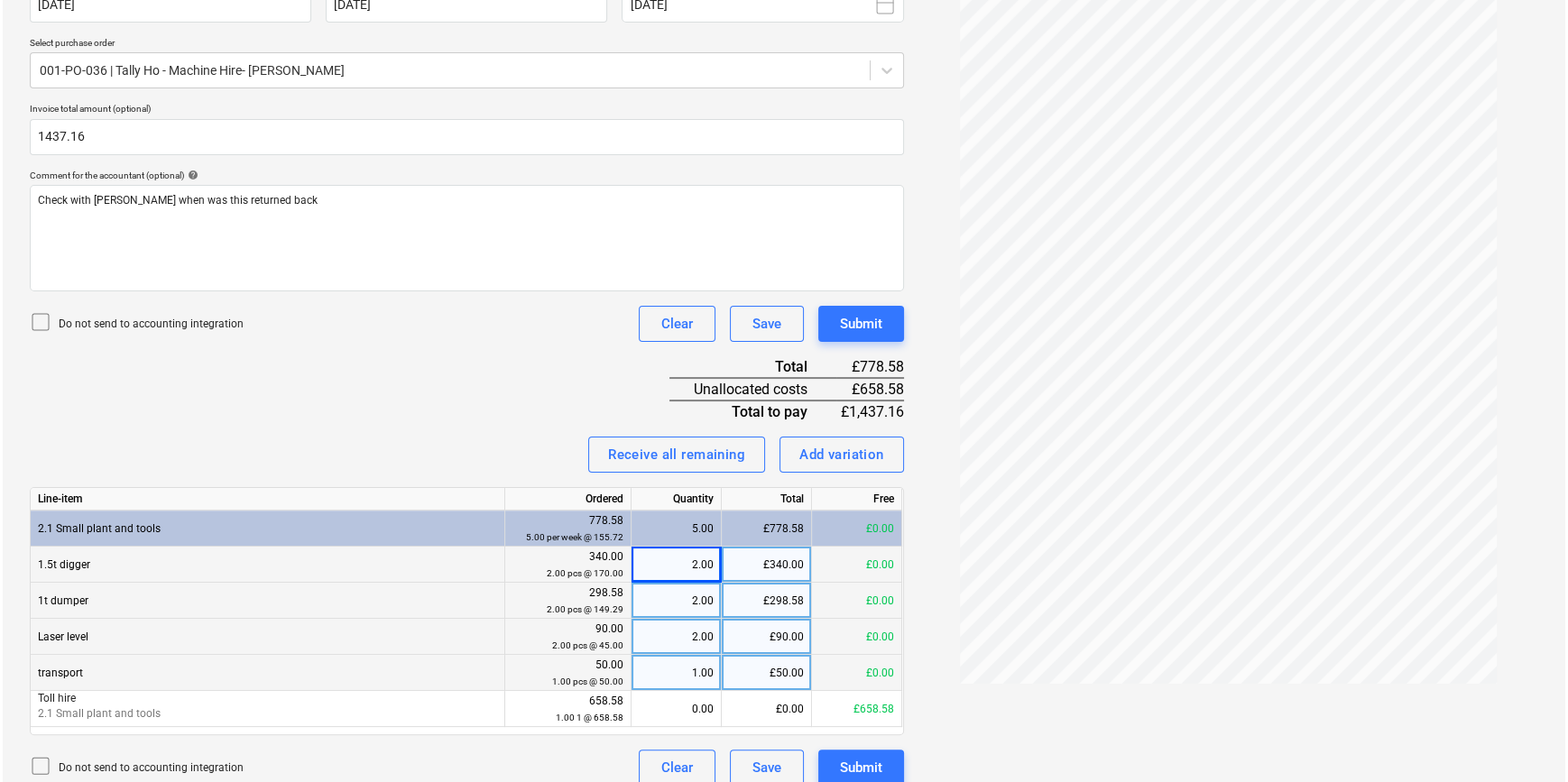 scroll, scrollTop: 392, scrollLeft: 0, axis: vertical 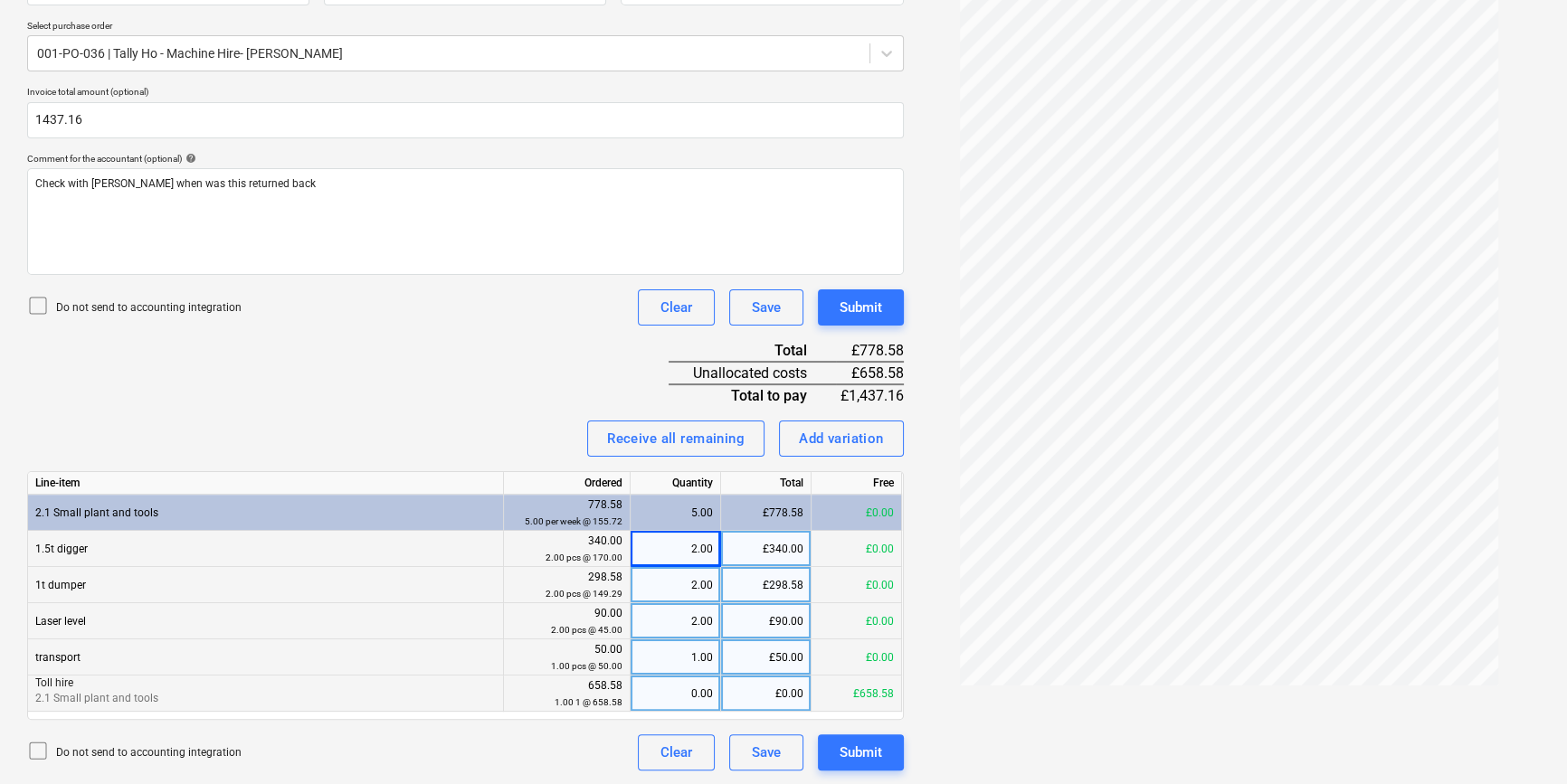click on "0.00" at bounding box center [675, 694] 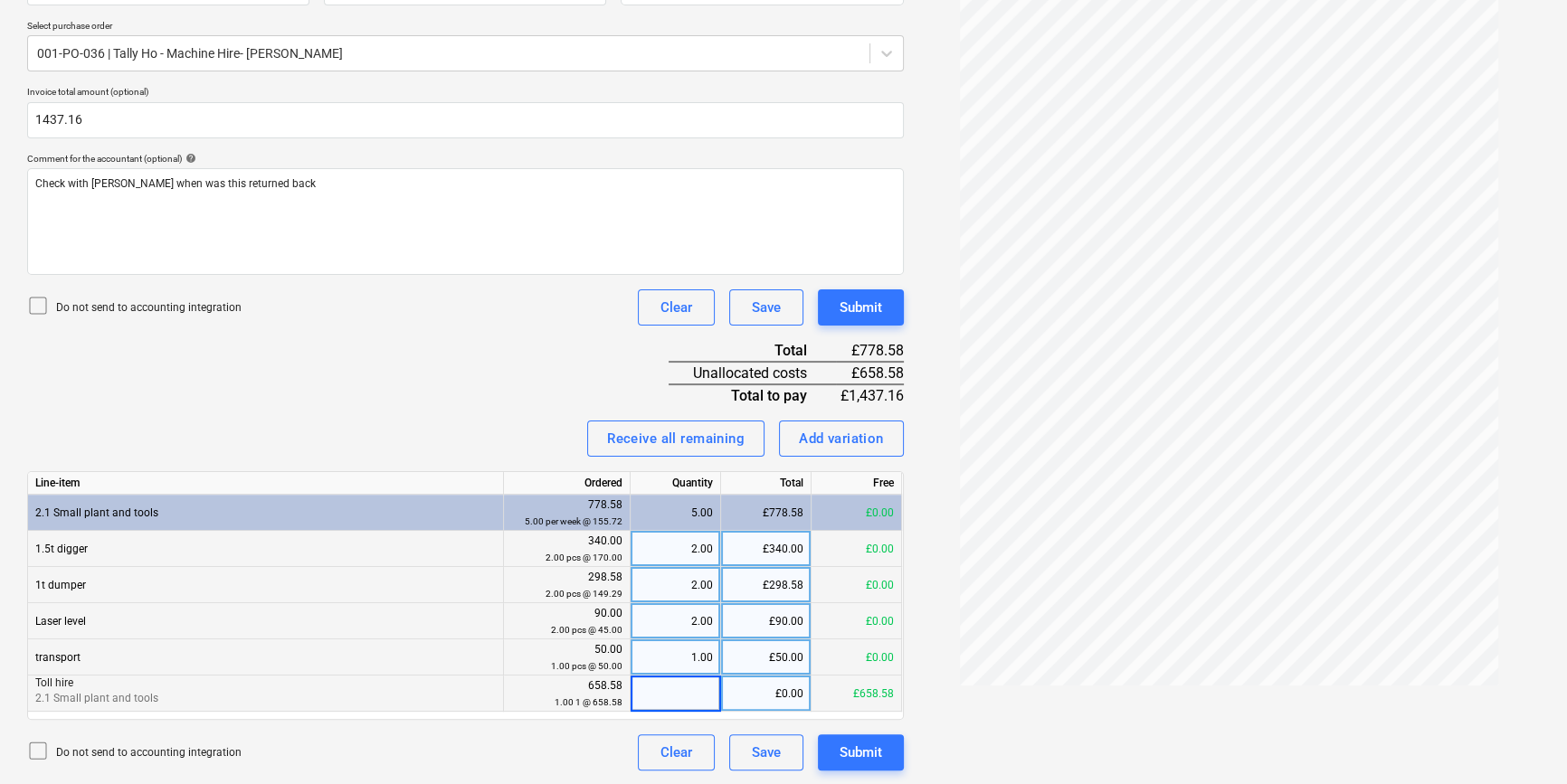 type on "1" 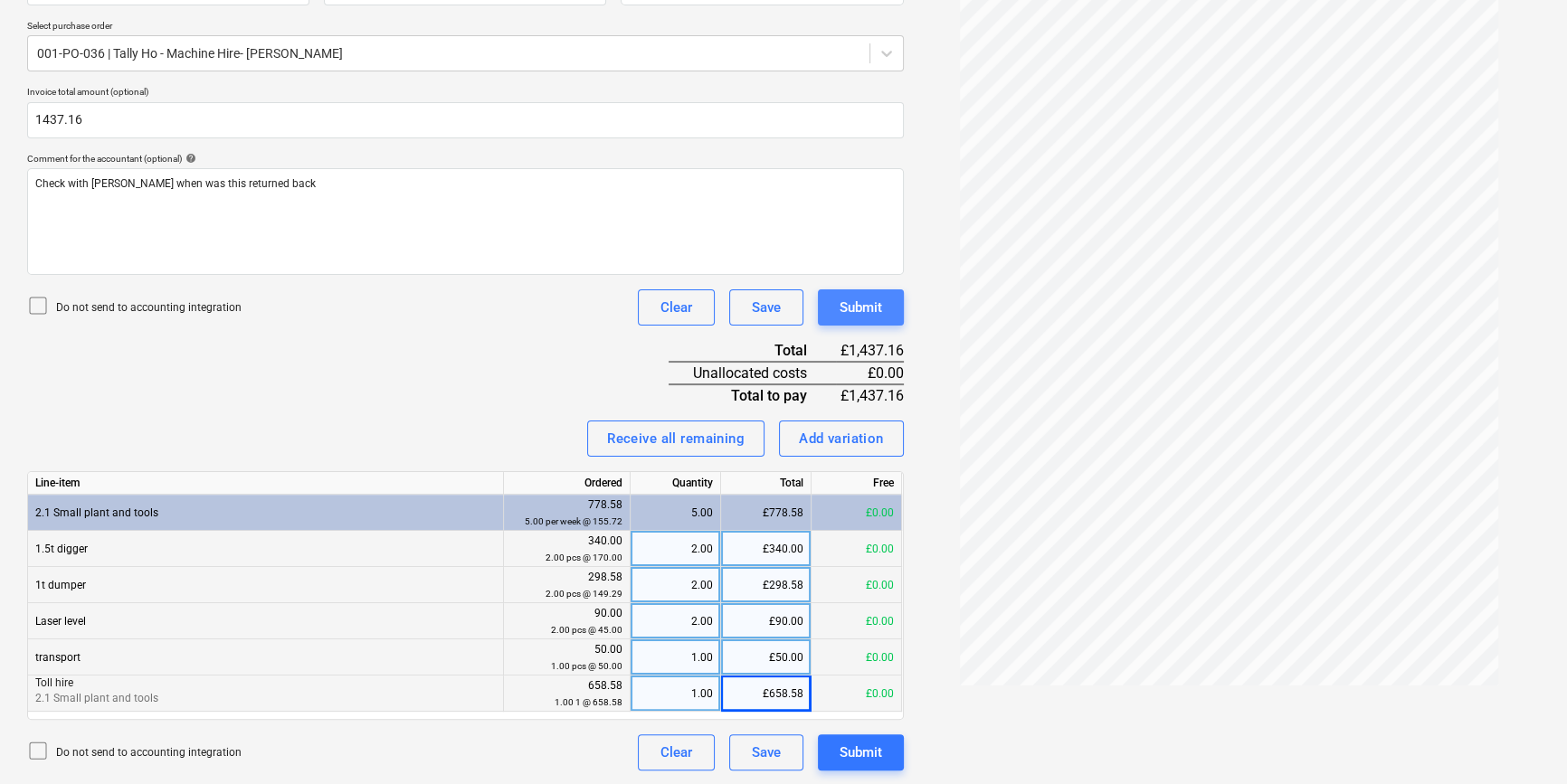 click on "Submit" at bounding box center [860, 307] 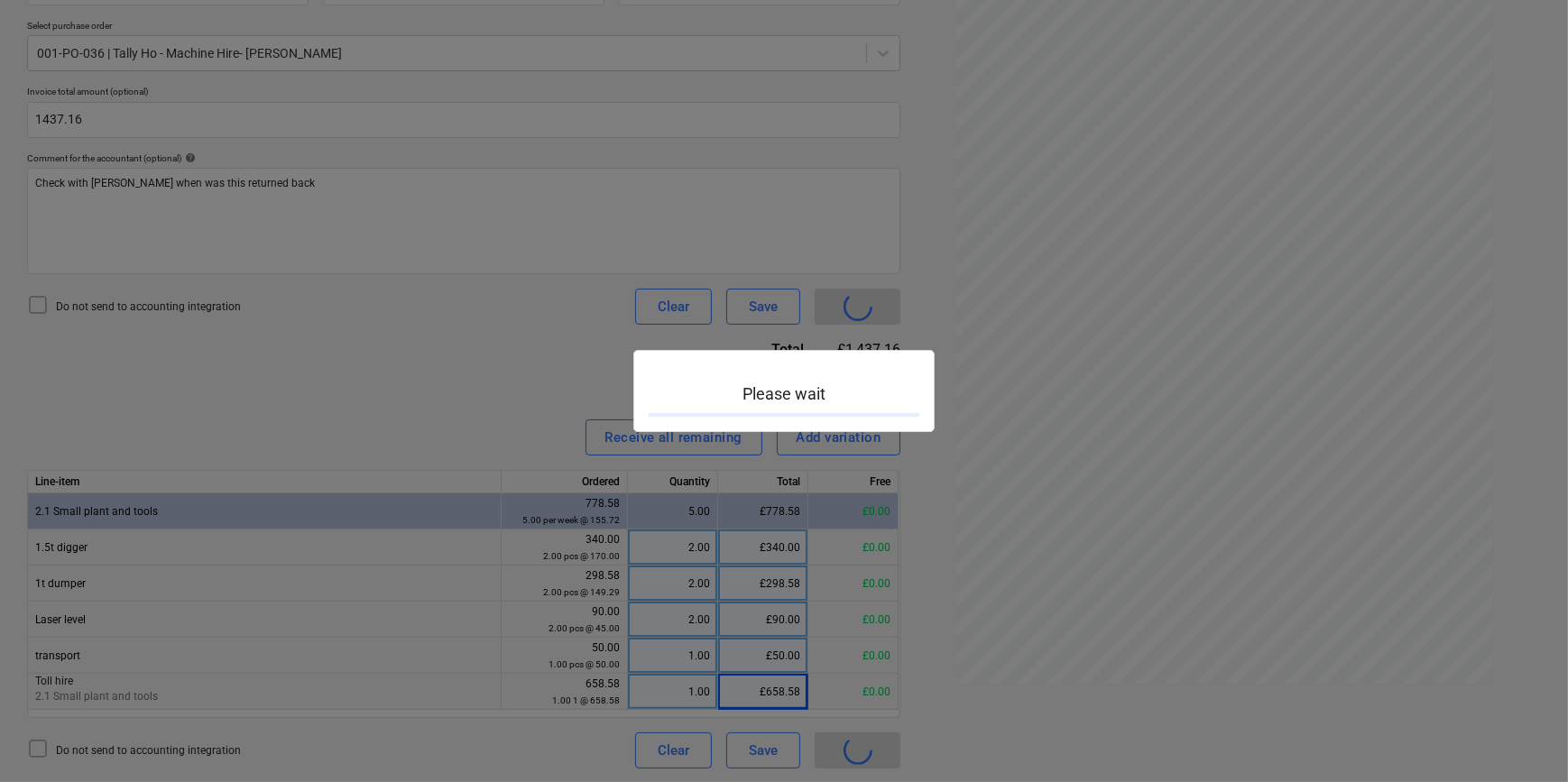 scroll, scrollTop: 0, scrollLeft: 0, axis: both 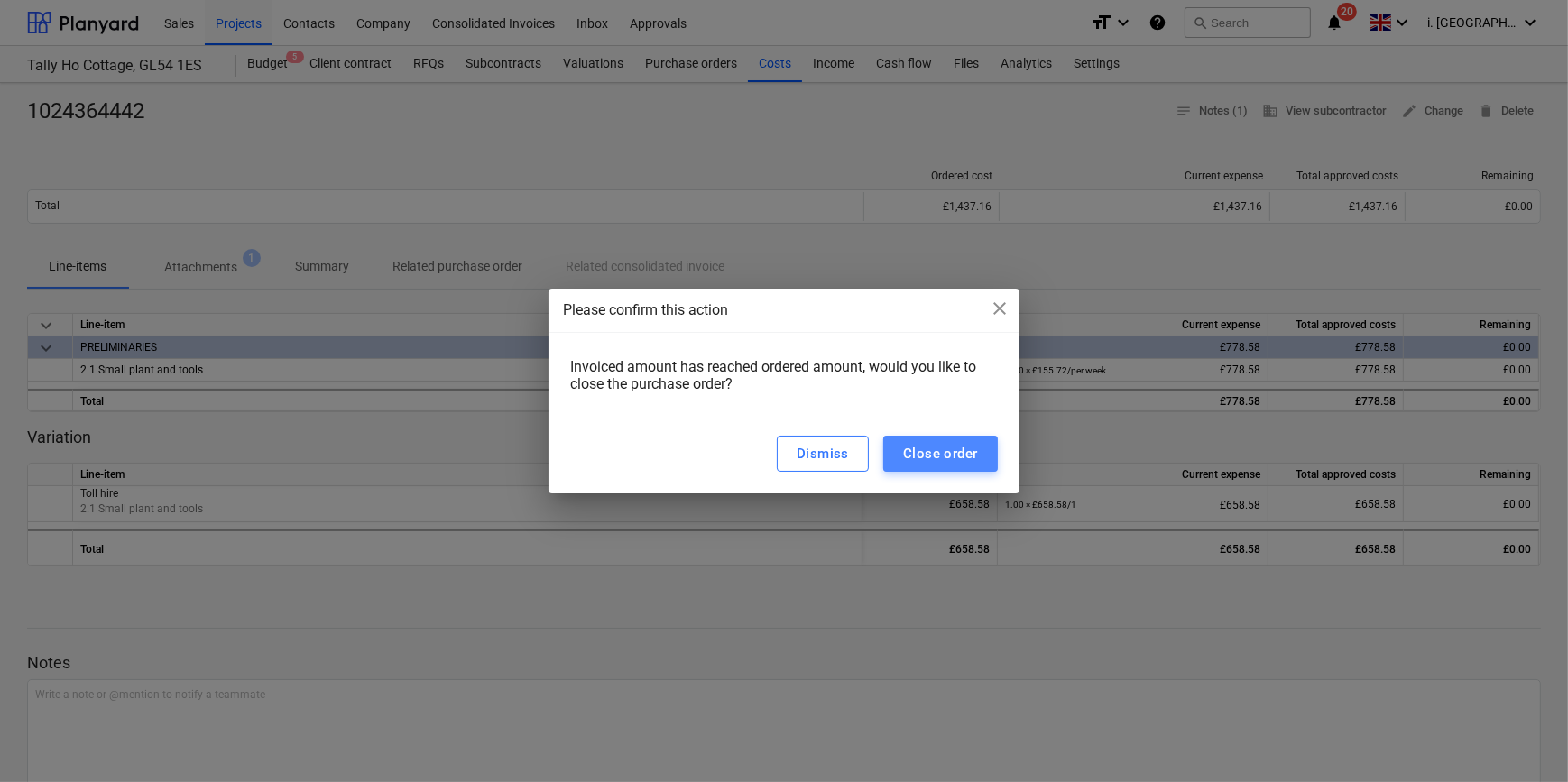 click on "Close order" at bounding box center [940, 454] 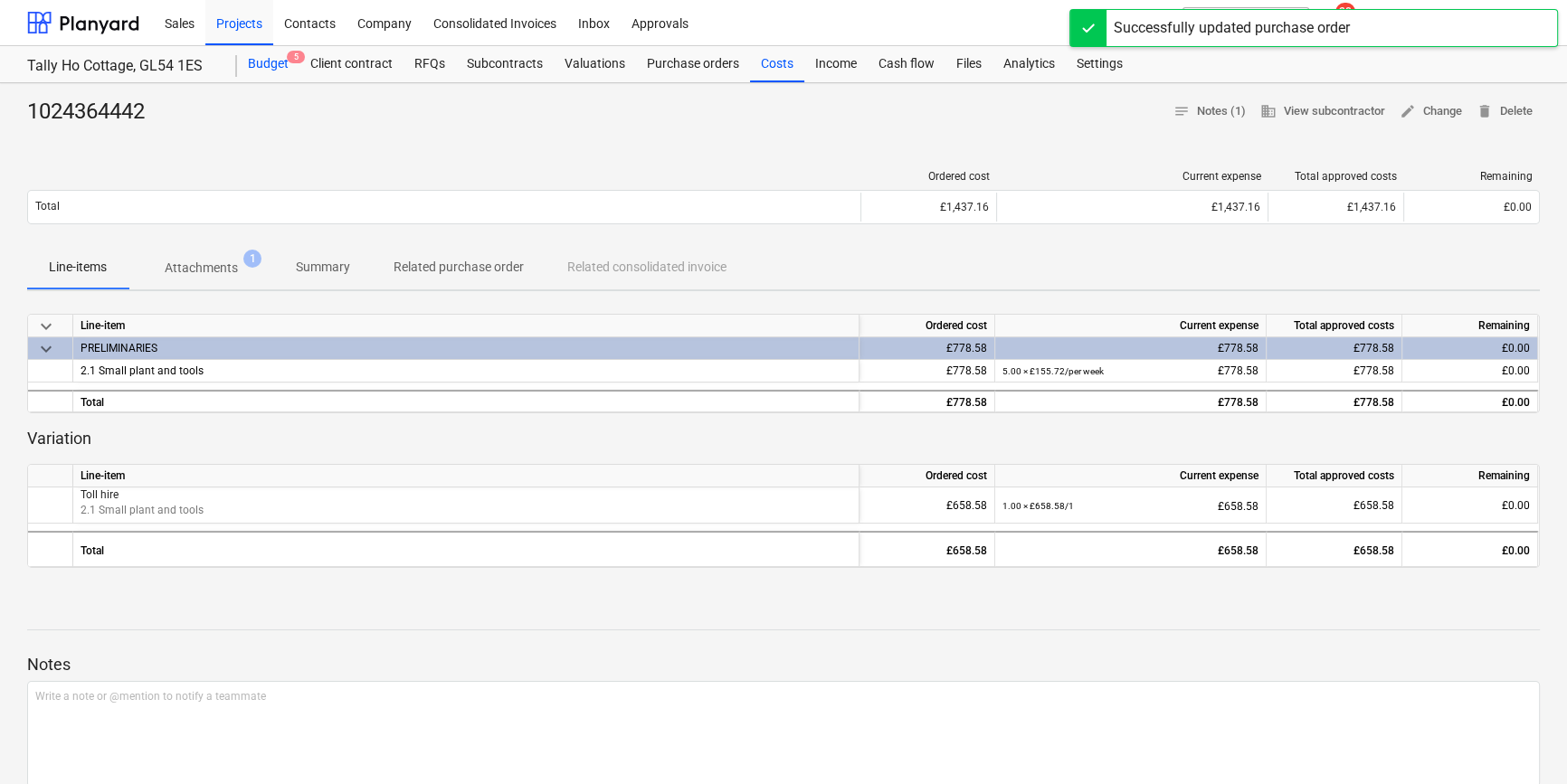 click on "Budget 5" at bounding box center (268, 64) 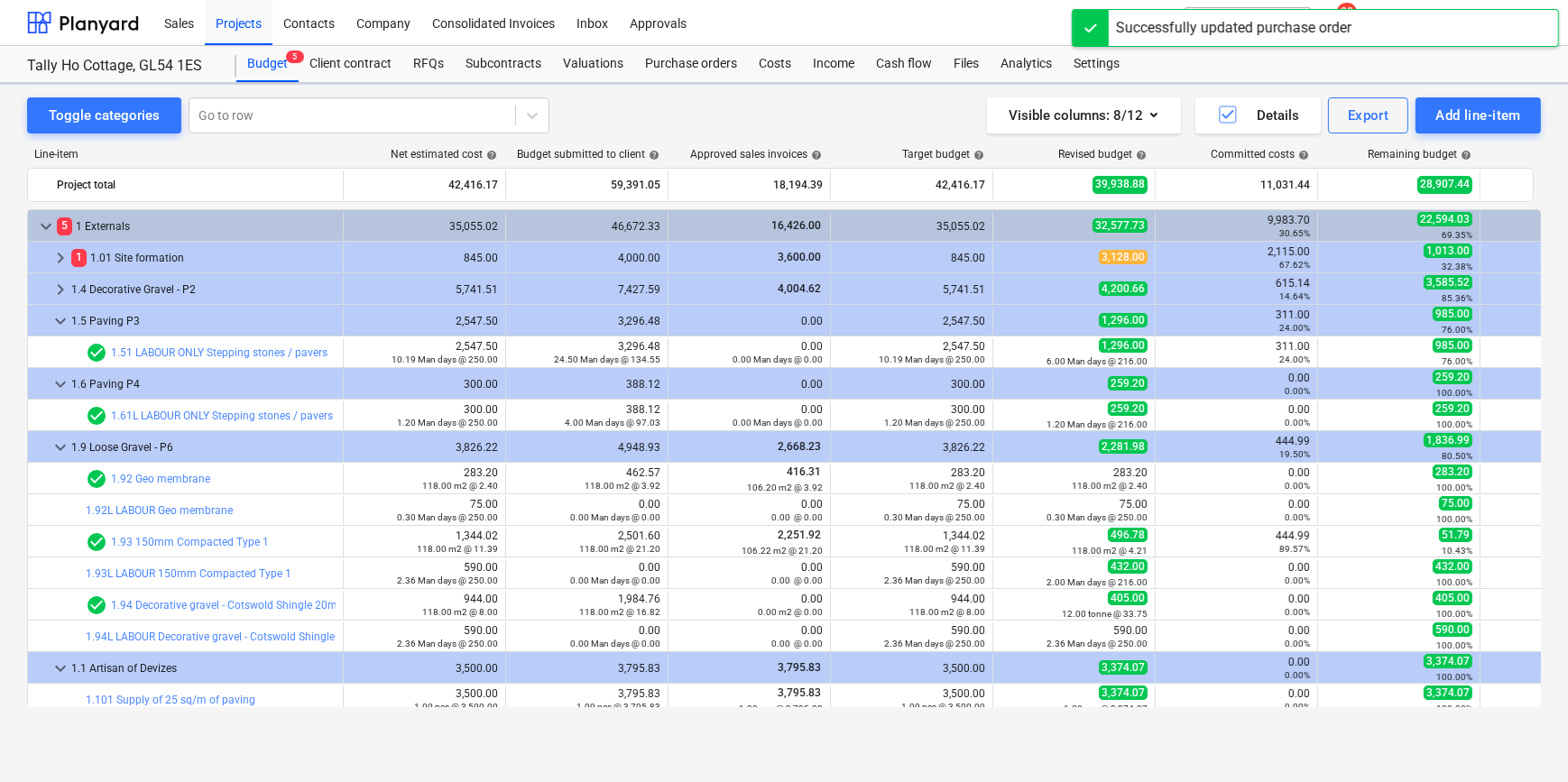 scroll, scrollTop: 252, scrollLeft: 0, axis: vertical 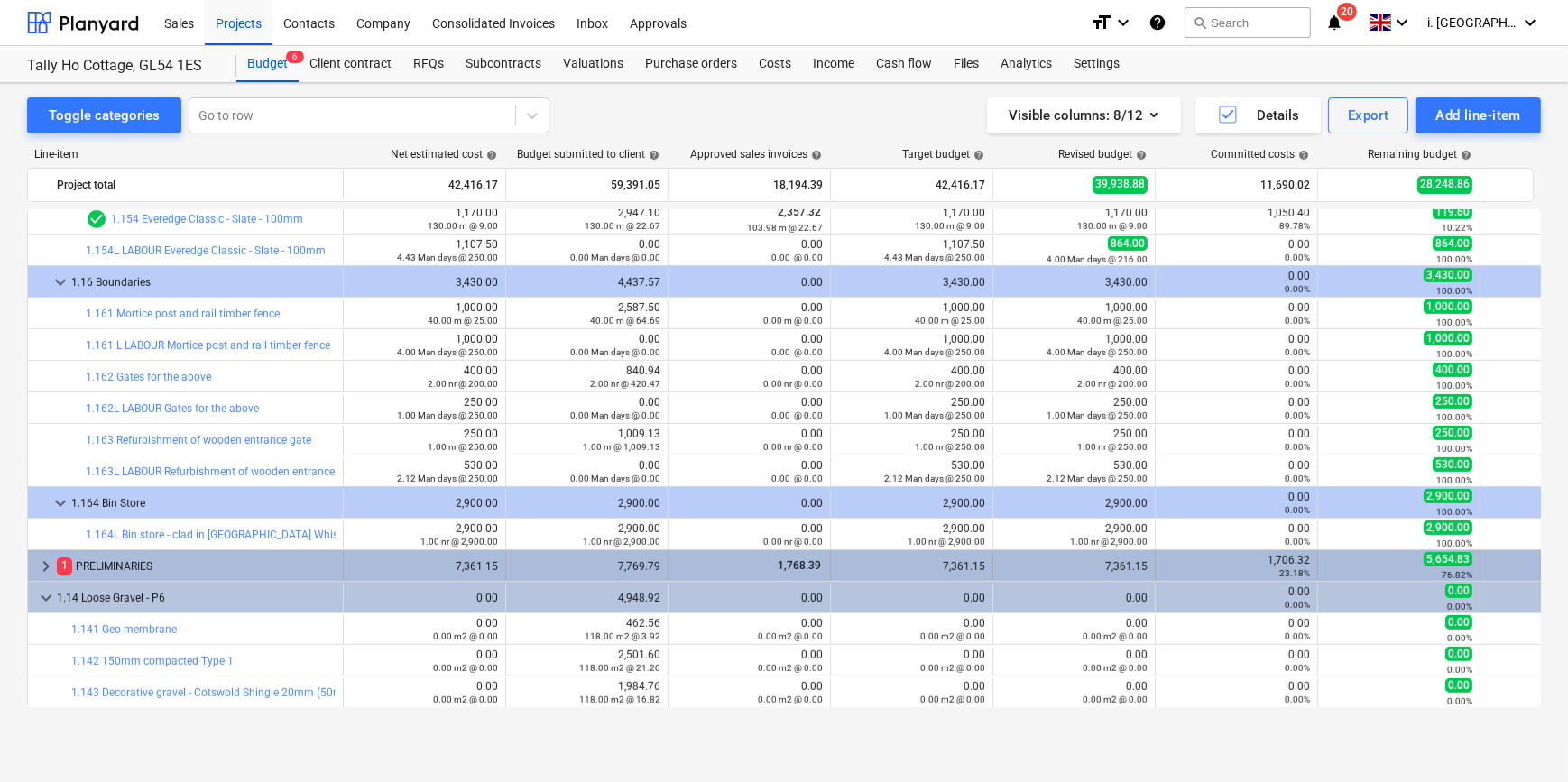 click on "keyboard_arrow_right" at bounding box center [46, 566] 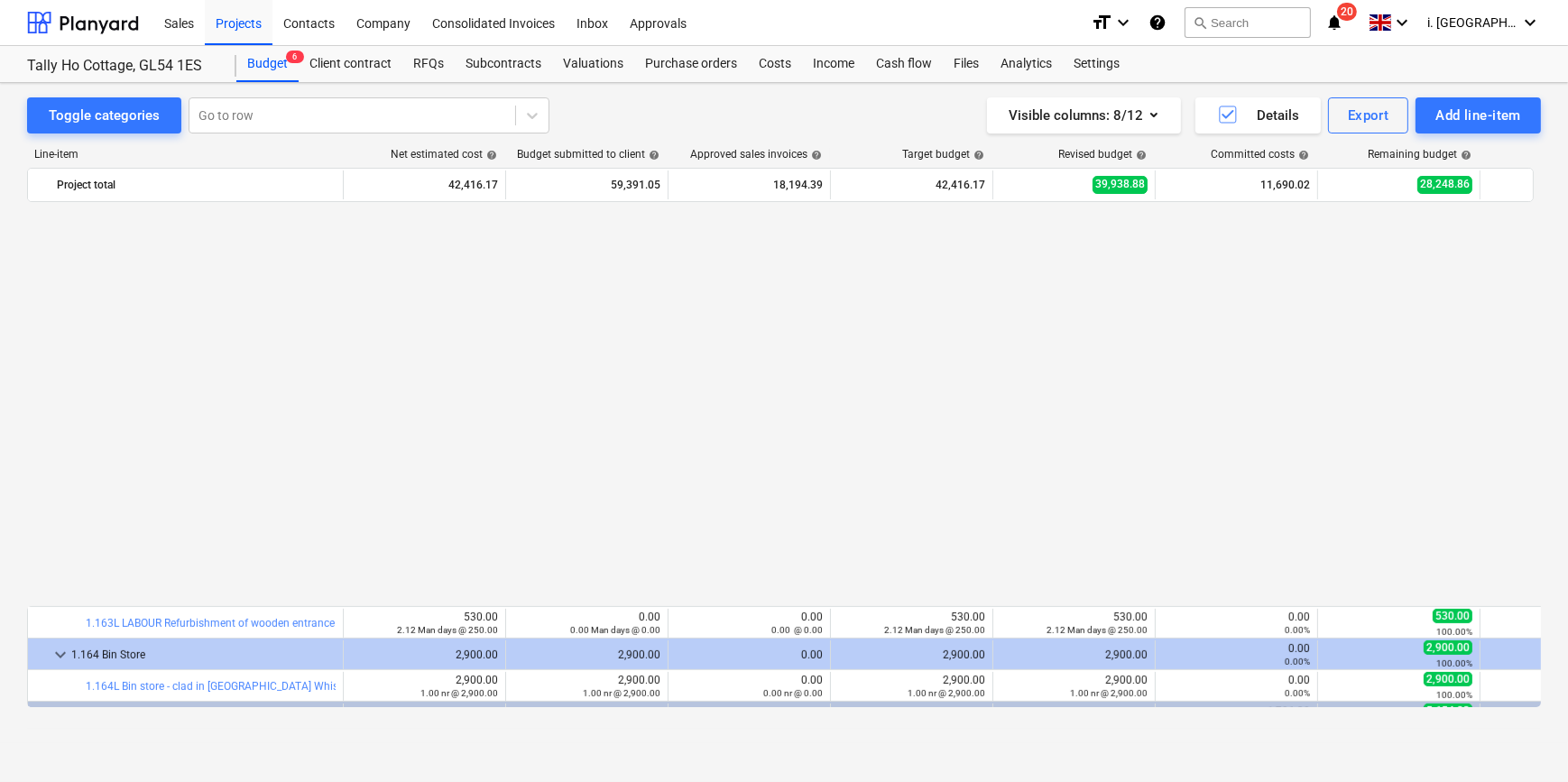 scroll, scrollTop: 1491, scrollLeft: 0, axis: vertical 